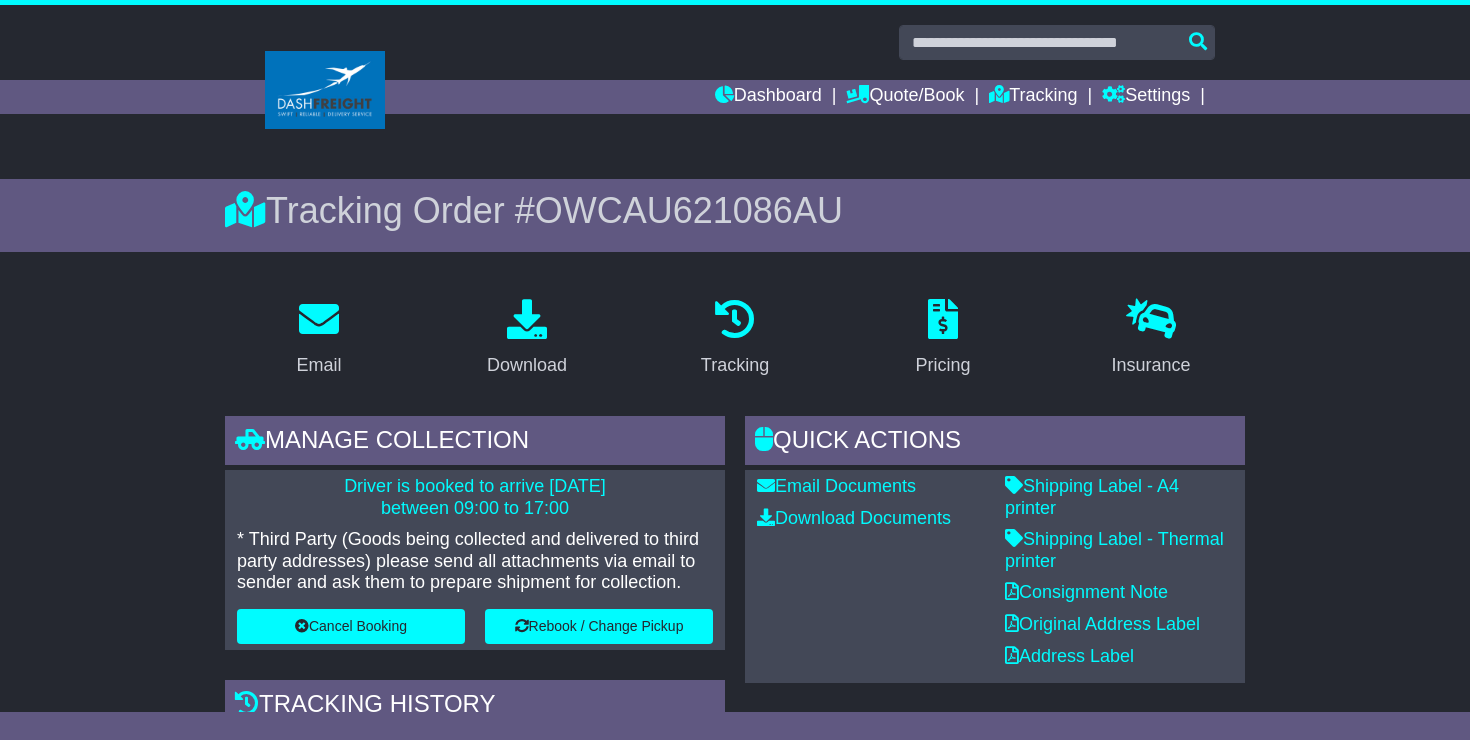 scroll, scrollTop: 939, scrollLeft: 0, axis: vertical 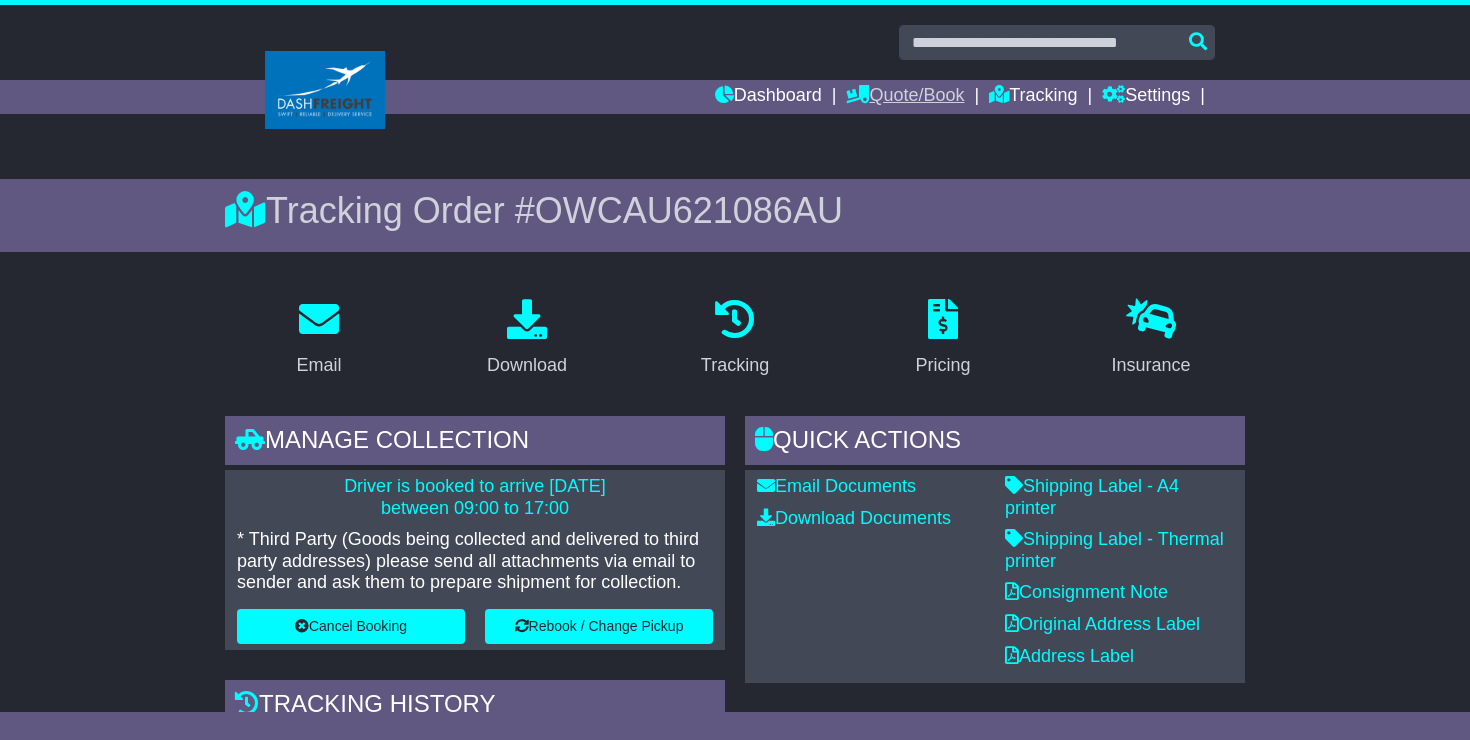 click on "Quote/Book" at bounding box center [905, 97] 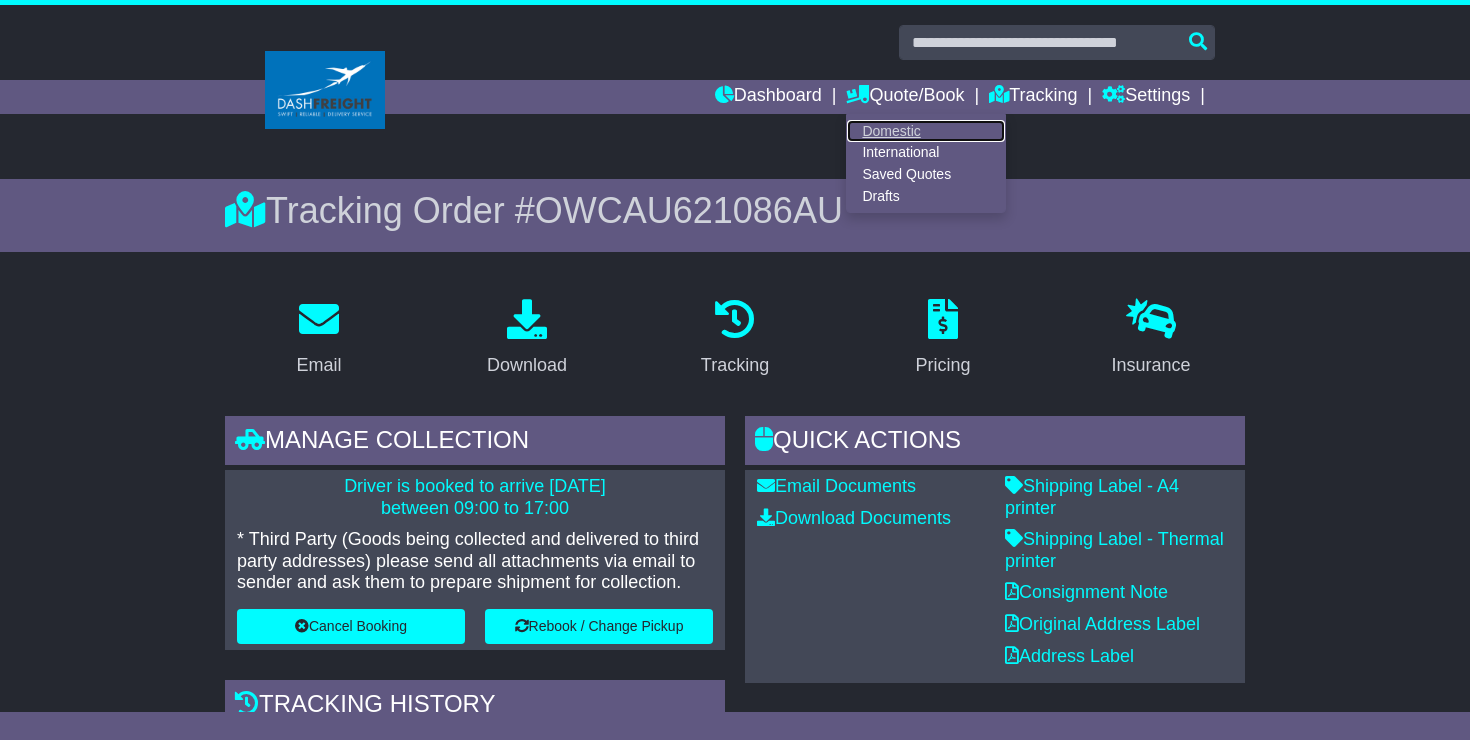 click on "Domestic" at bounding box center [926, 131] 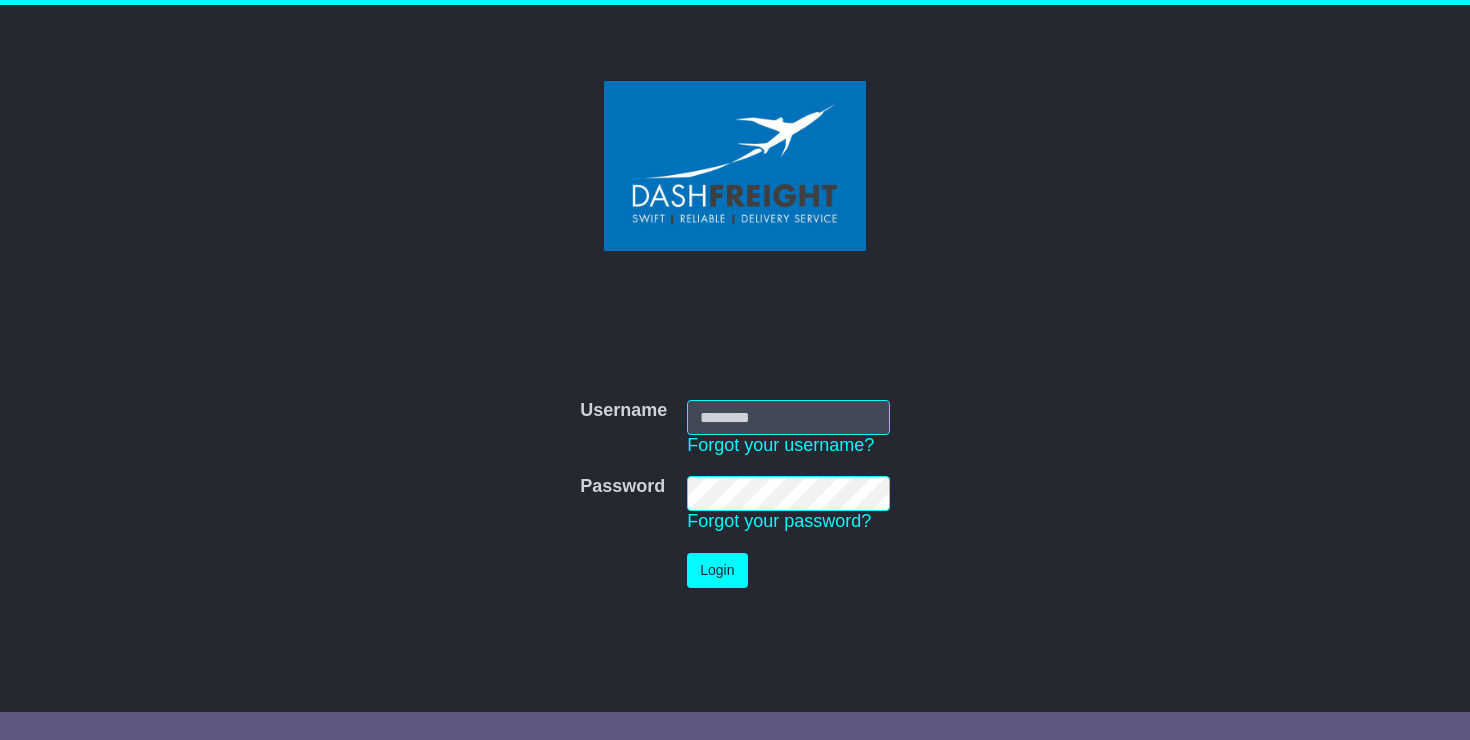 scroll, scrollTop: 0, scrollLeft: 0, axis: both 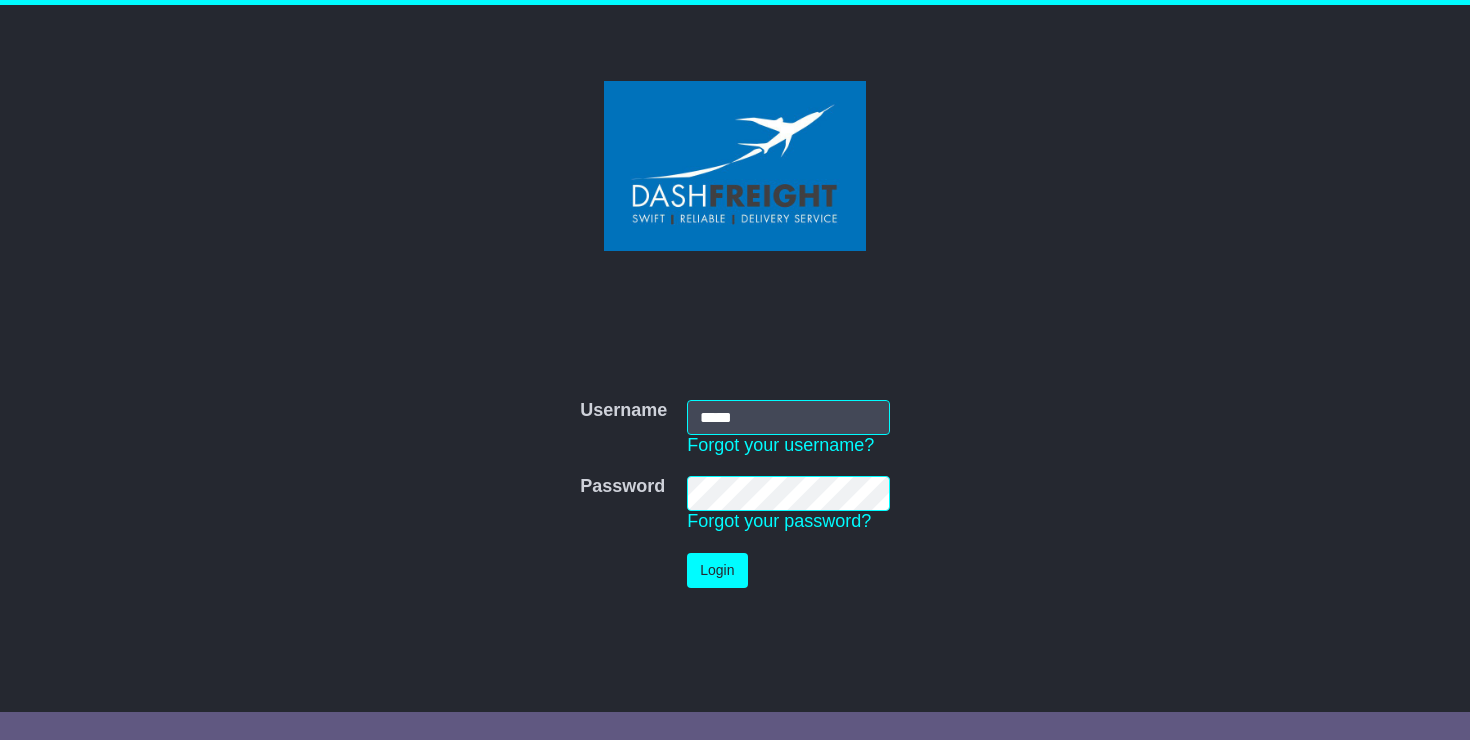 type on "**********" 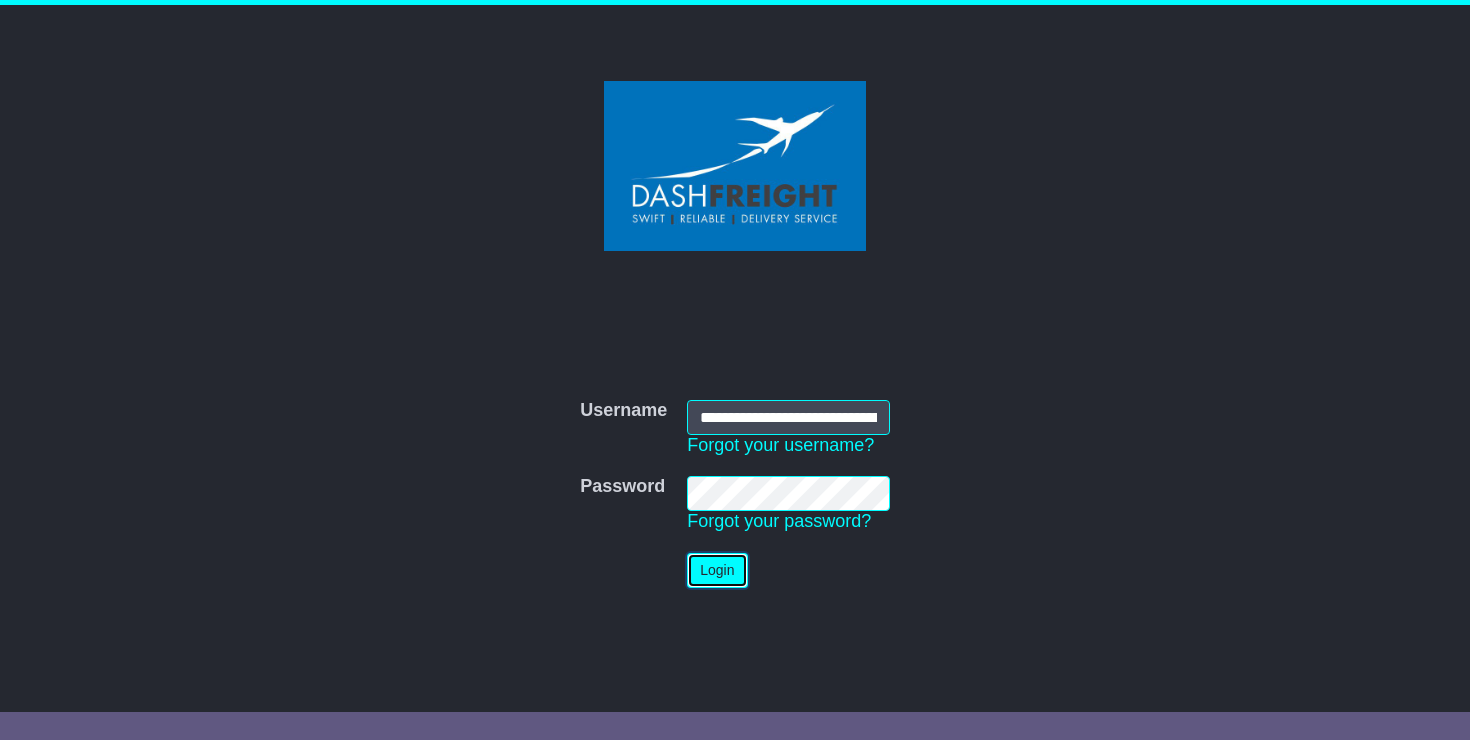 click on "Login" at bounding box center (717, 570) 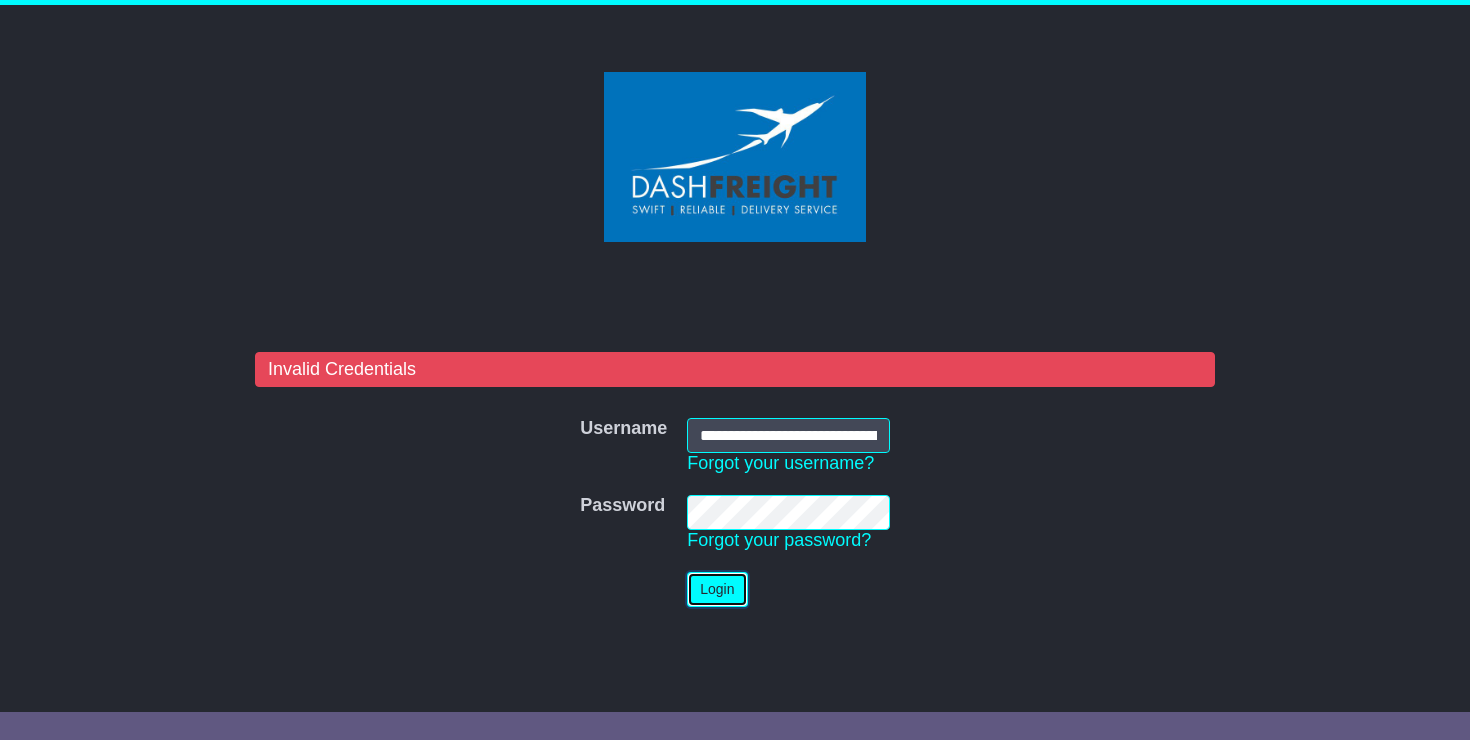 click on "Login" at bounding box center (717, 589) 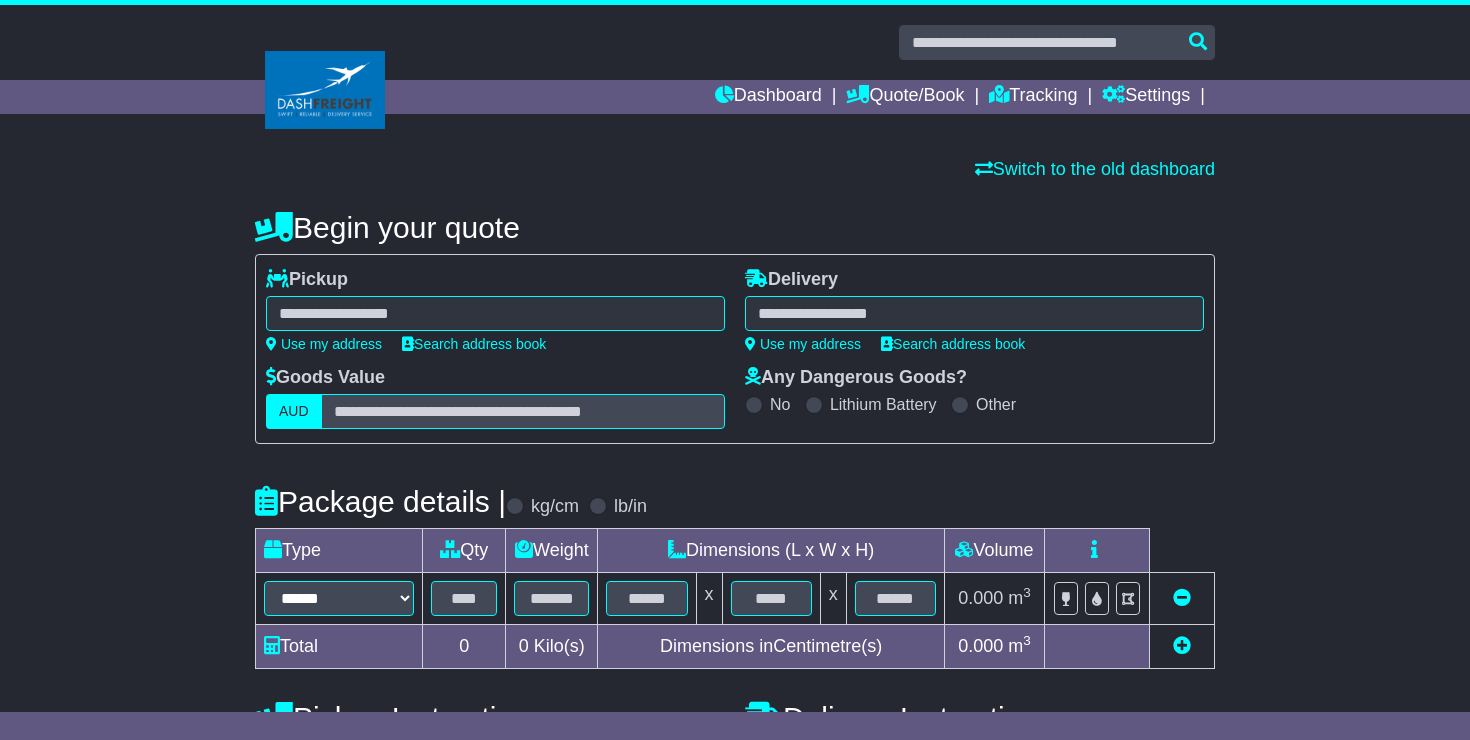 scroll, scrollTop: 0, scrollLeft: 0, axis: both 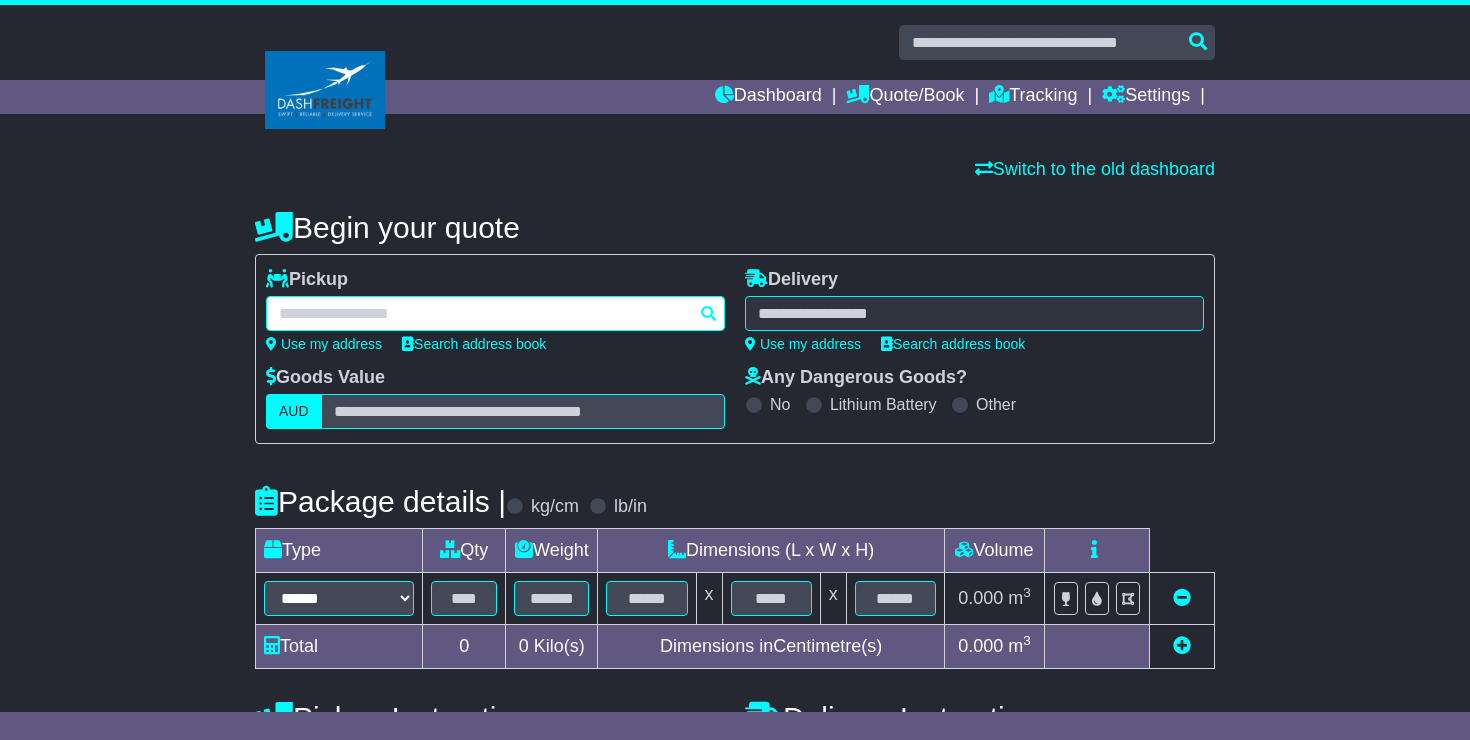 click at bounding box center [495, 313] 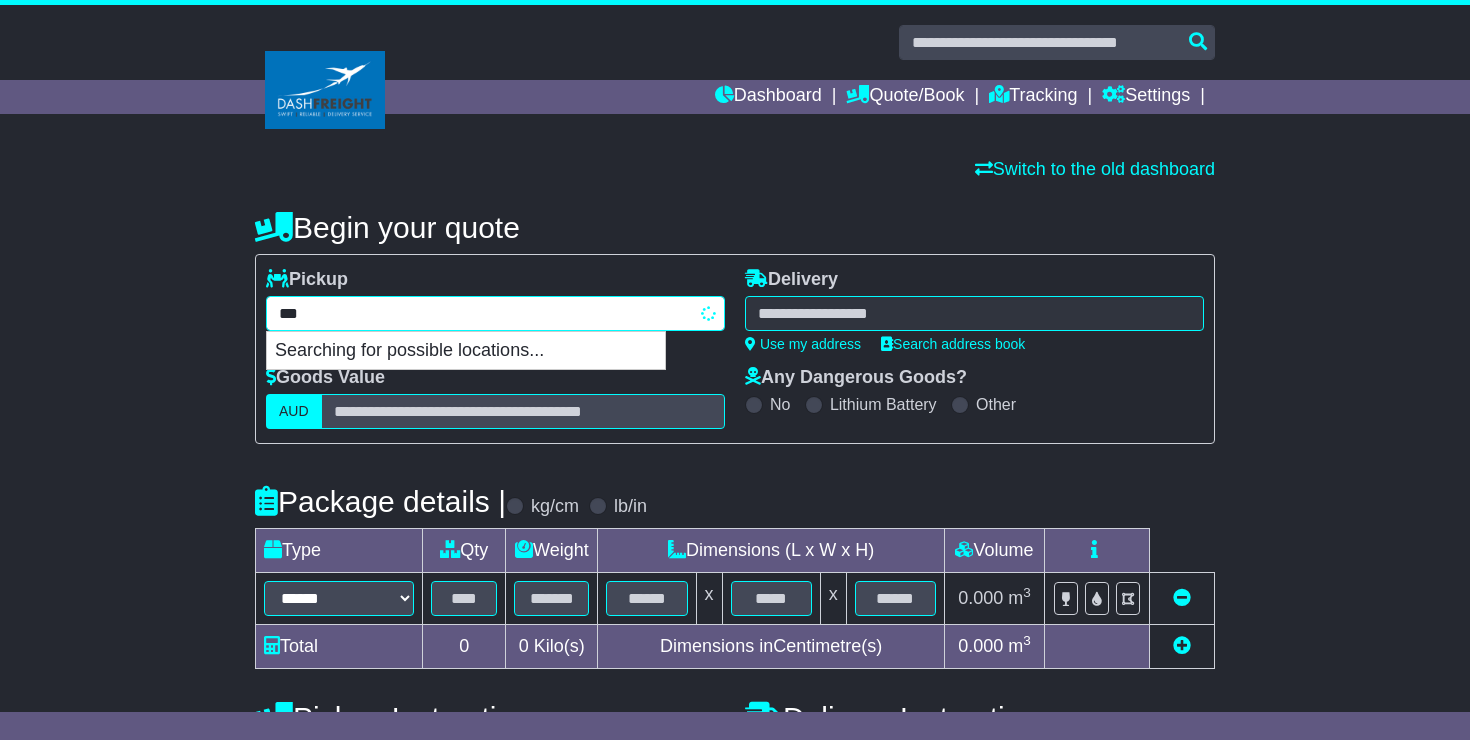 type on "****" 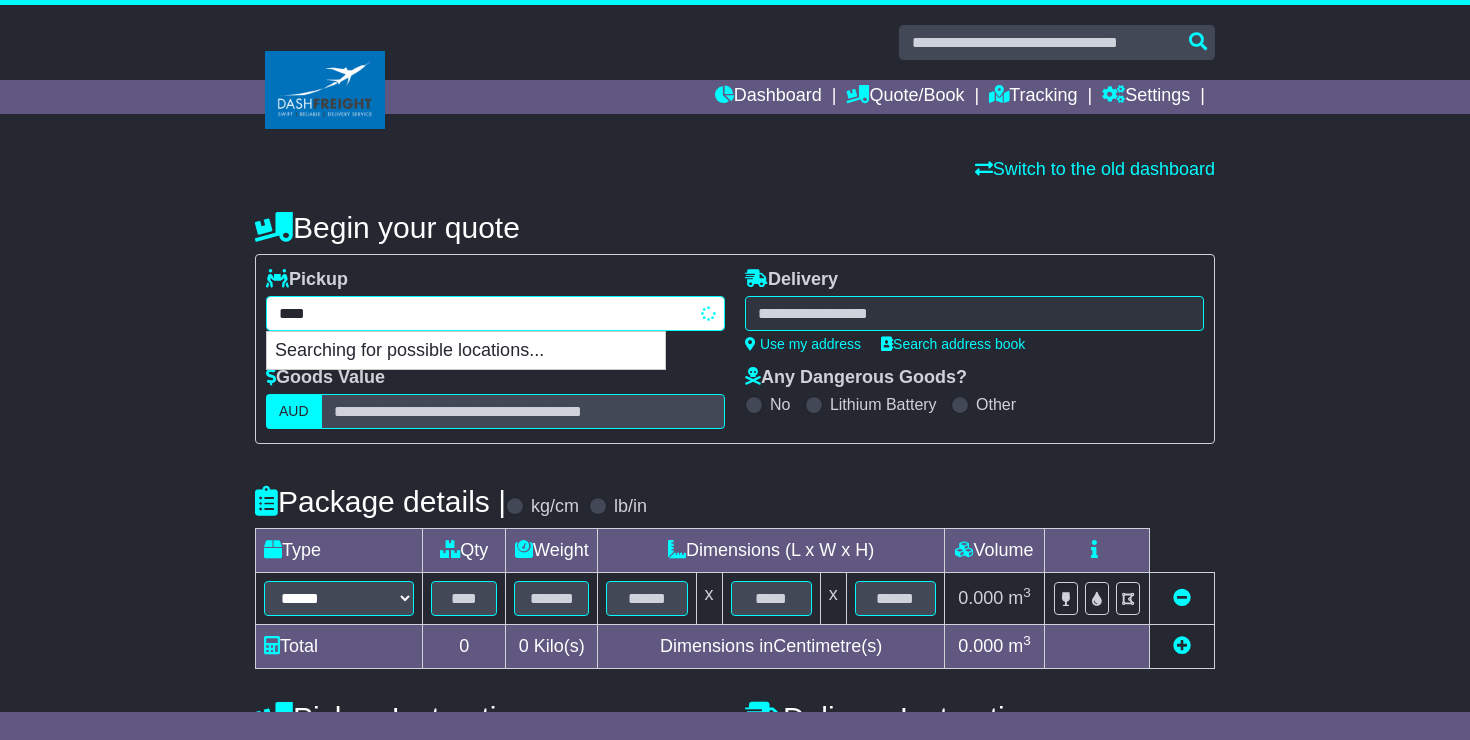 type on "**********" 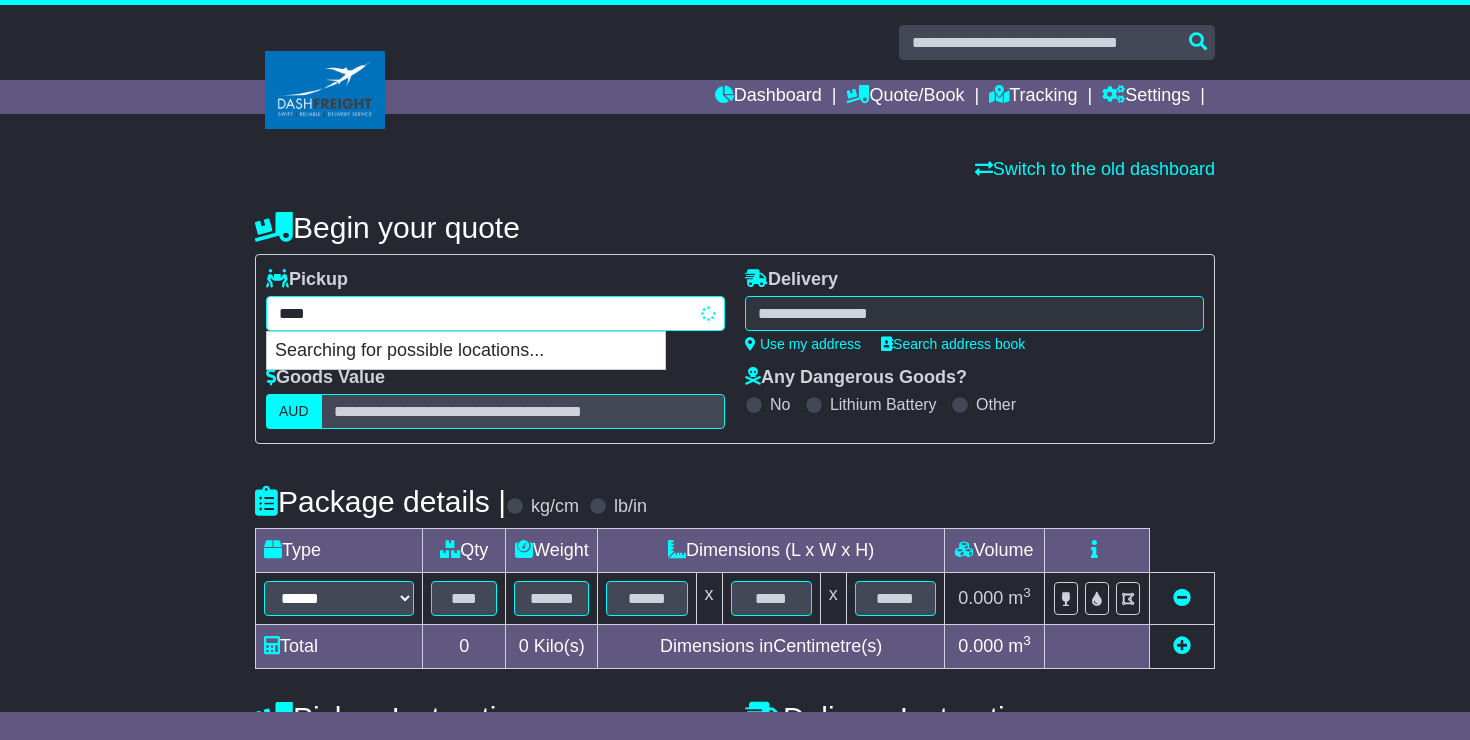 type 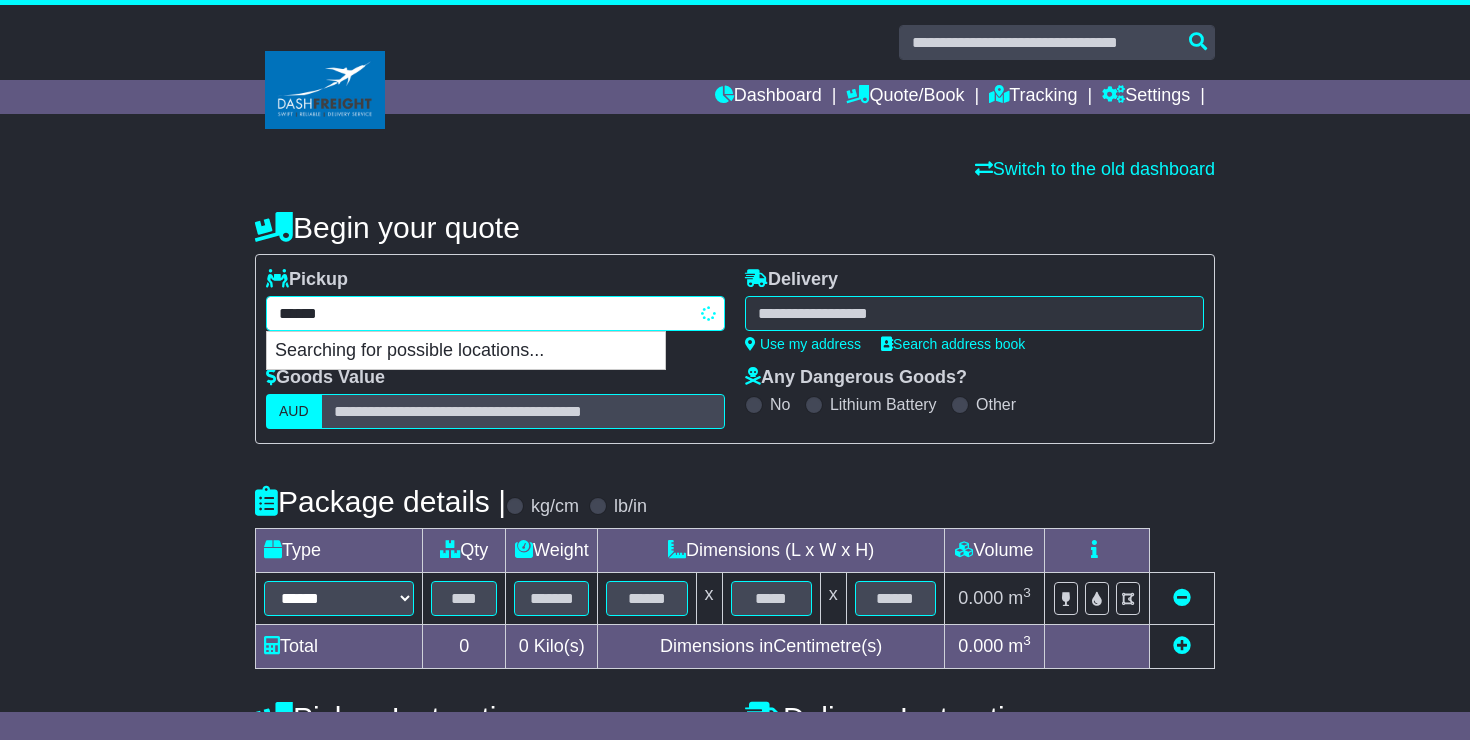 type on "*******" 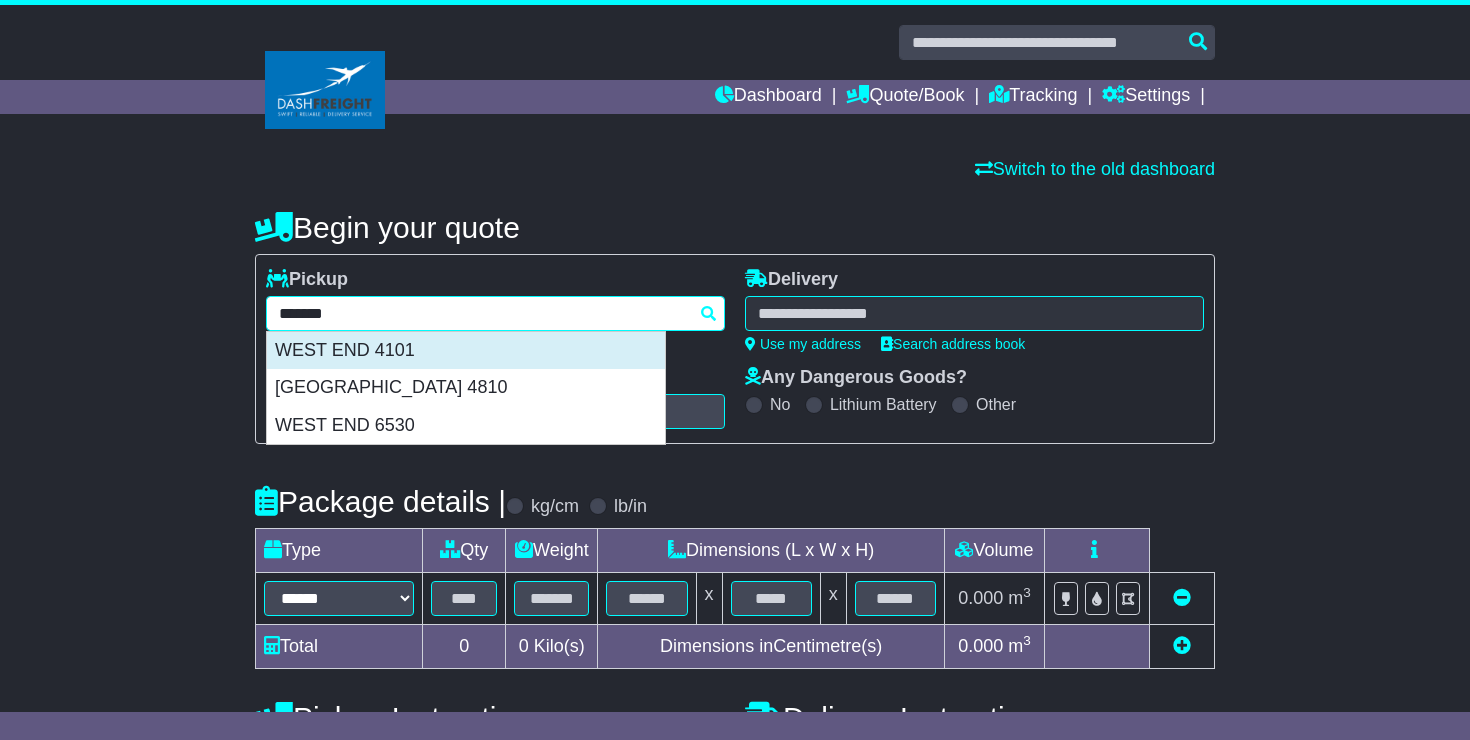 click on "WEST END 4101" at bounding box center [466, 351] 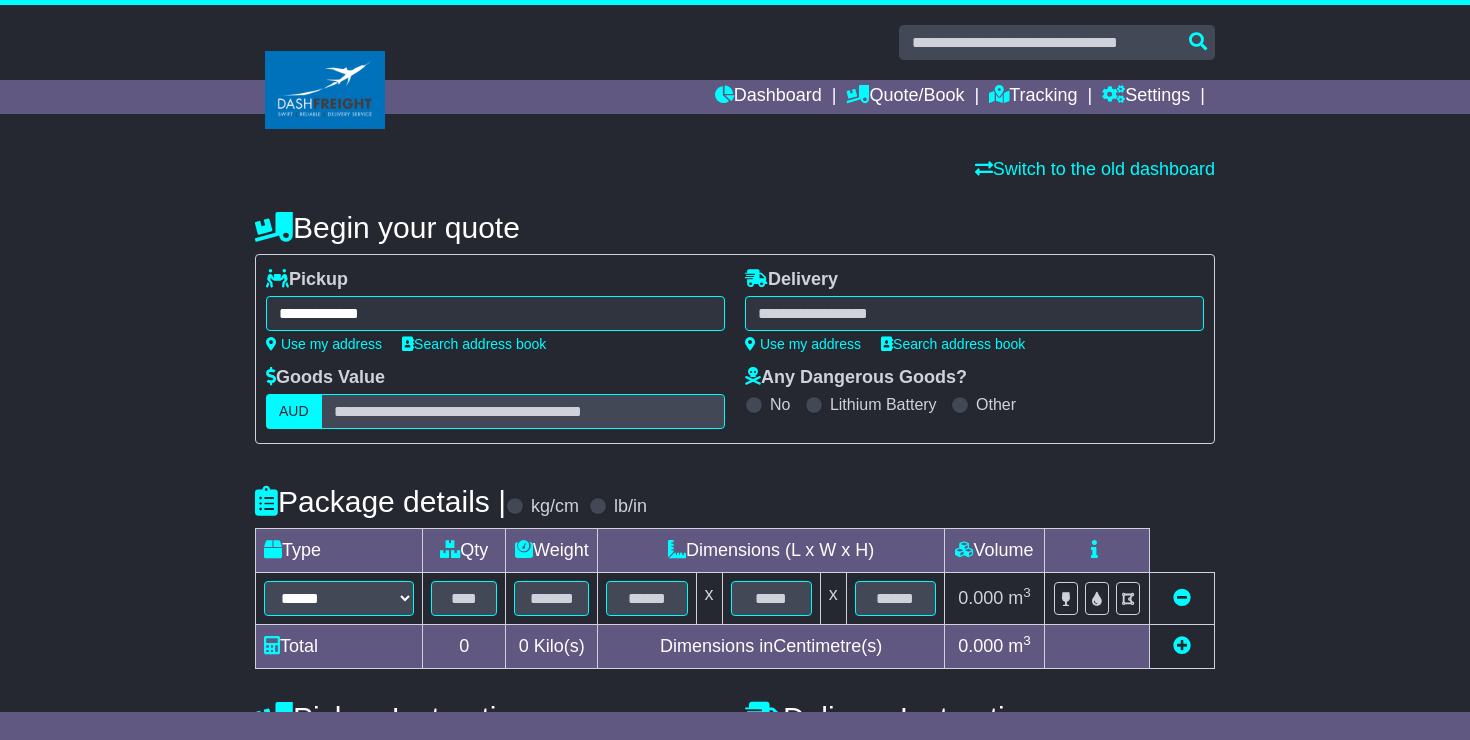 type on "**********" 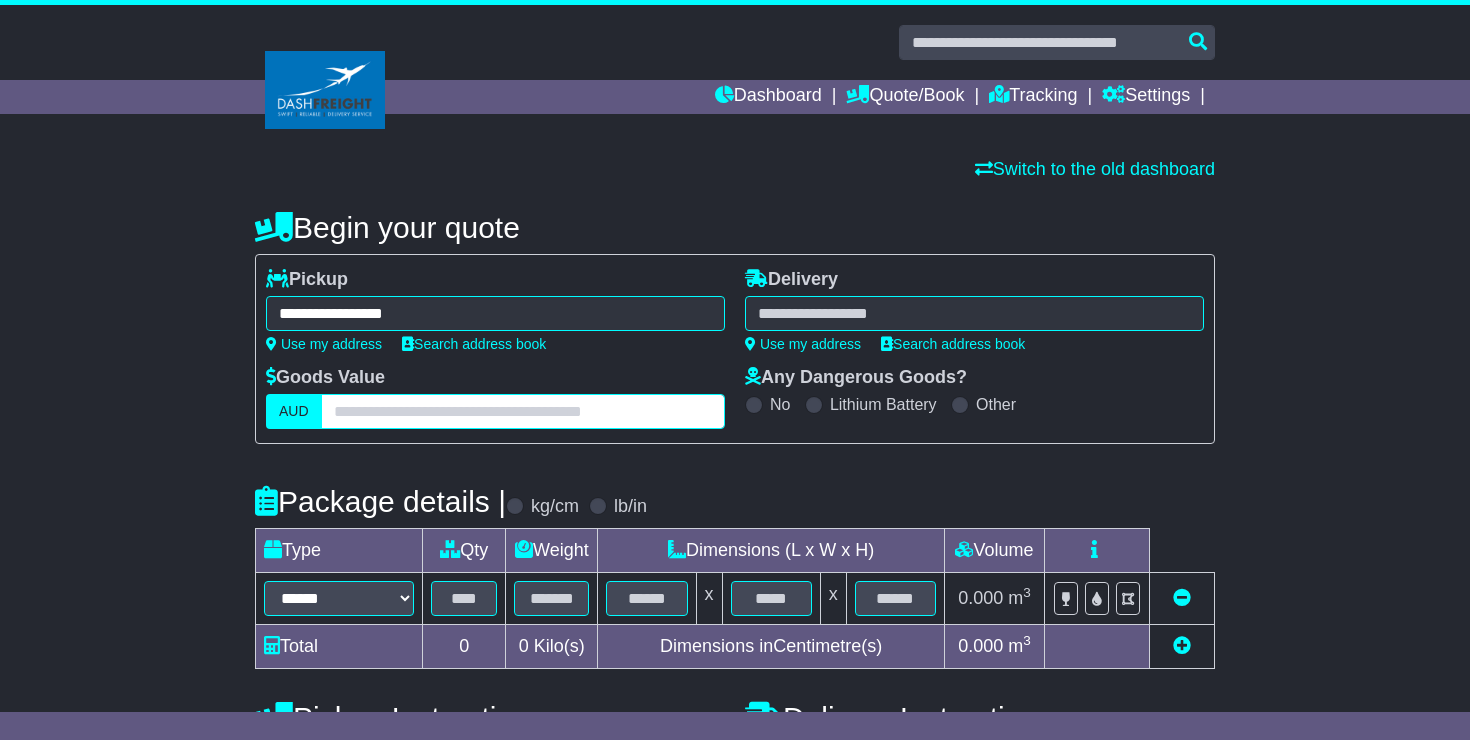 click at bounding box center (523, 411) 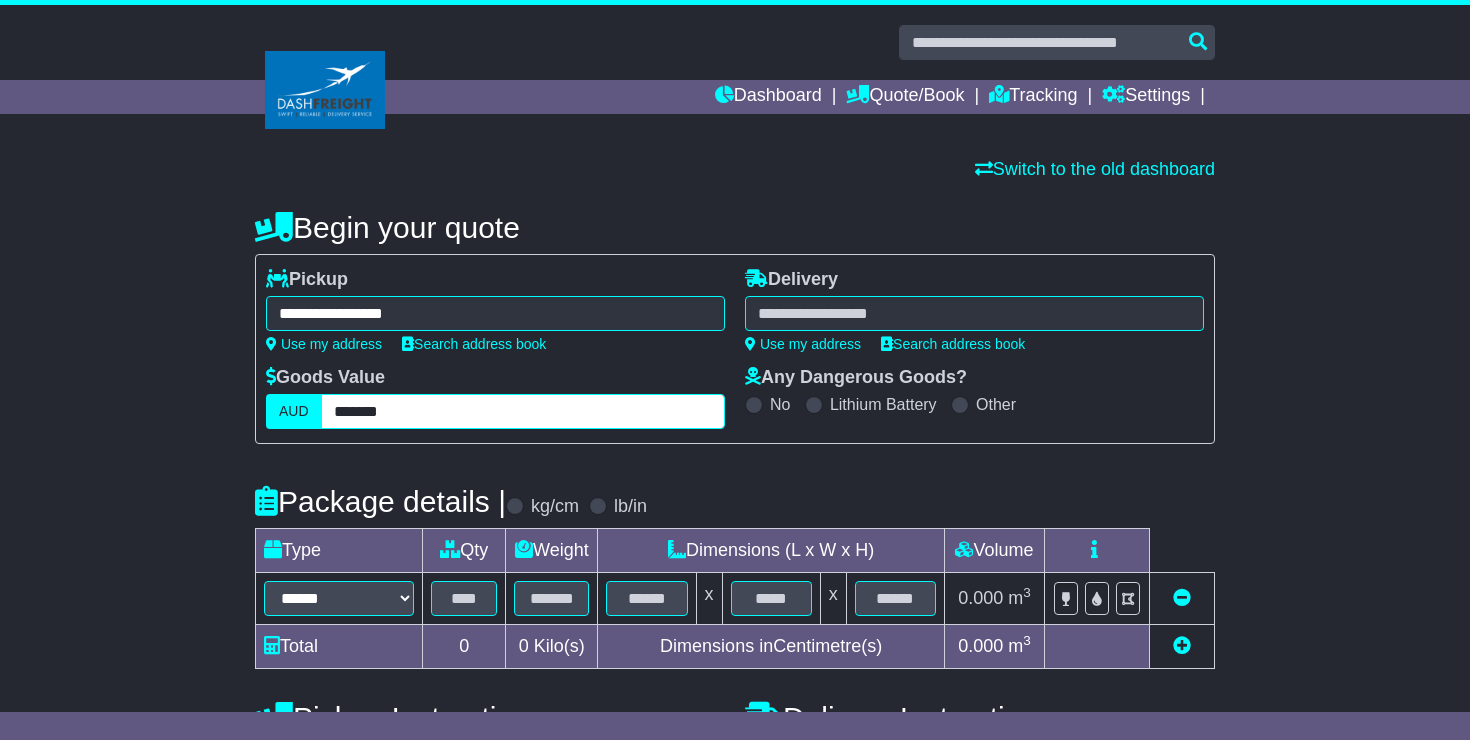 type on "*******" 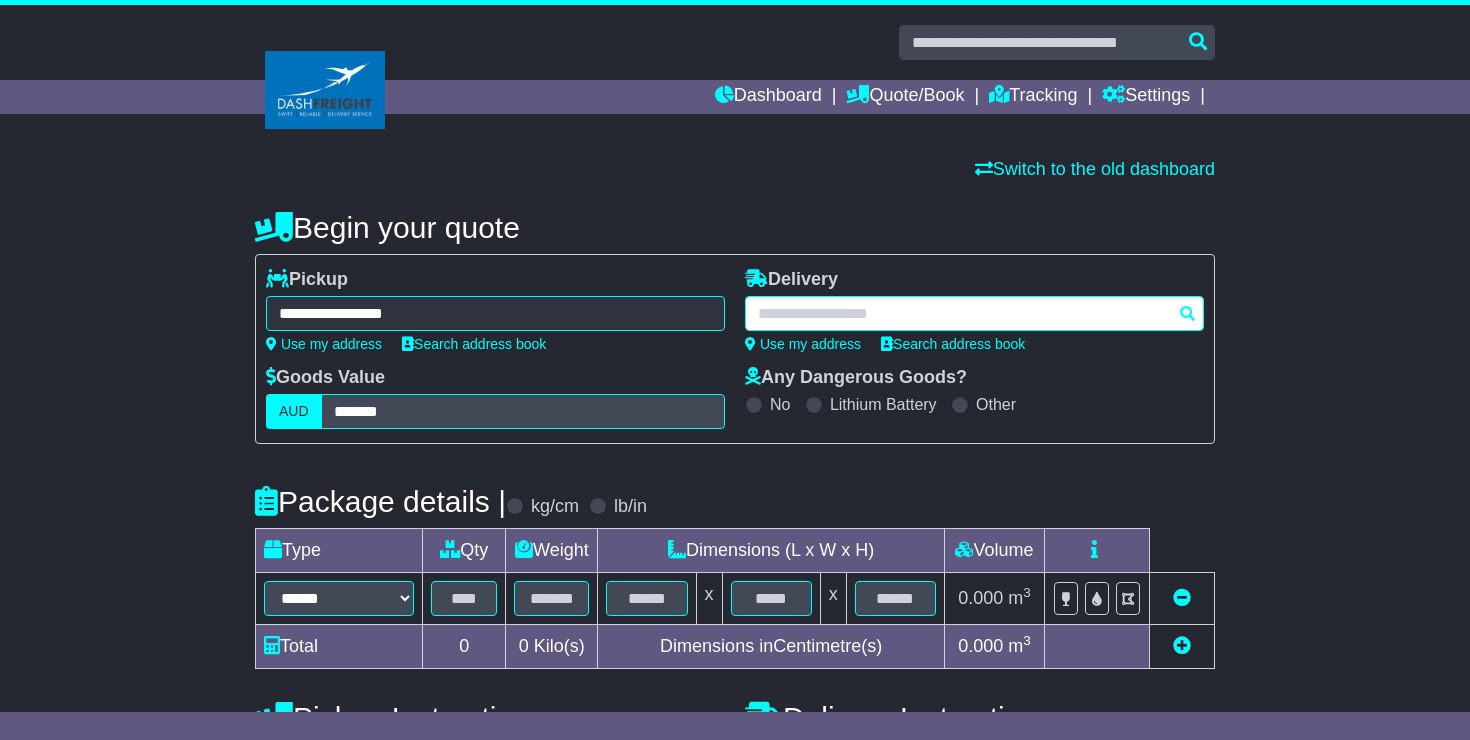 click at bounding box center (974, 313) 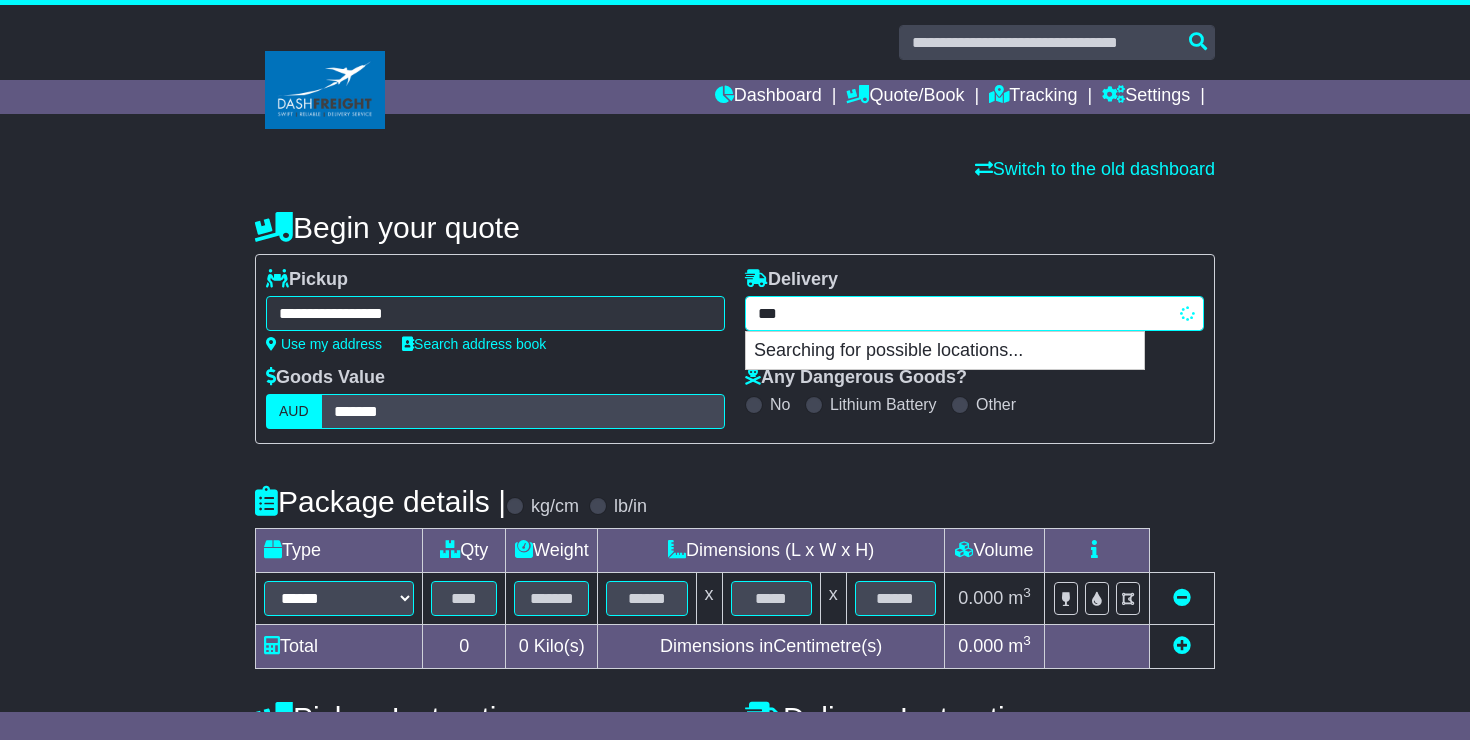 type on "****" 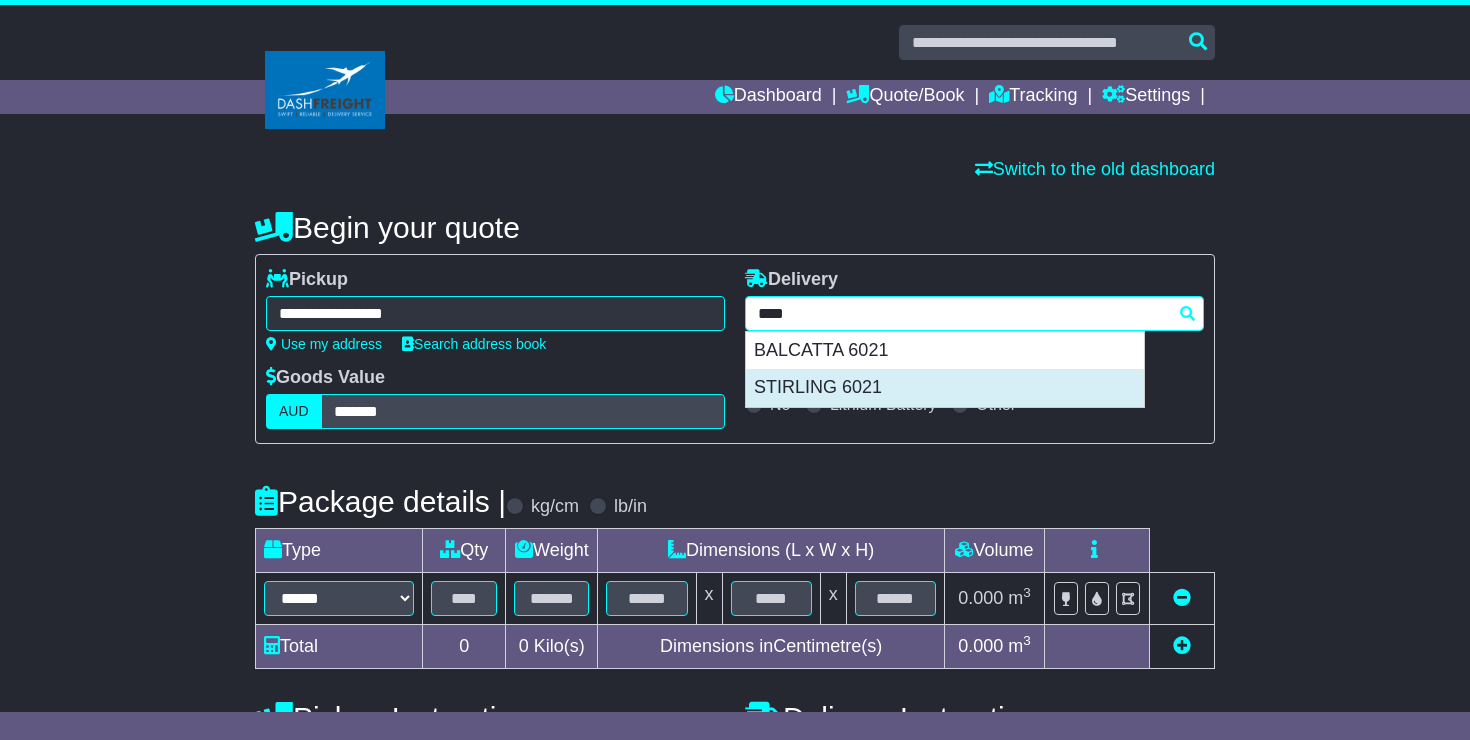 click on "STIRLING 6021" at bounding box center (945, 388) 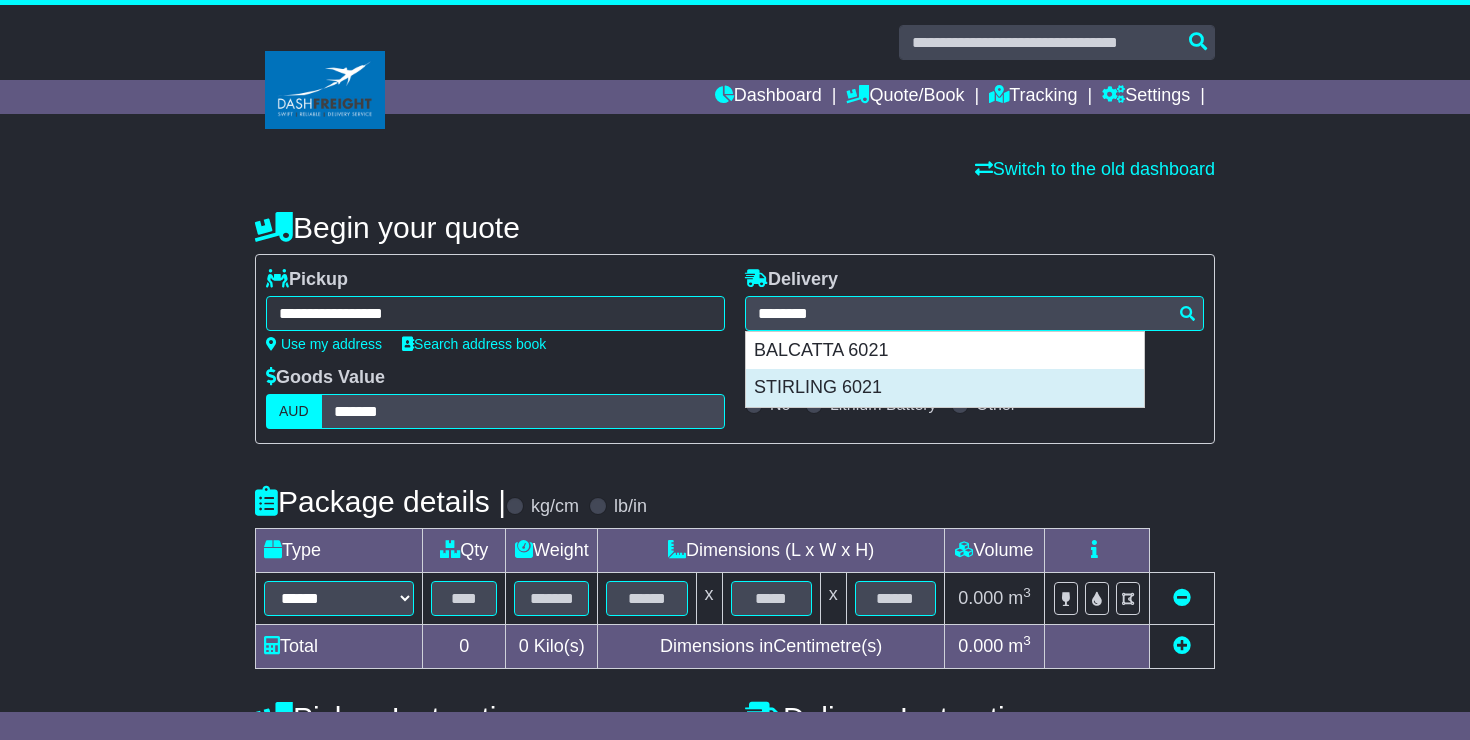 type on "**********" 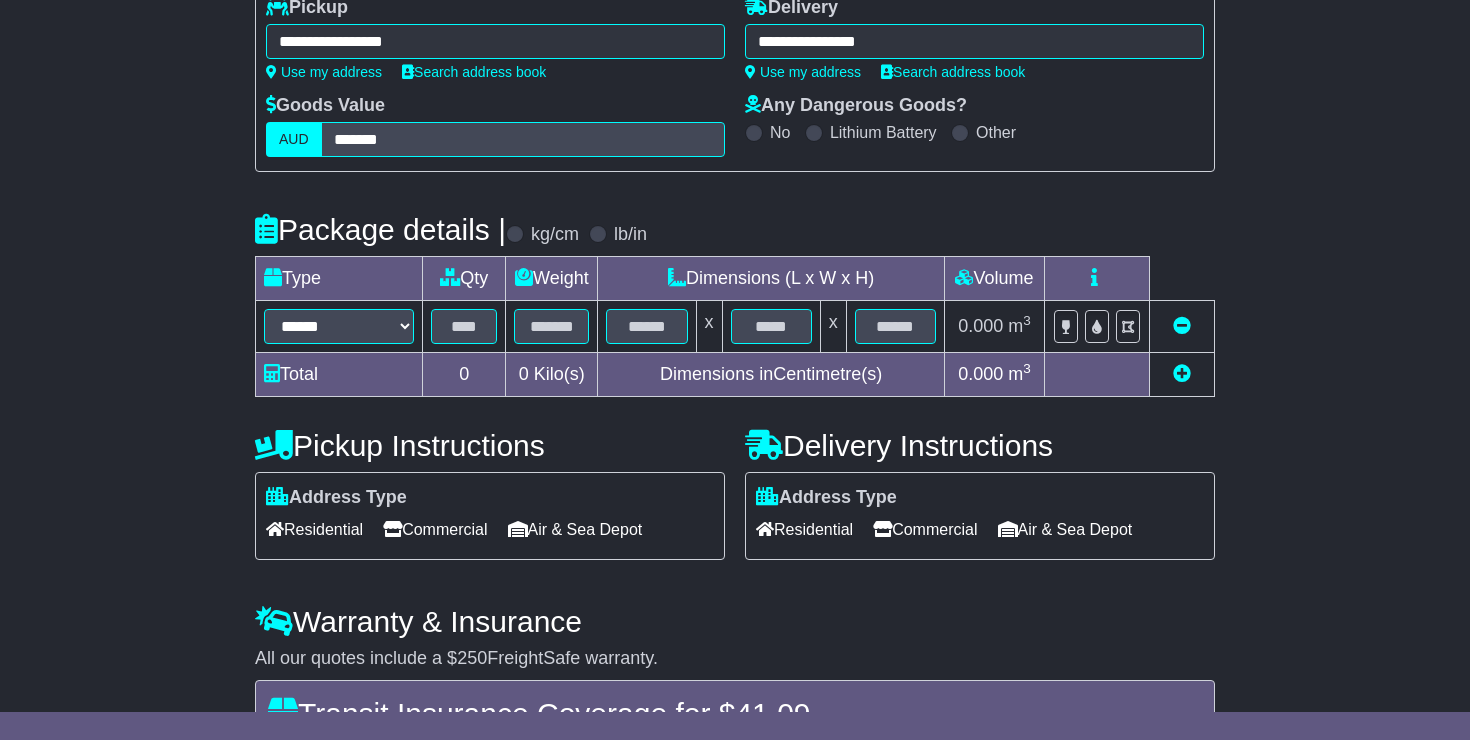 scroll, scrollTop: 280, scrollLeft: 0, axis: vertical 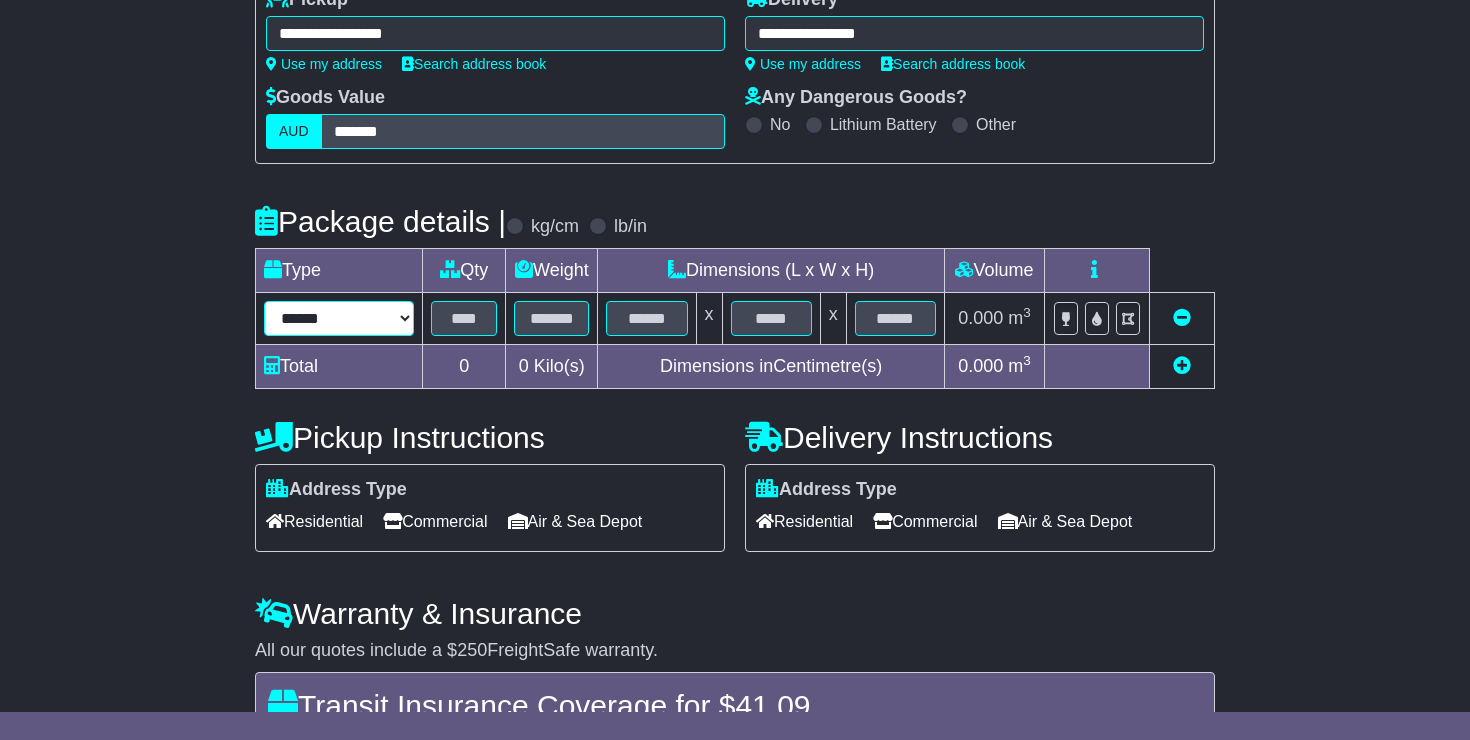 click on "****** ****** *** ******** ***** **** **** ****** *** *******" at bounding box center (339, 318) 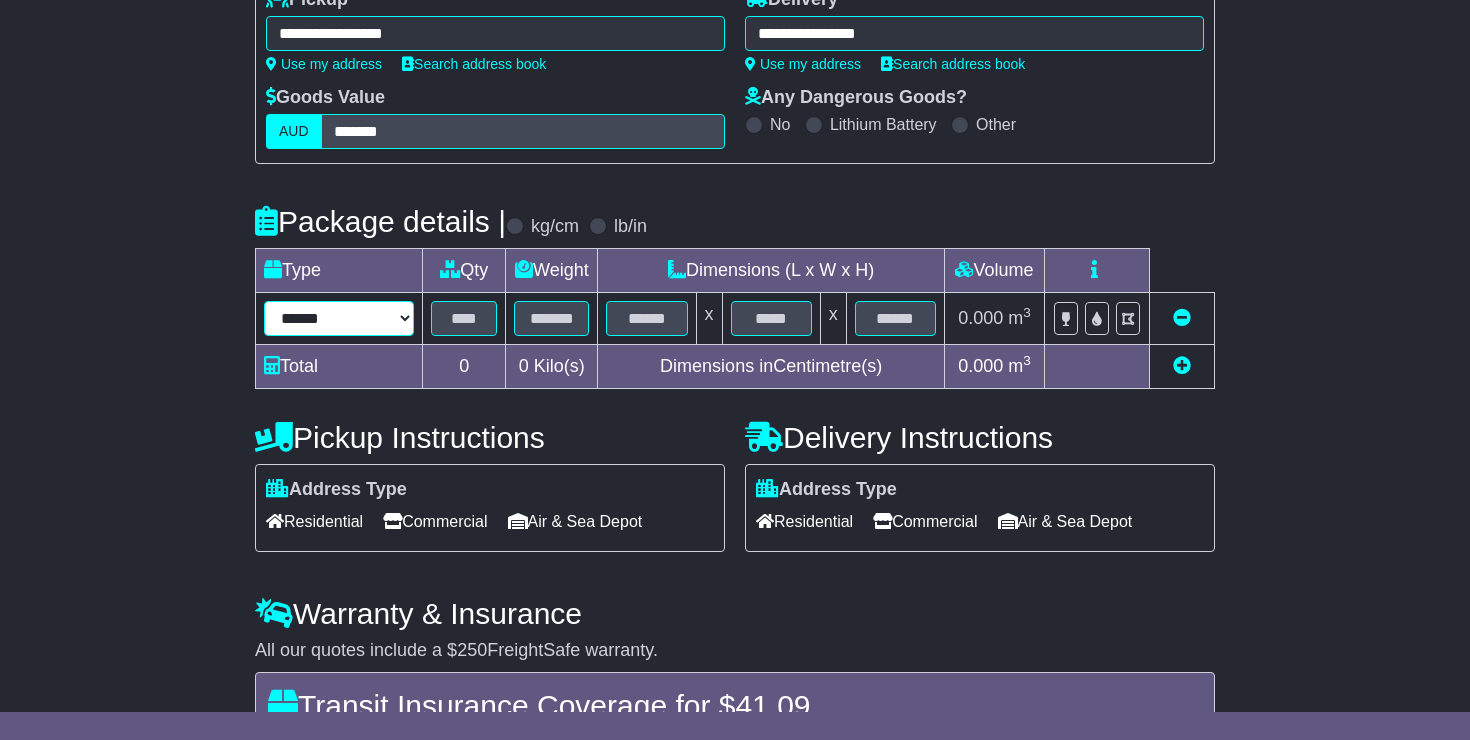 select on "*****" 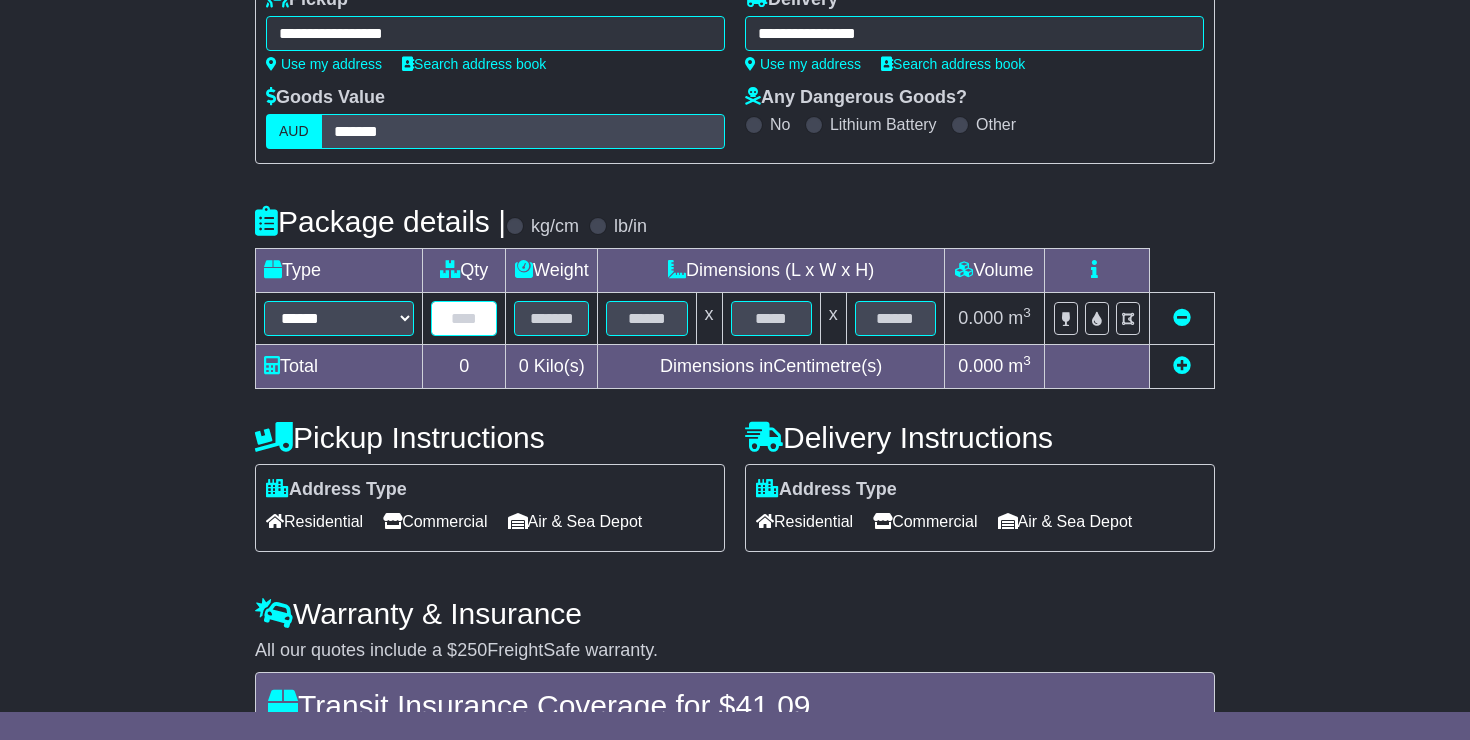 click at bounding box center (464, 318) 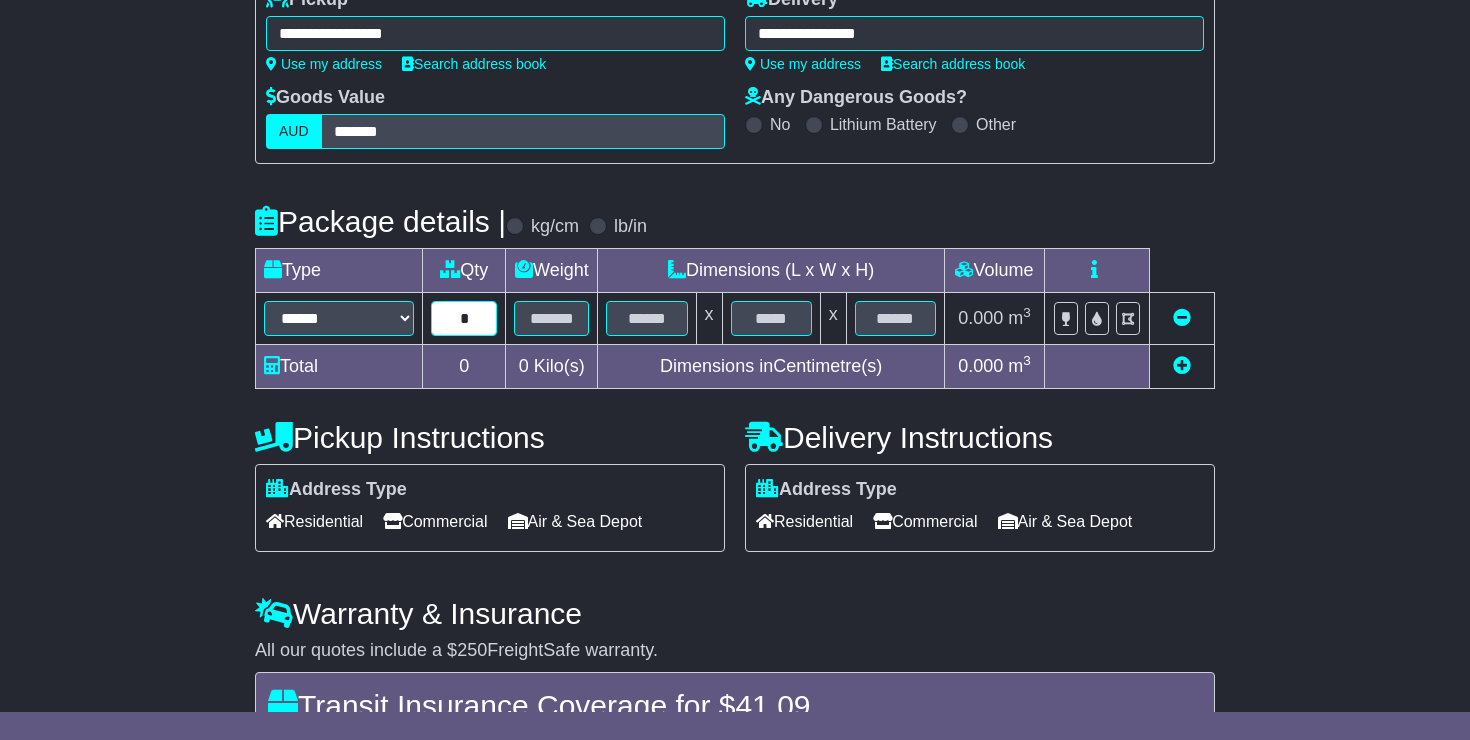 type on "*" 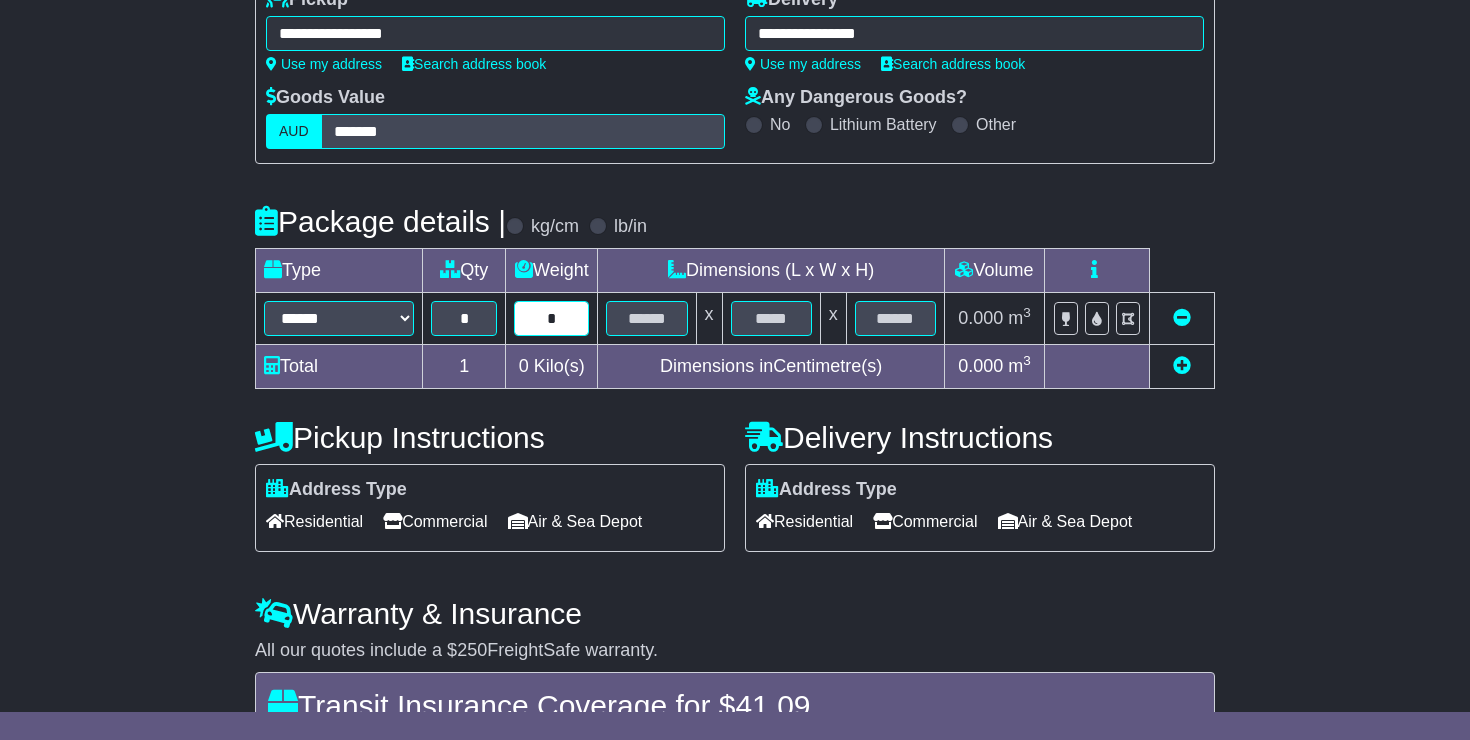 type on "*" 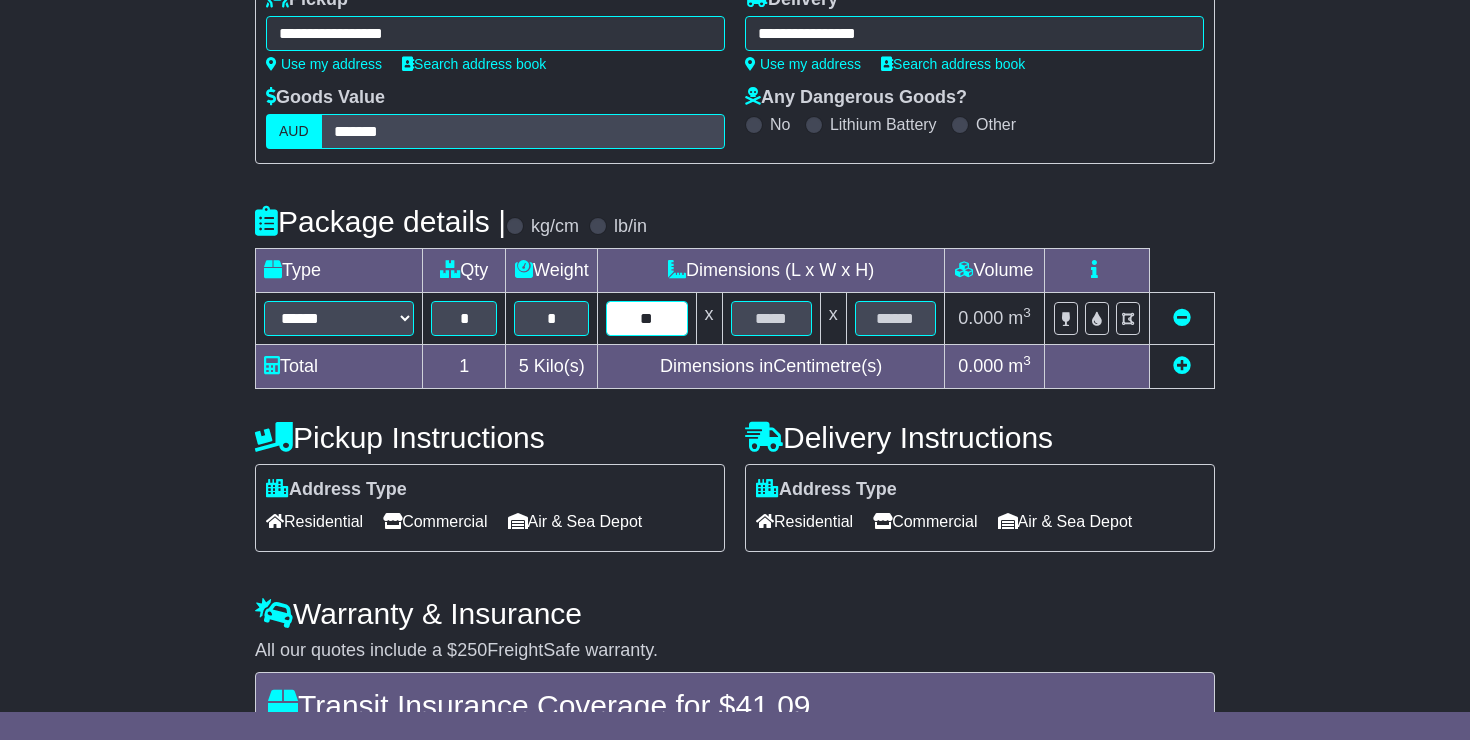 type on "**" 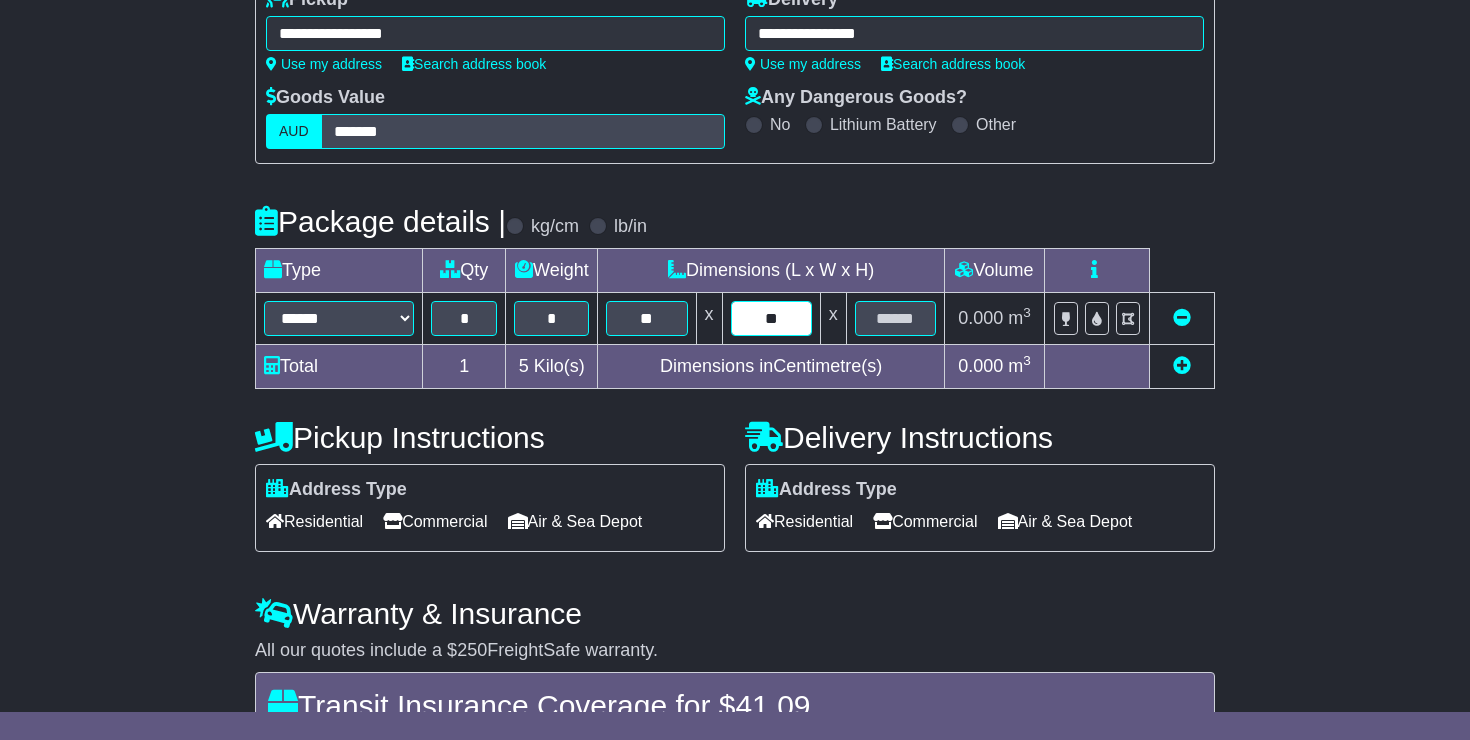 type on "**" 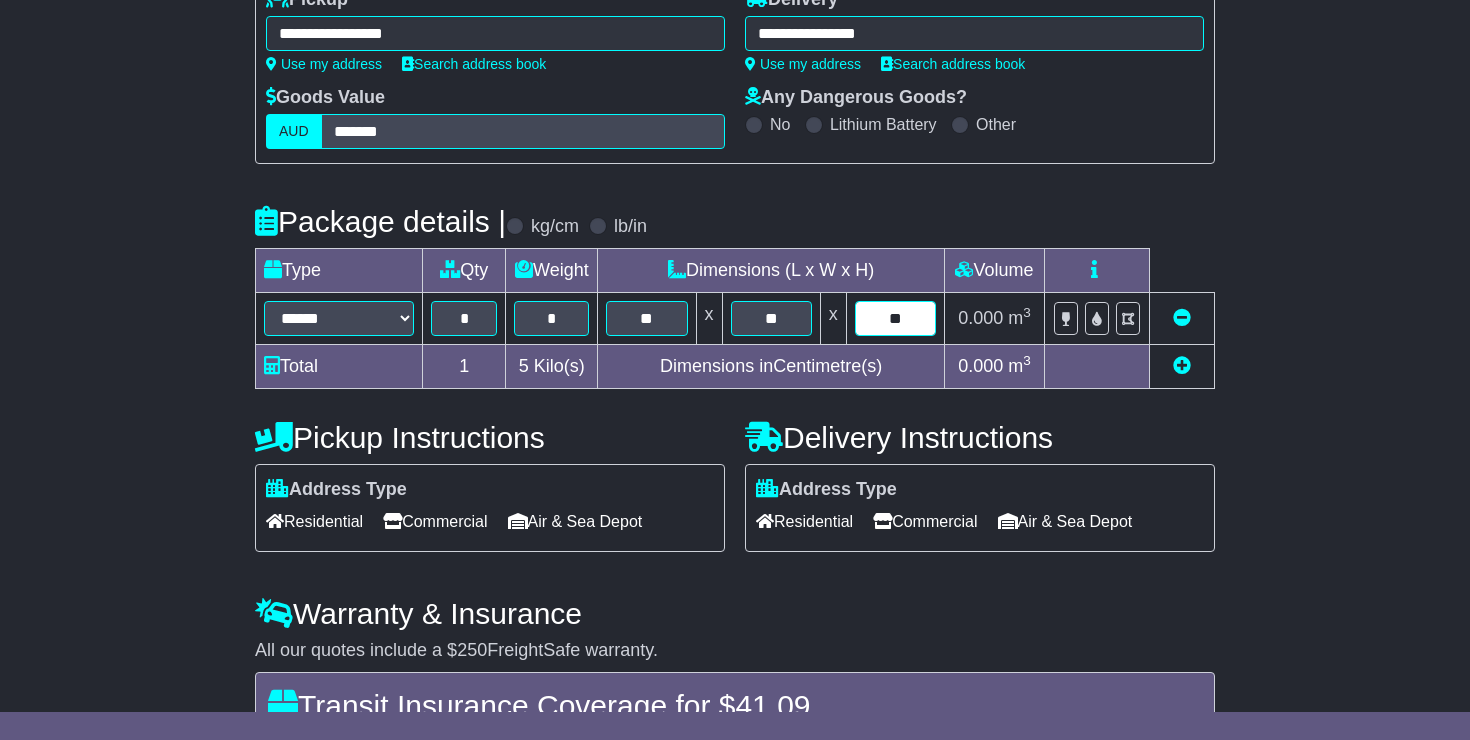 type on "**" 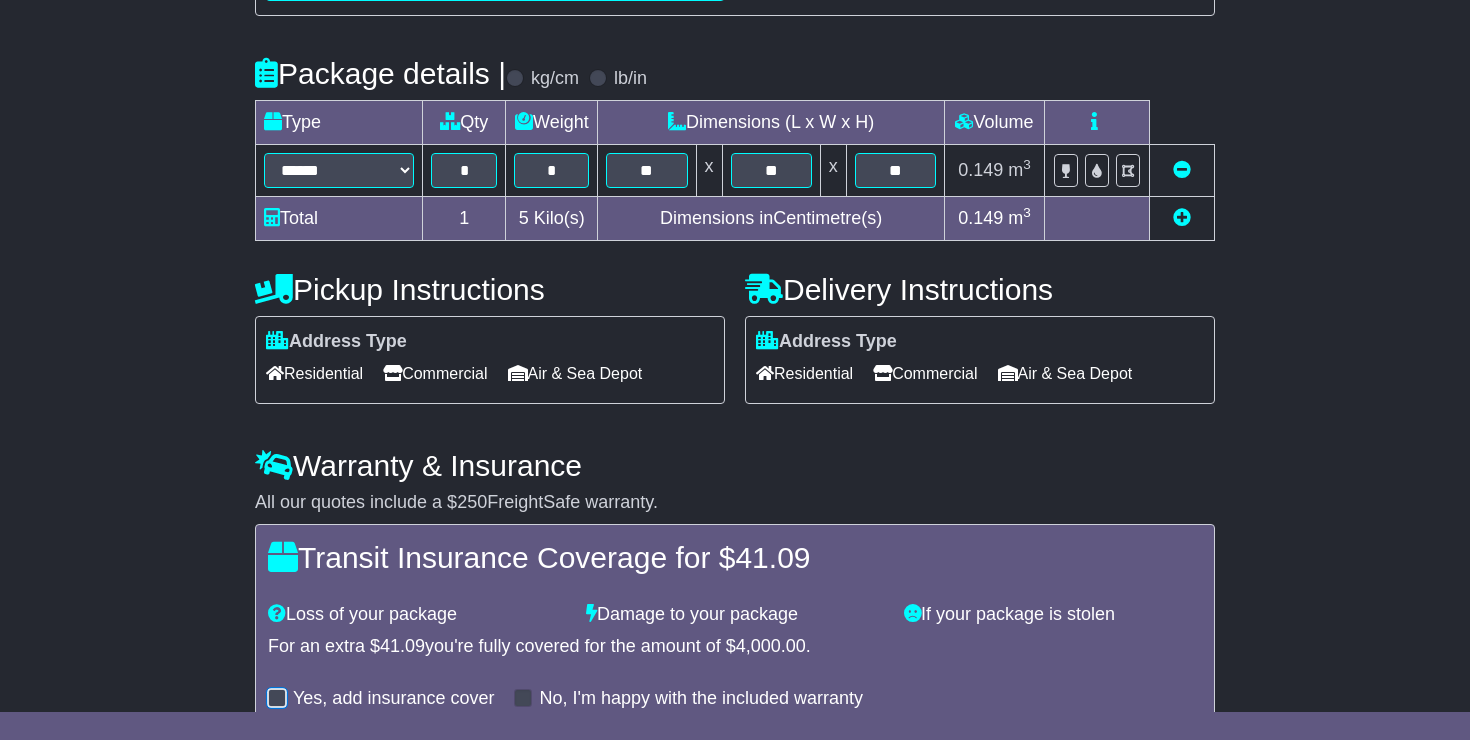 scroll, scrollTop: 426, scrollLeft: 0, axis: vertical 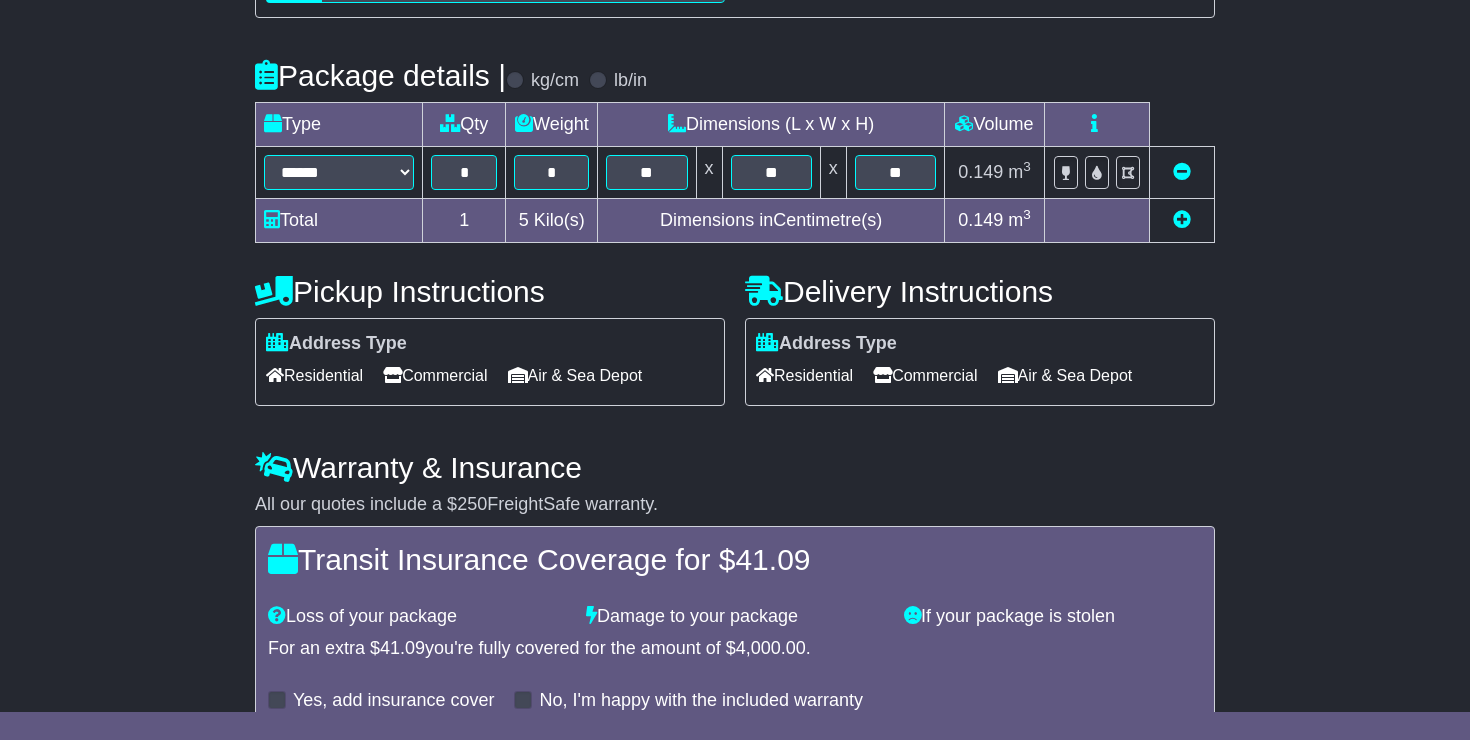 click at bounding box center [1182, 219] 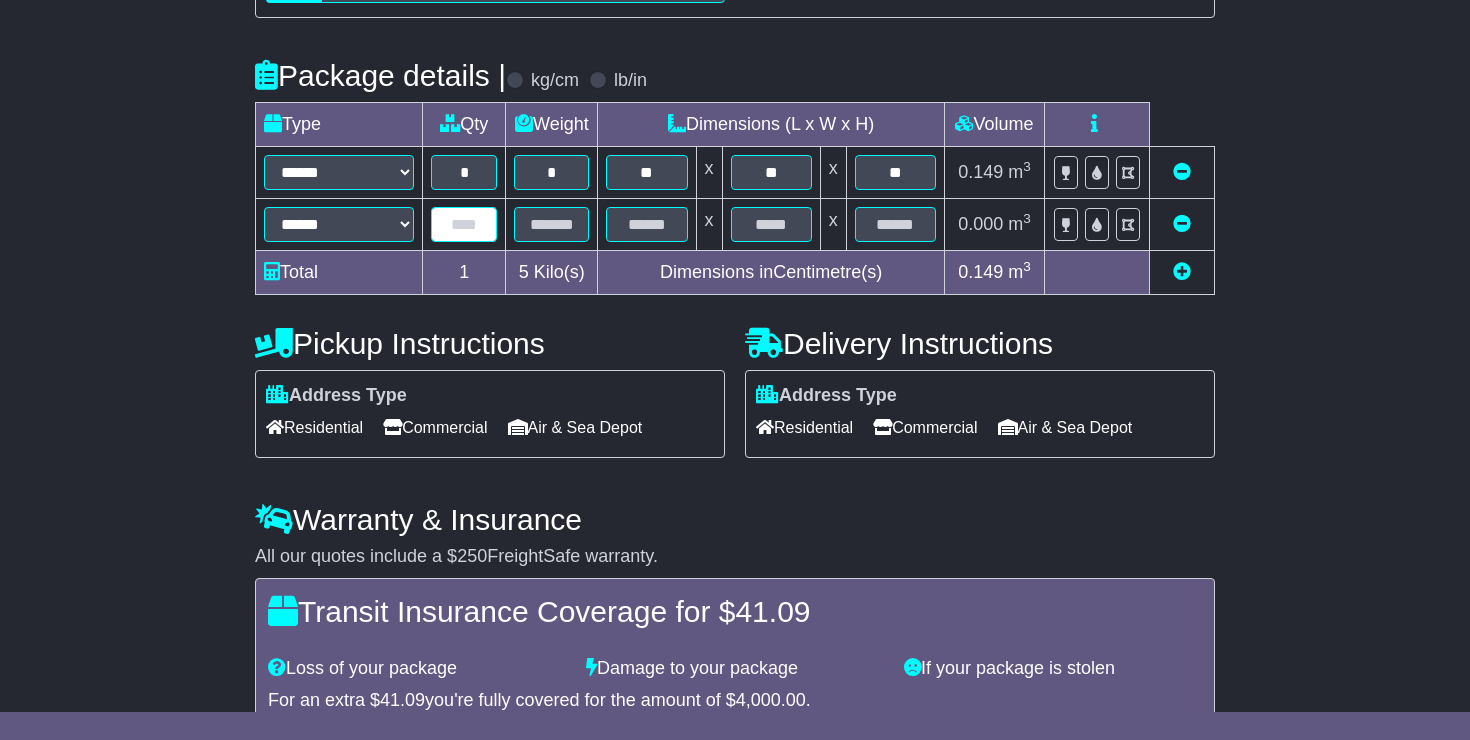 click at bounding box center (464, 224) 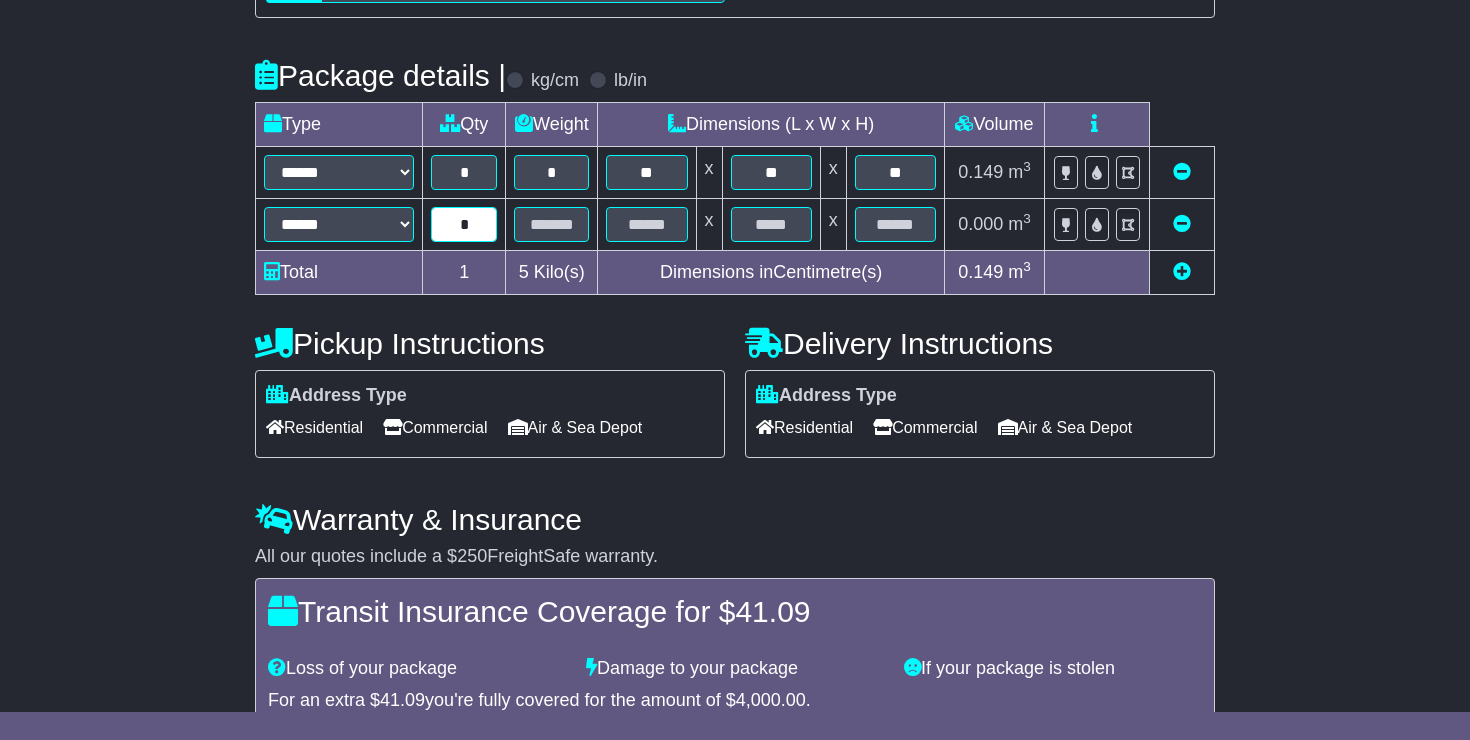type on "*" 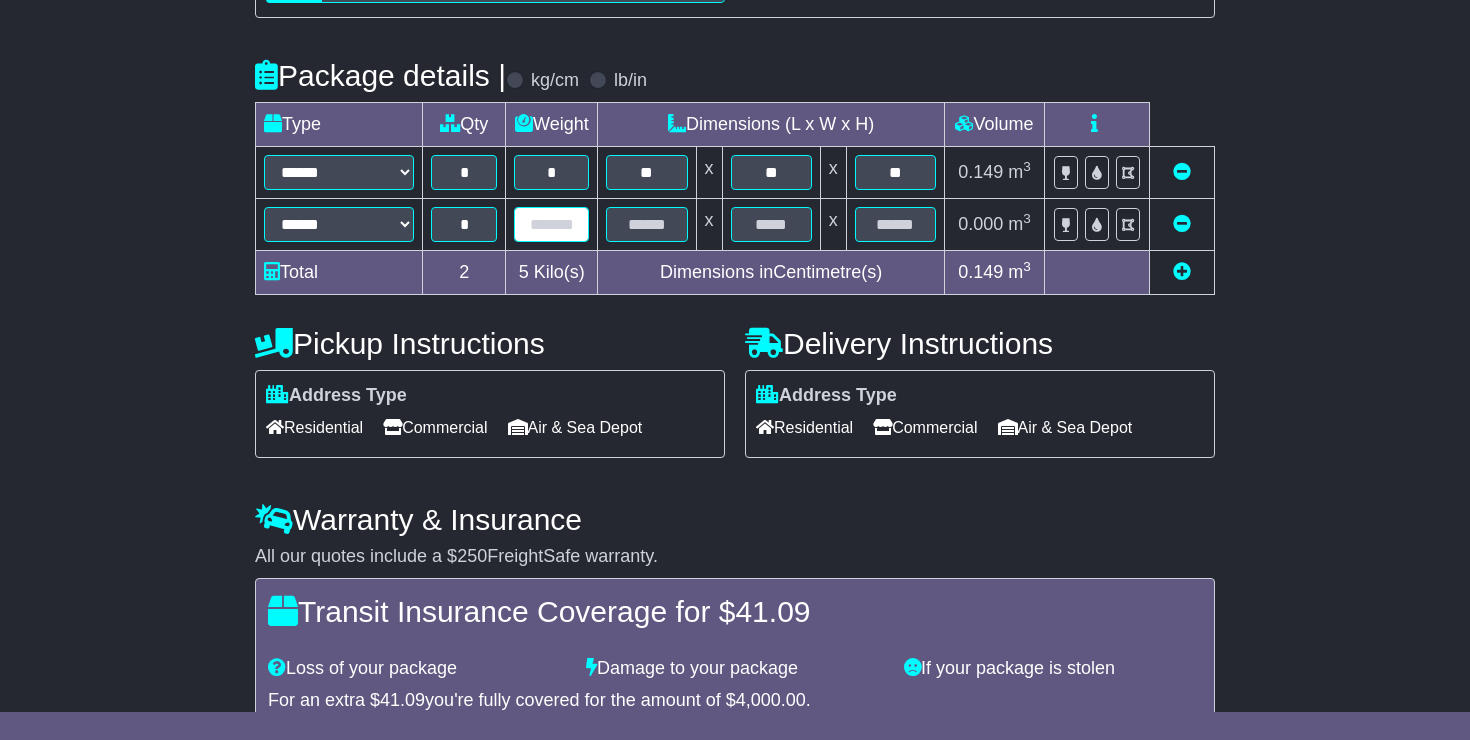 click at bounding box center (551, 224) 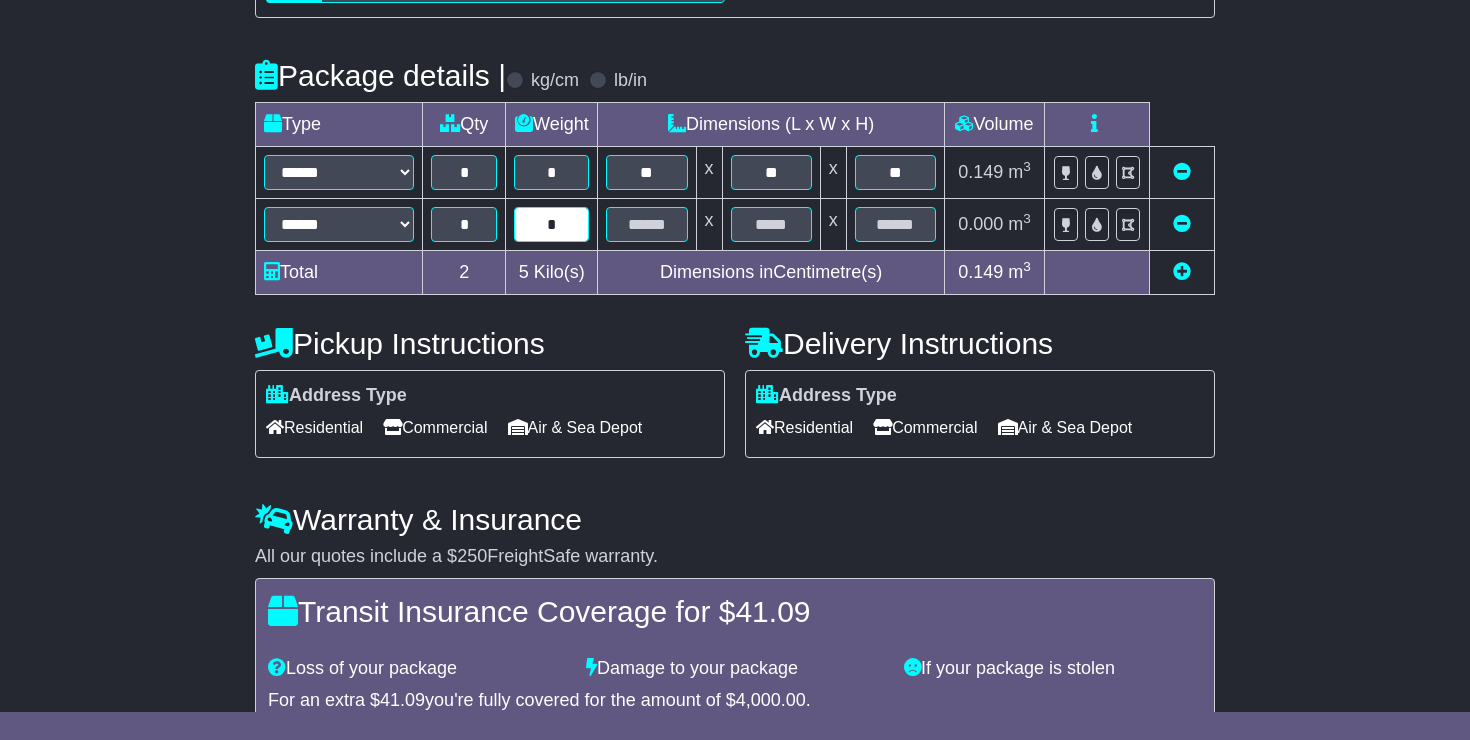 type on "*" 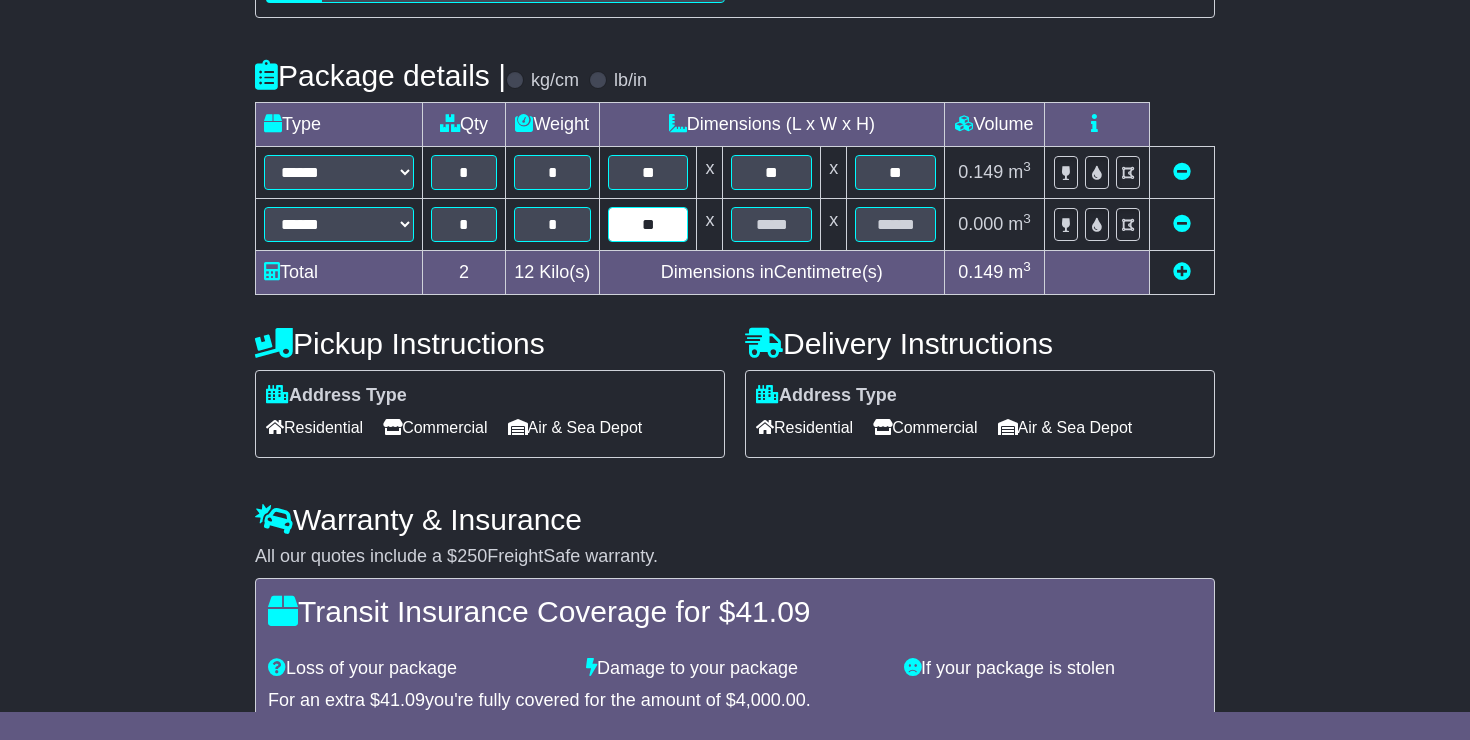 type on "**" 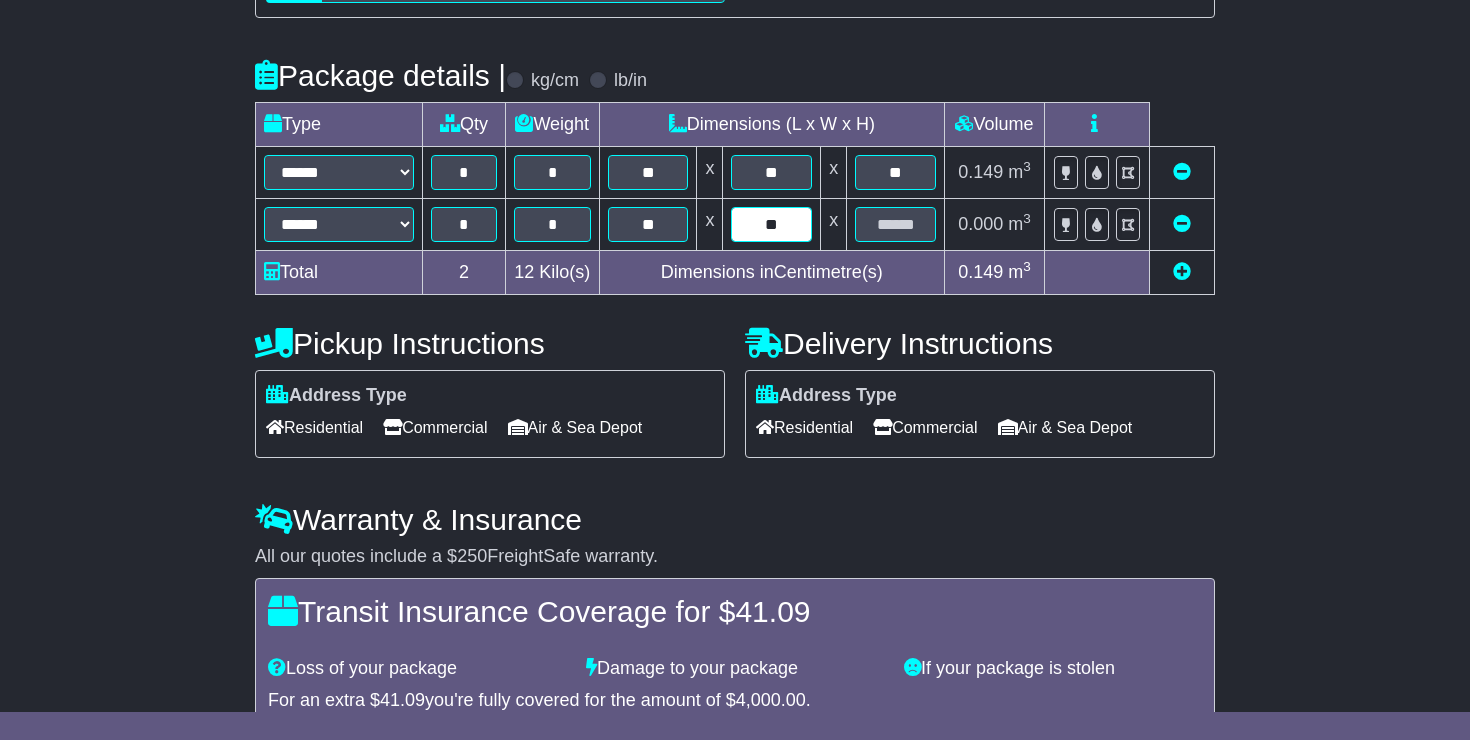 type on "**" 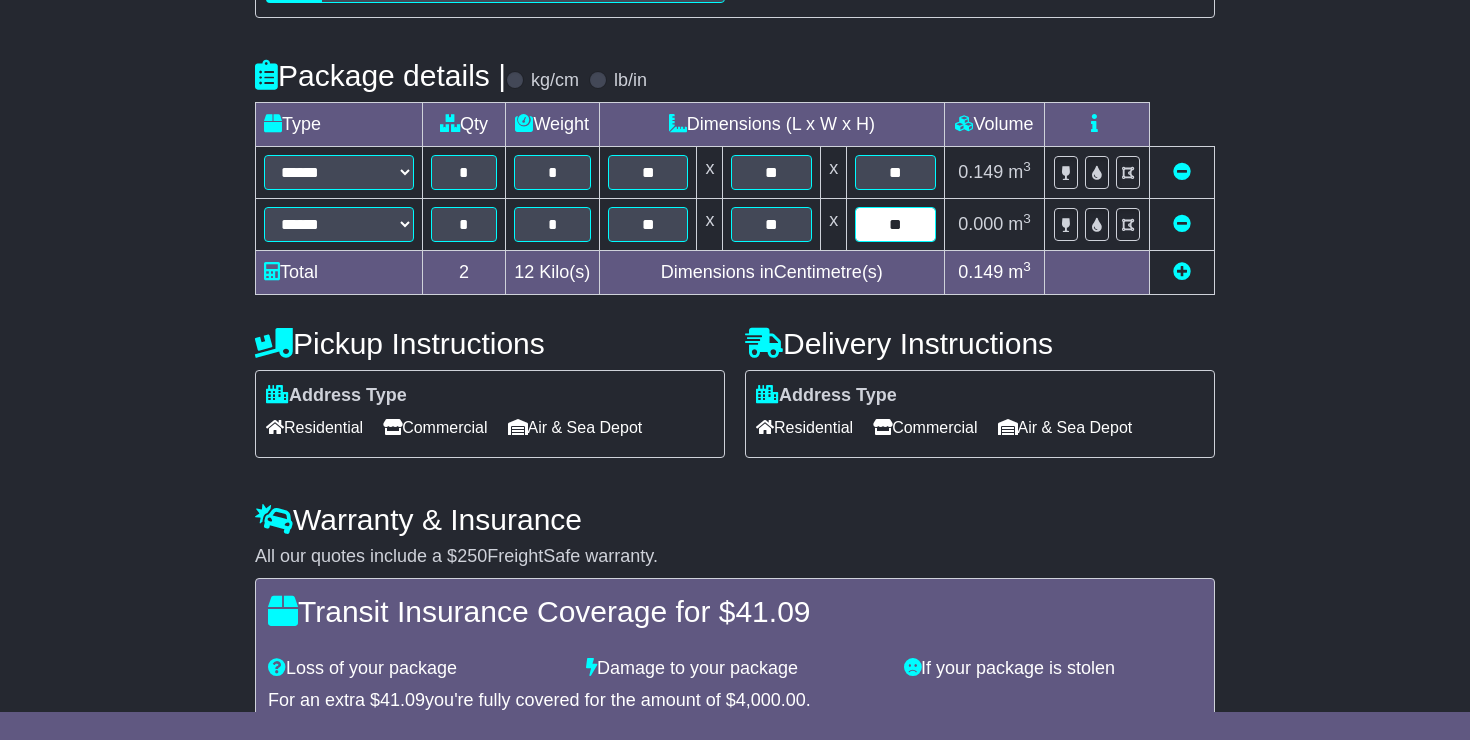type on "**" 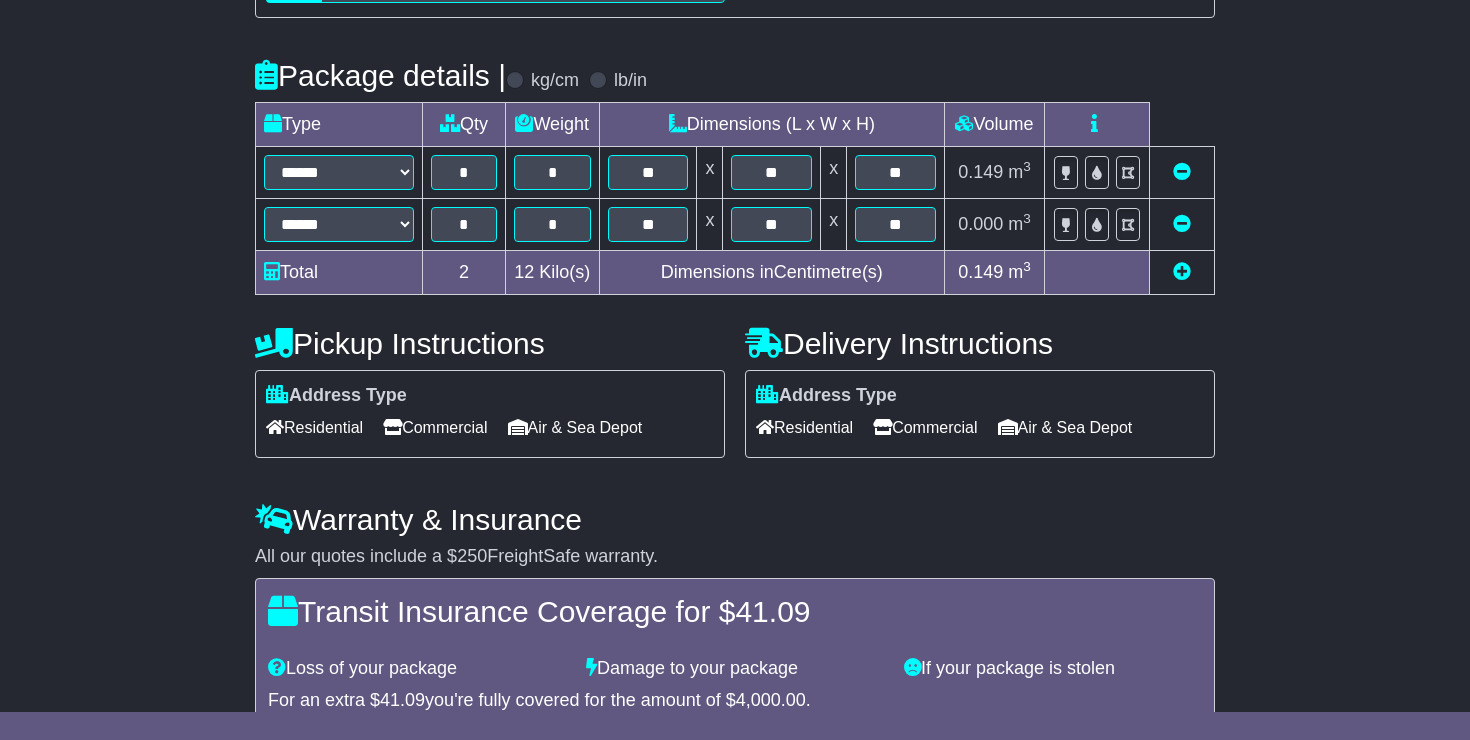 click at bounding box center [1182, 271] 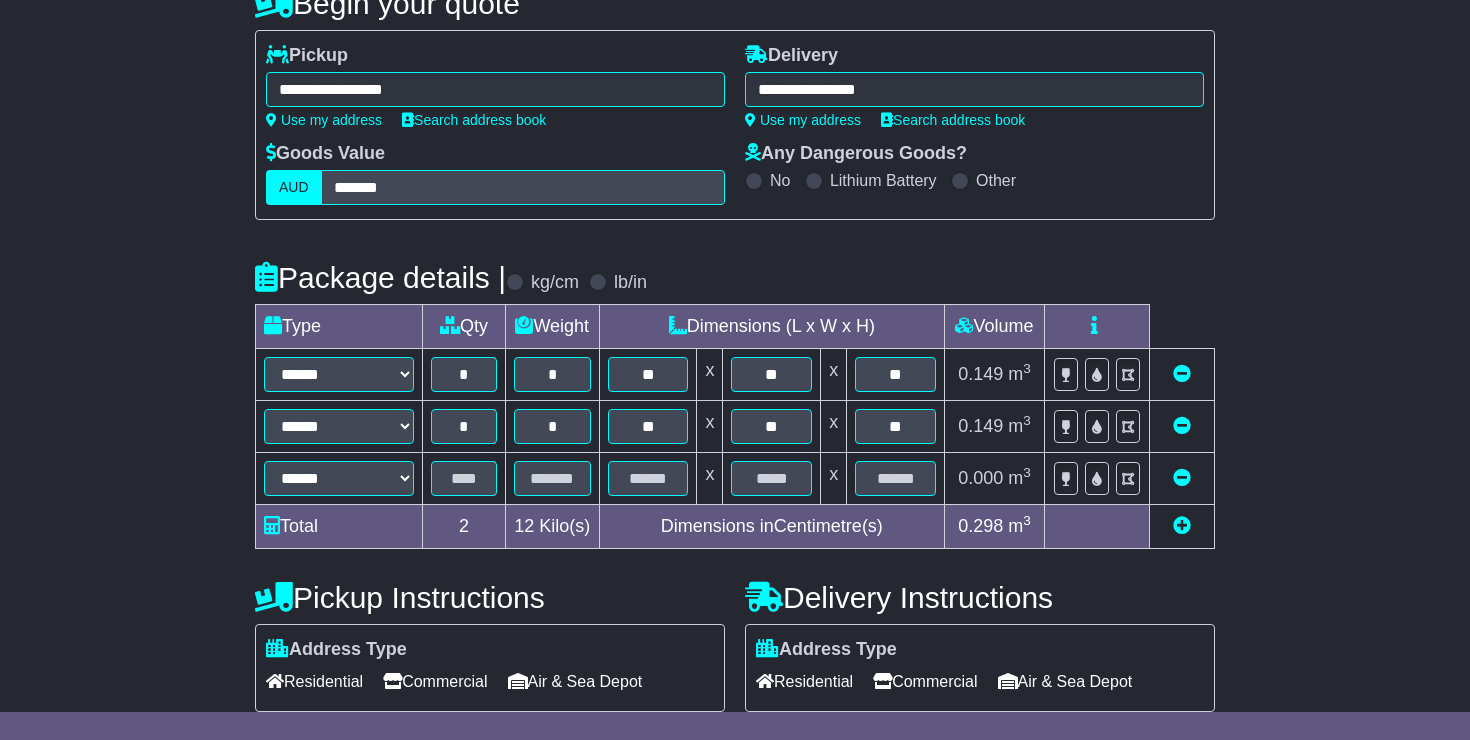 scroll, scrollTop: 225, scrollLeft: 0, axis: vertical 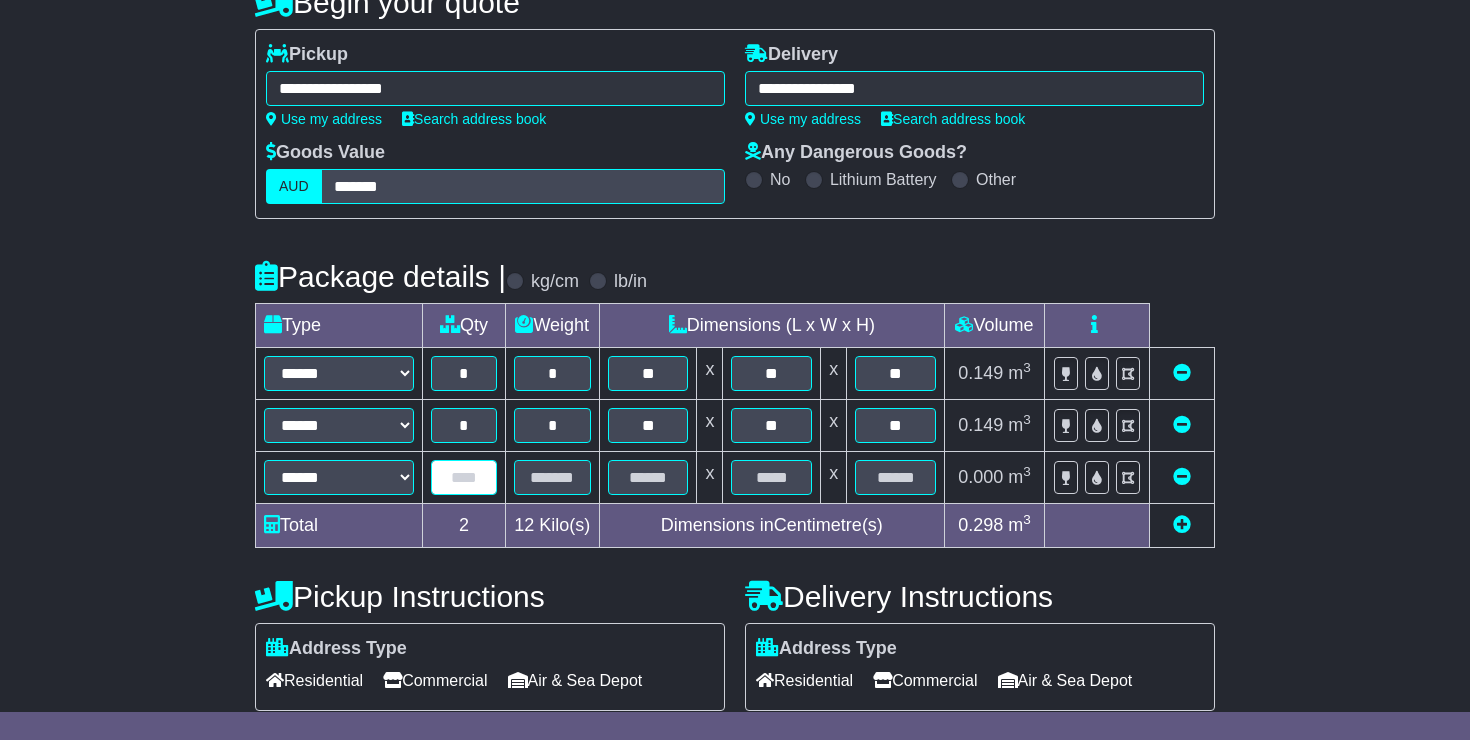 click at bounding box center (464, 477) 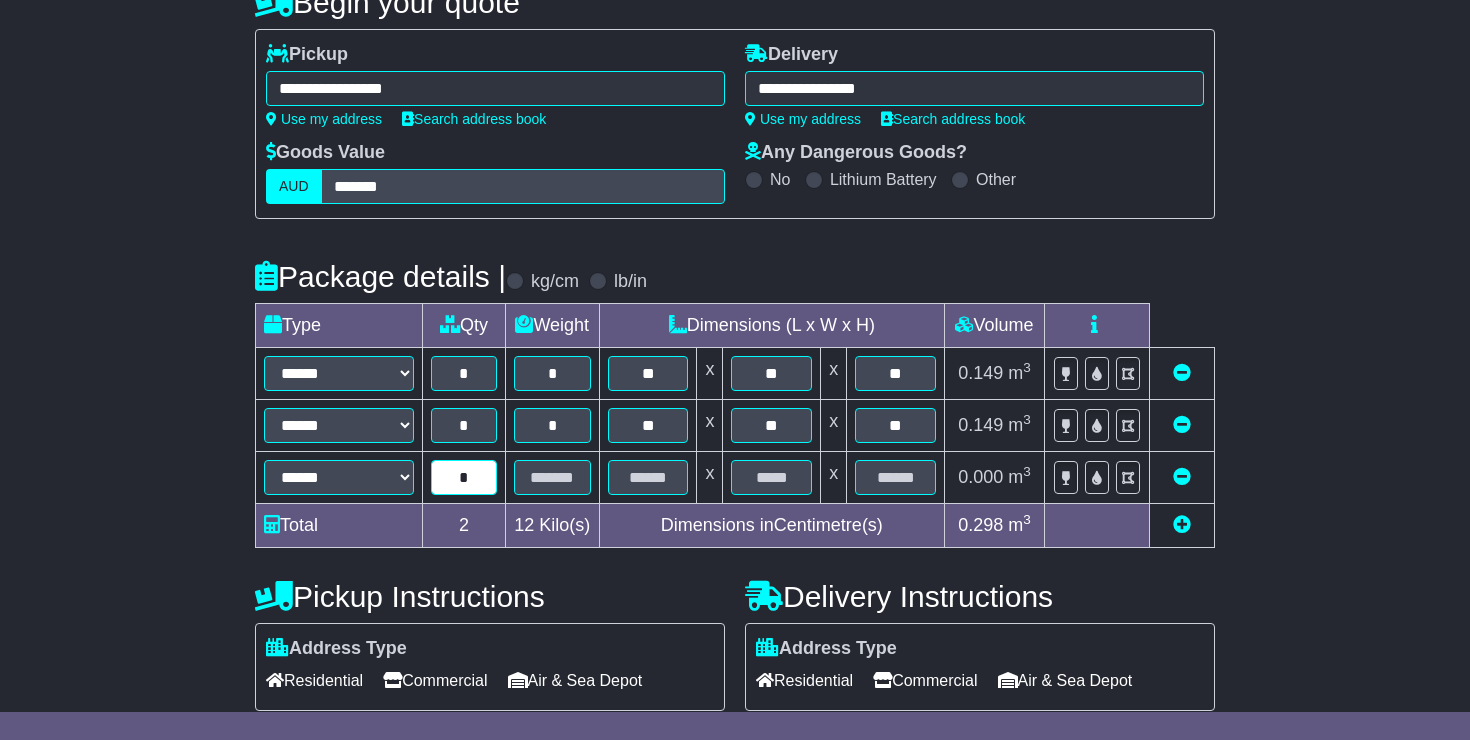 type on "*" 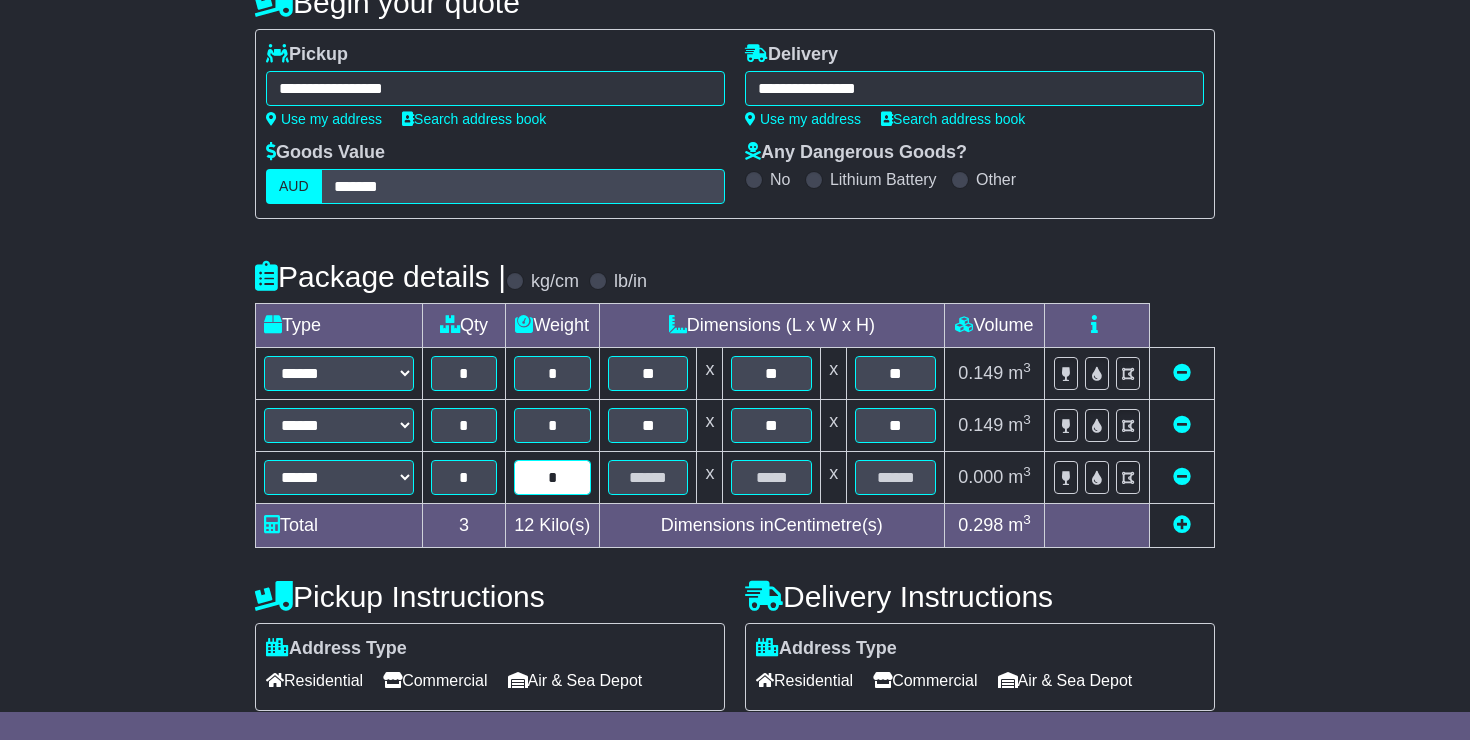 type on "*" 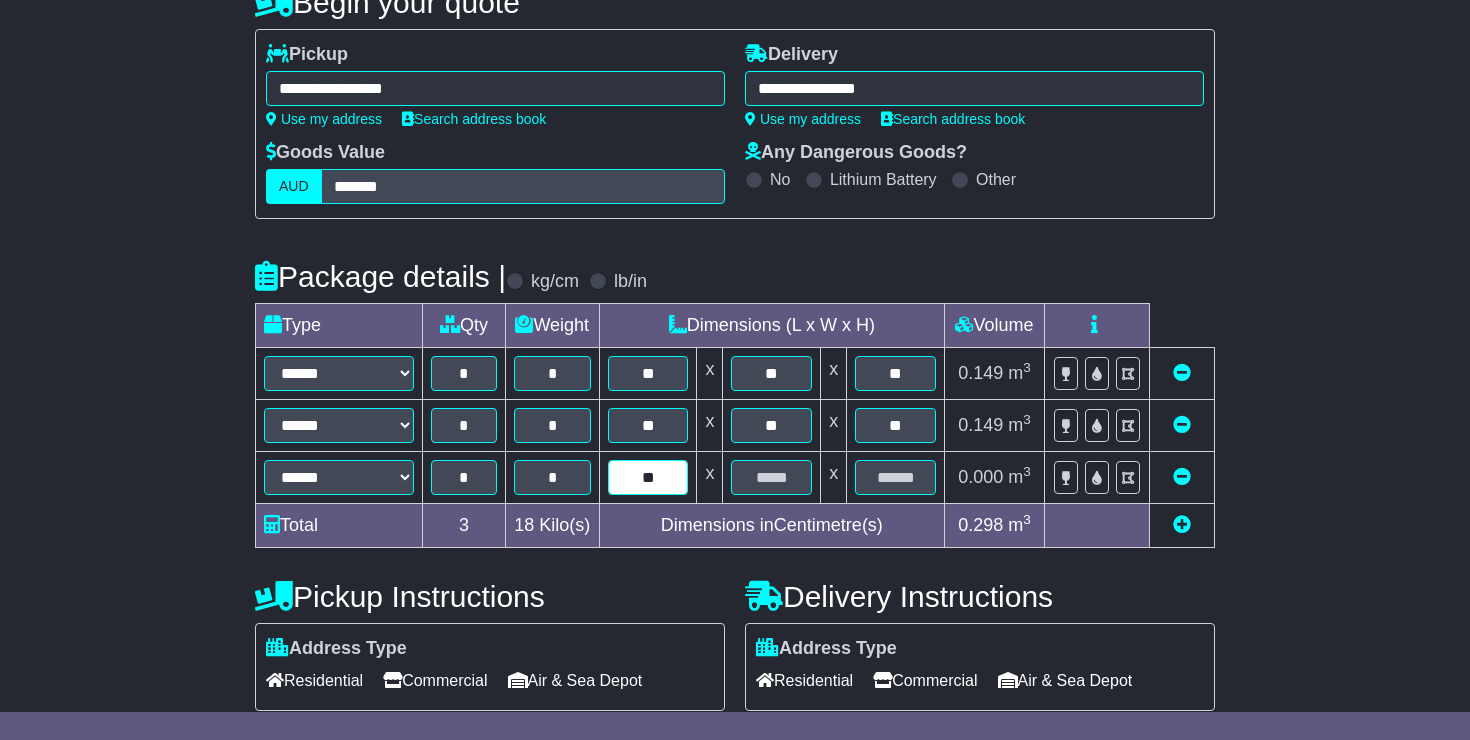 type on "**" 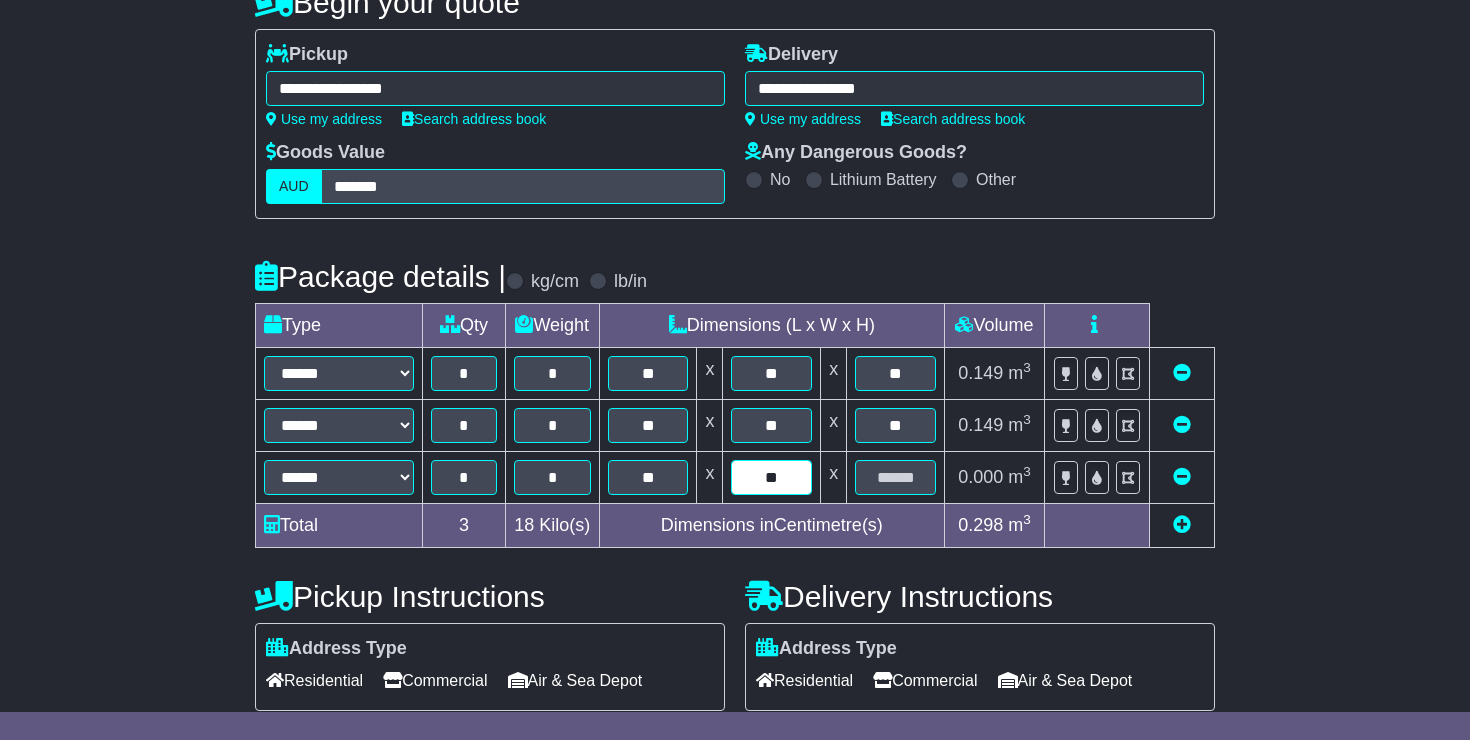 type on "**" 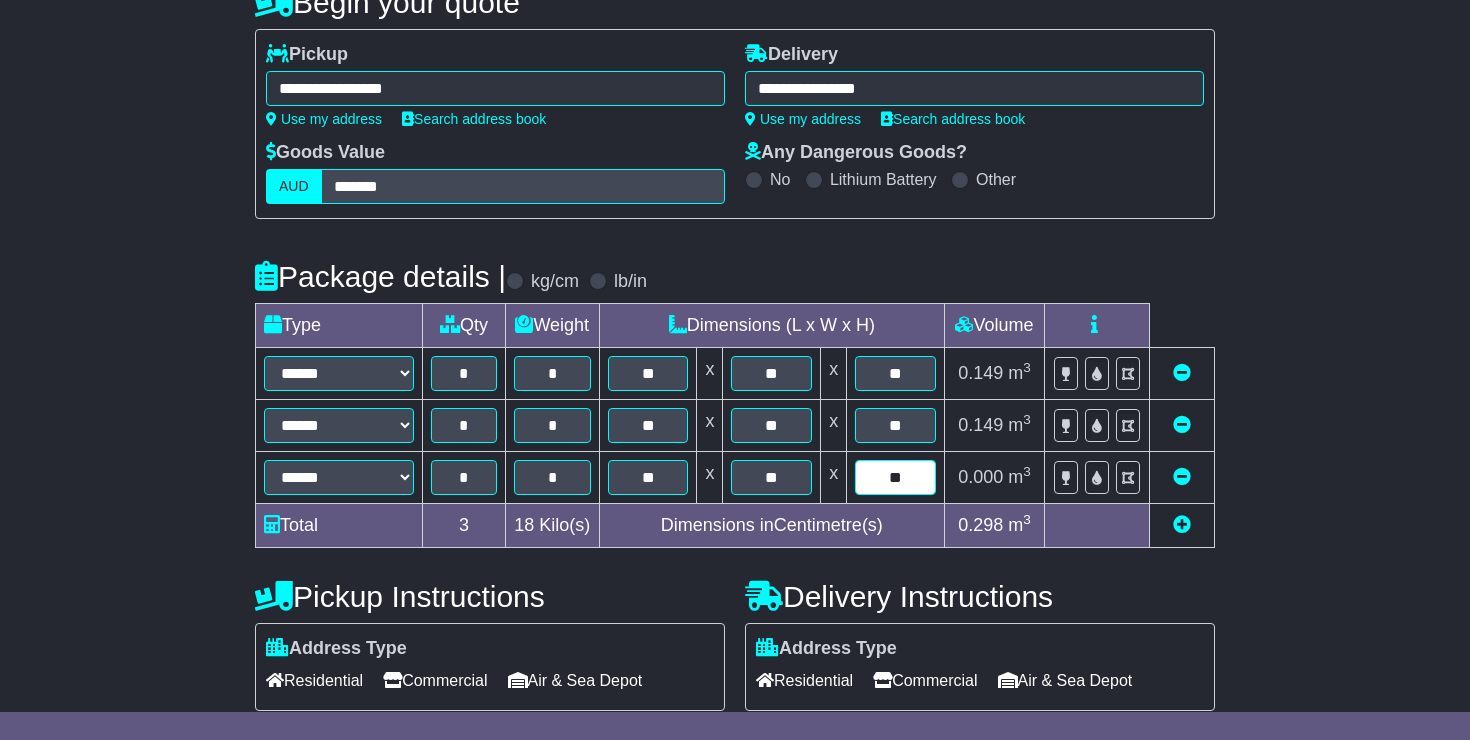 type on "**" 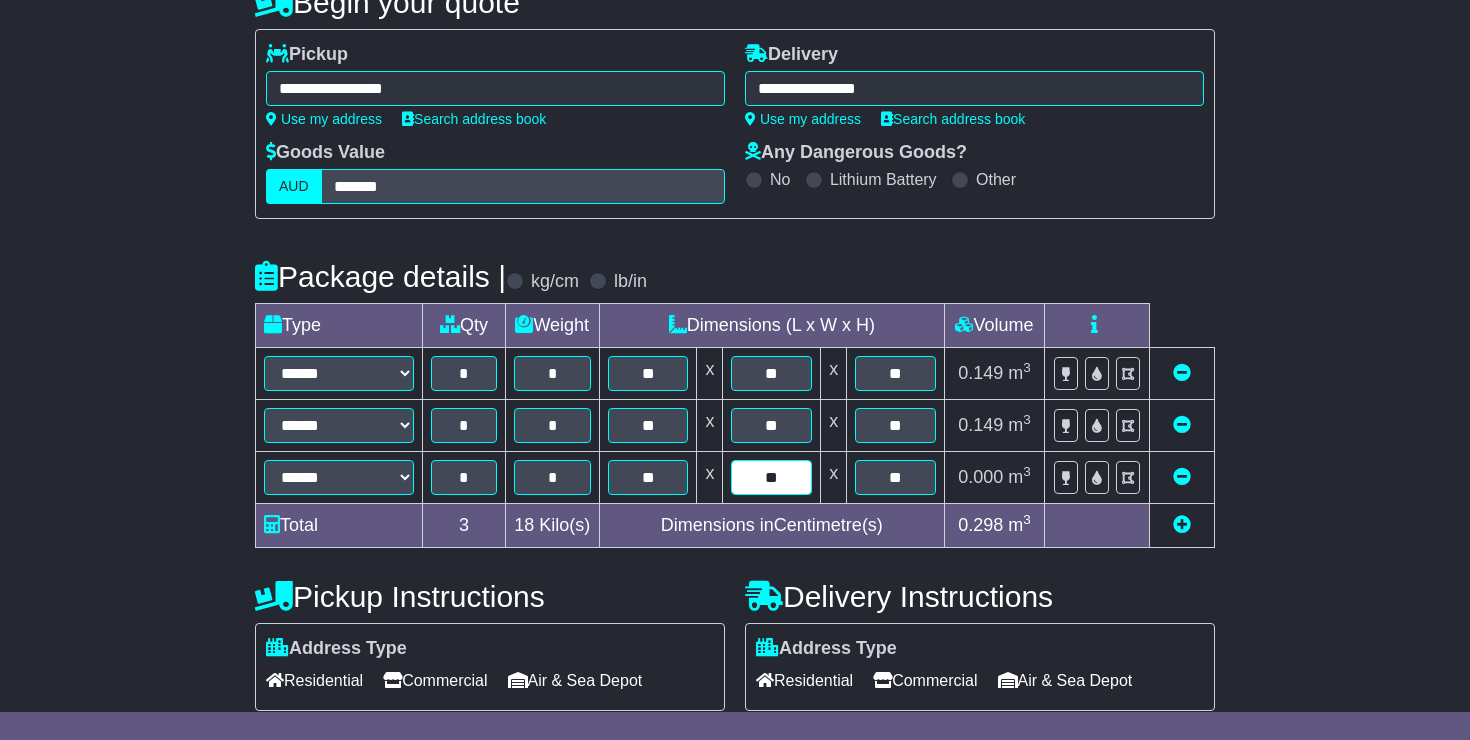 click on "**" at bounding box center (771, 477) 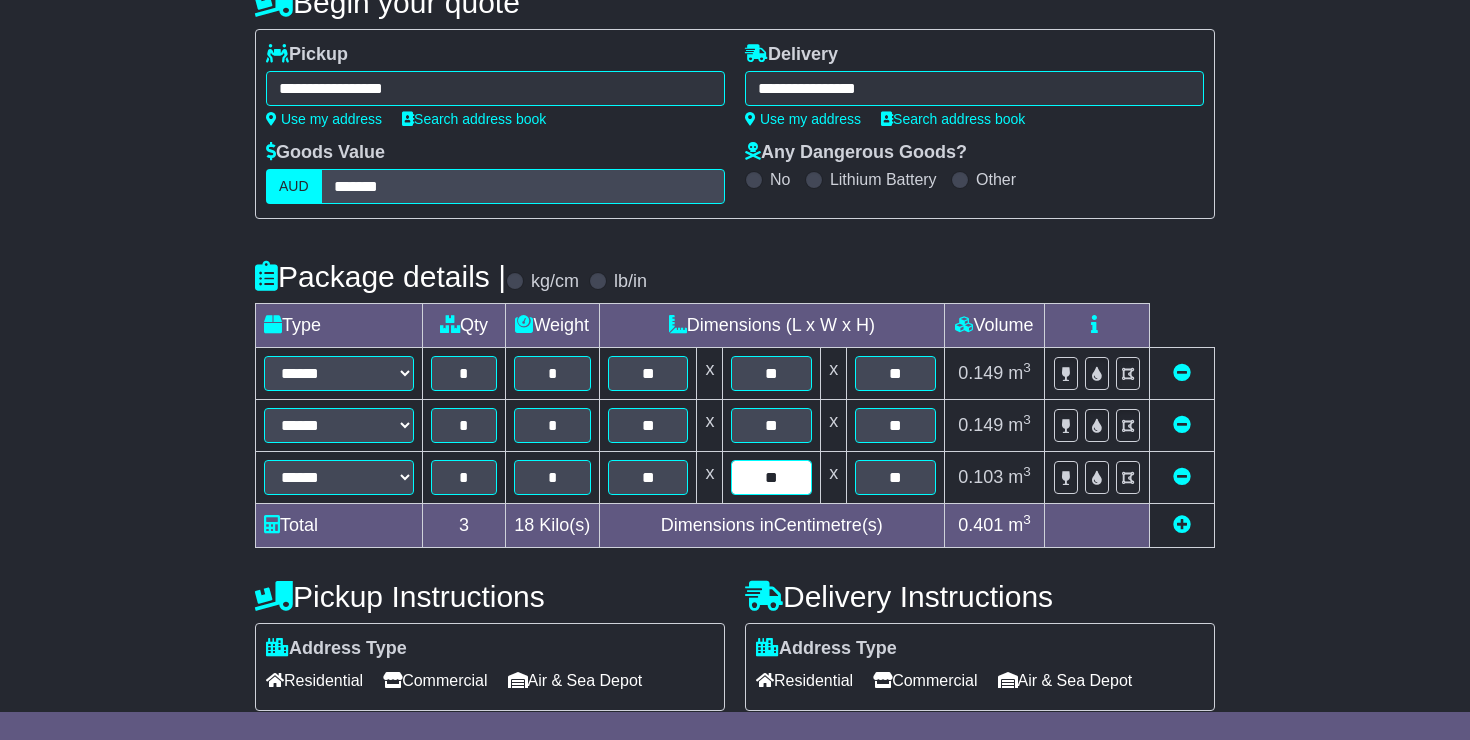 type on "**" 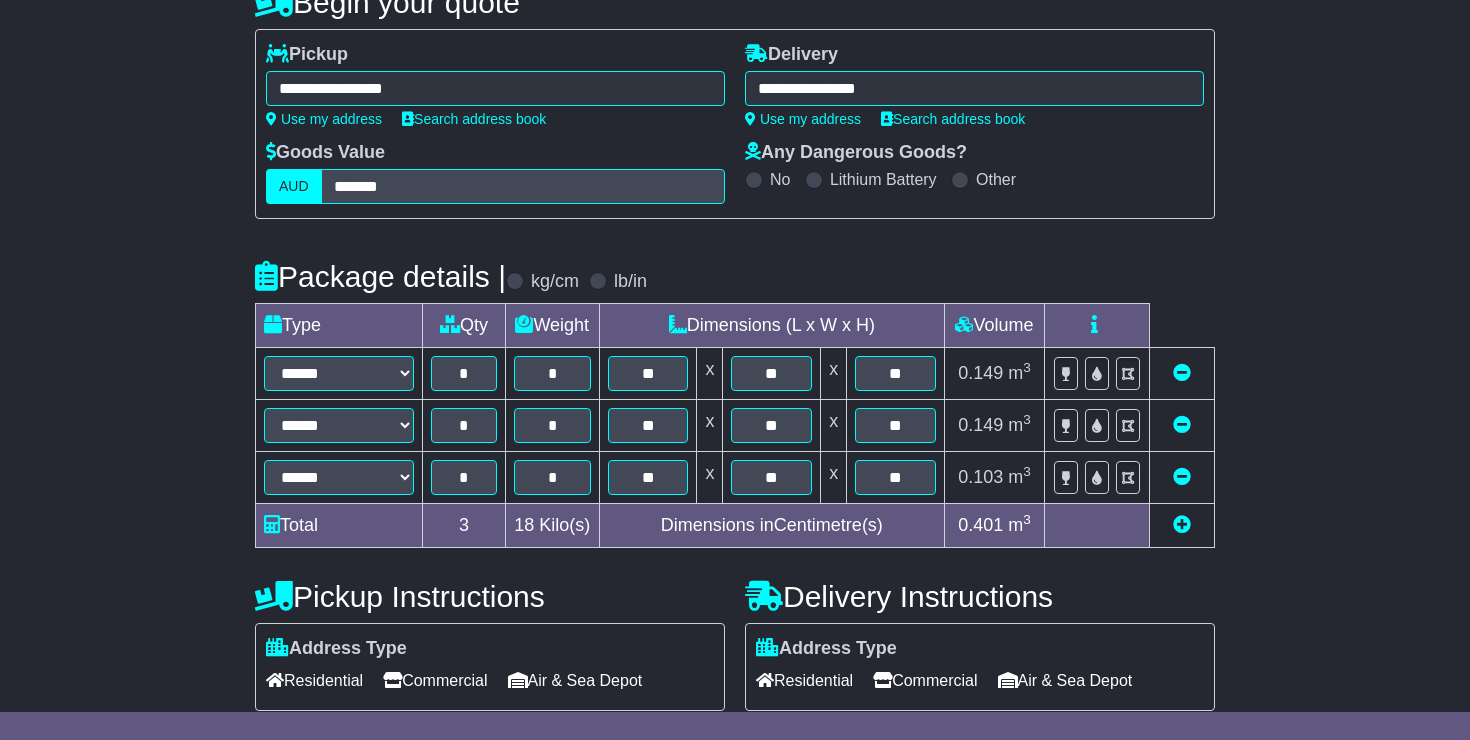 click at bounding box center [1182, 524] 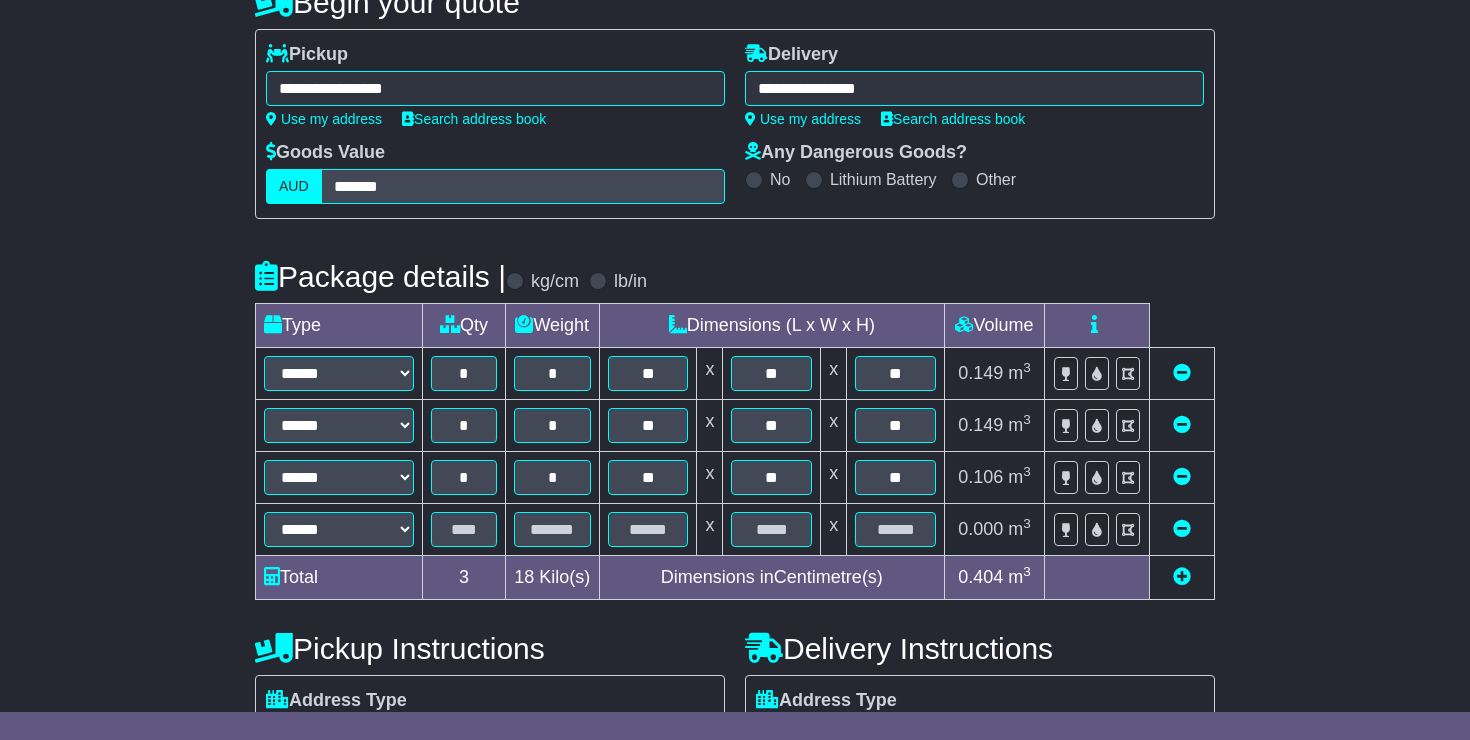 click at bounding box center [1182, 576] 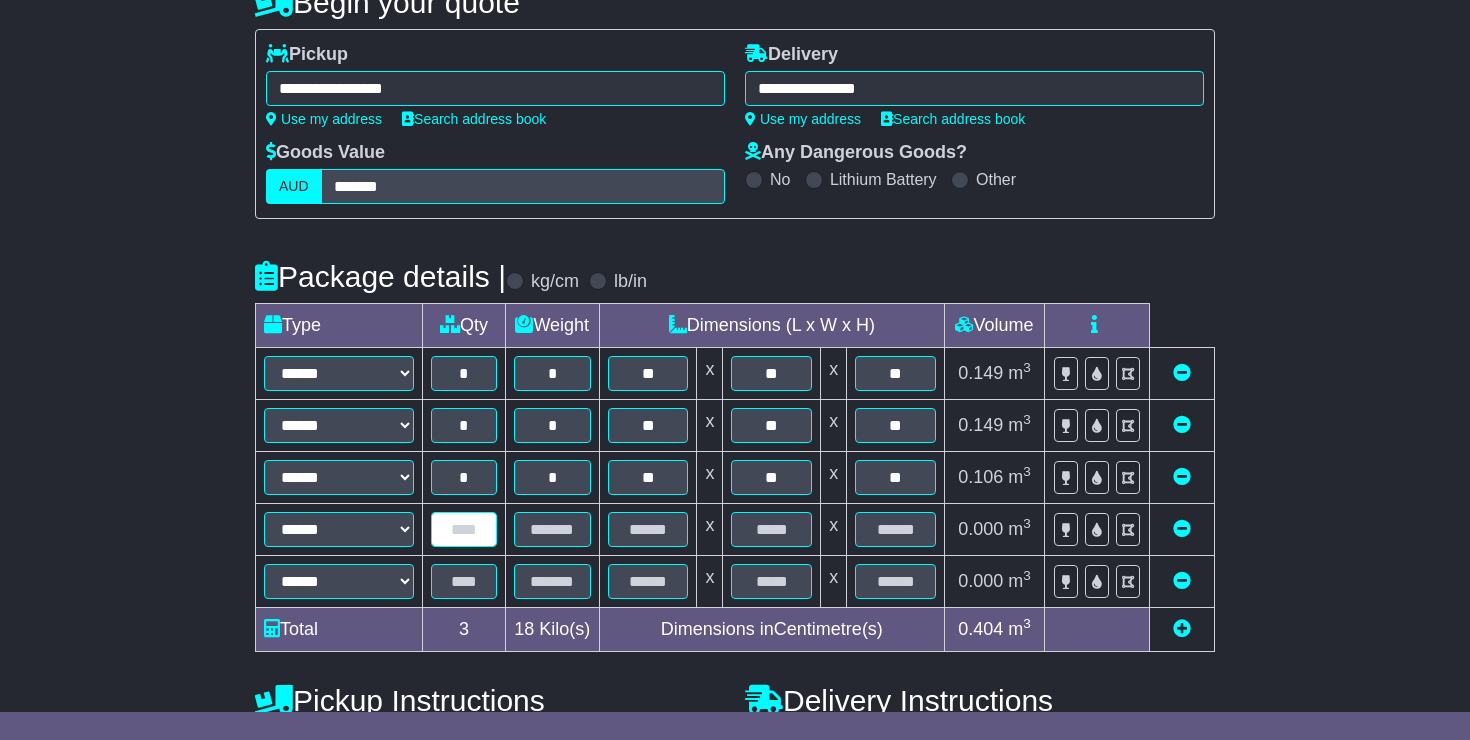 click at bounding box center (464, 529) 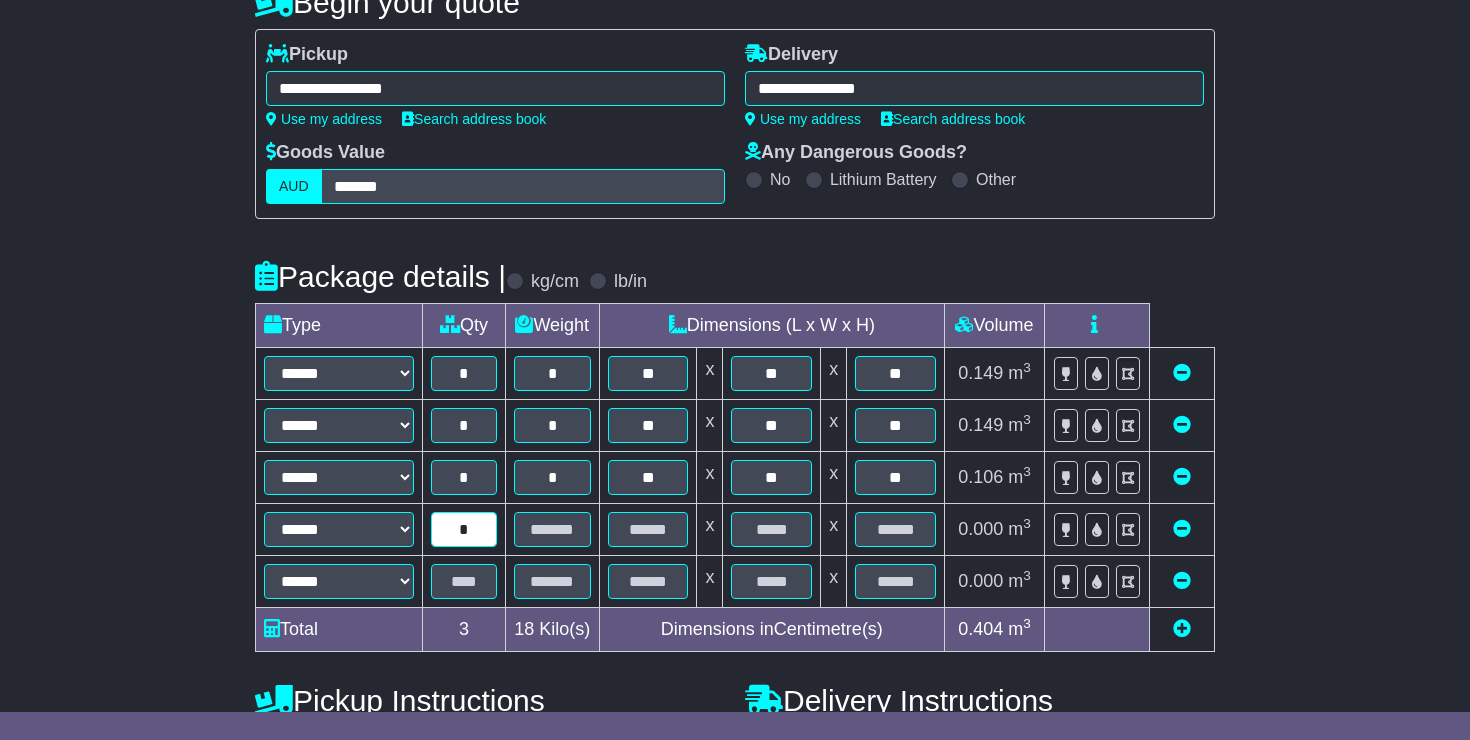 type on "*" 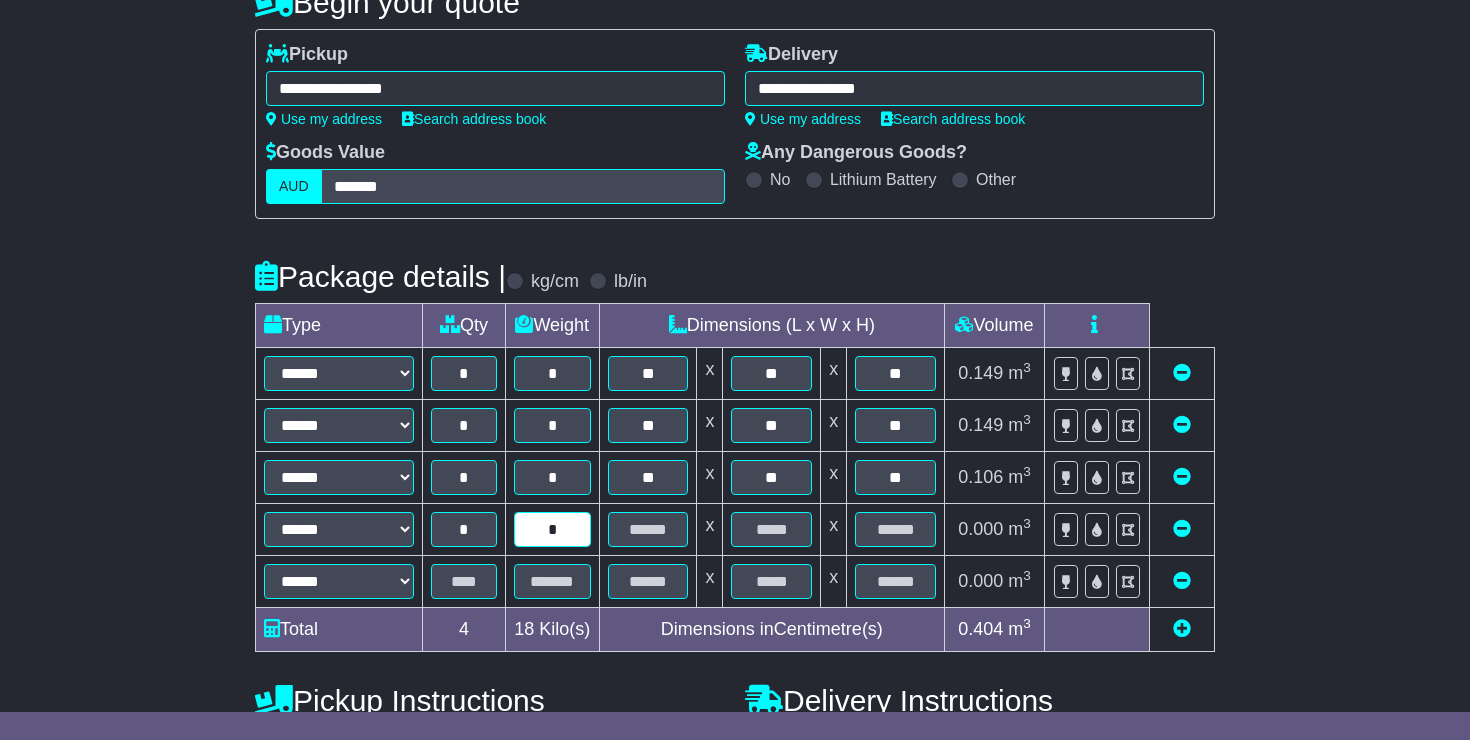 type on "*" 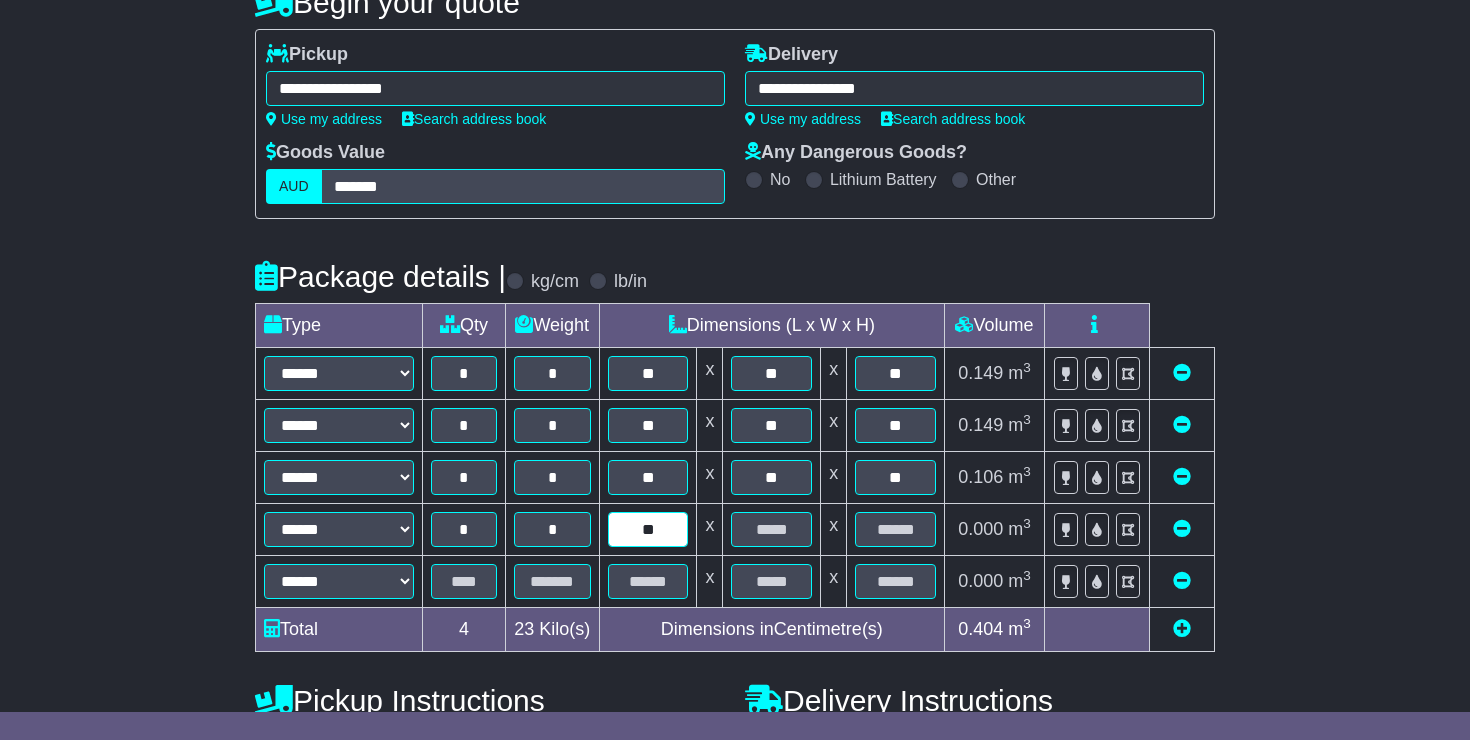 type on "**" 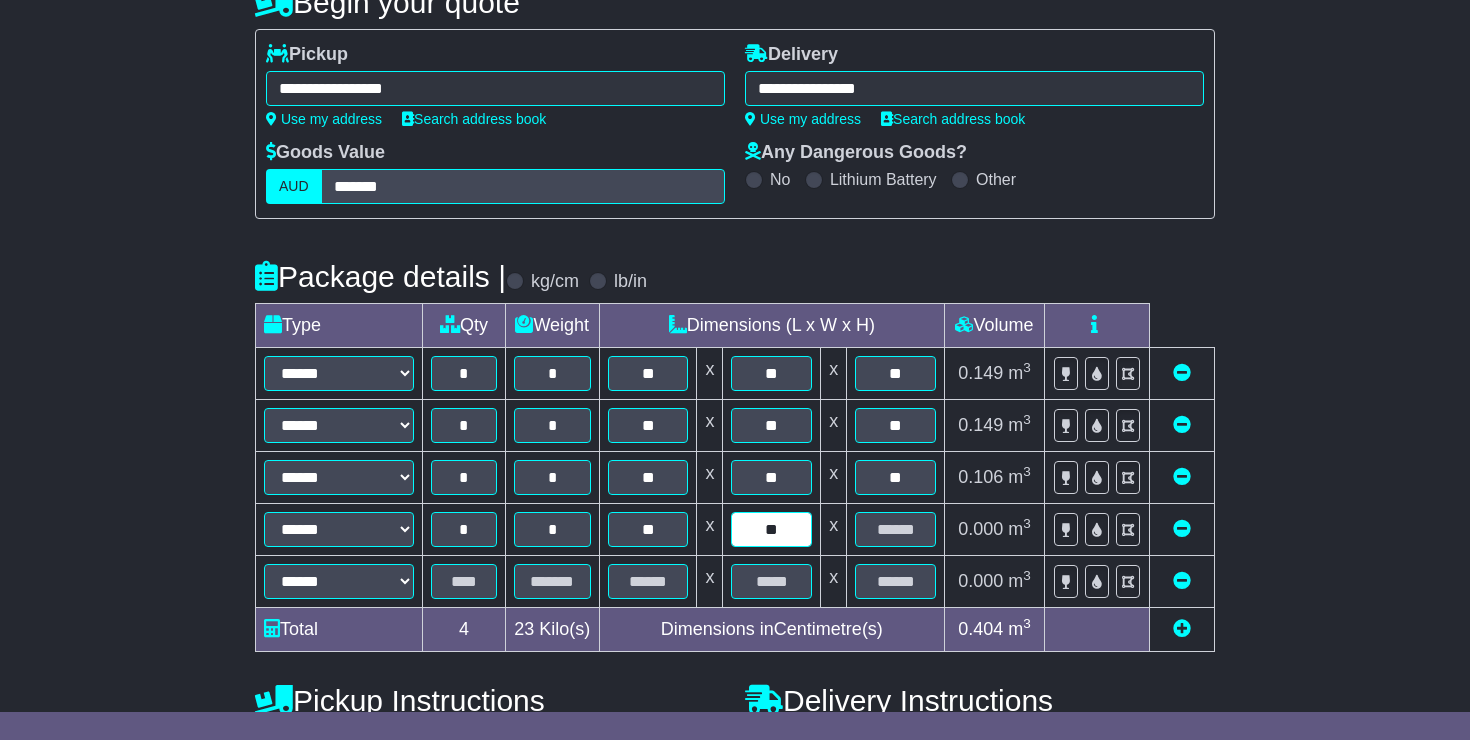 type on "**" 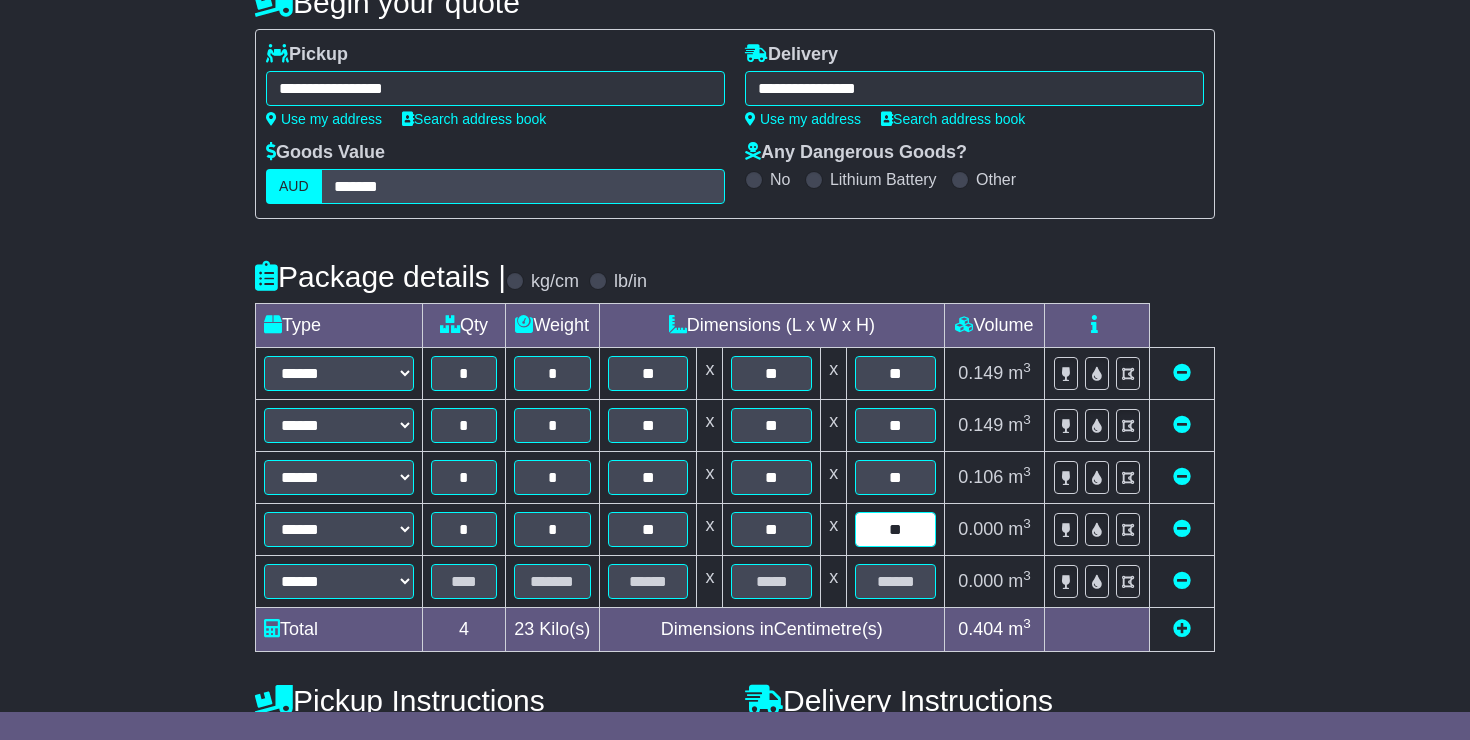 type on "**" 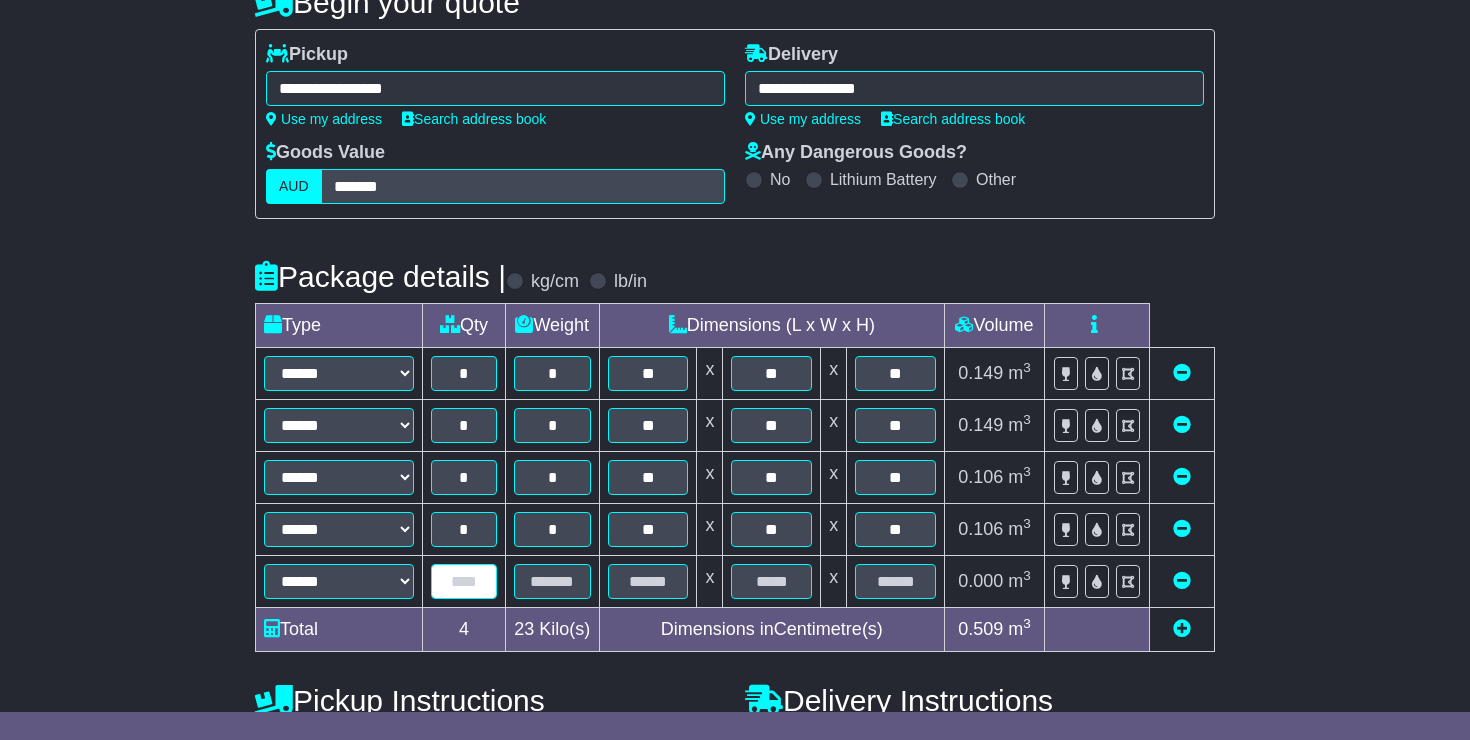 click at bounding box center (464, 581) 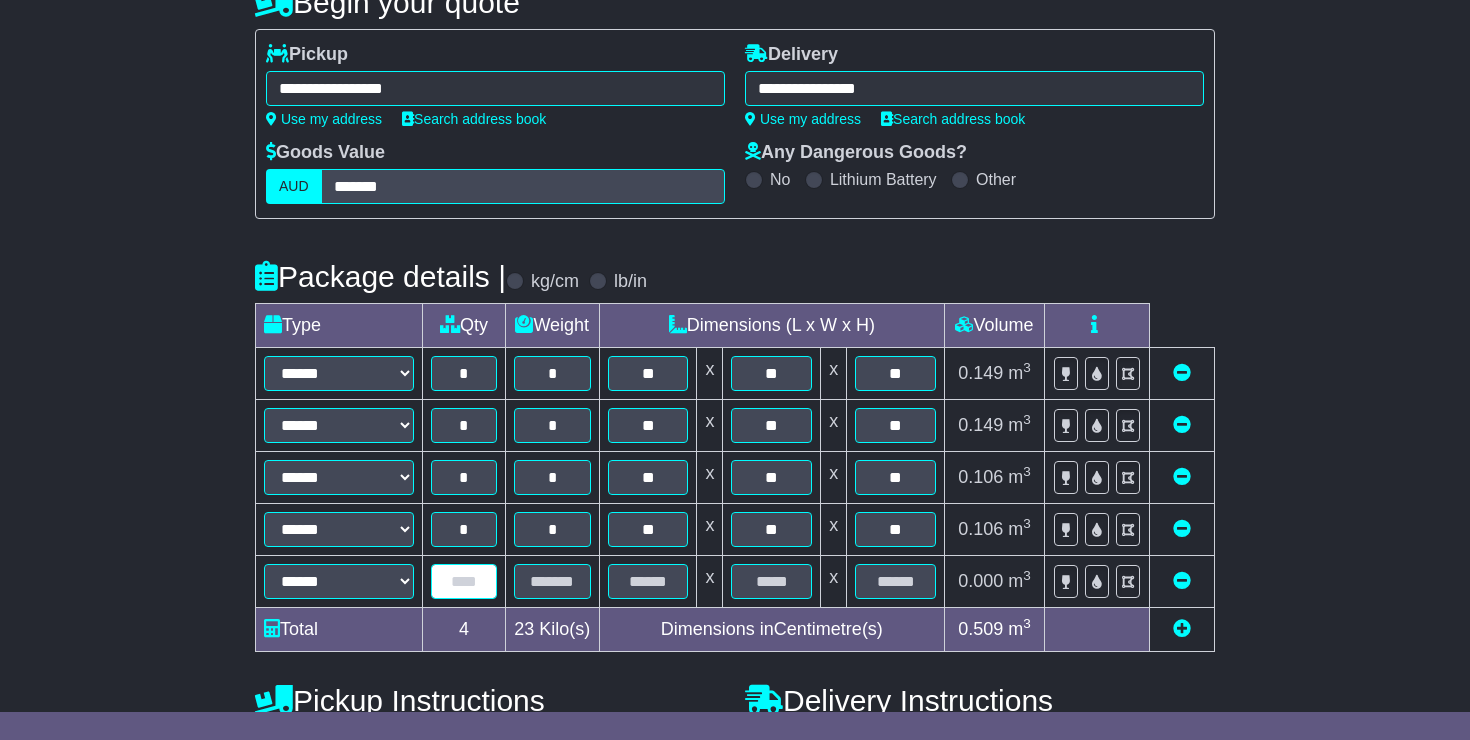 click at bounding box center (464, 581) 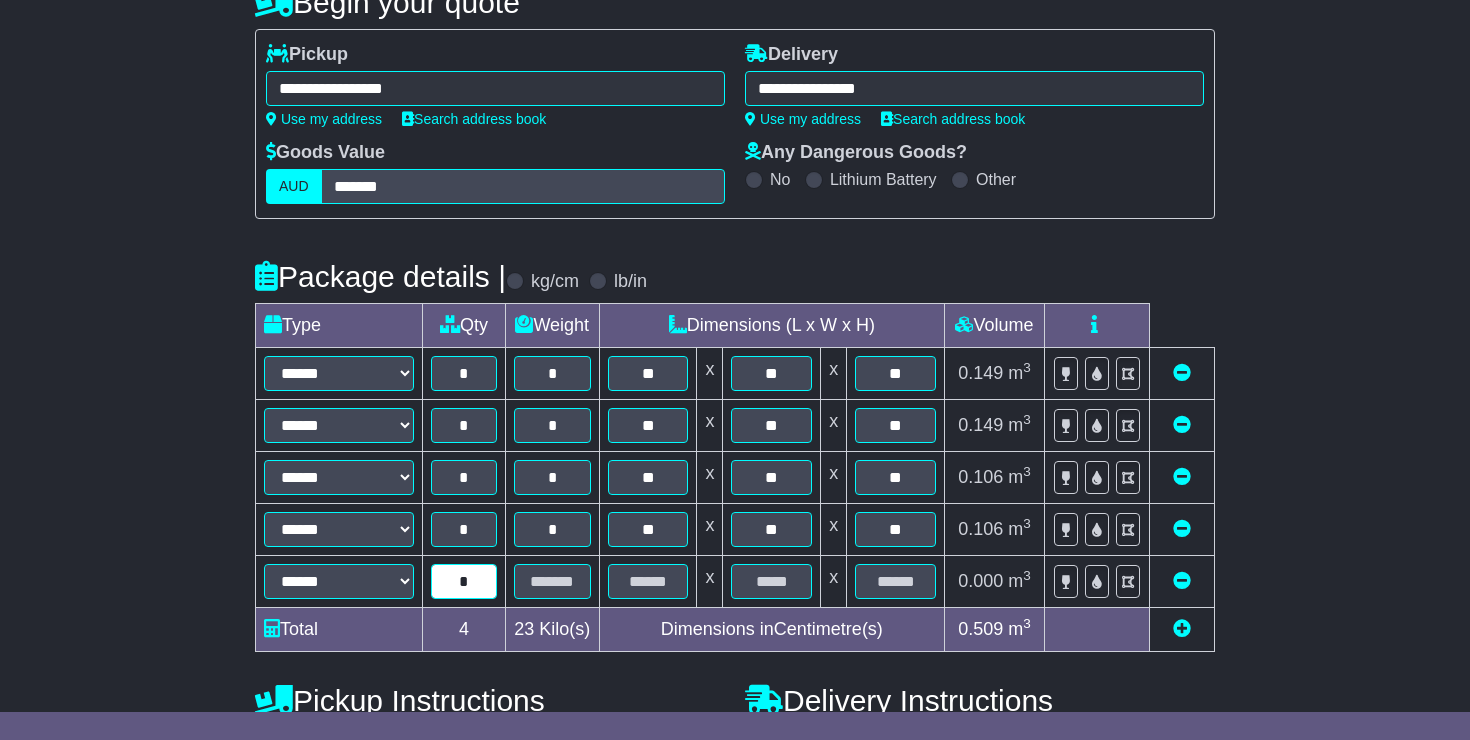 type on "*" 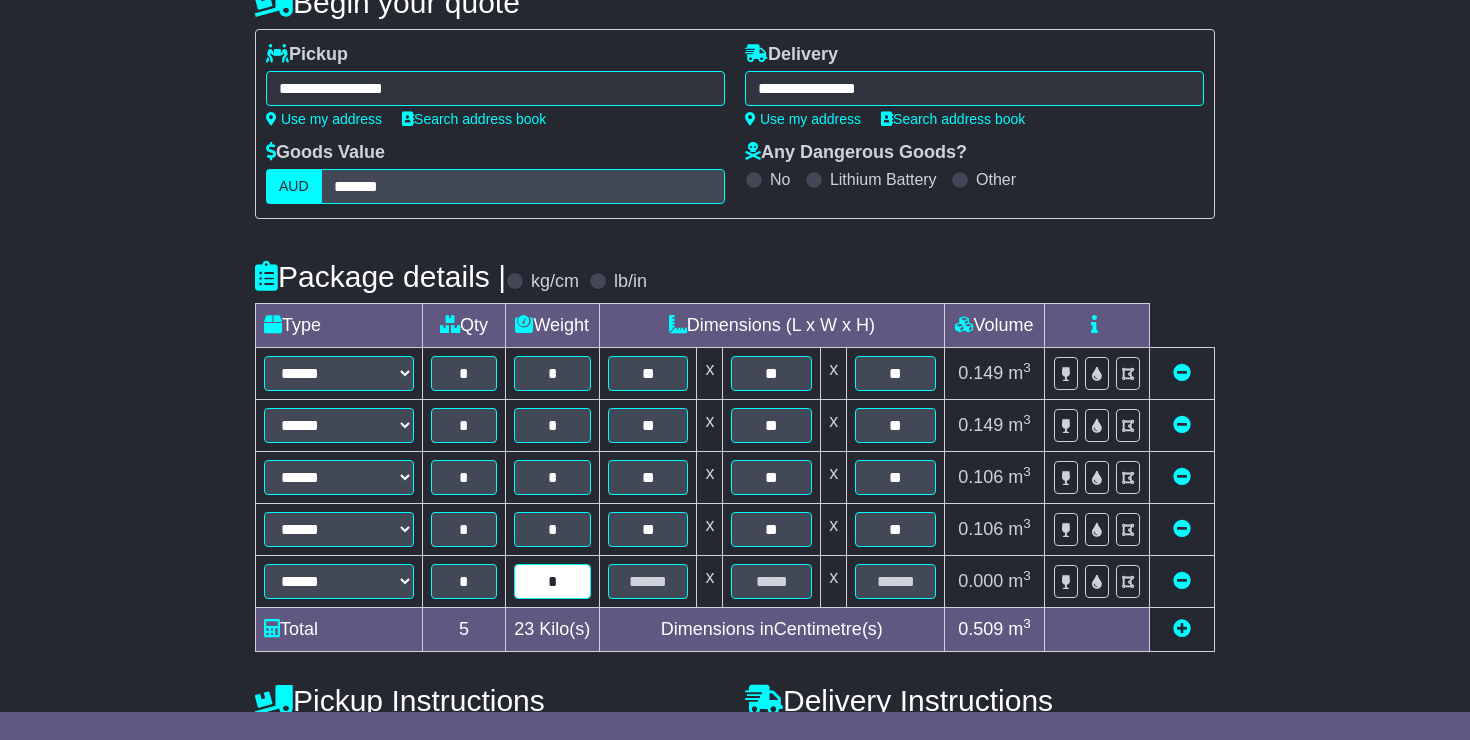 type on "*" 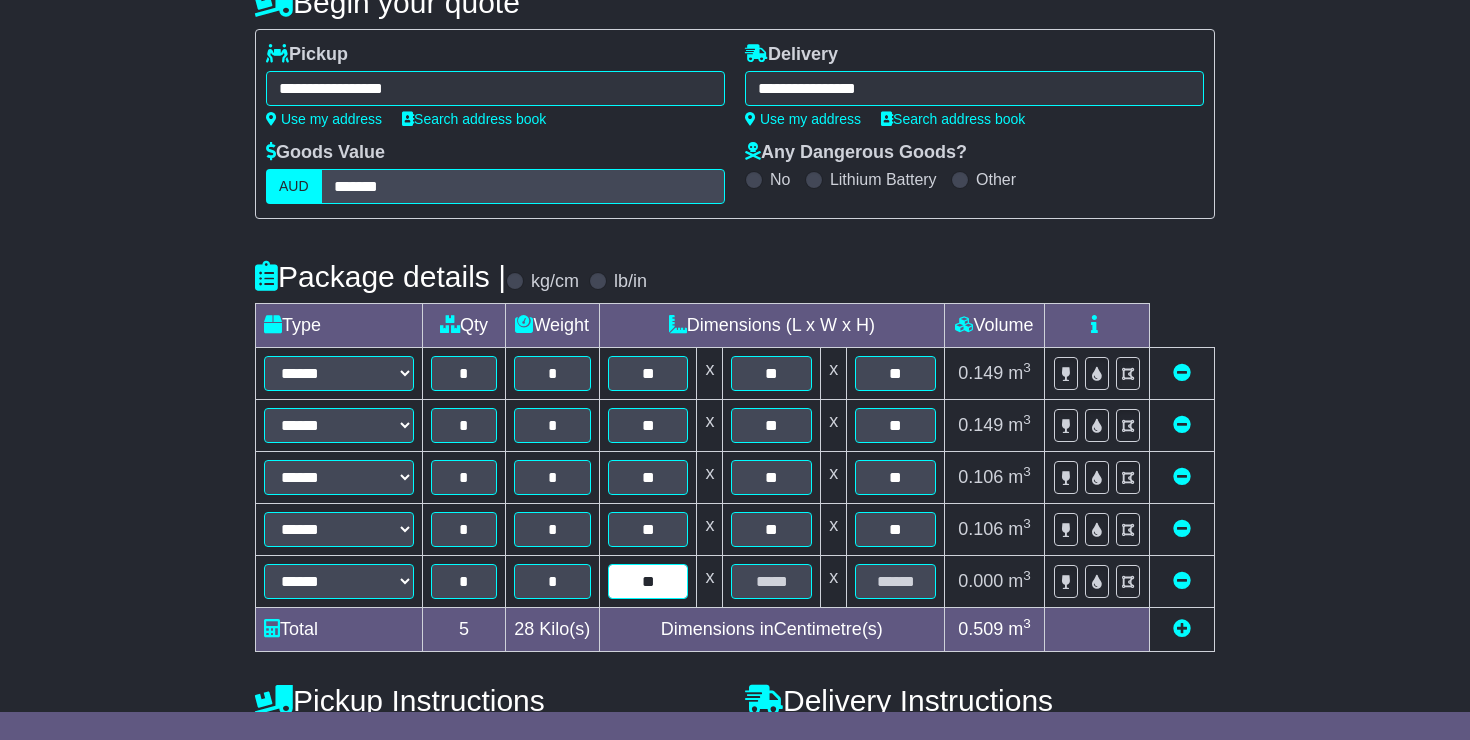 type on "**" 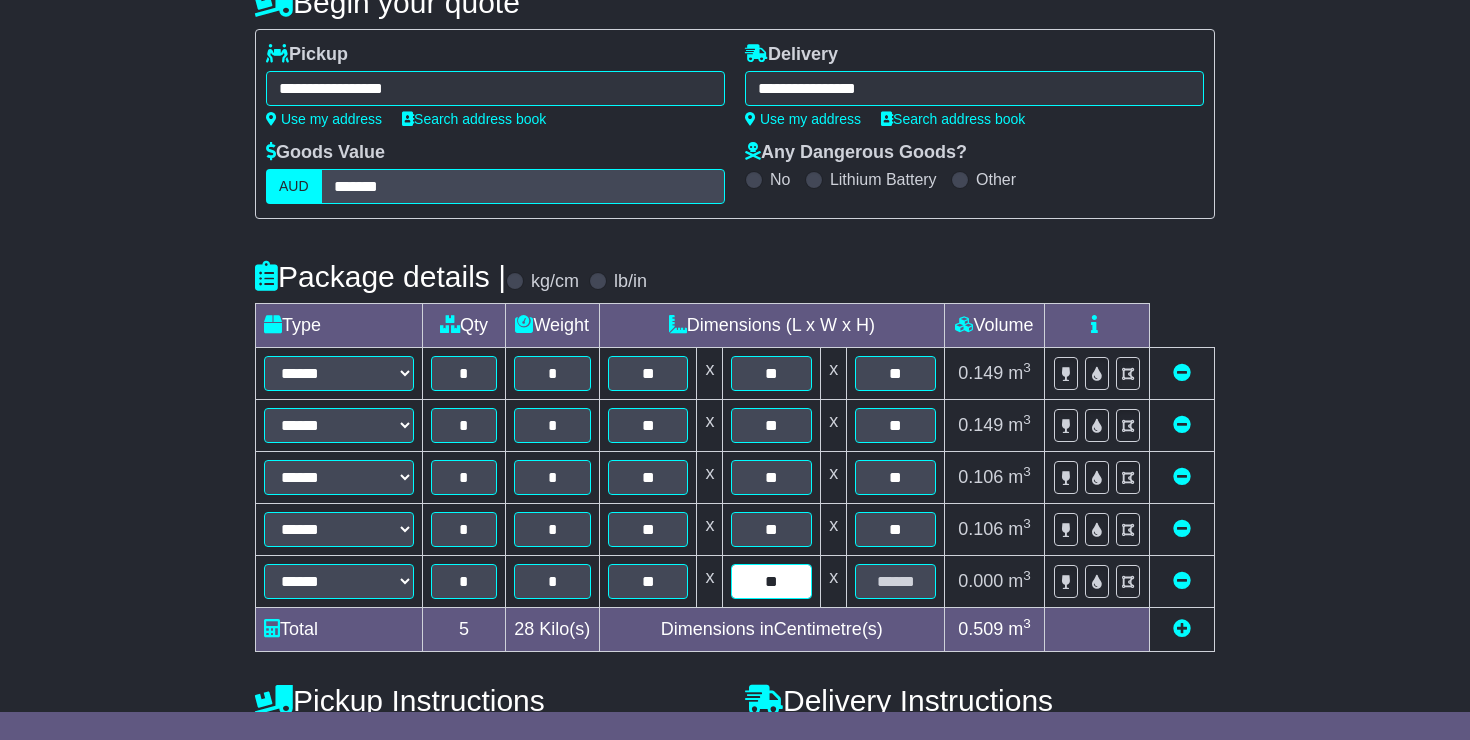 type on "**" 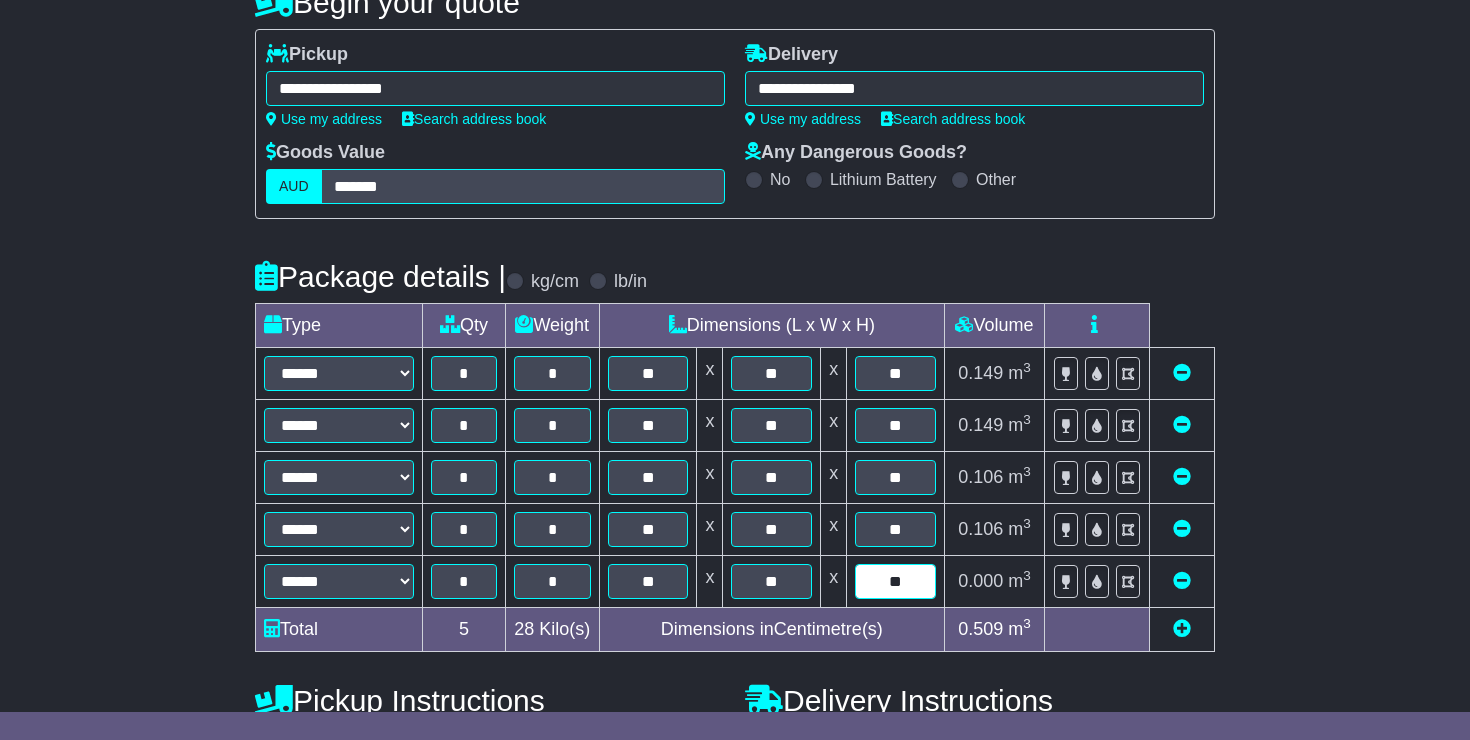 type on "**" 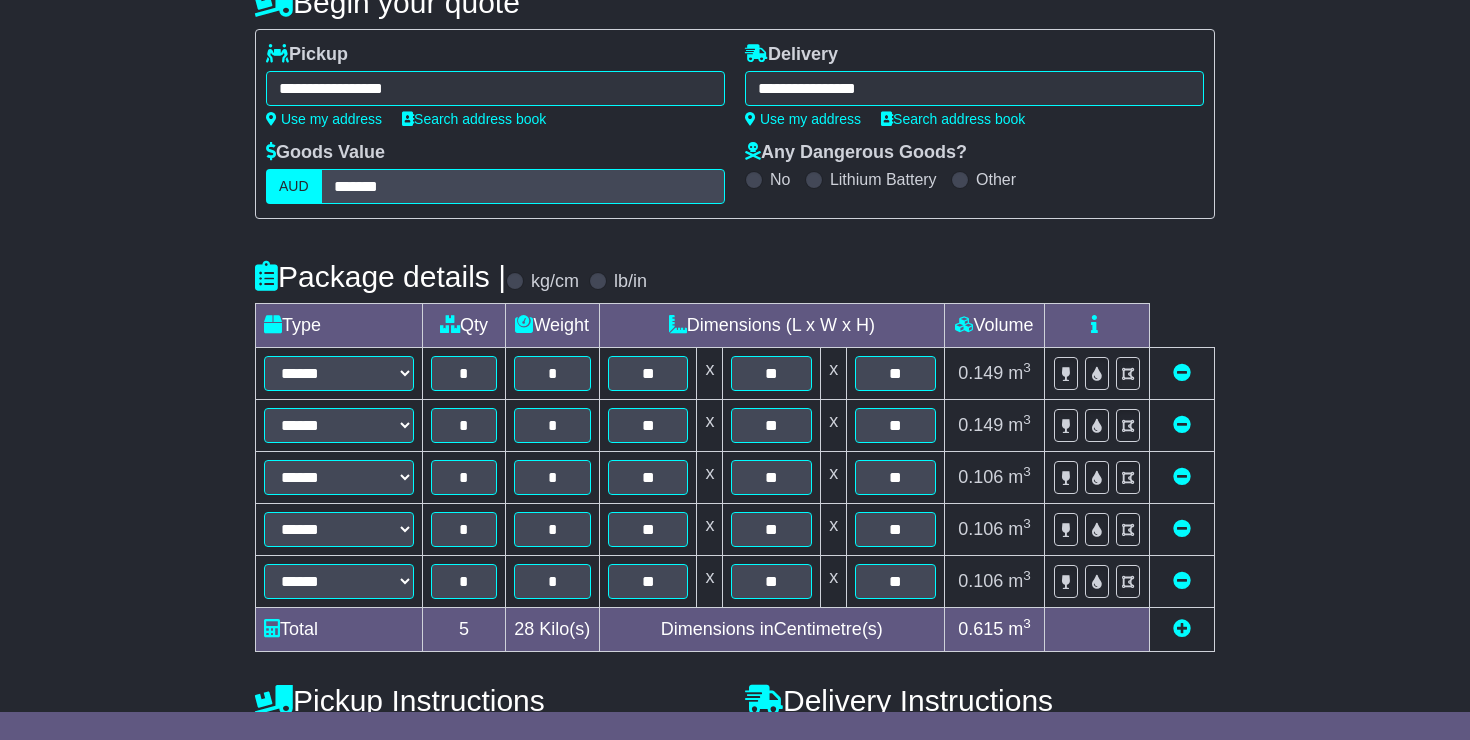 click at bounding box center [1182, 628] 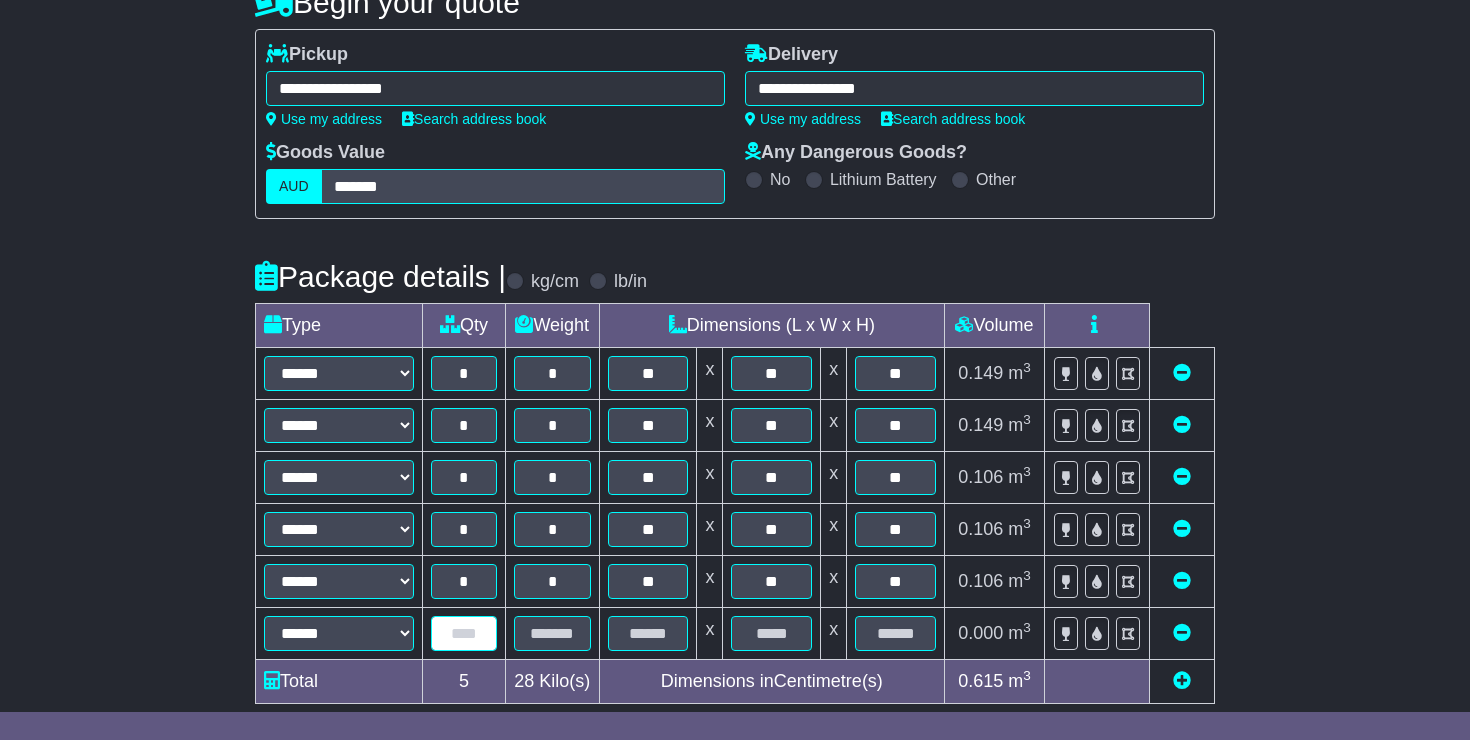 click at bounding box center (464, 633) 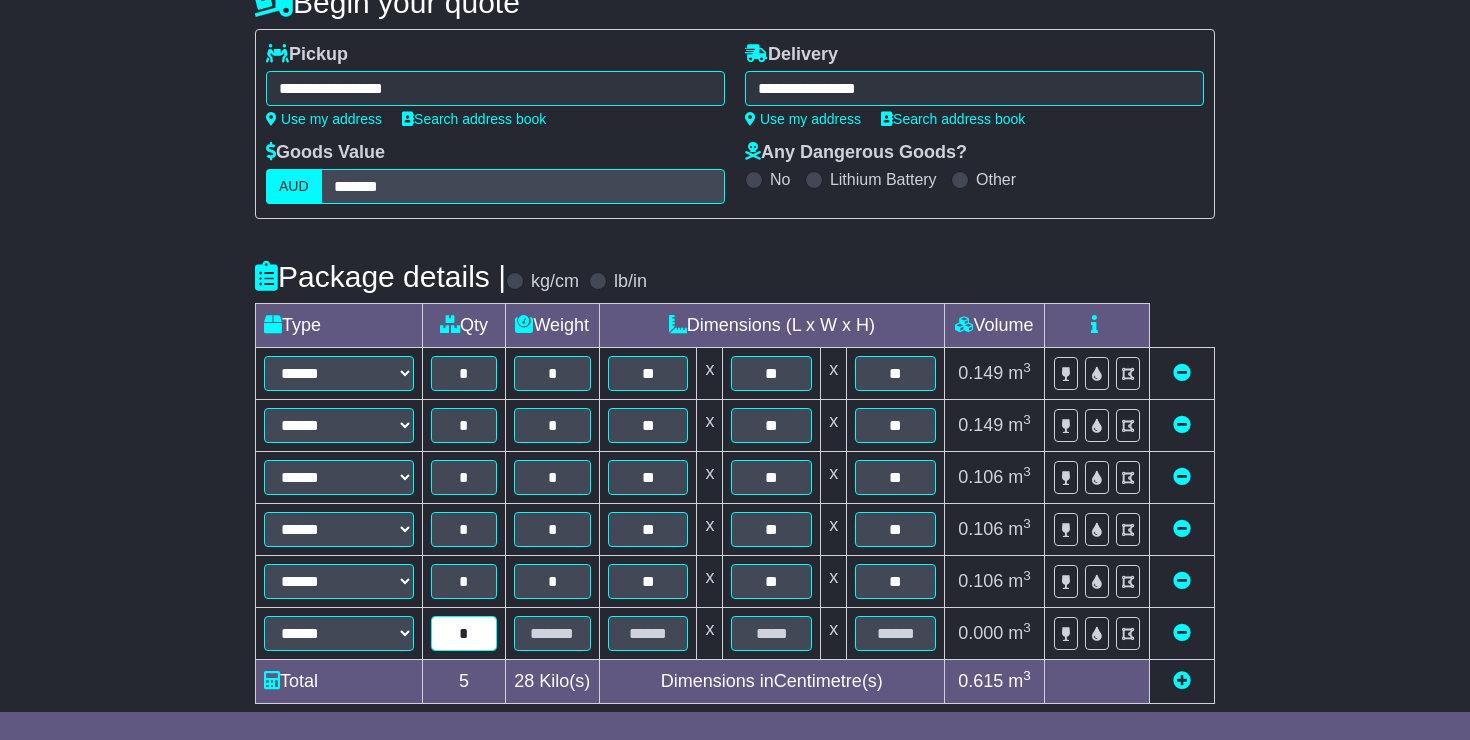 type on "*" 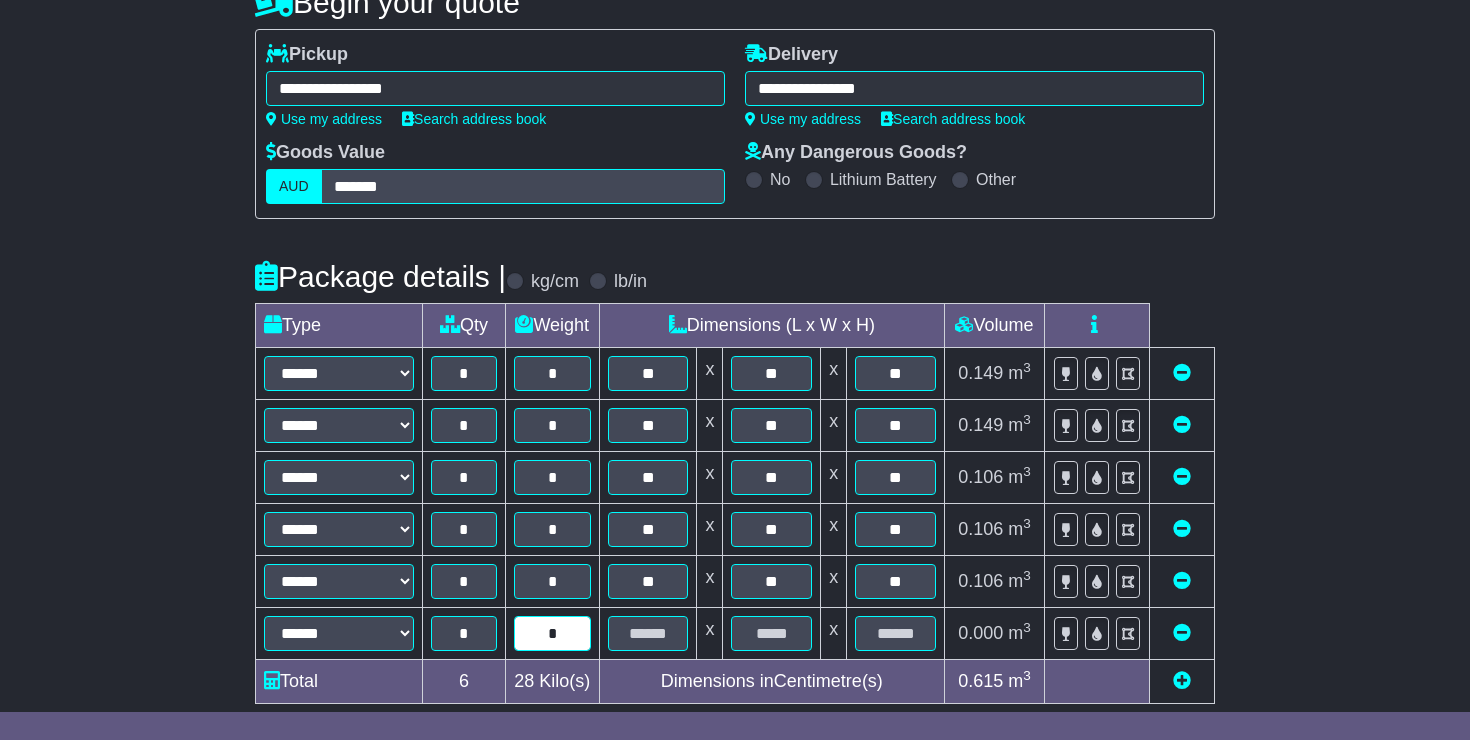 type on "*" 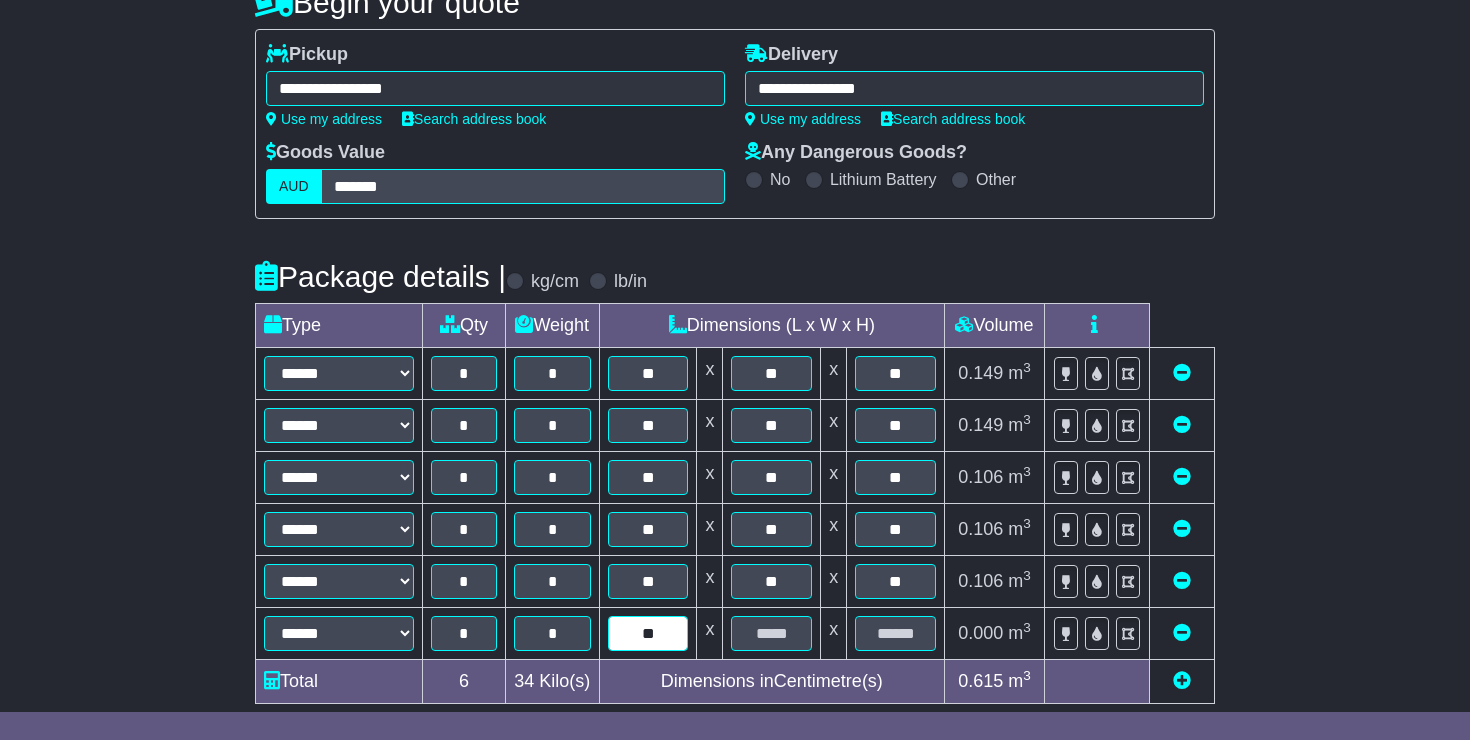 type on "**" 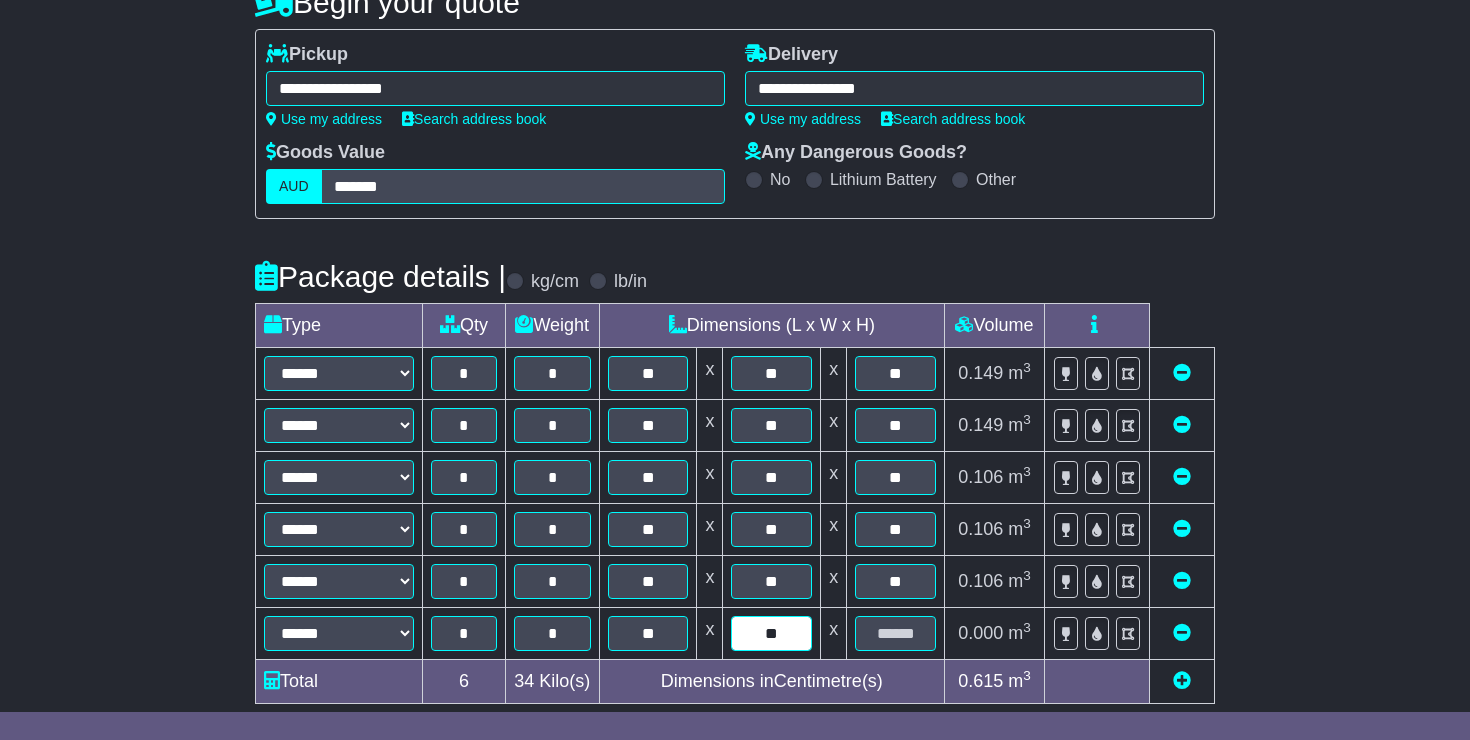 type on "**" 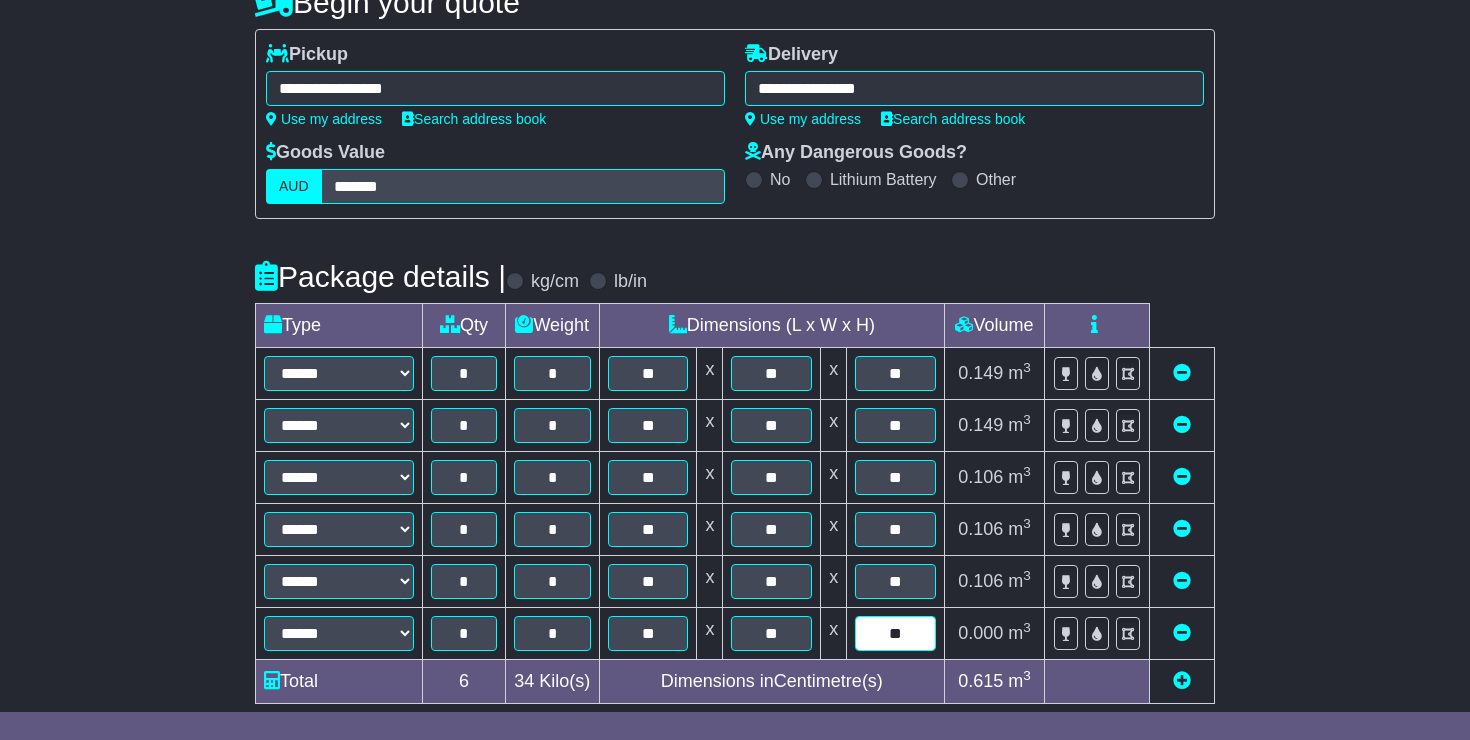 type on "**" 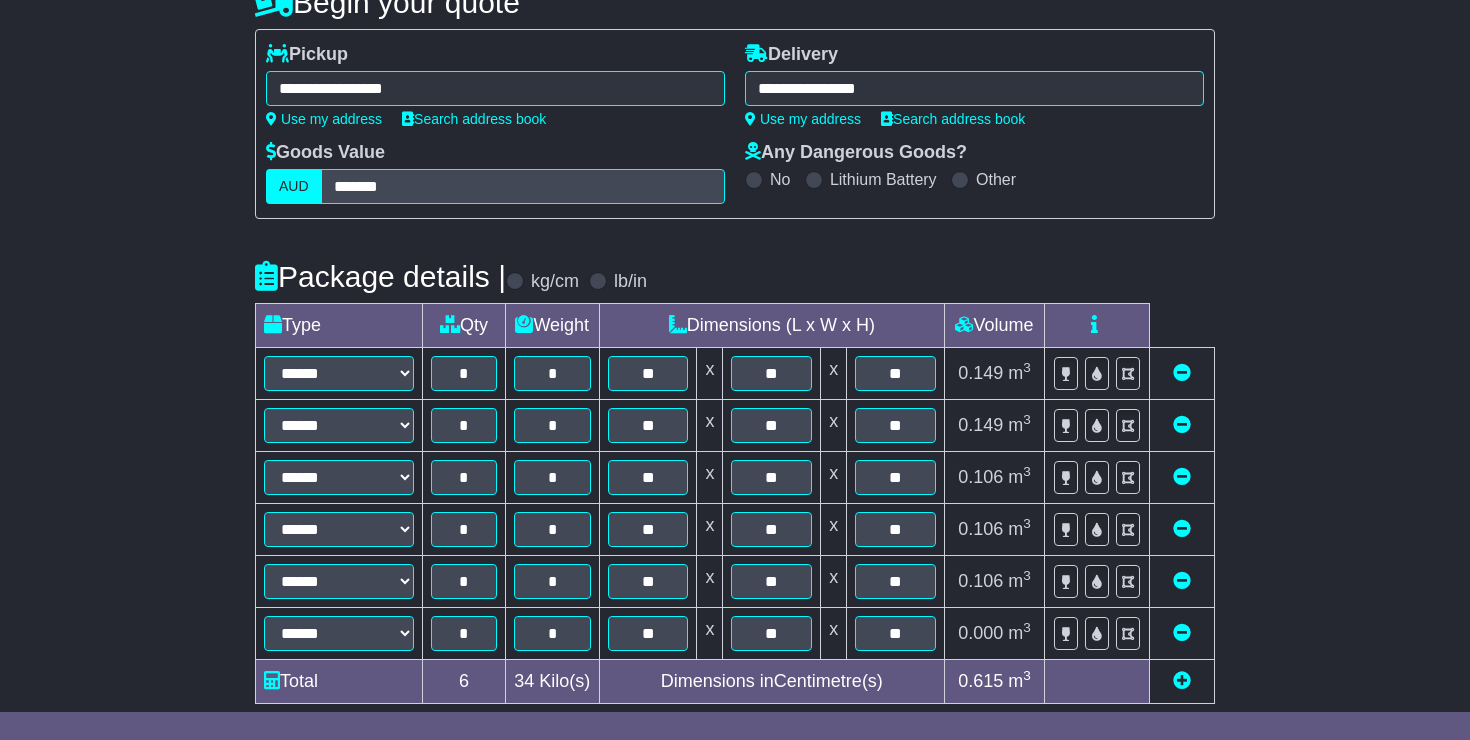 click at bounding box center (1182, 680) 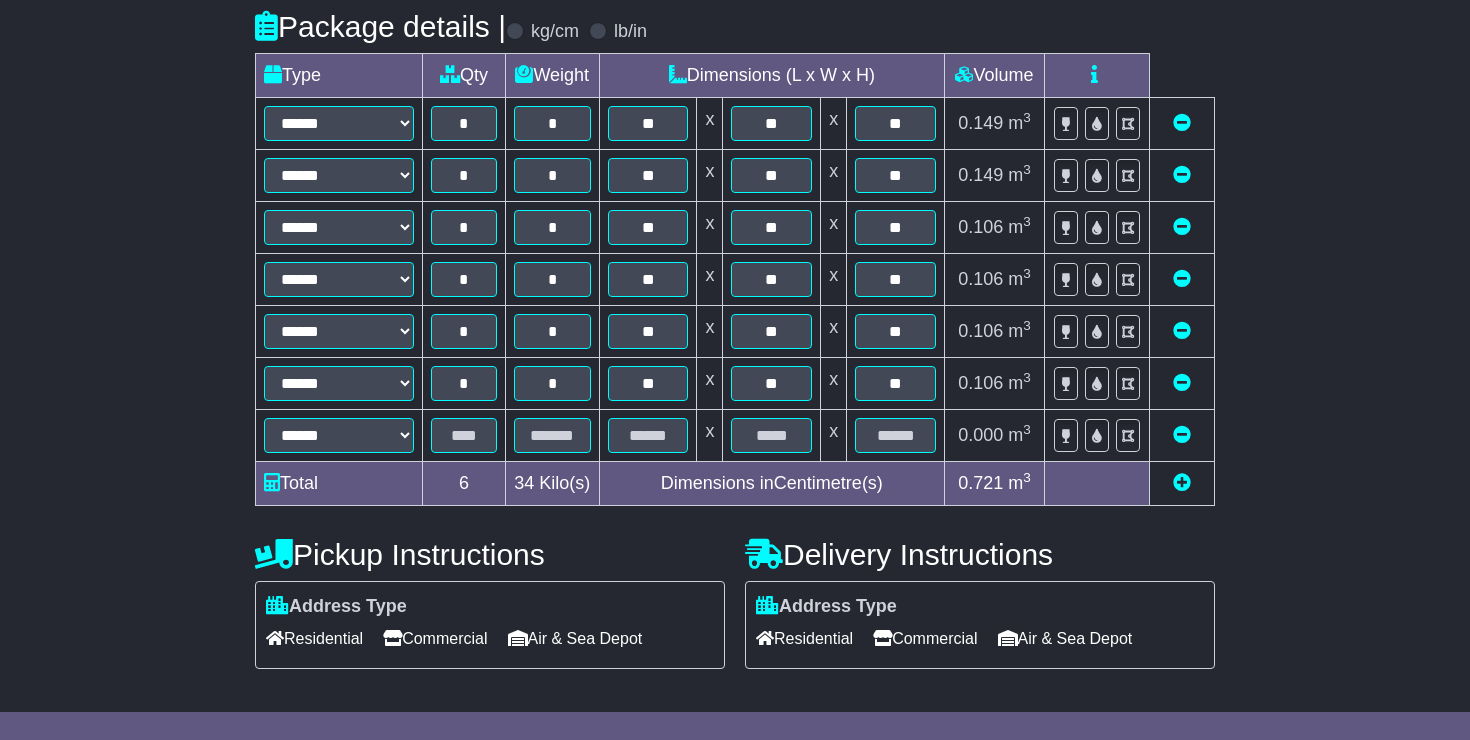 scroll, scrollTop: 491, scrollLeft: 0, axis: vertical 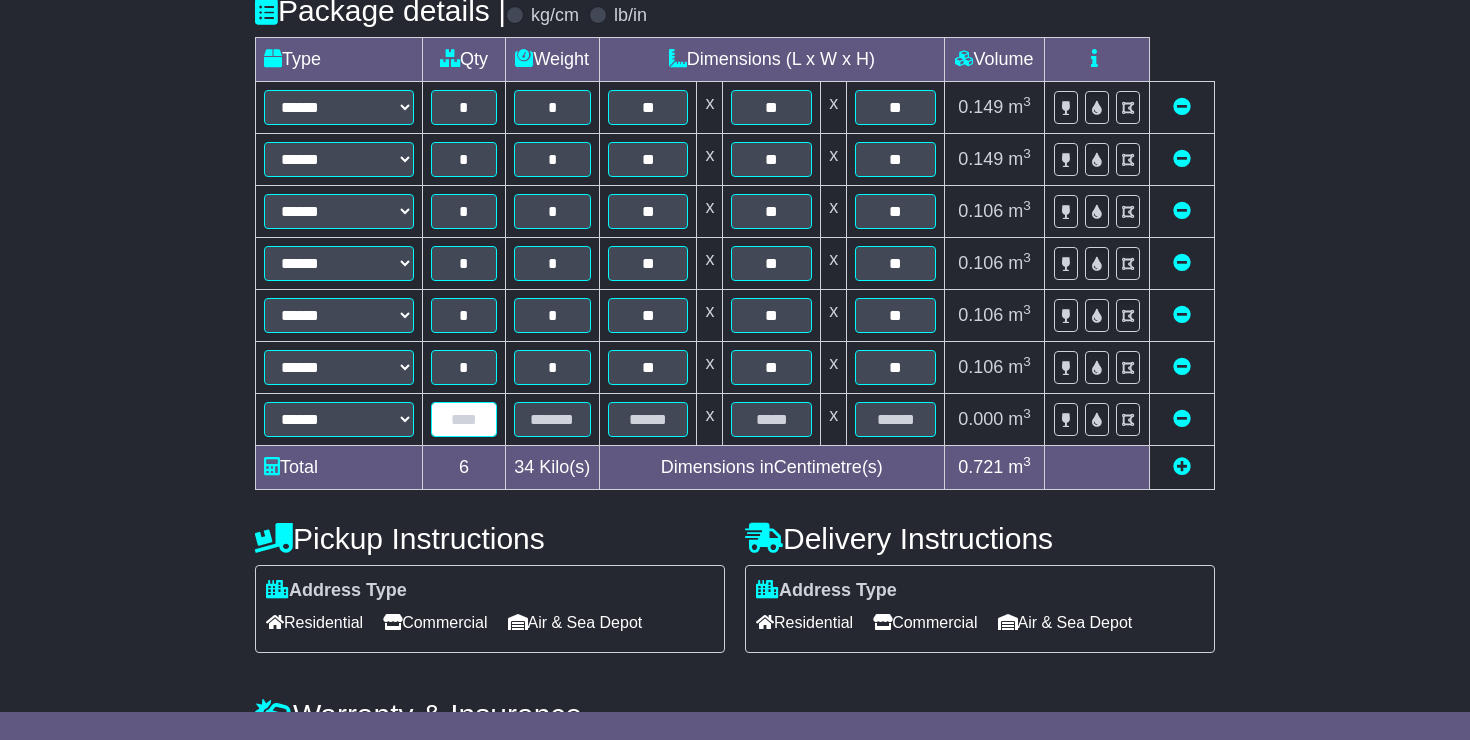 click at bounding box center (464, 419) 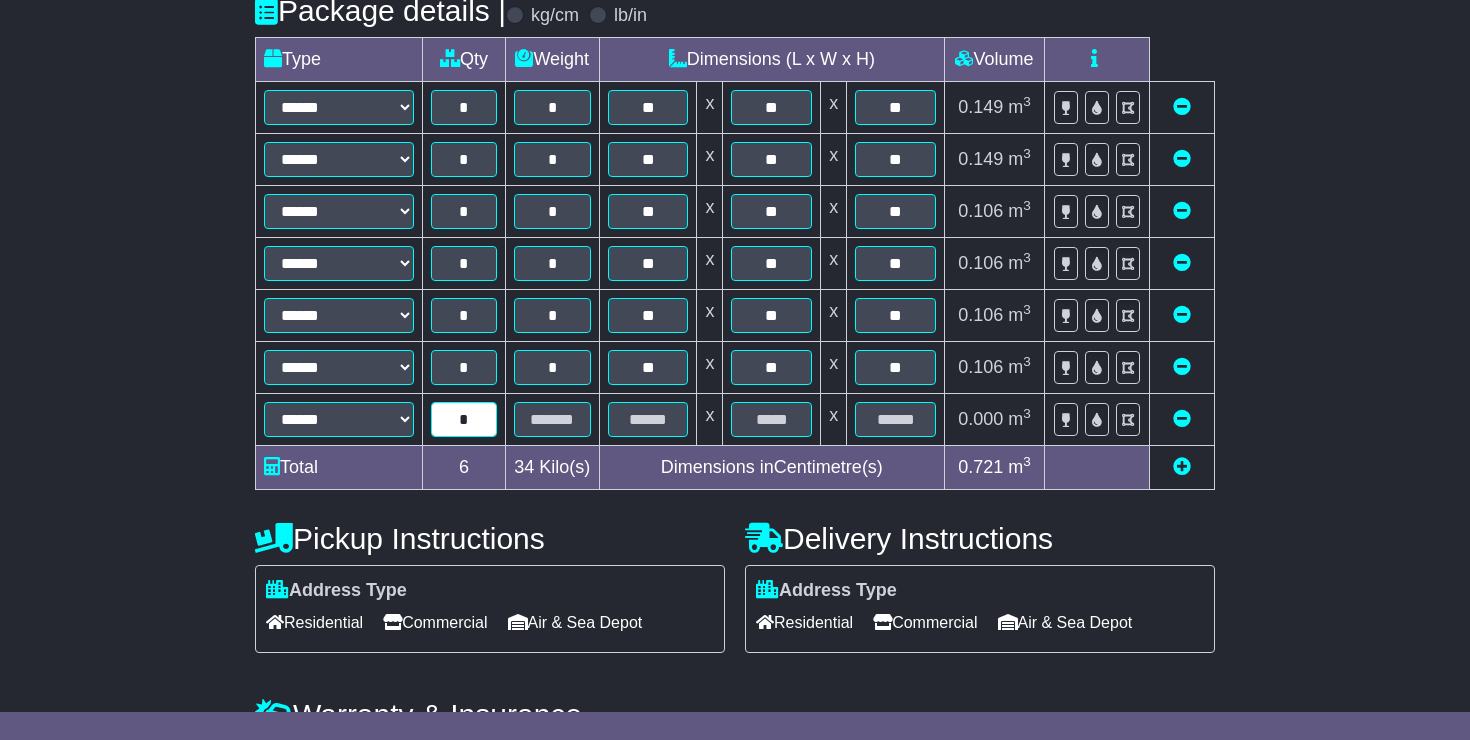 type on "*" 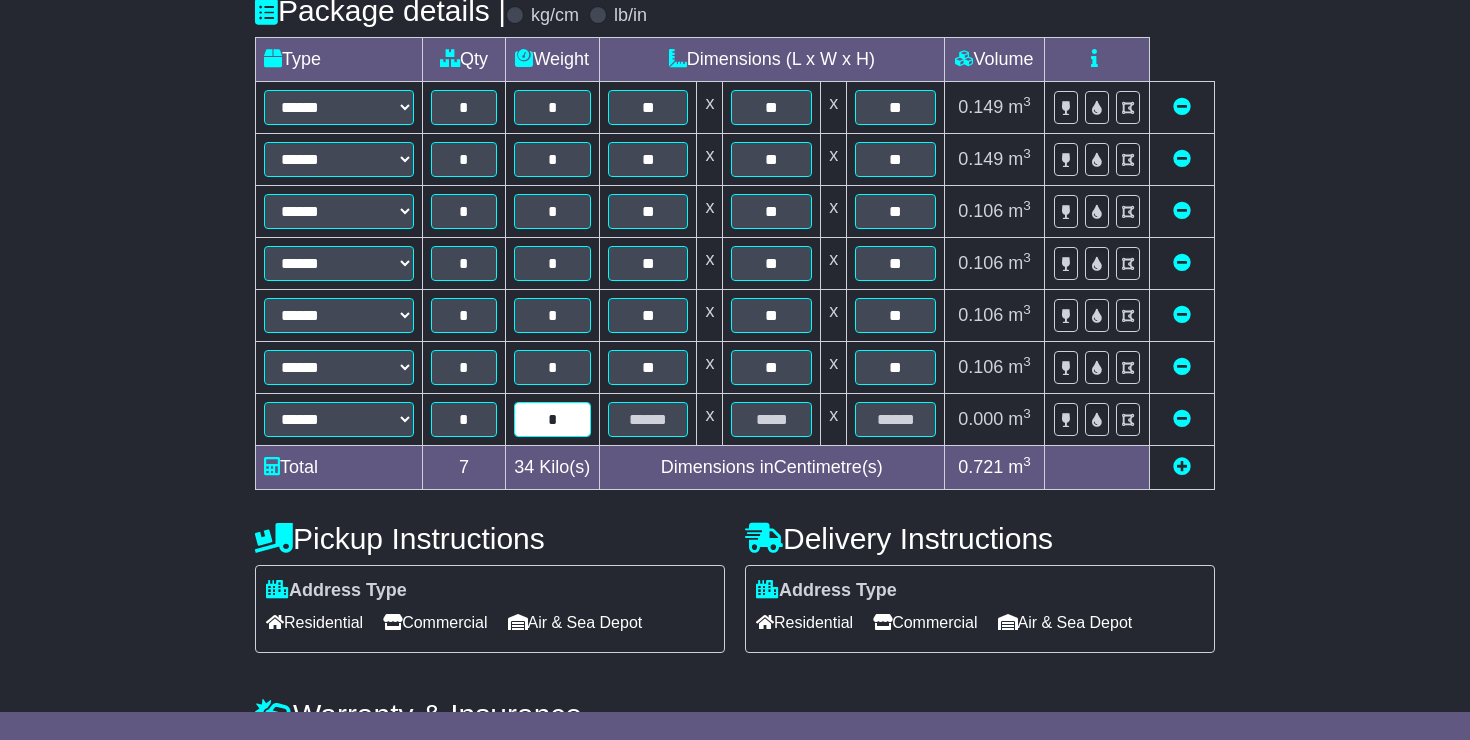type on "*" 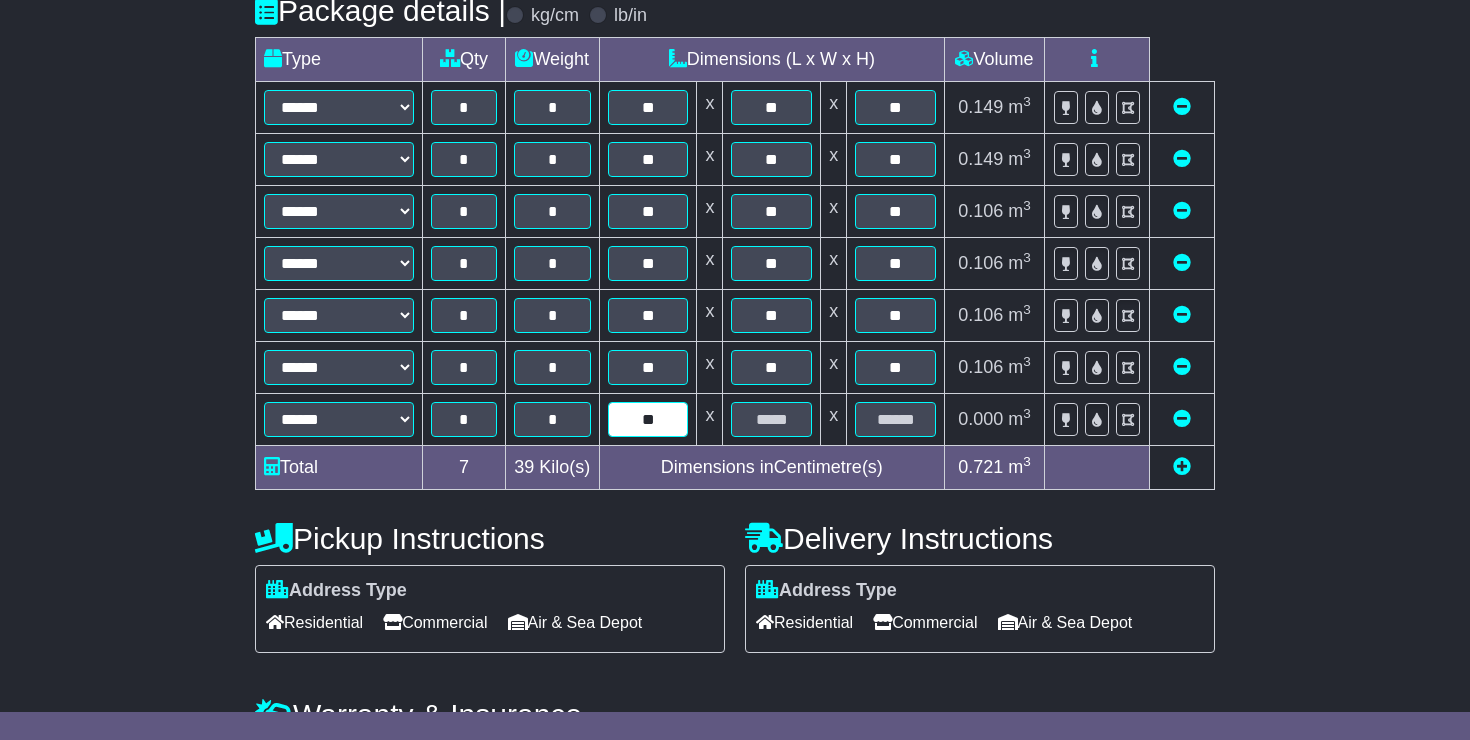type on "**" 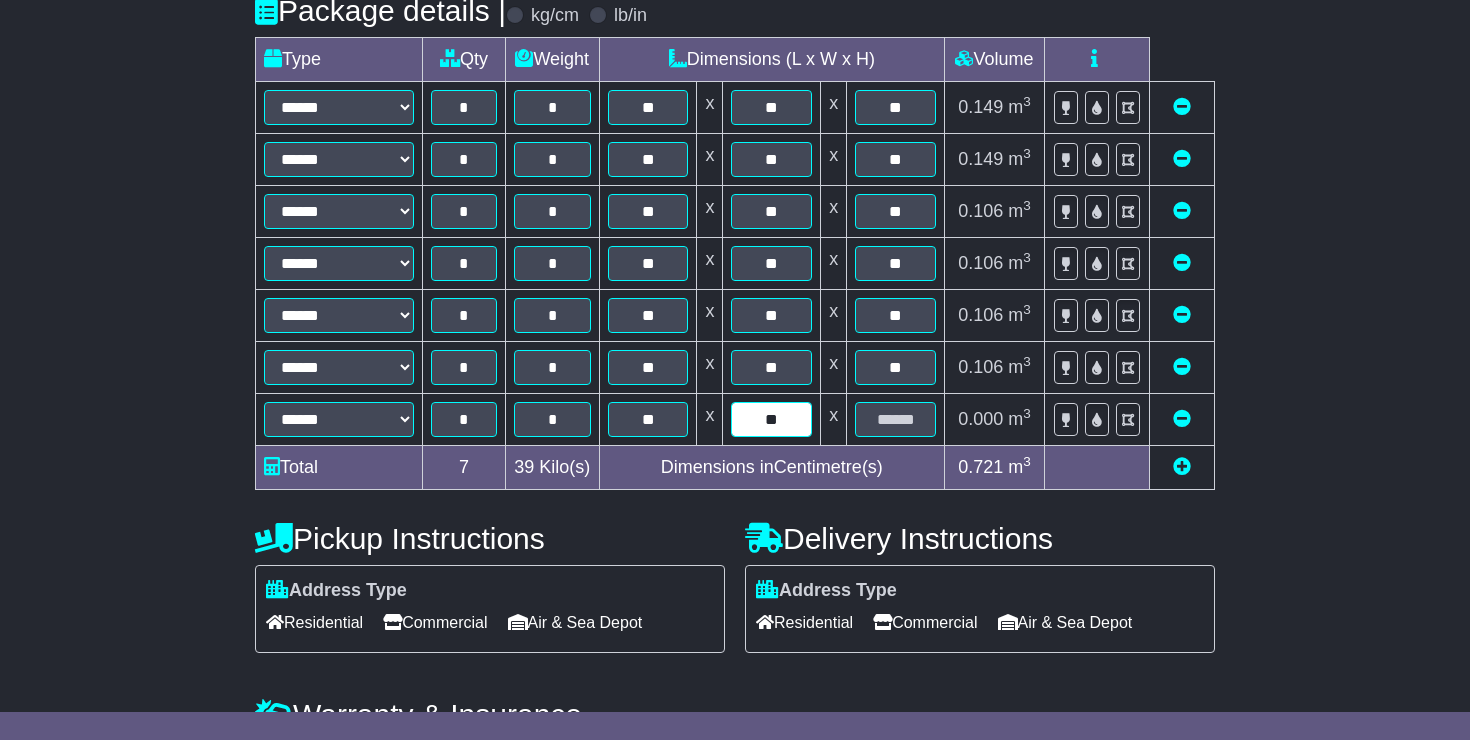 type on "**" 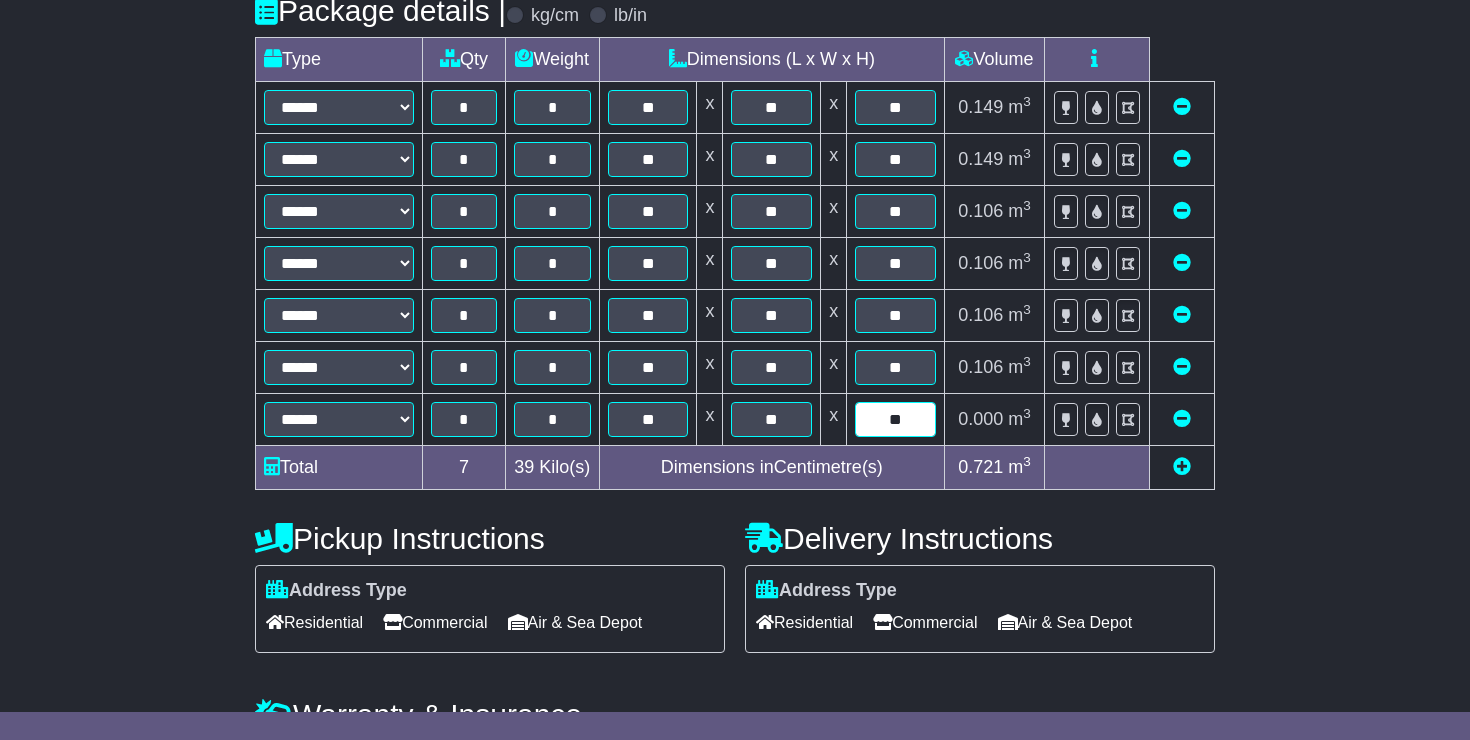 type on "**" 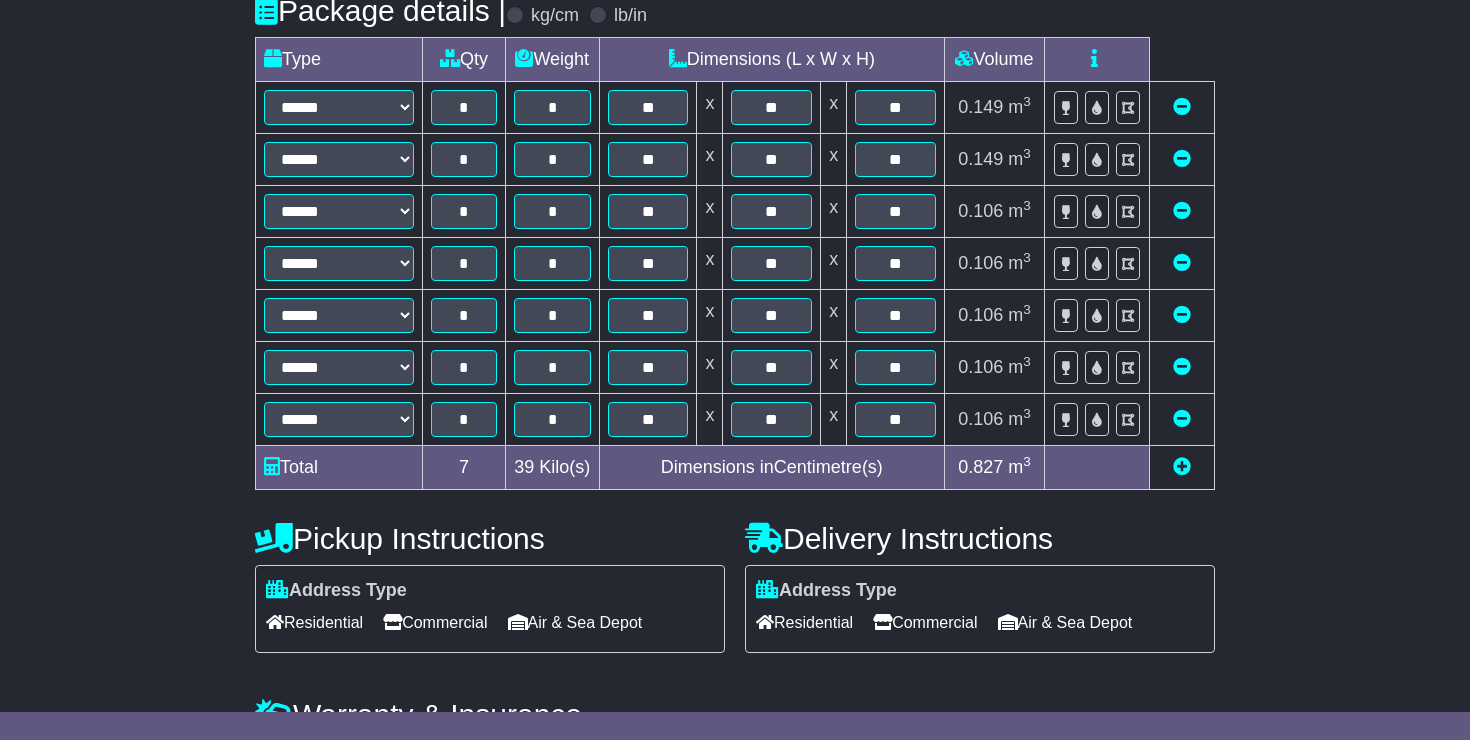 click at bounding box center (1182, 466) 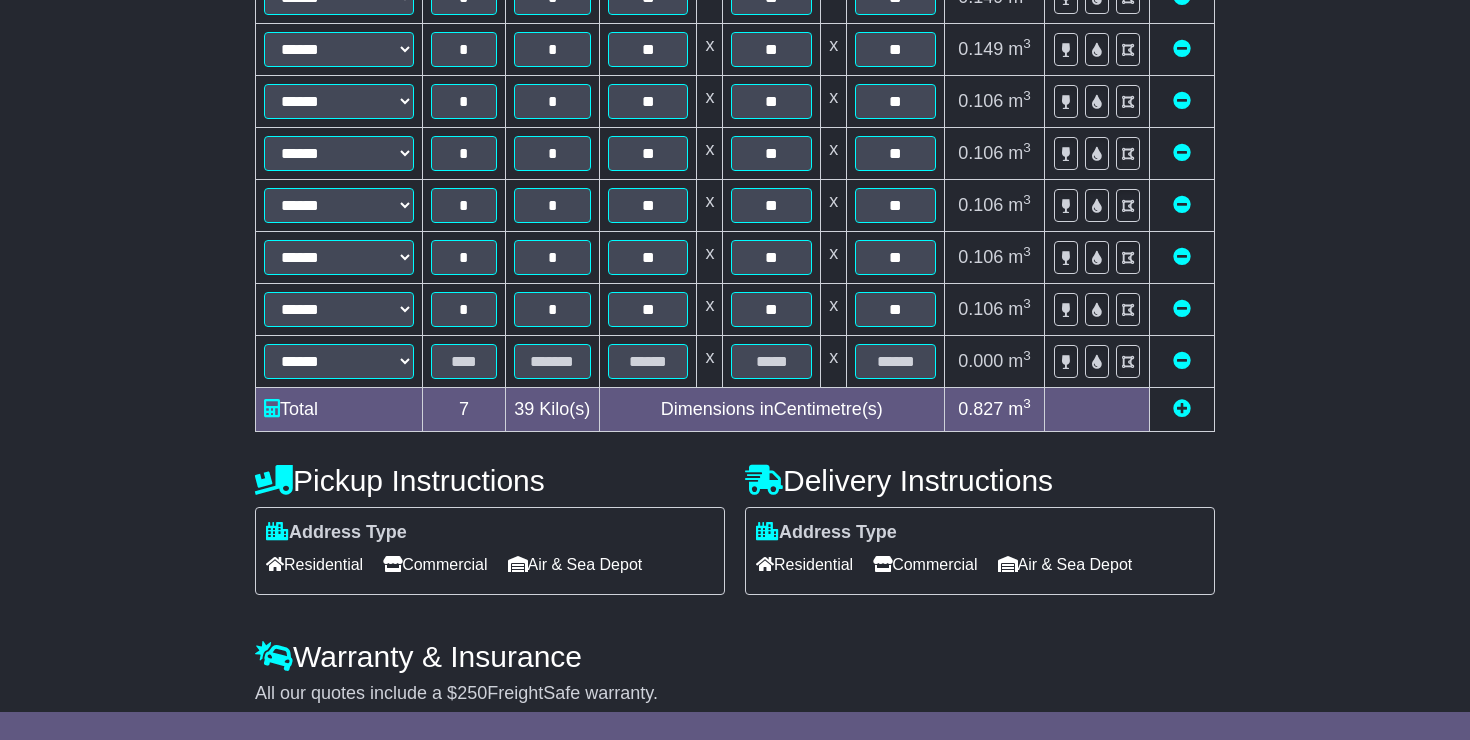 scroll, scrollTop: 605, scrollLeft: 0, axis: vertical 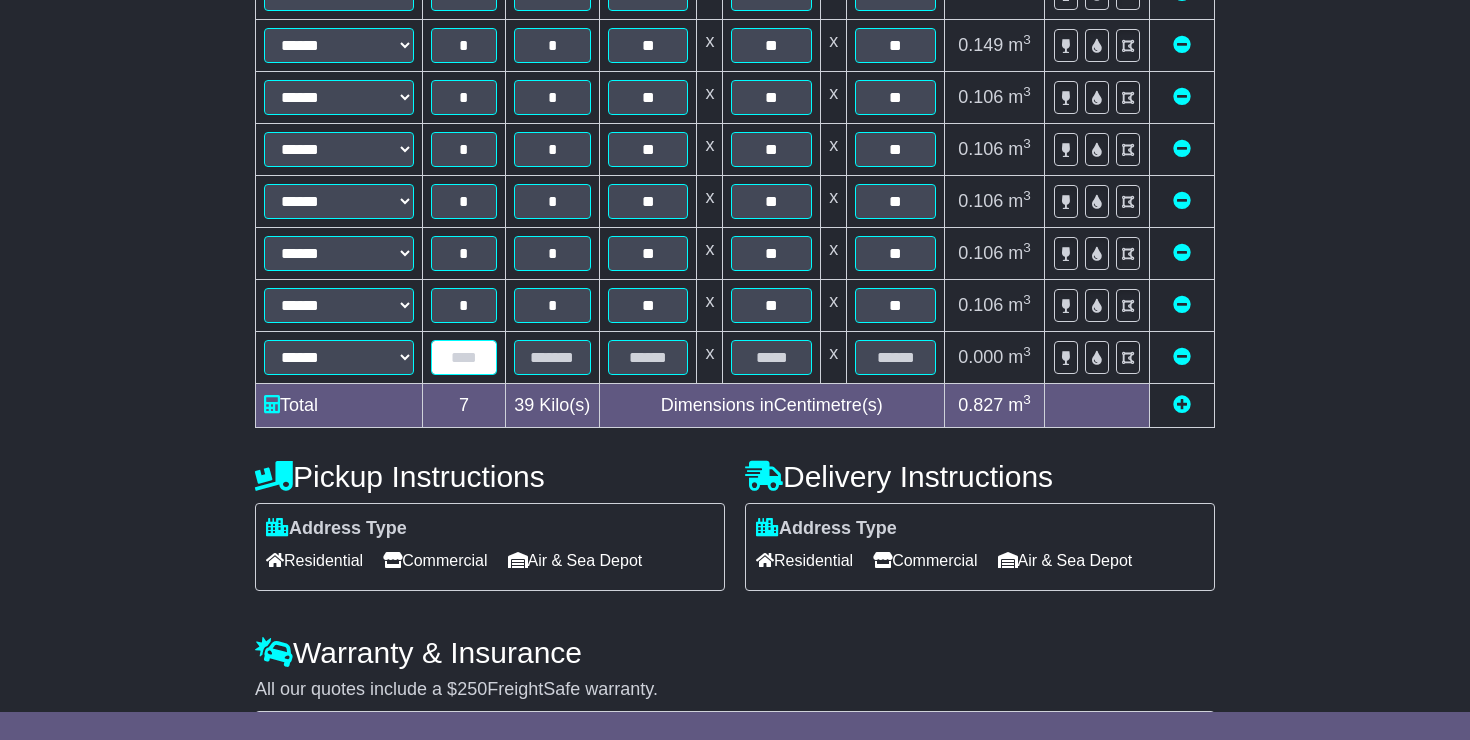 click at bounding box center [464, 357] 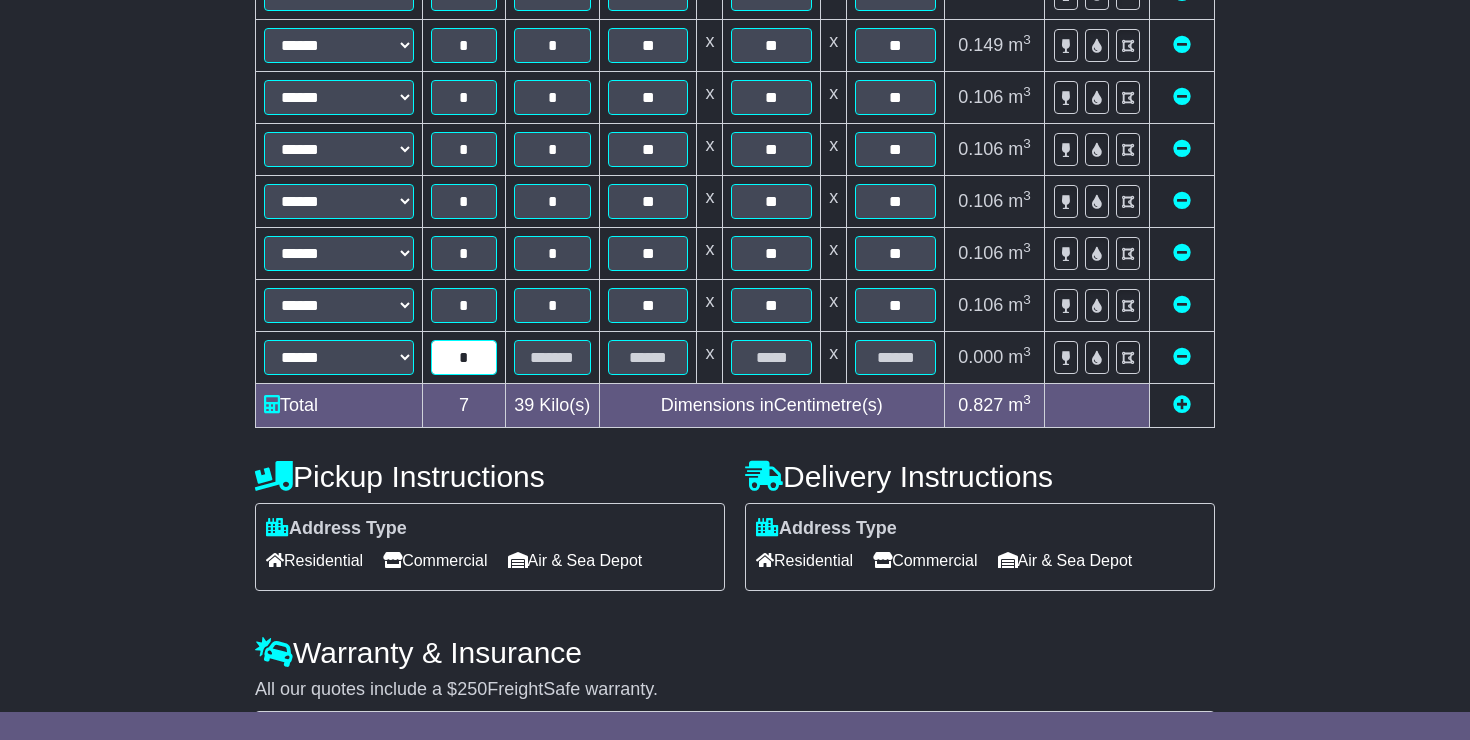 type on "*" 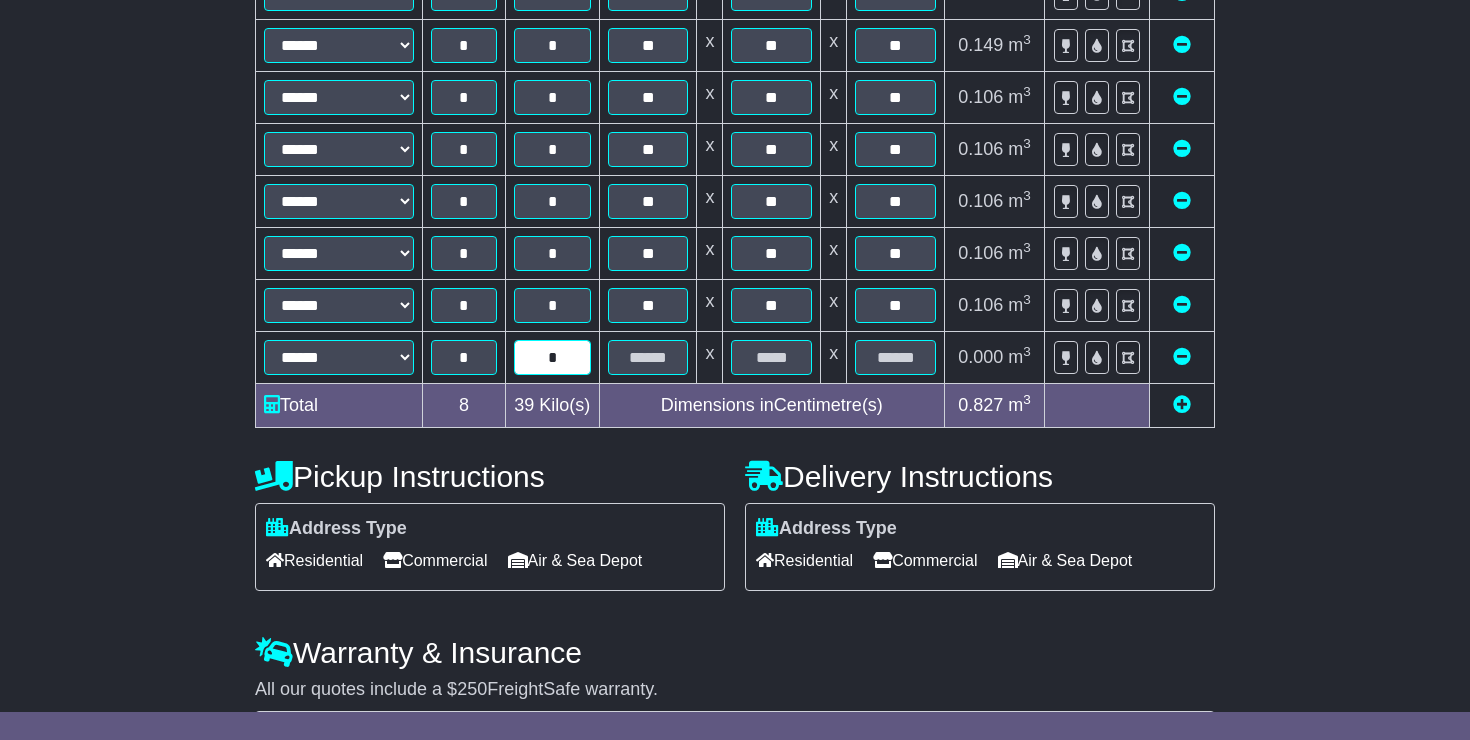 type on "*" 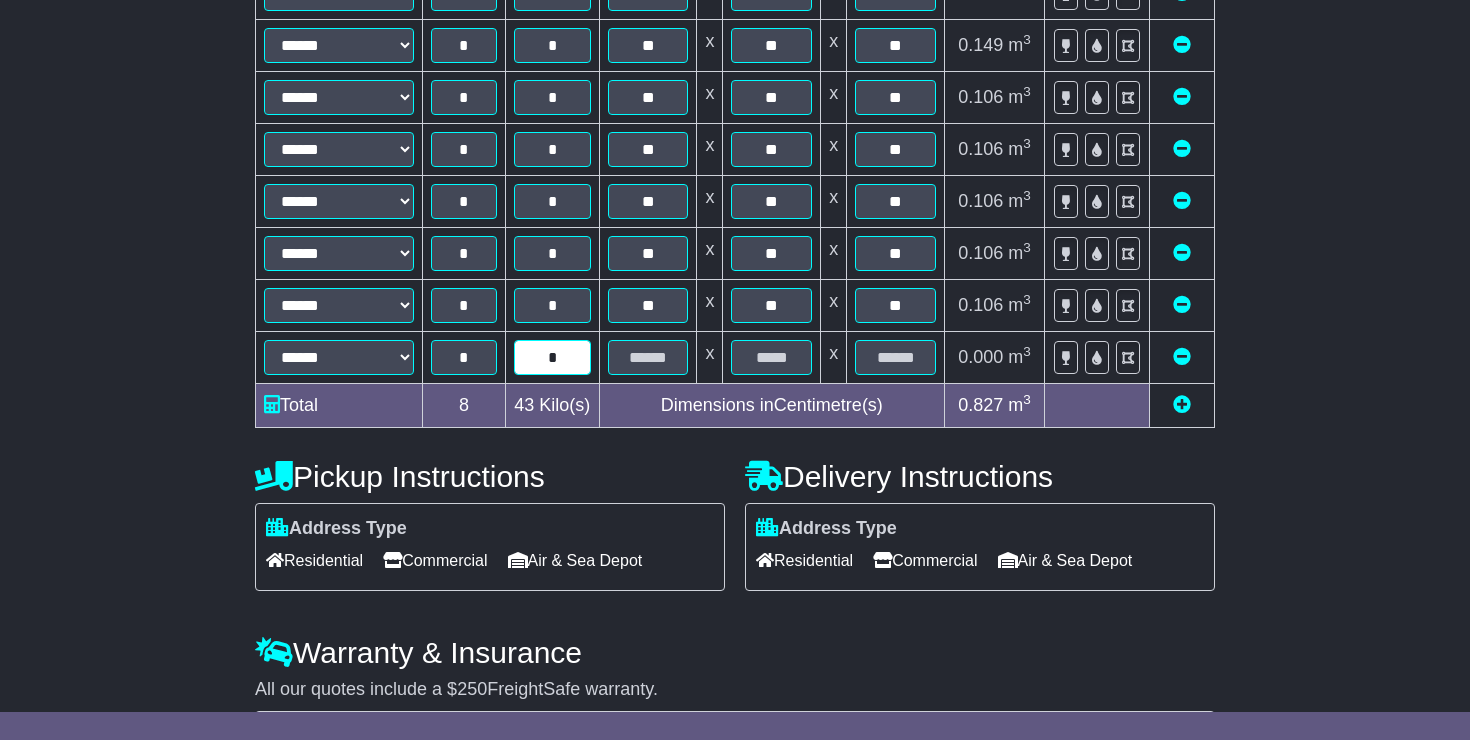 click on "*" at bounding box center (552, 357) 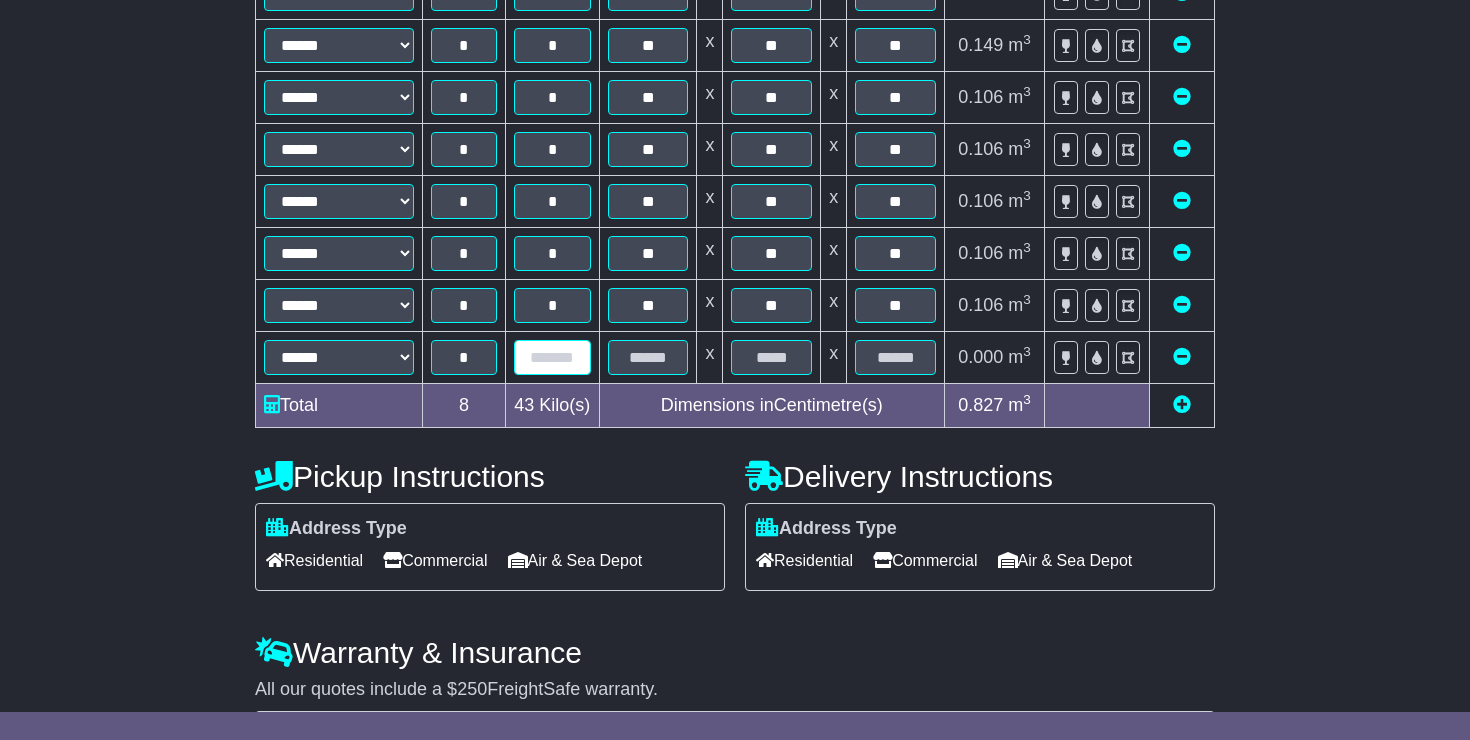 type on "*" 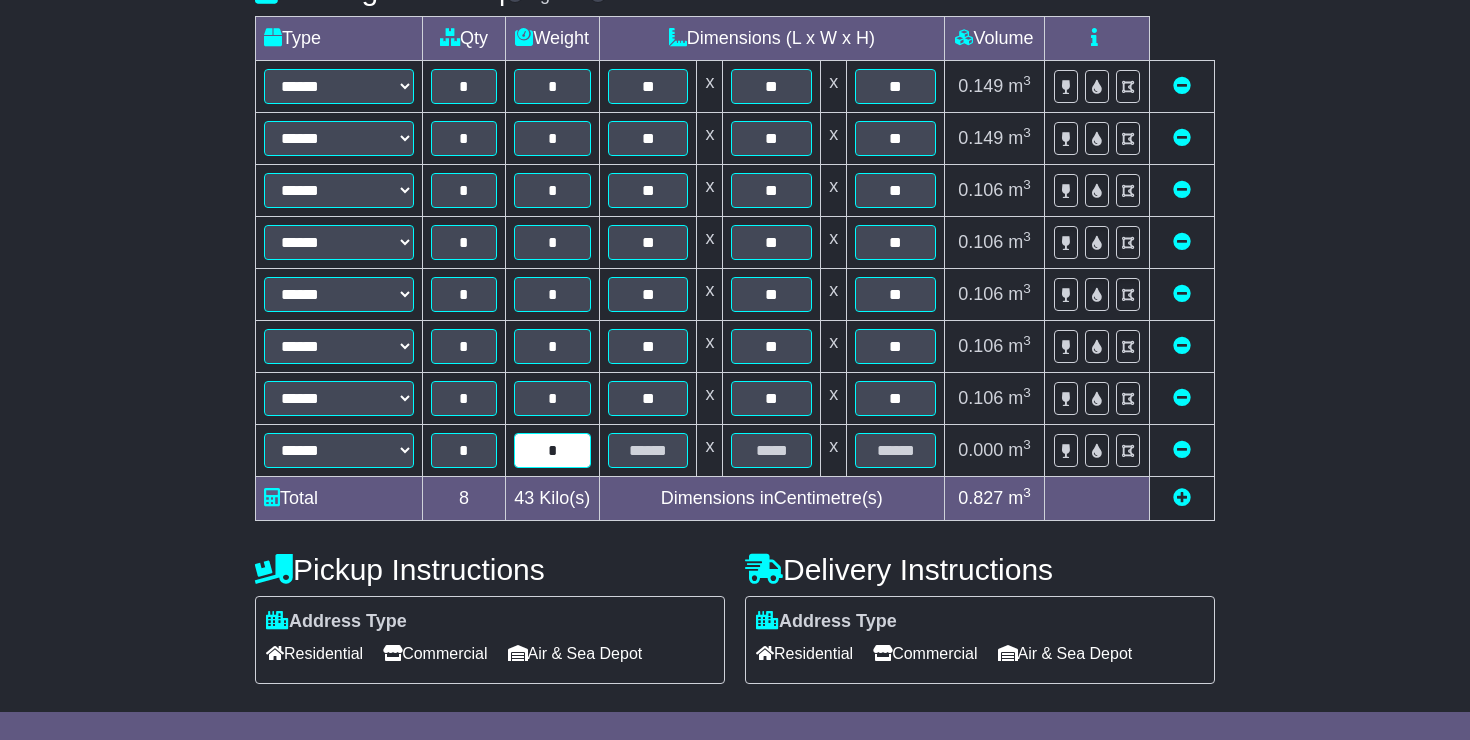 scroll, scrollTop: 512, scrollLeft: 0, axis: vertical 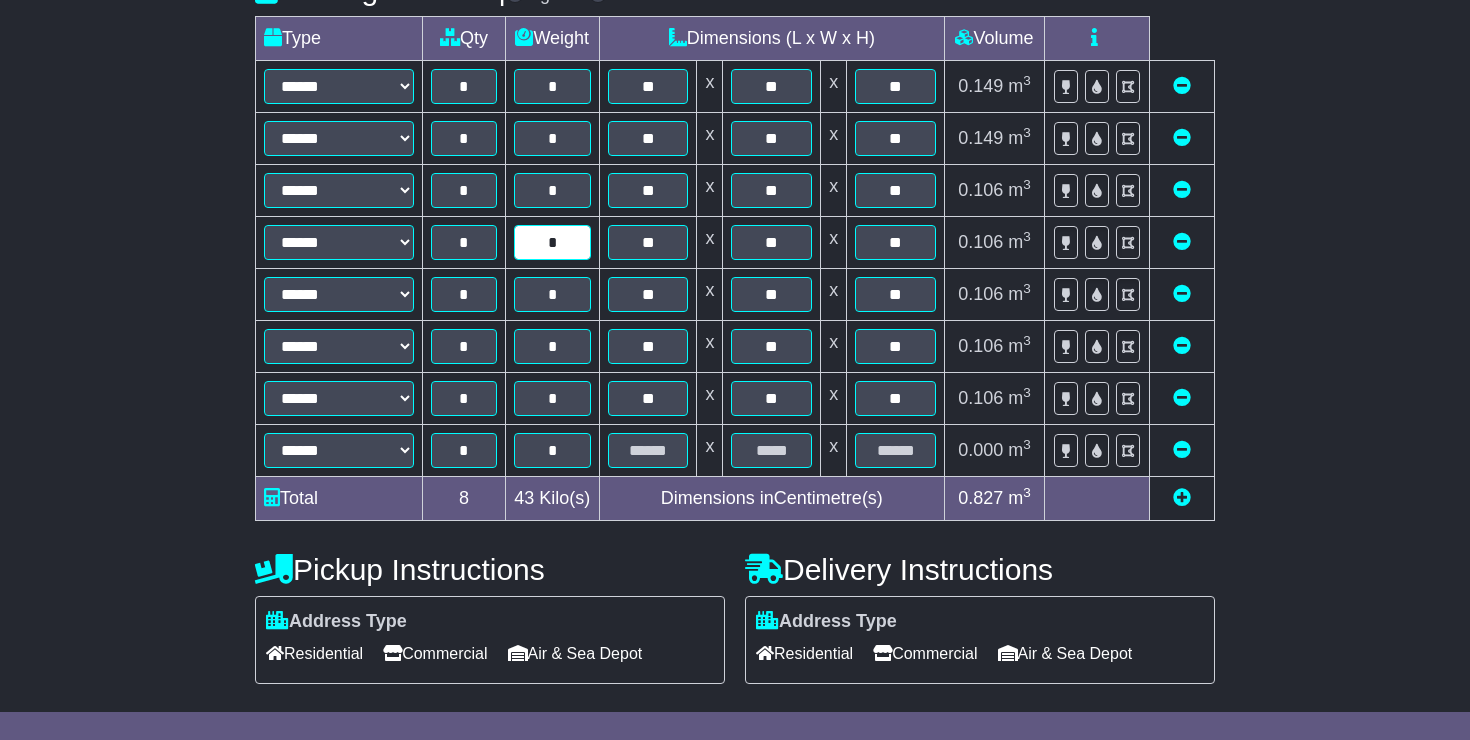 click on "*" at bounding box center [552, 242] 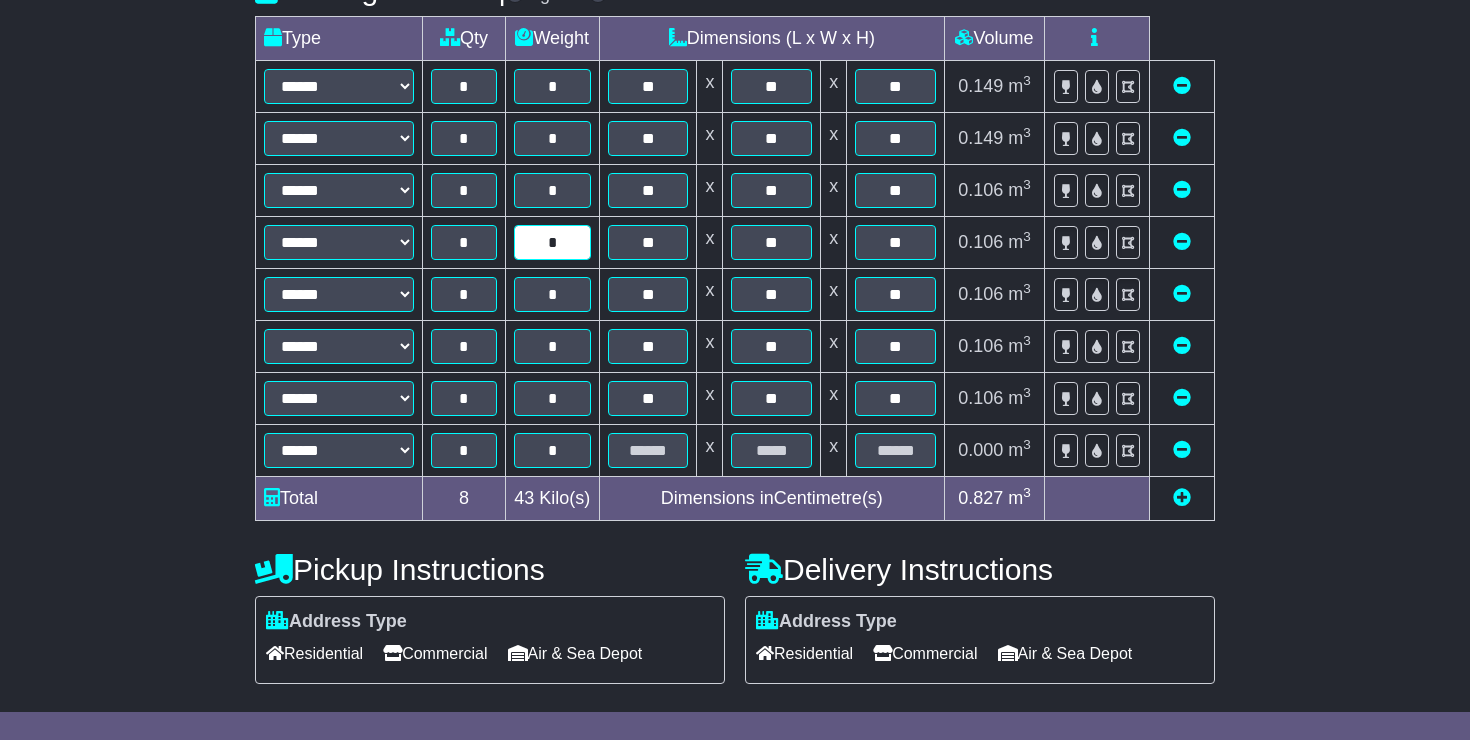 type on "*" 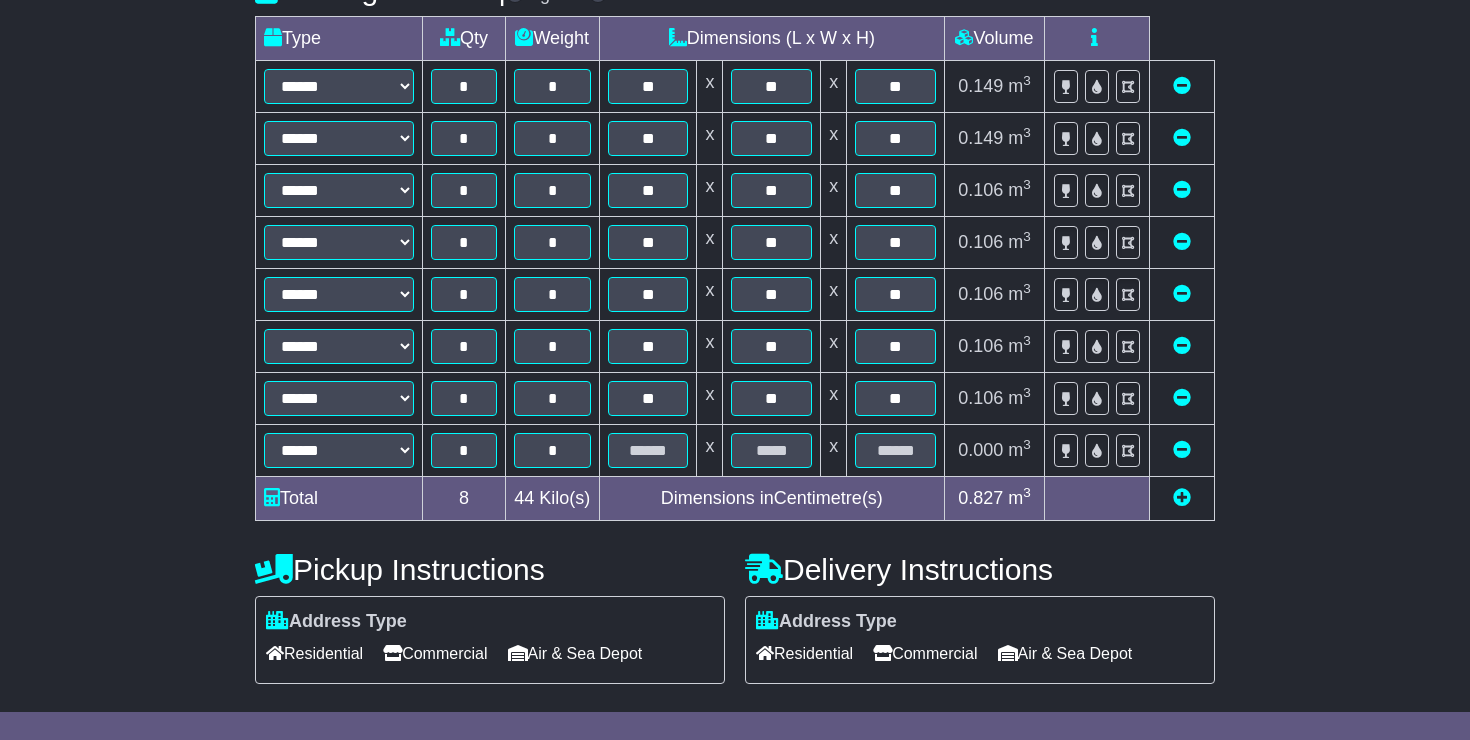 click on "**********" at bounding box center (735, 383) 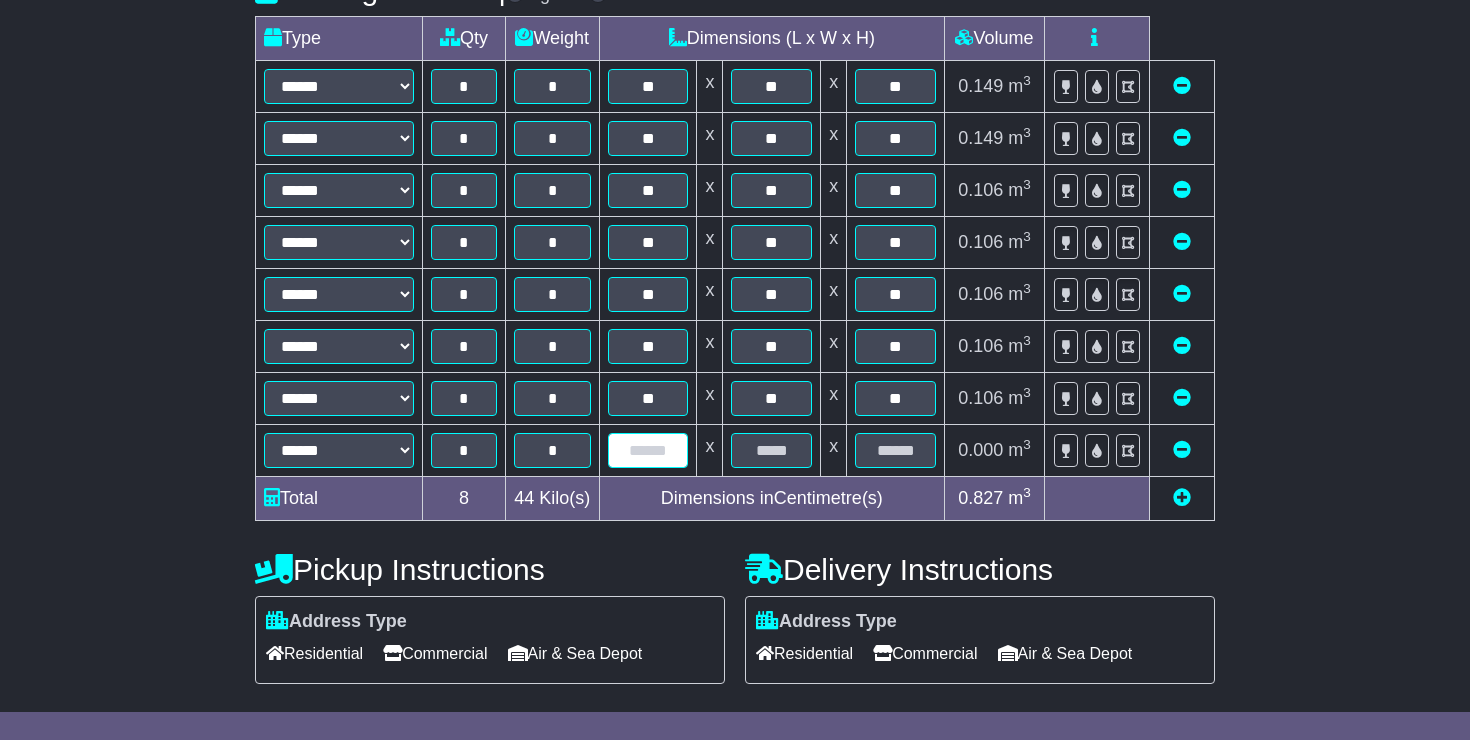 click at bounding box center [648, 450] 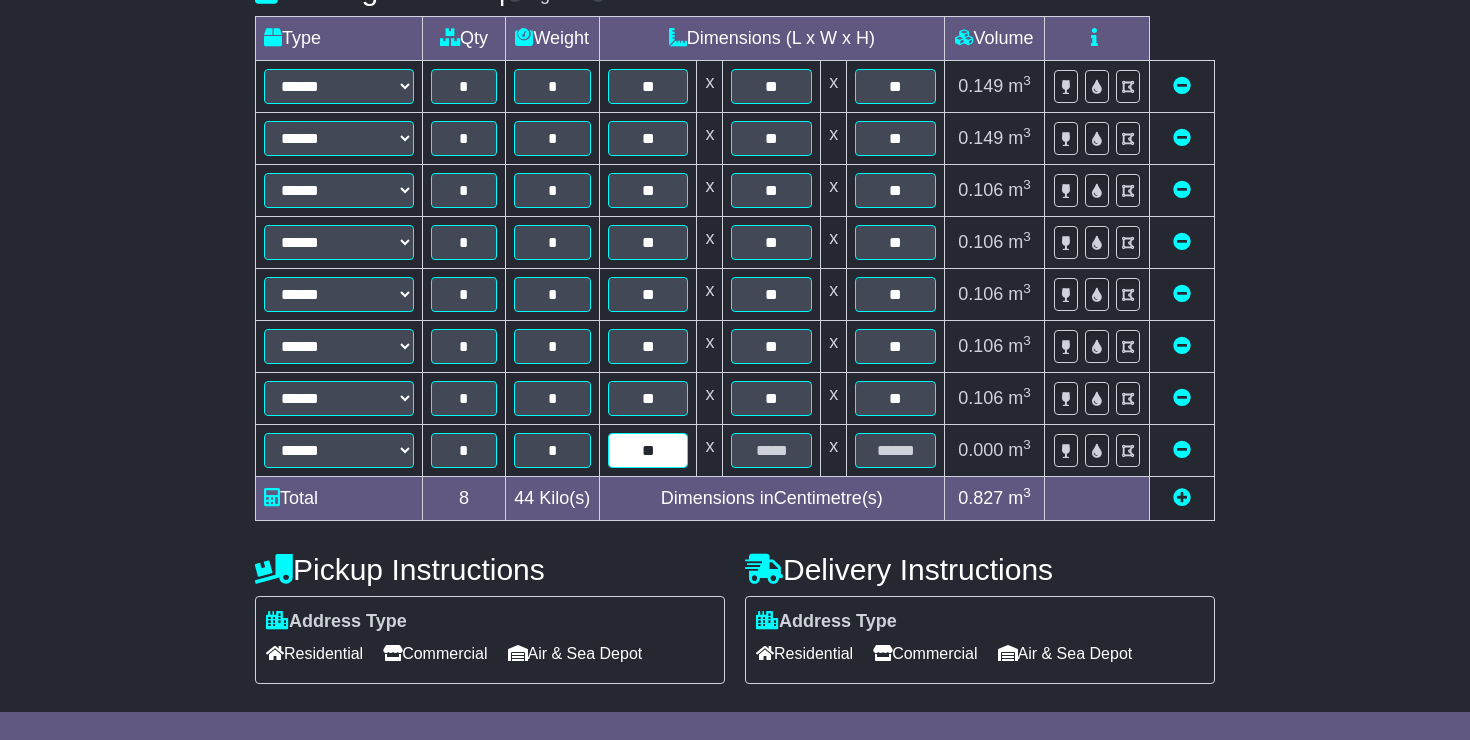type on "**" 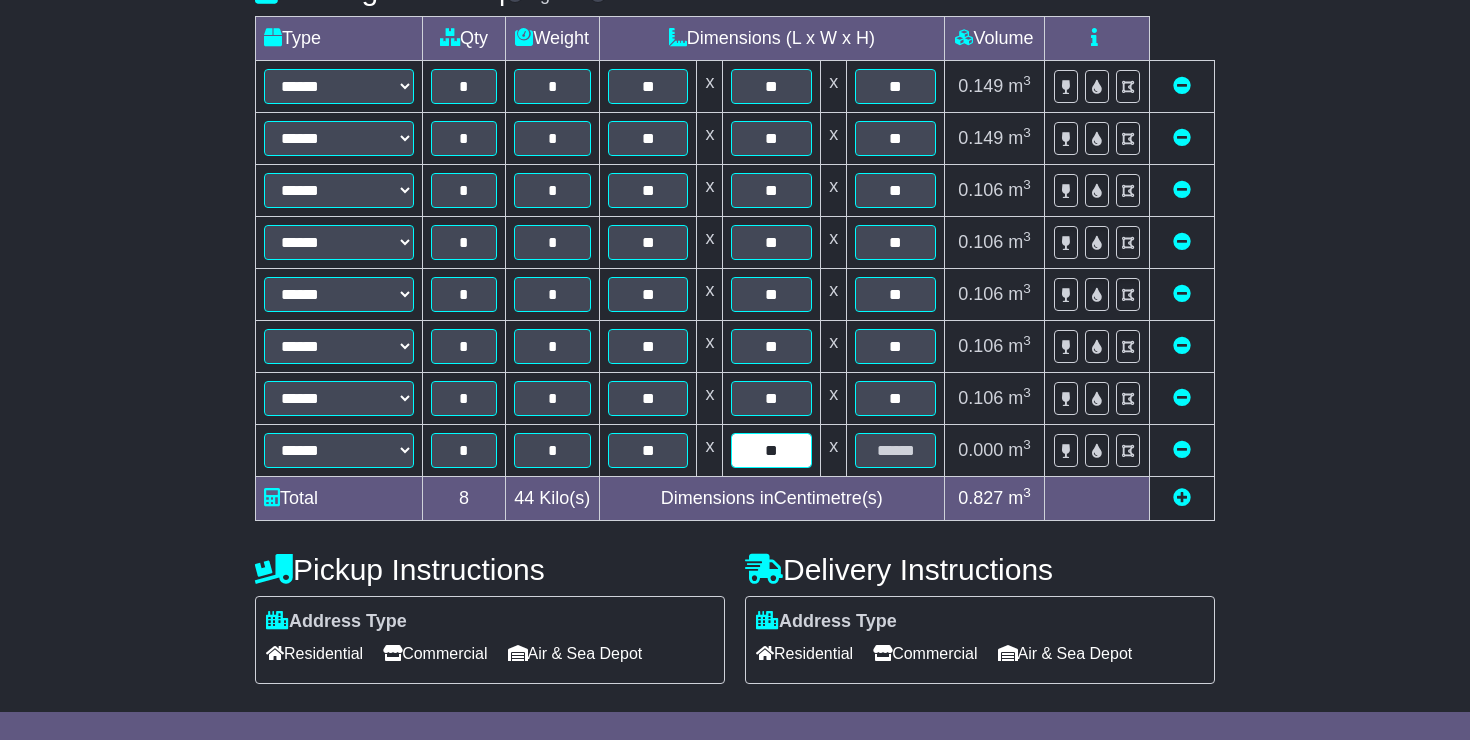 type on "**" 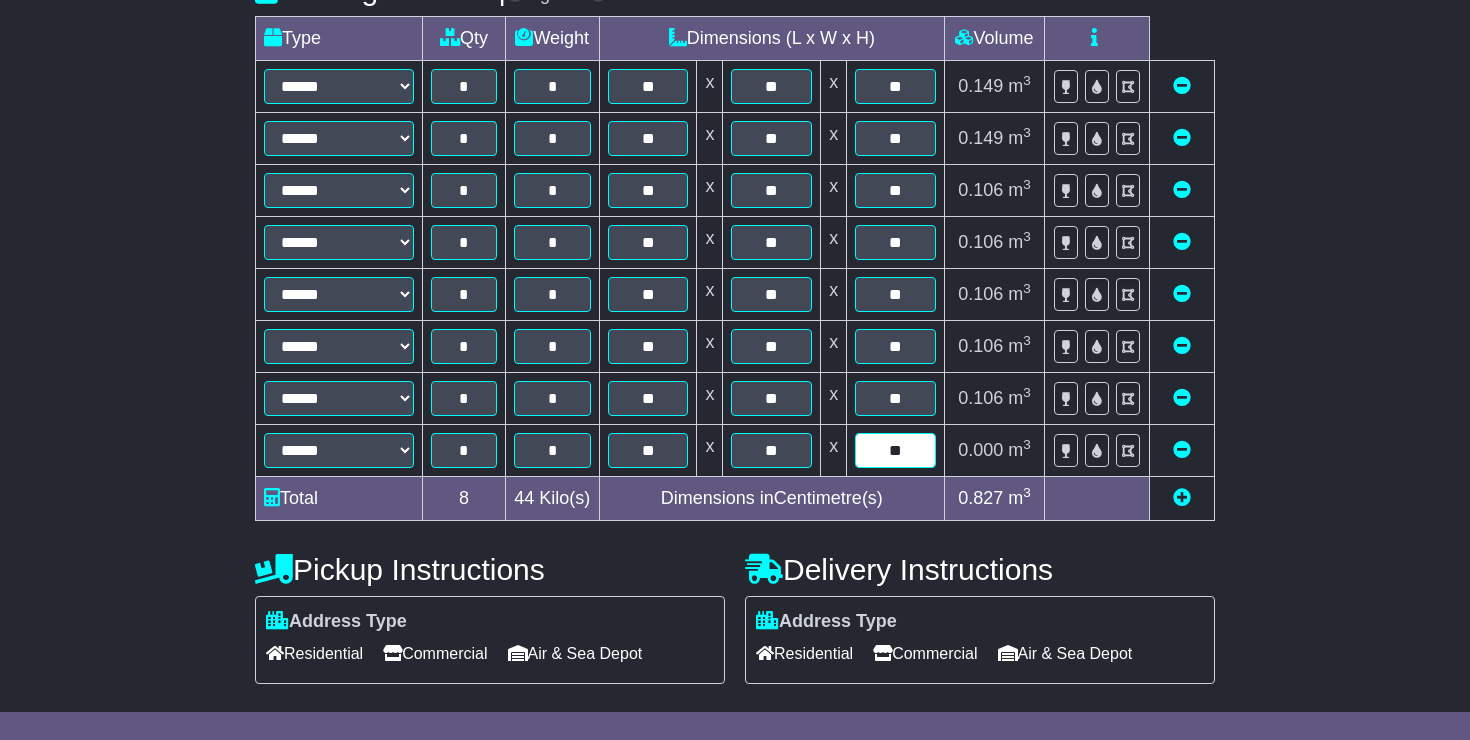 type on "**" 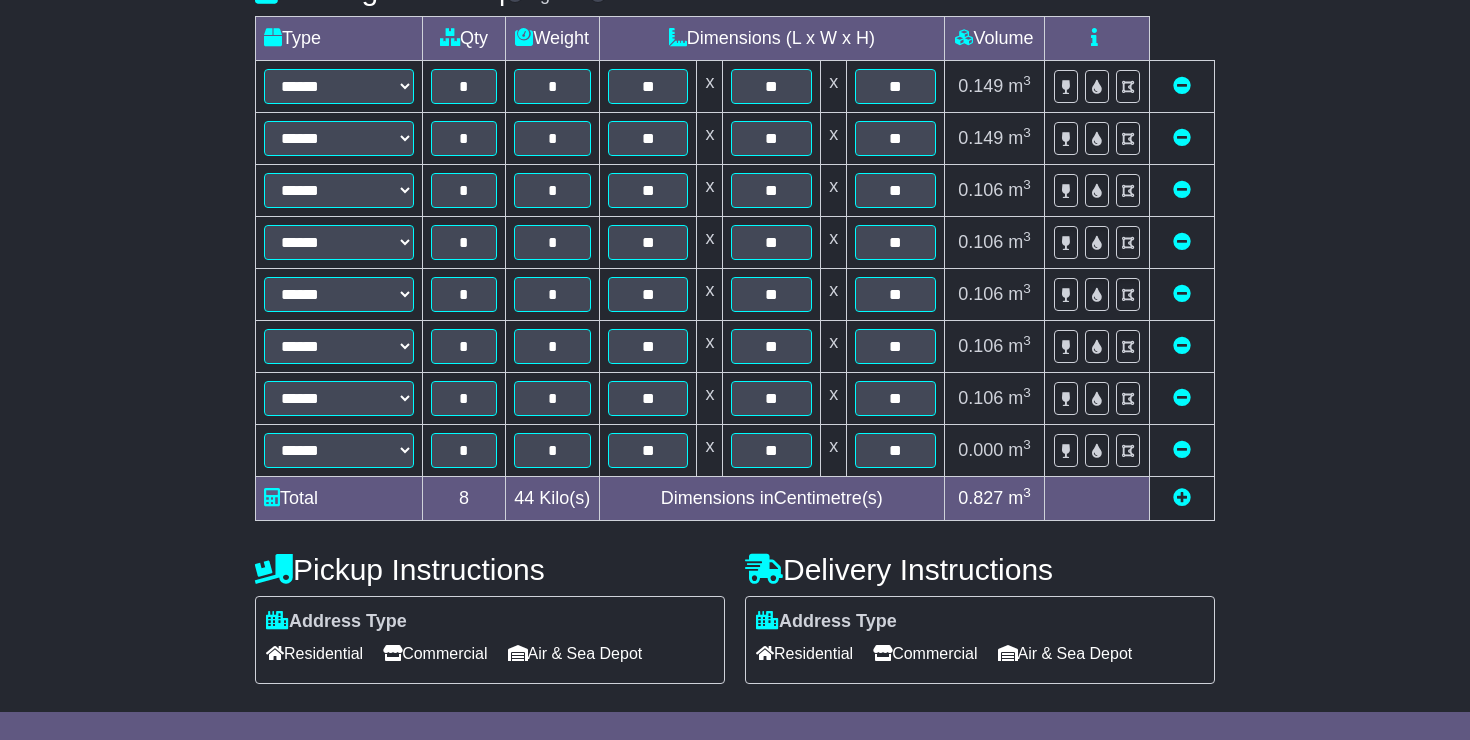 click at bounding box center [1182, 497] 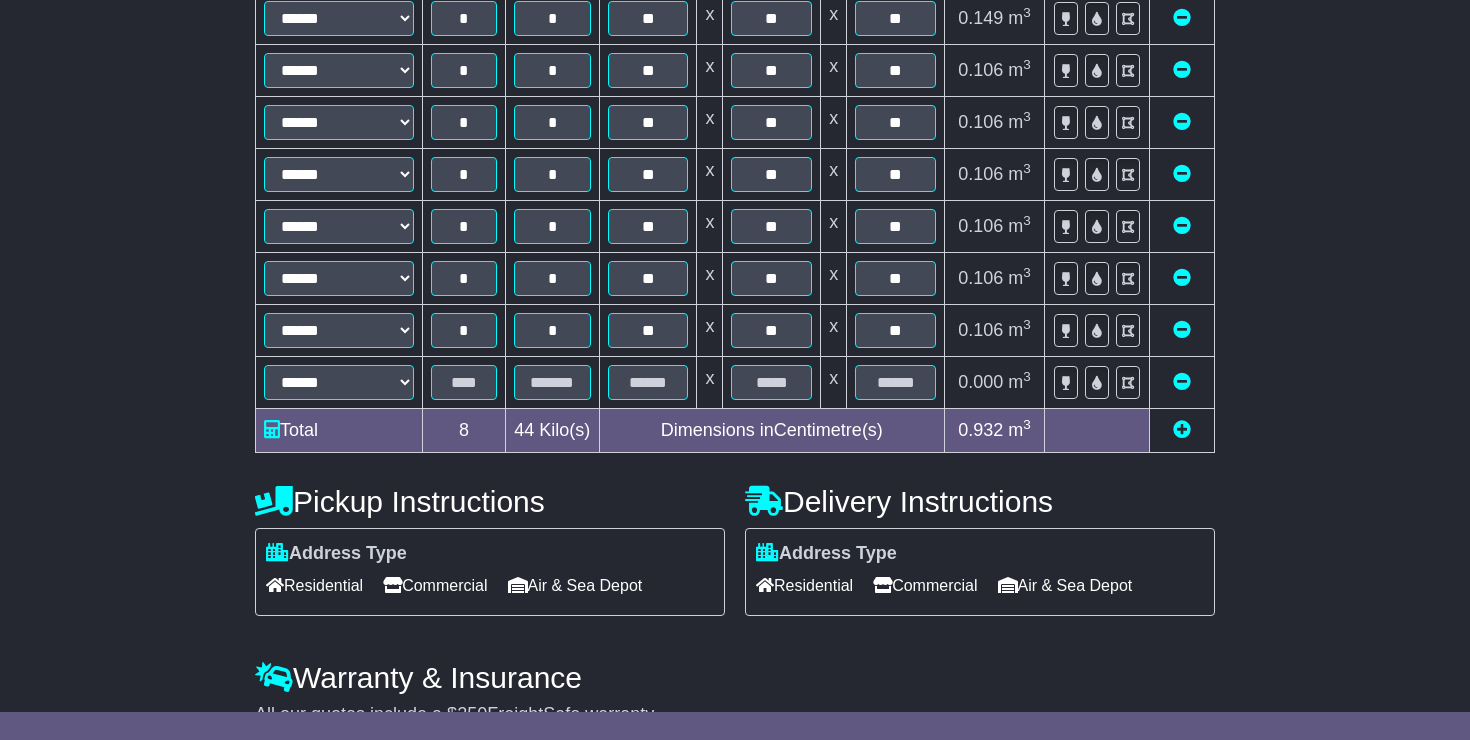 scroll, scrollTop: 659, scrollLeft: 0, axis: vertical 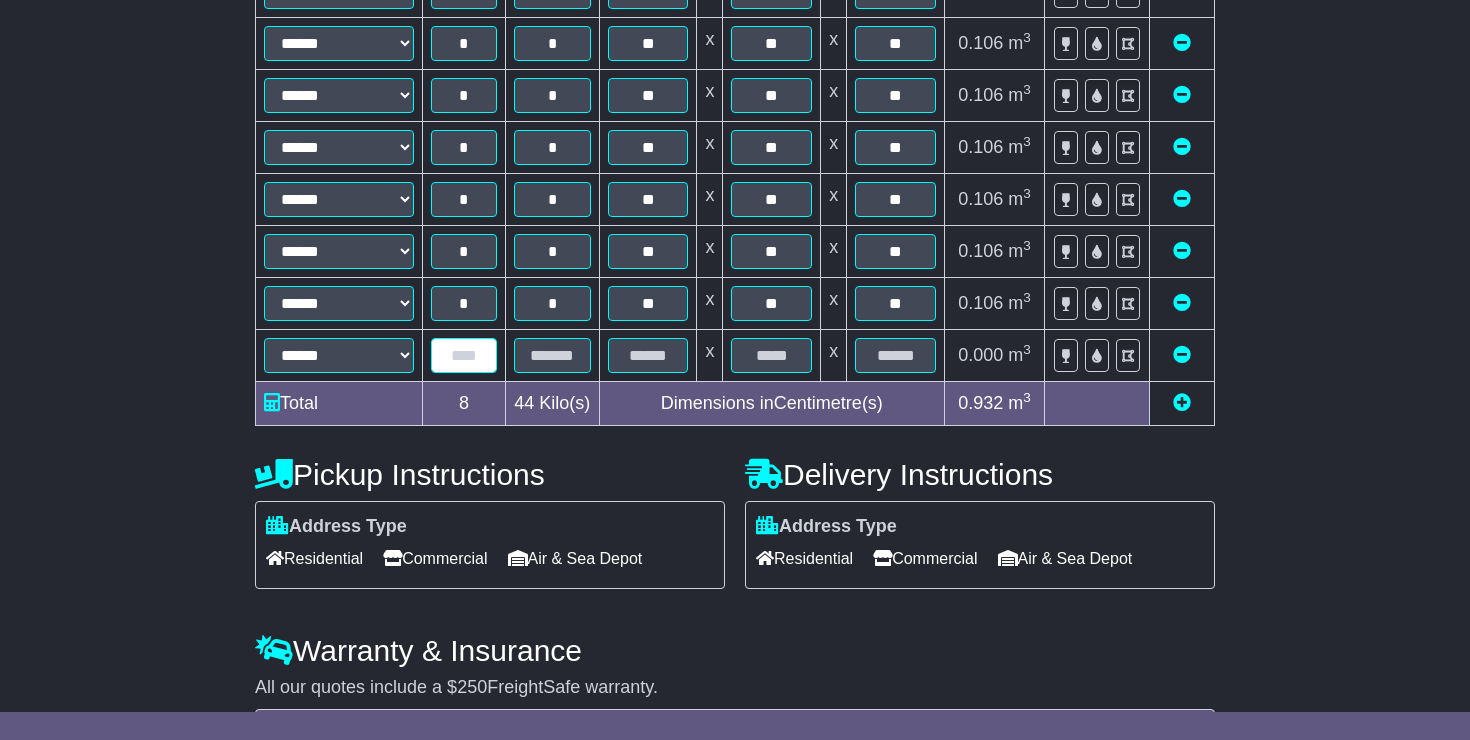 click at bounding box center (464, 355) 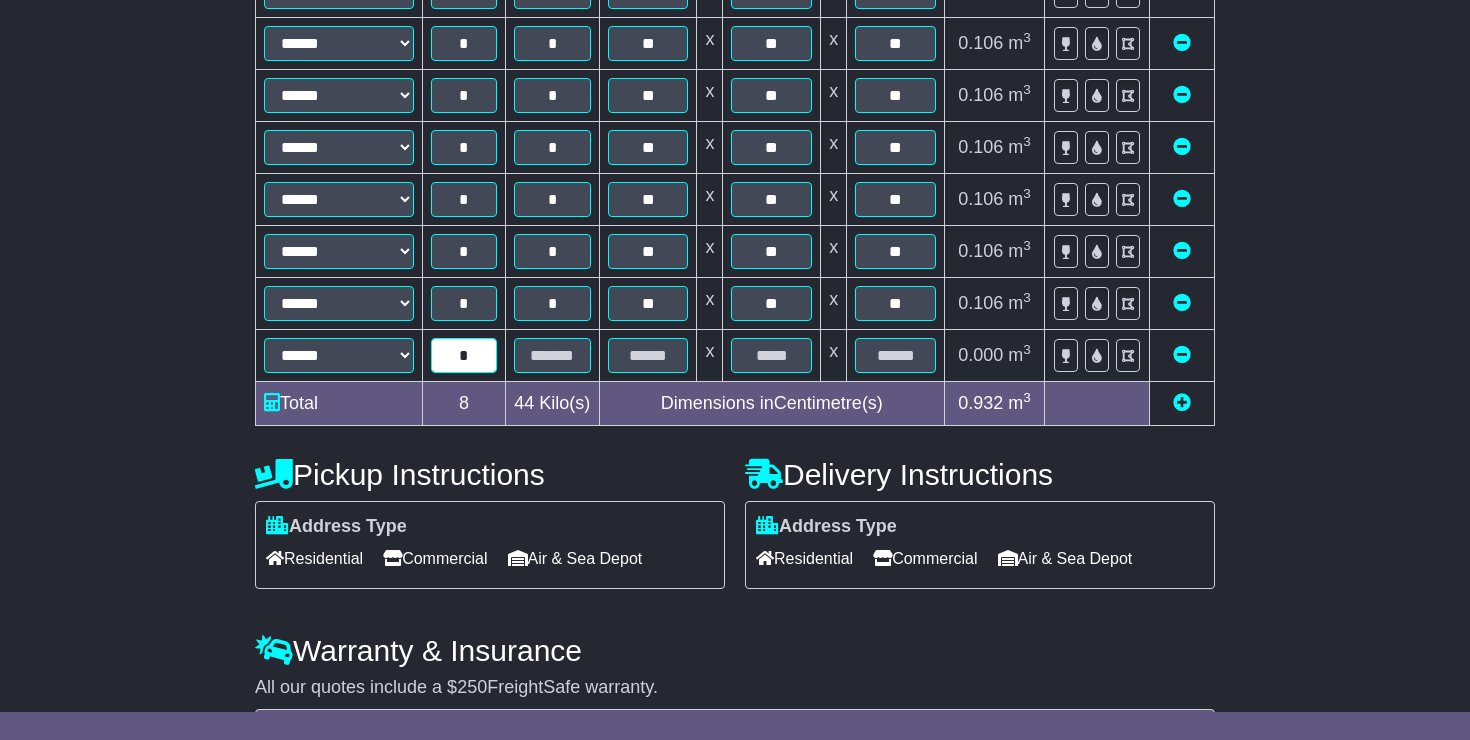 type on "*" 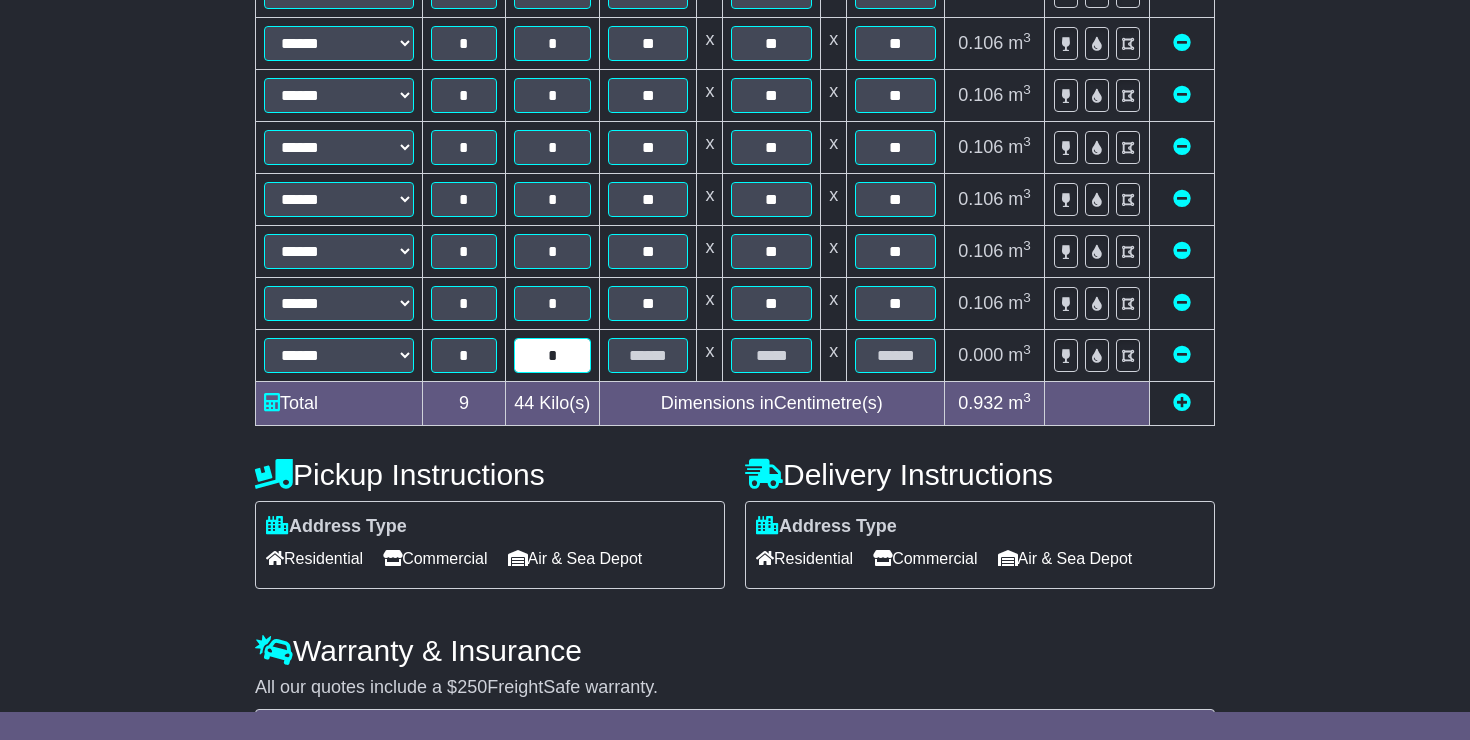 type on "*" 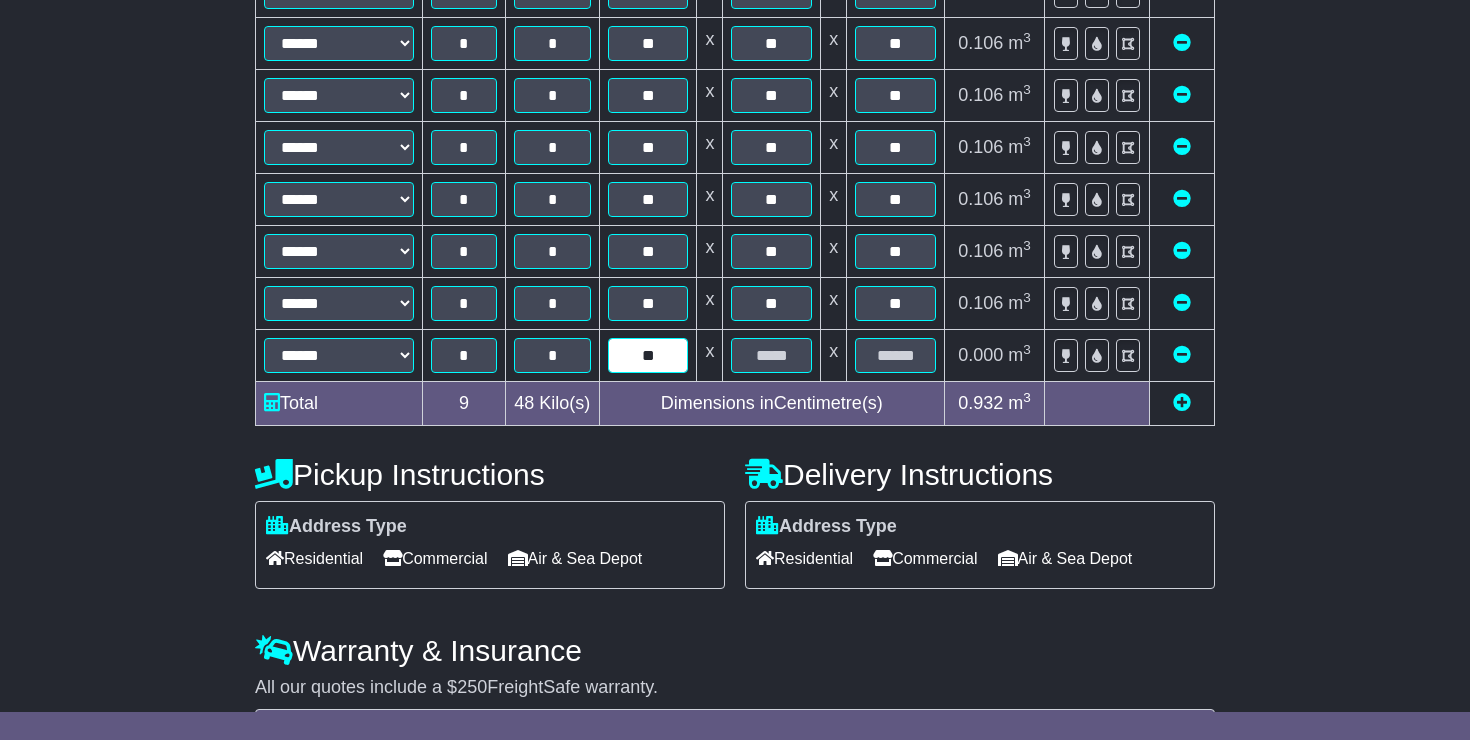 type on "**" 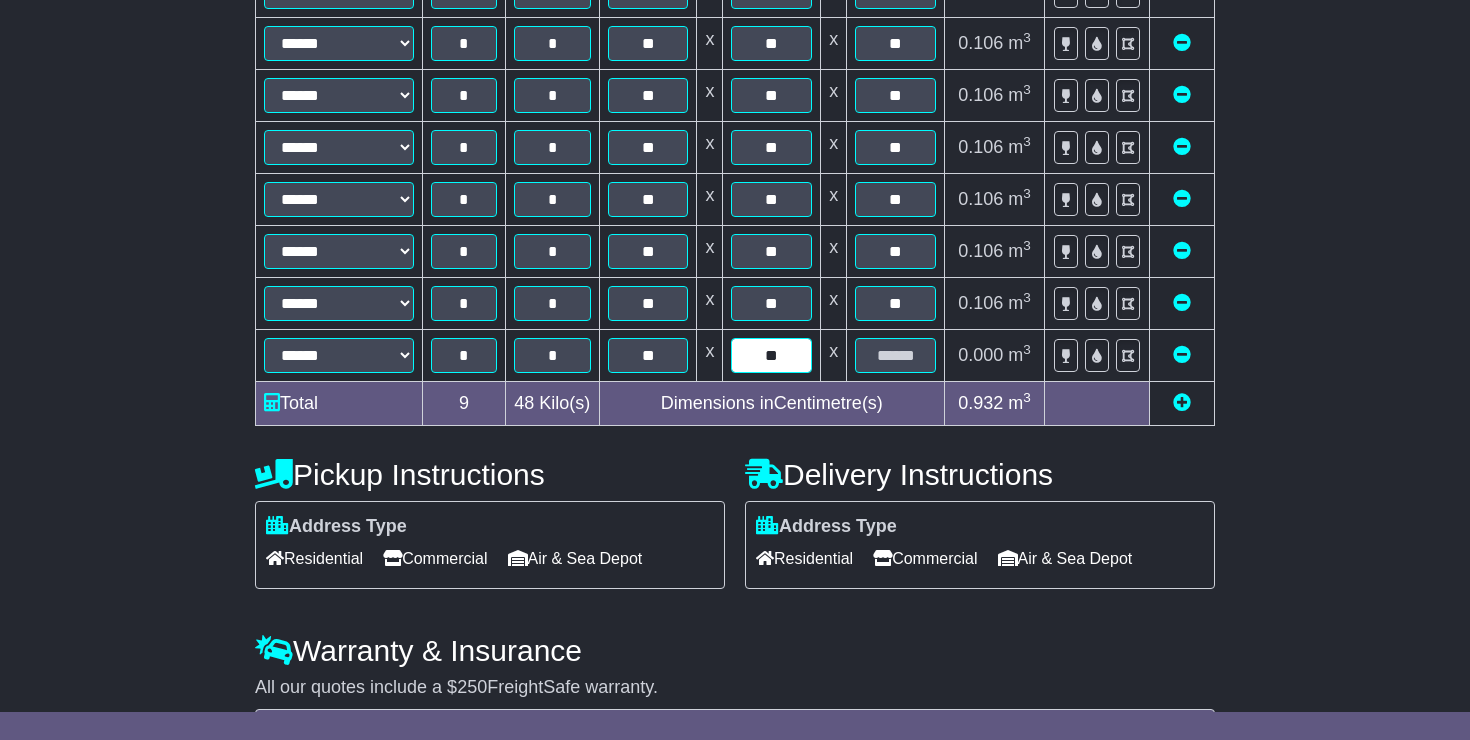 type on "**" 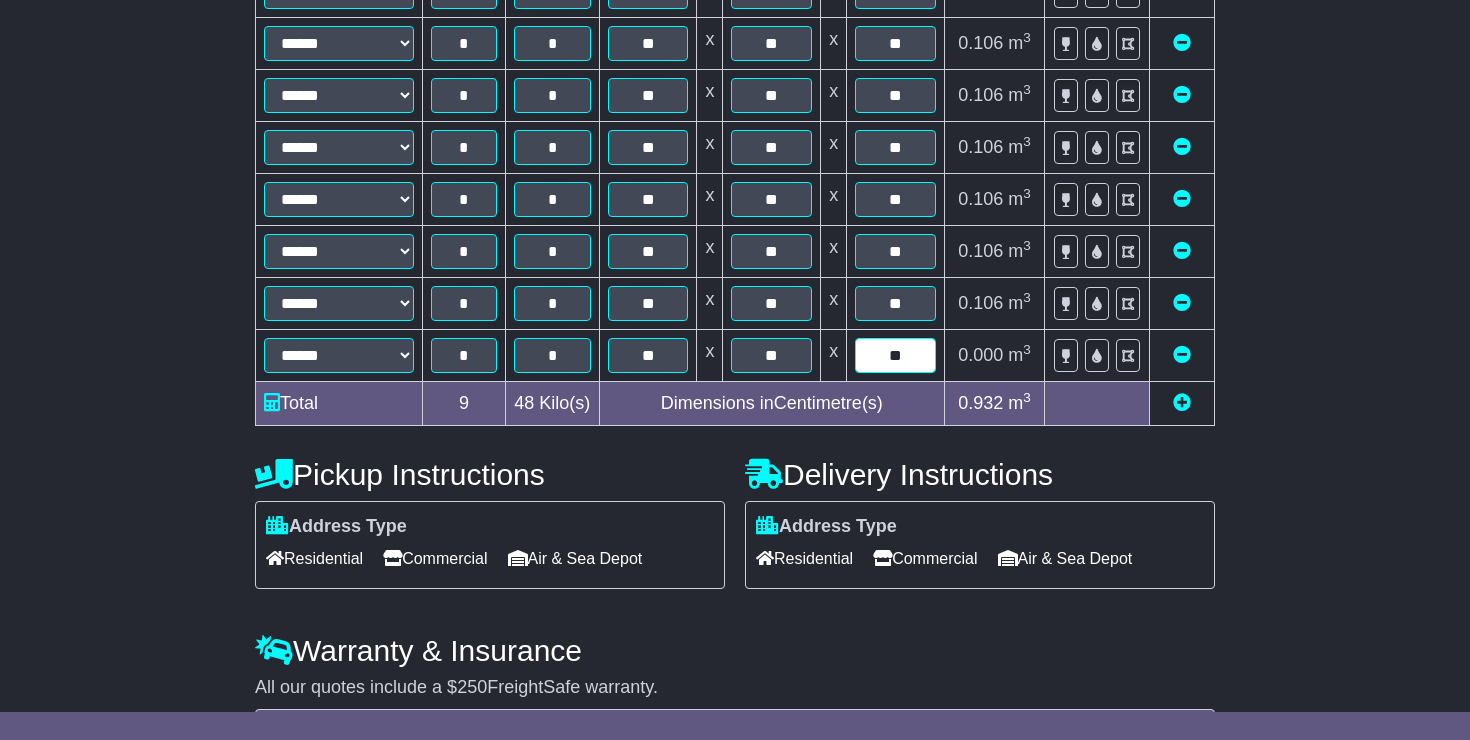 type on "**" 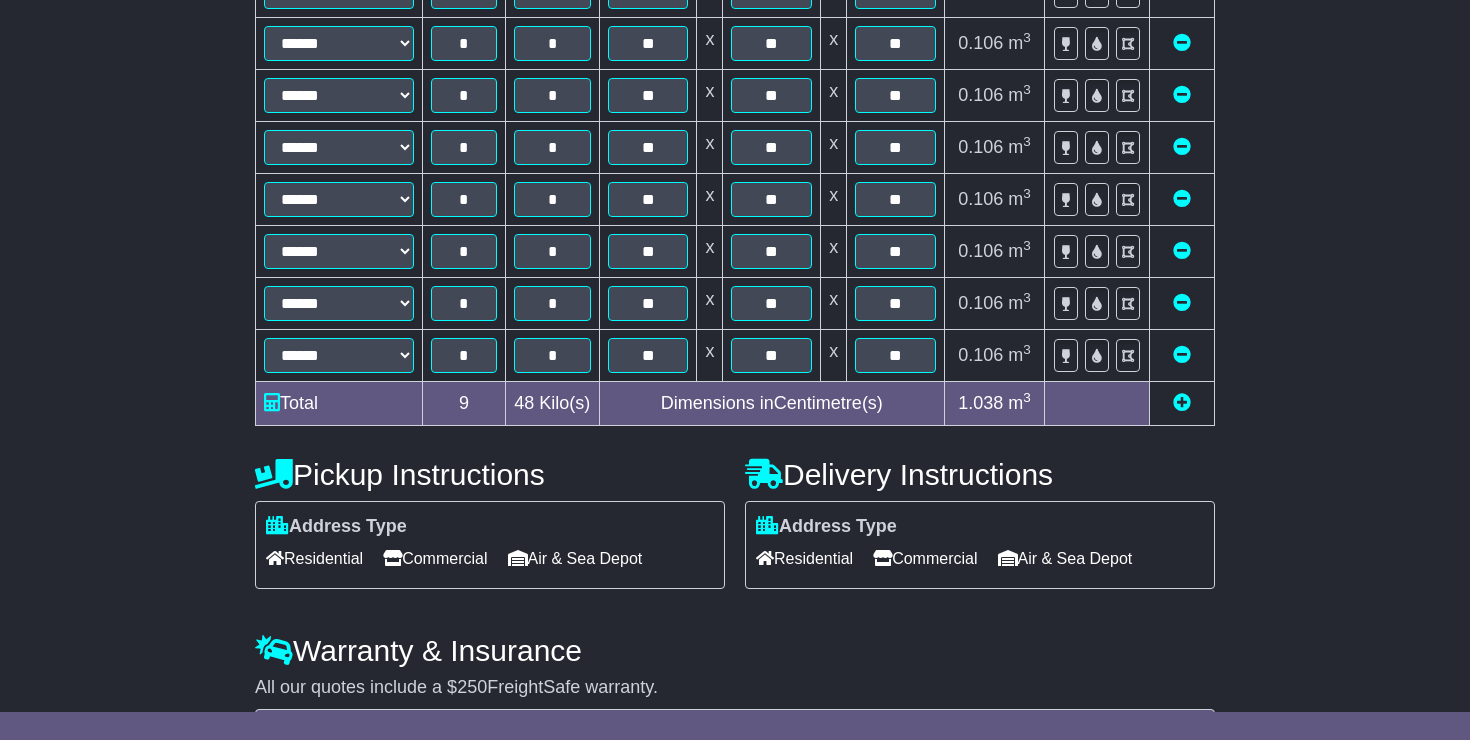 click at bounding box center [1182, 402] 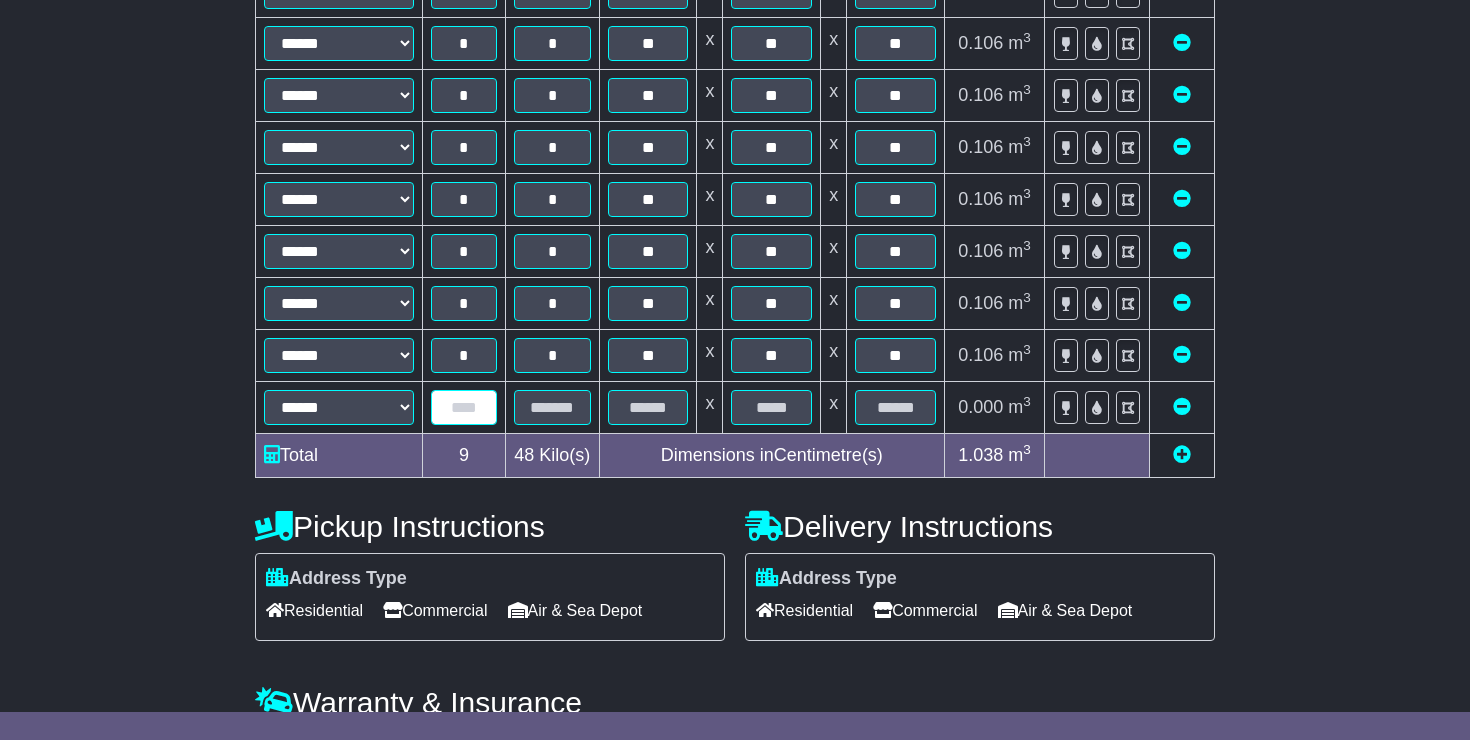 click at bounding box center (464, 407) 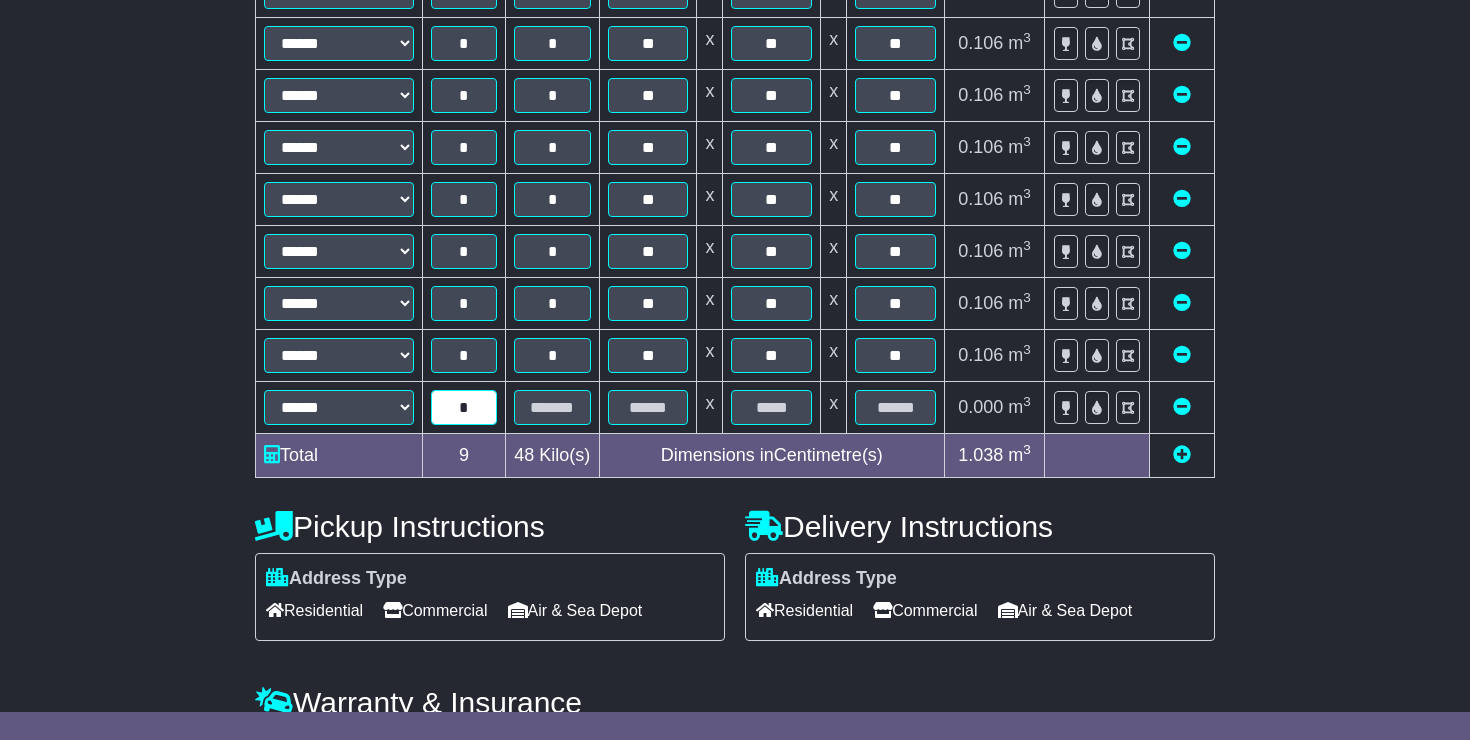 type on "*" 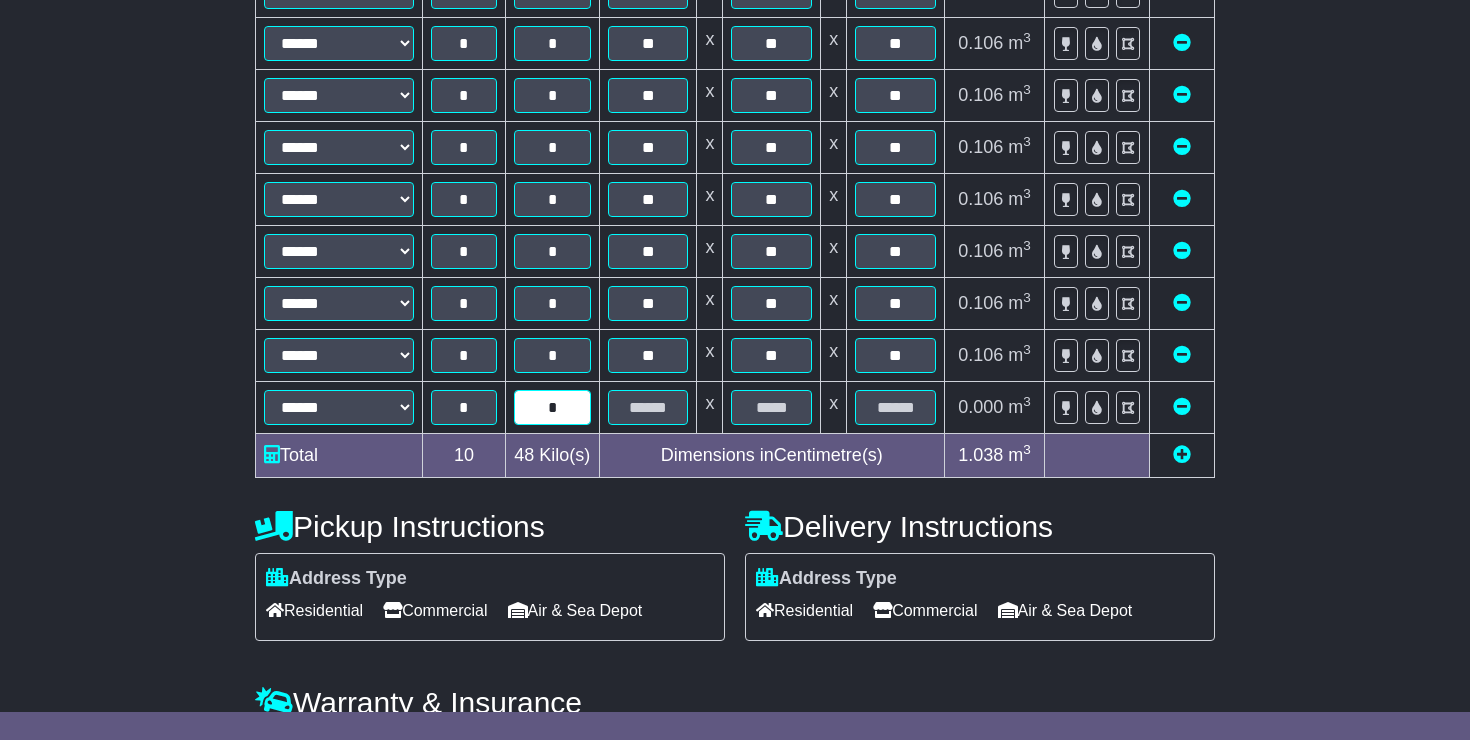 type on "*" 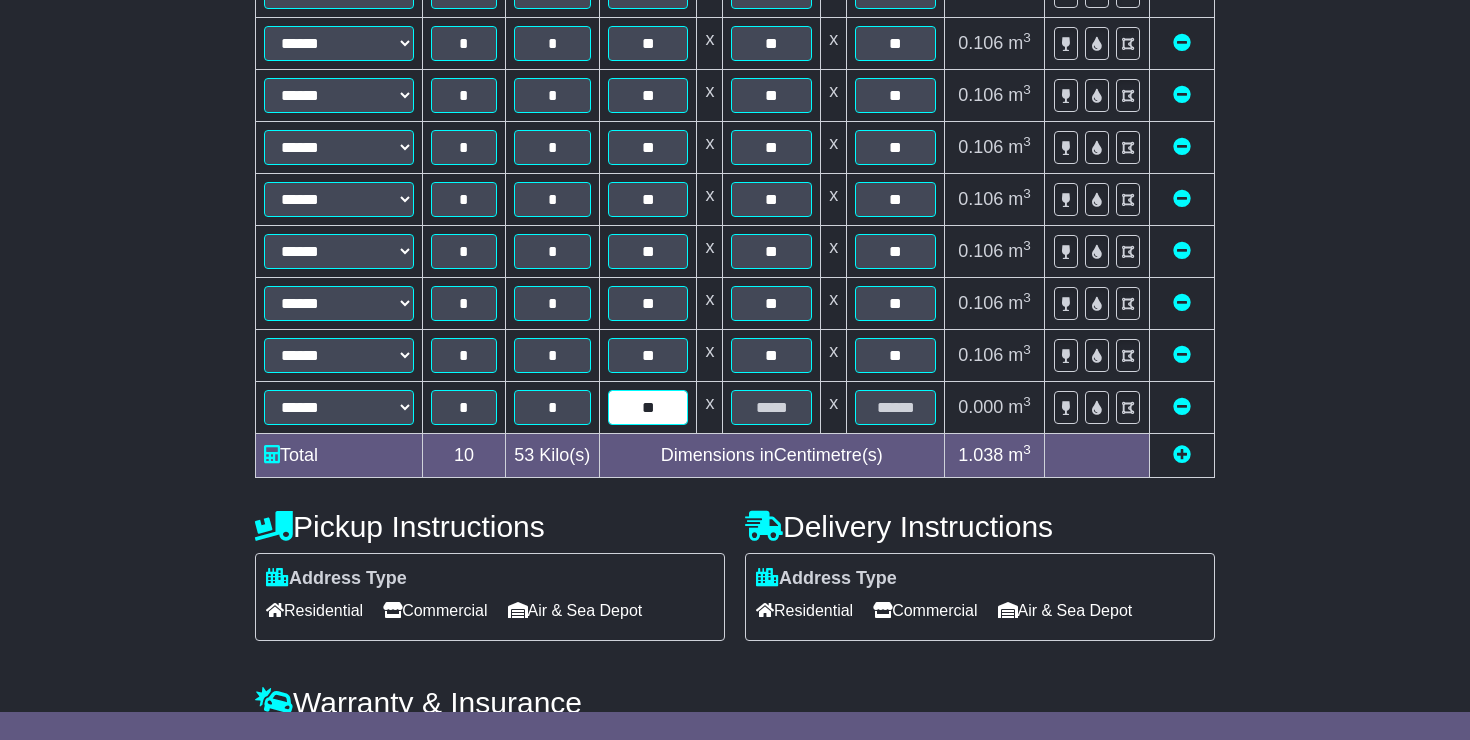 type on "**" 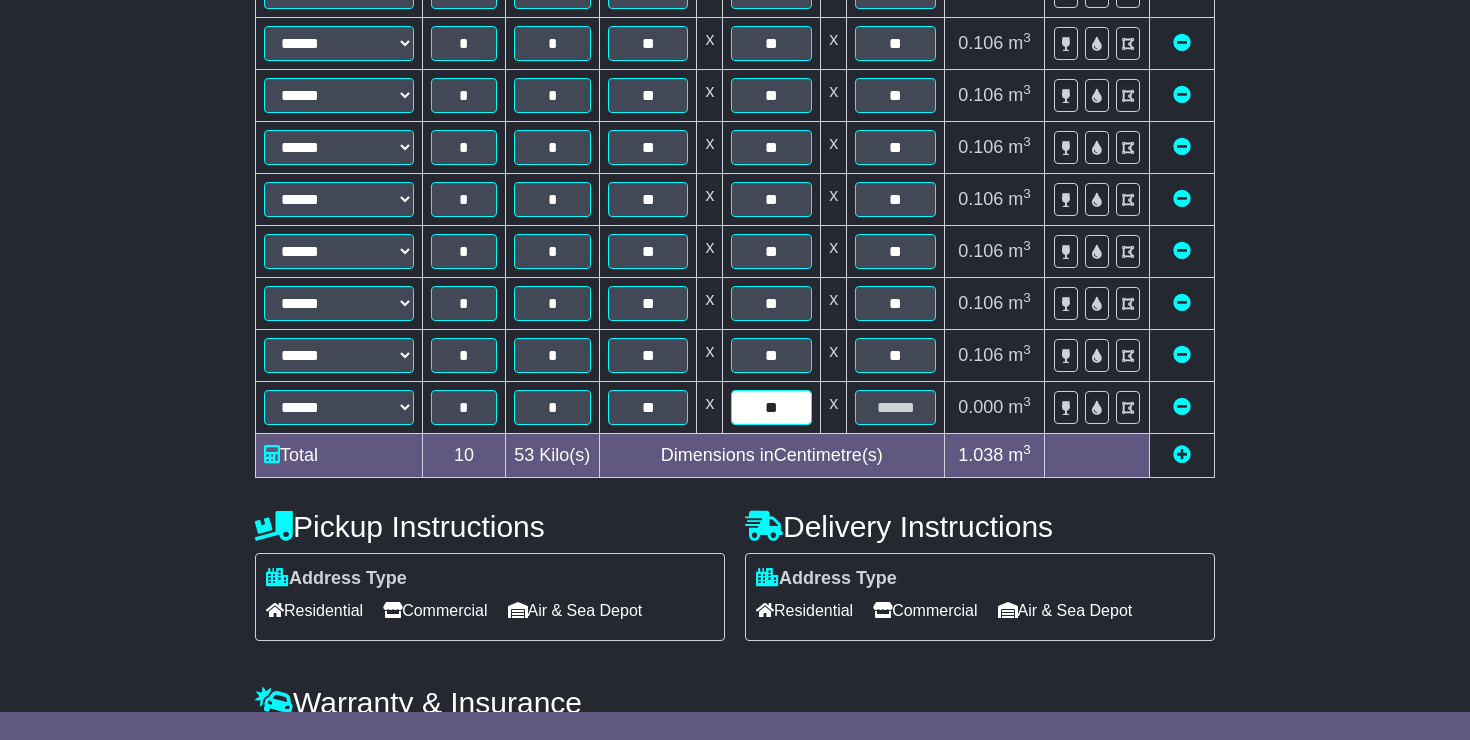type on "**" 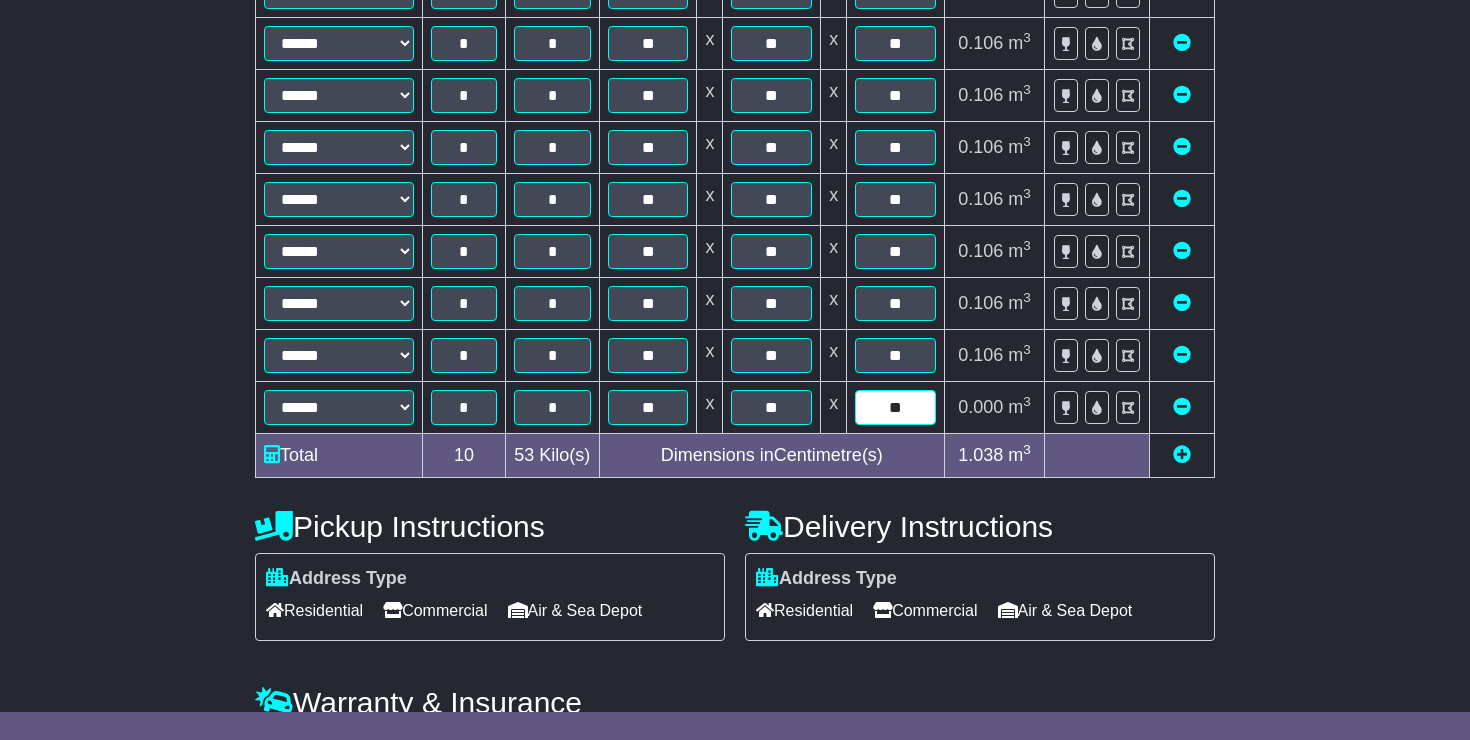 type on "**" 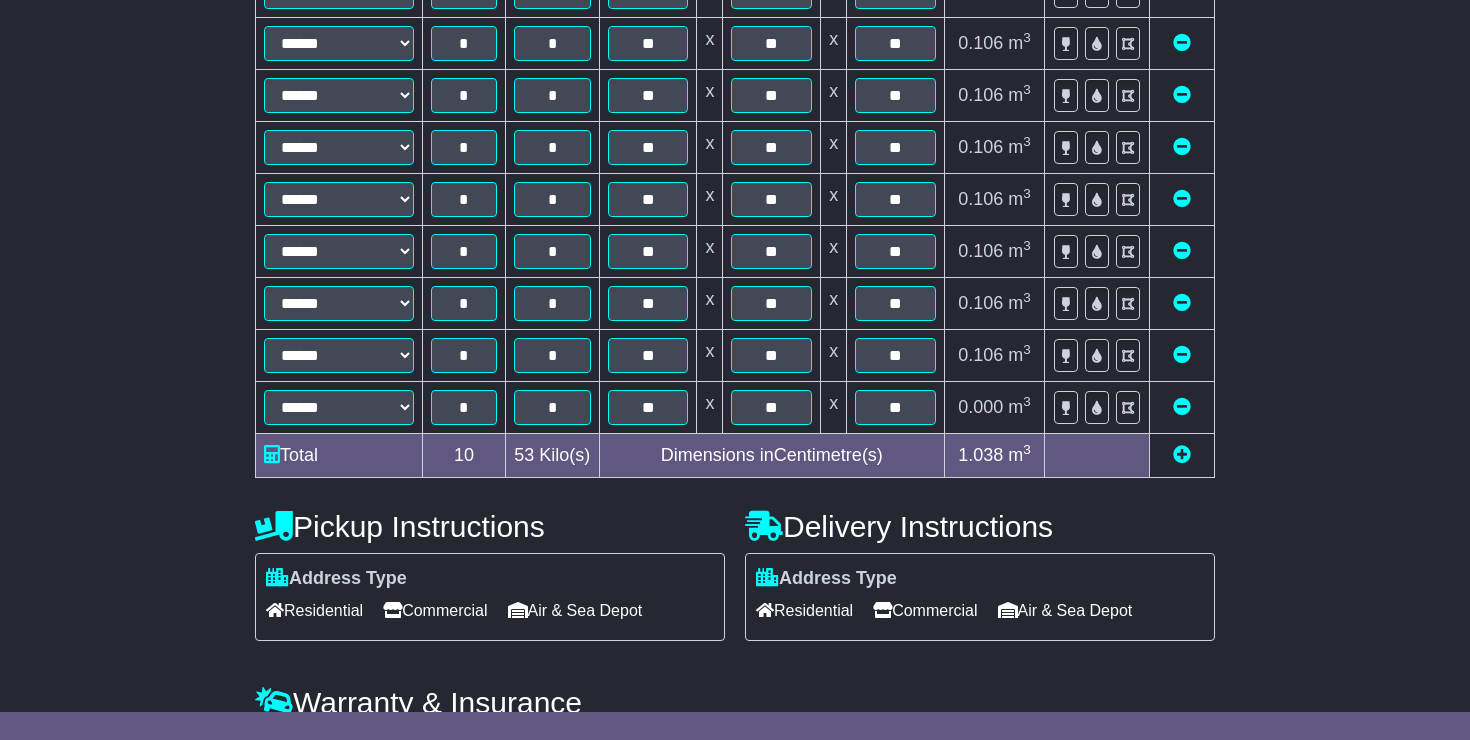 click on "**********" at bounding box center (735, 288) 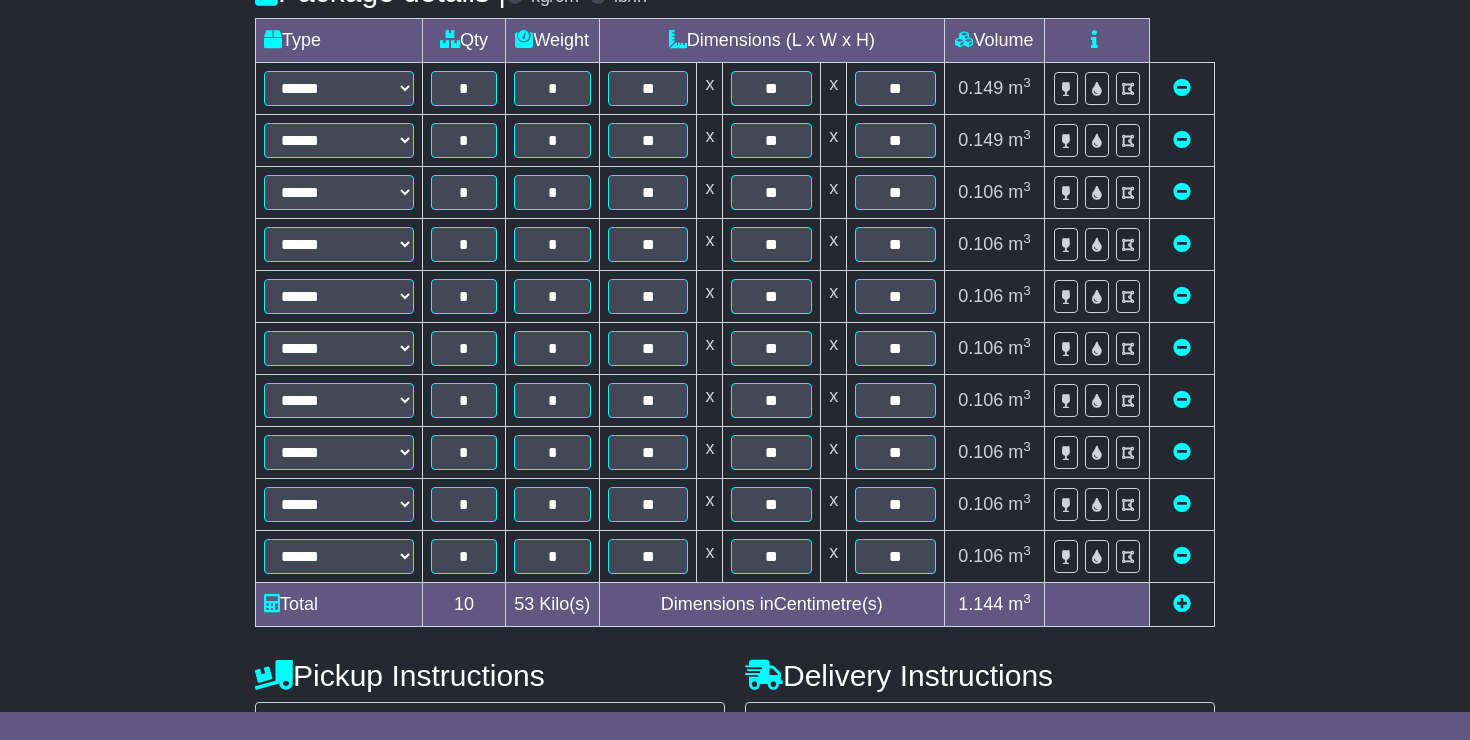 scroll, scrollTop: 515, scrollLeft: 0, axis: vertical 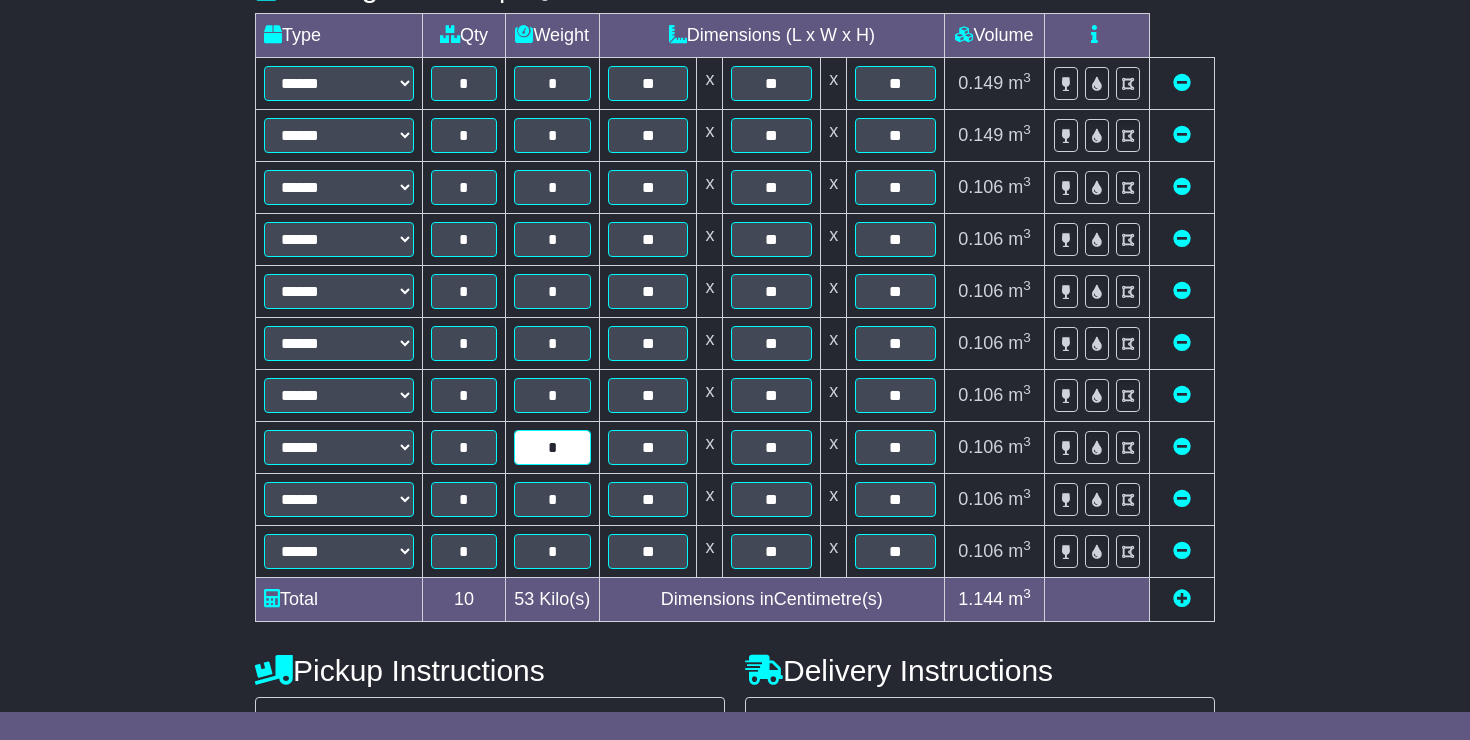 click on "*" at bounding box center [552, 447] 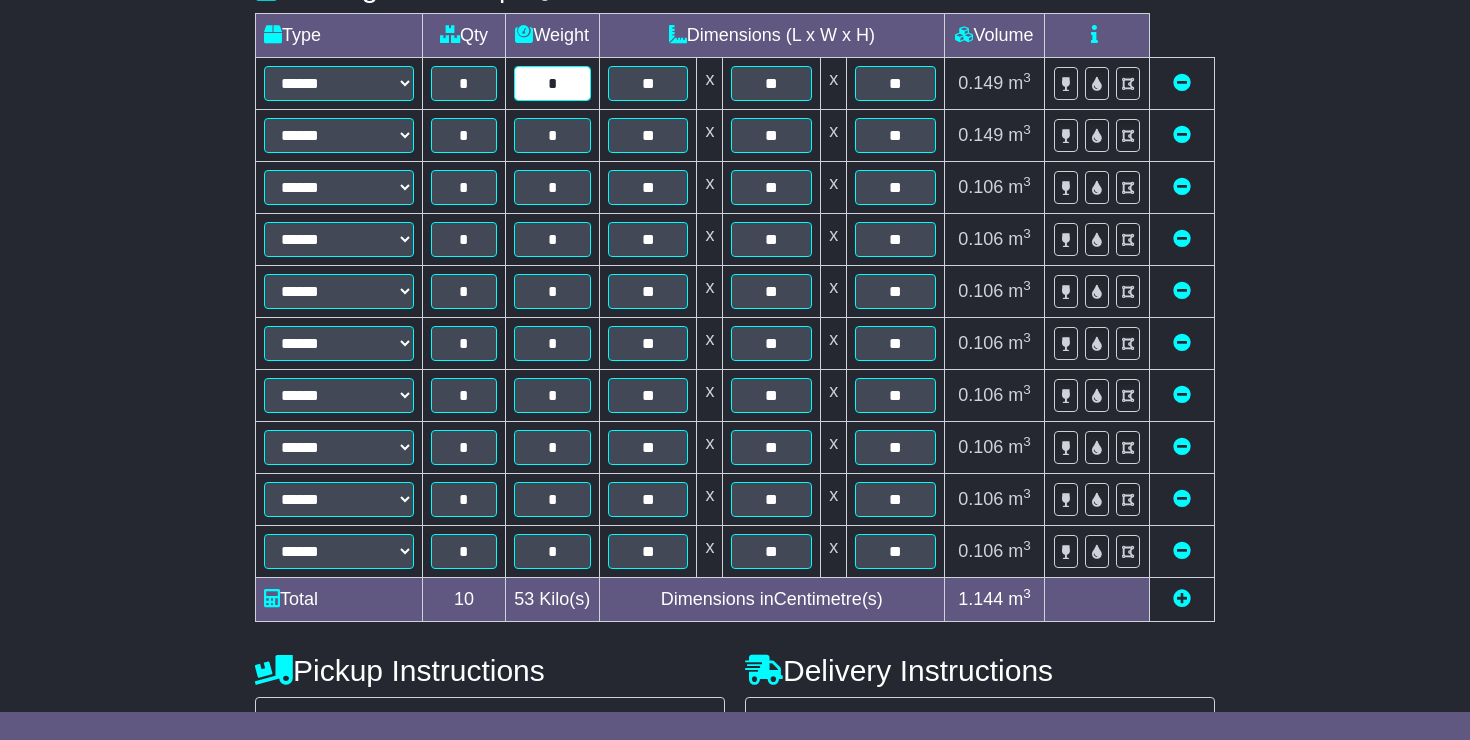 click on "*" at bounding box center [552, 83] 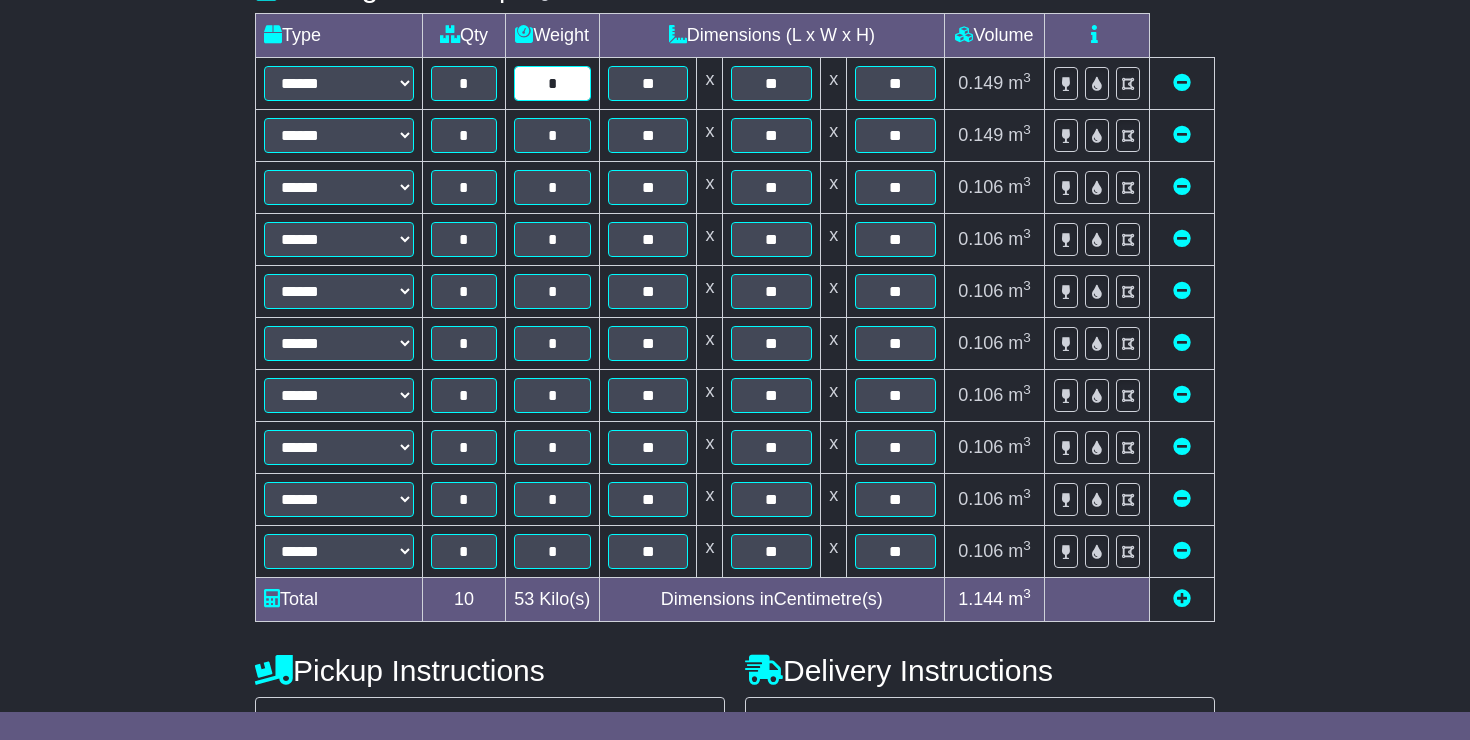 type on "*" 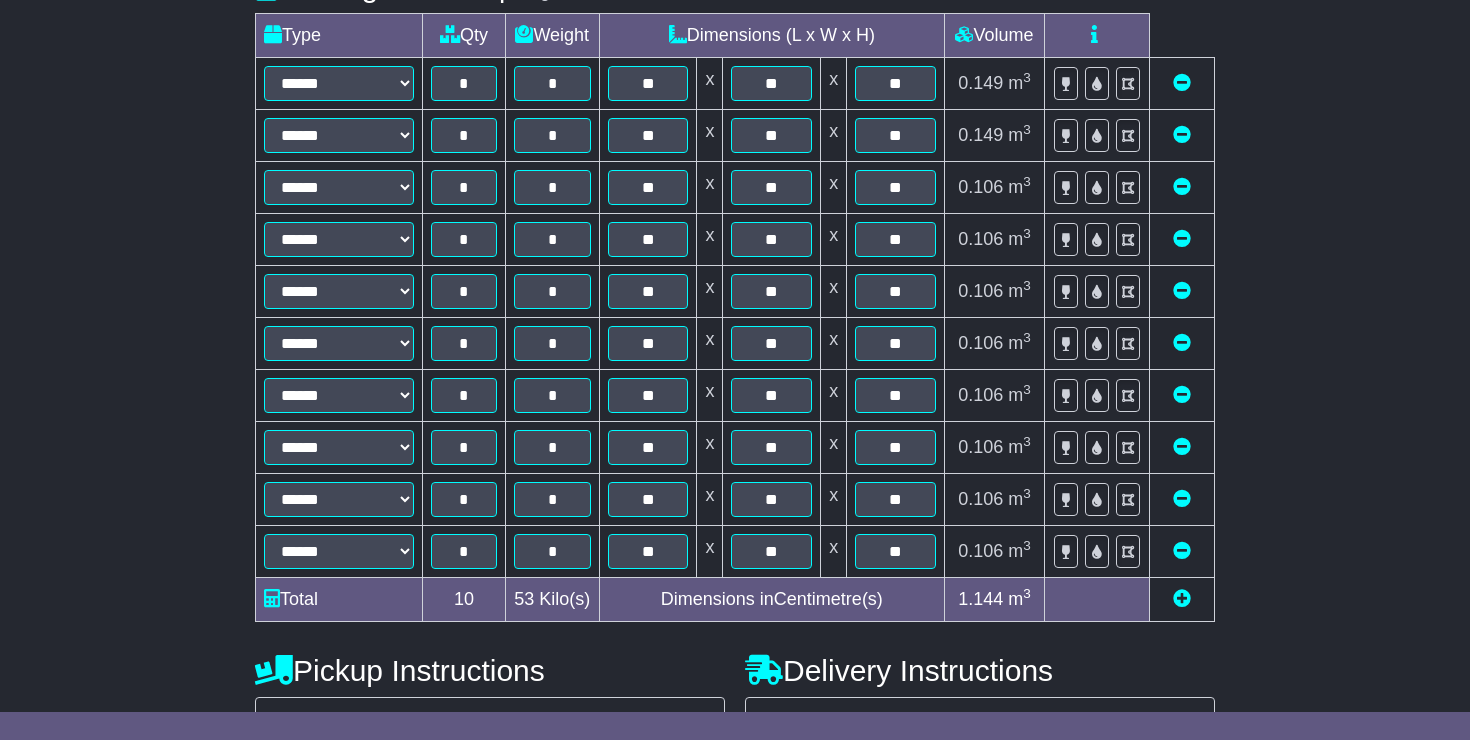 click on "**********" at bounding box center [735, 432] 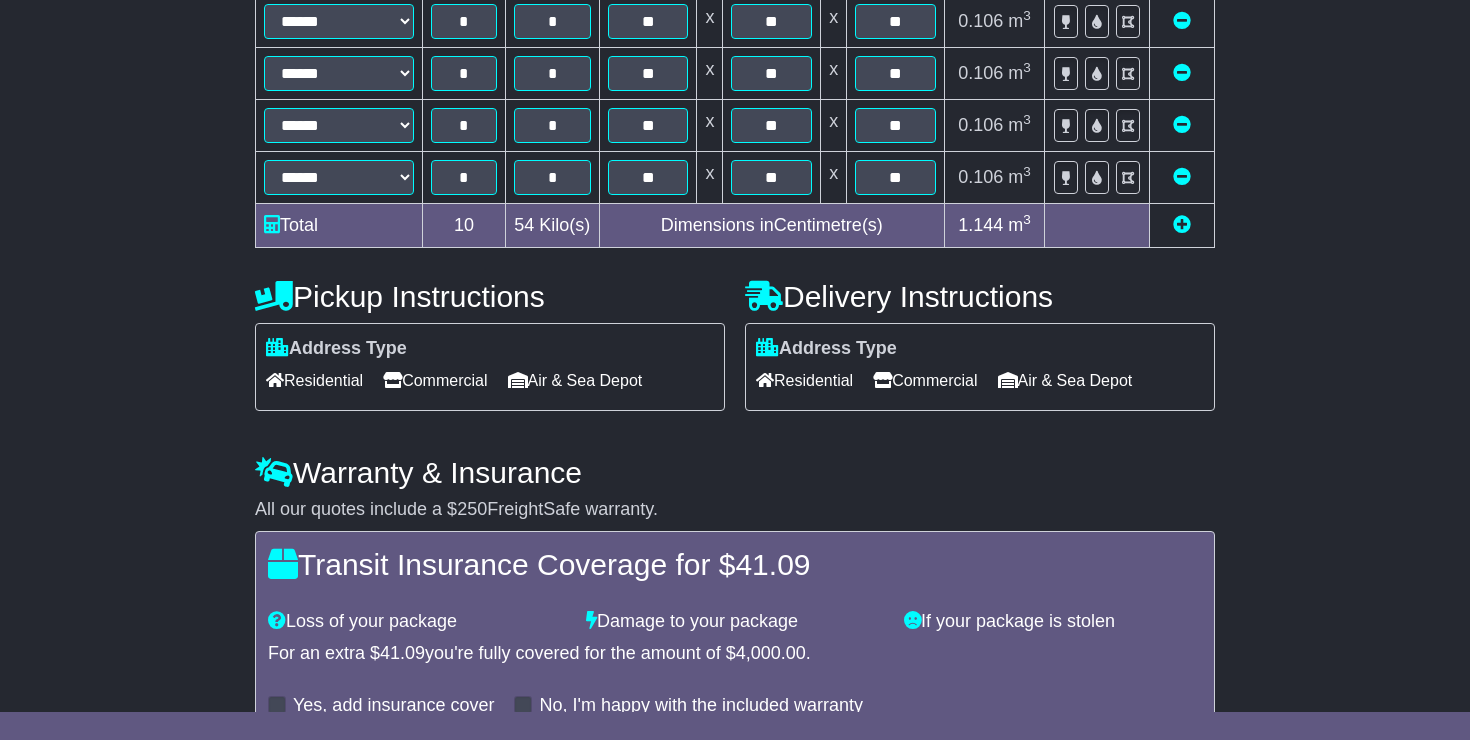 scroll, scrollTop: 921, scrollLeft: 0, axis: vertical 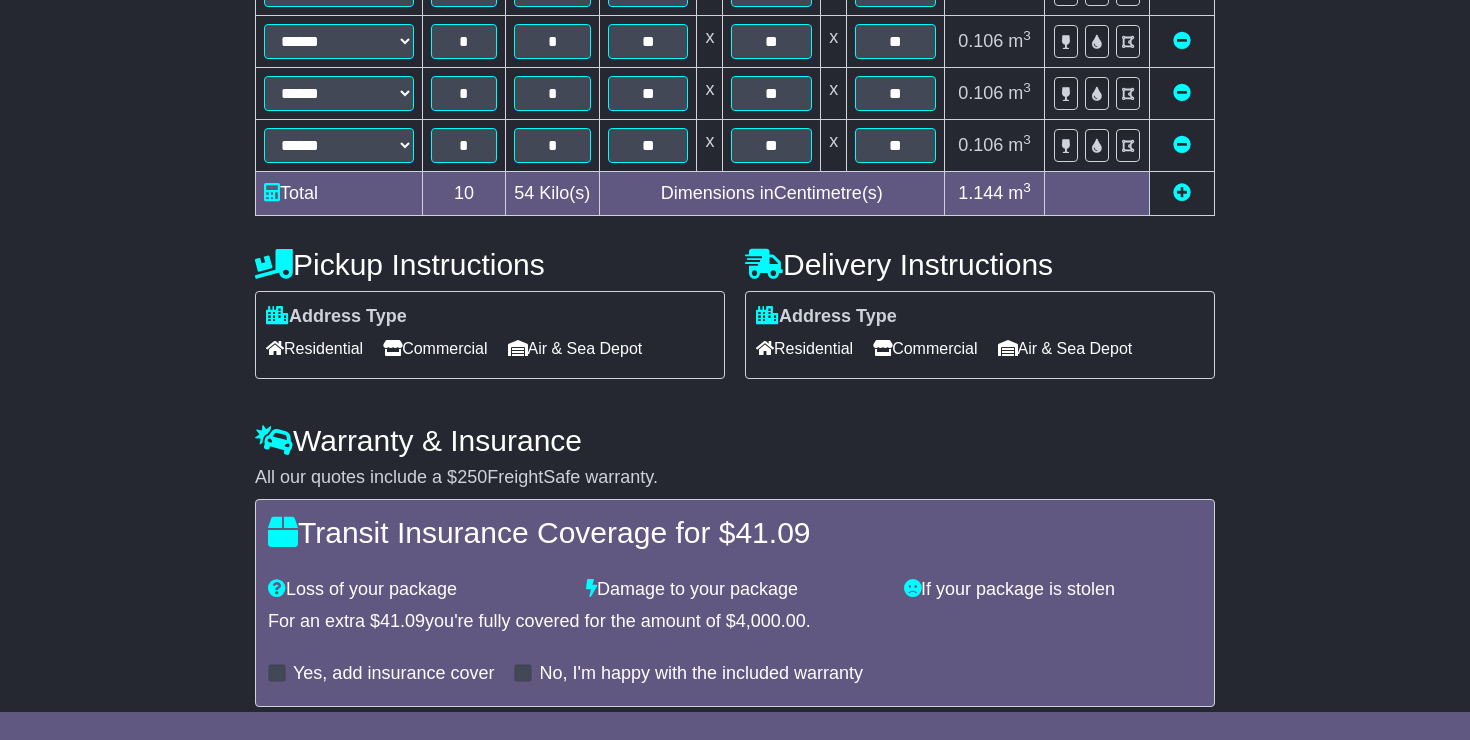 click on "Residential" at bounding box center (314, 348) 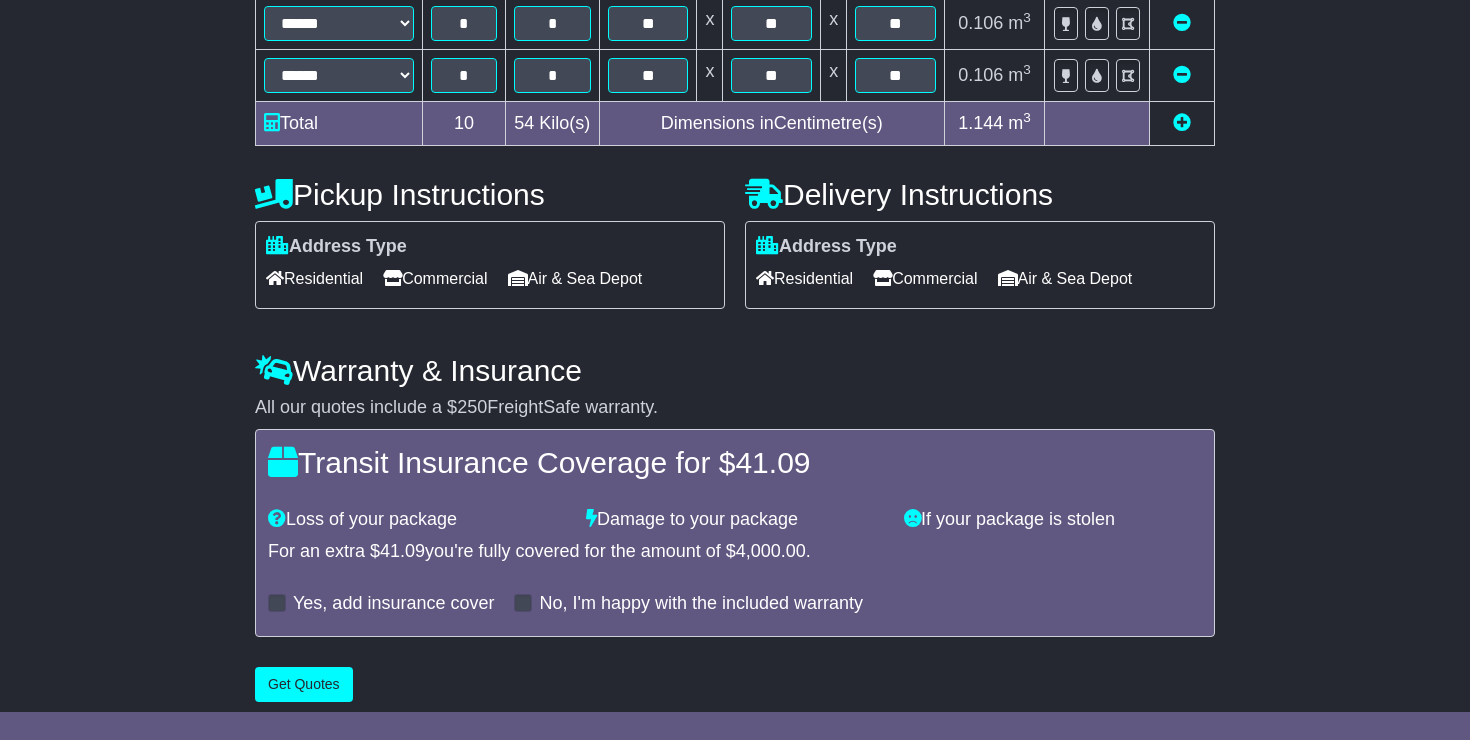 scroll, scrollTop: 1006, scrollLeft: 0, axis: vertical 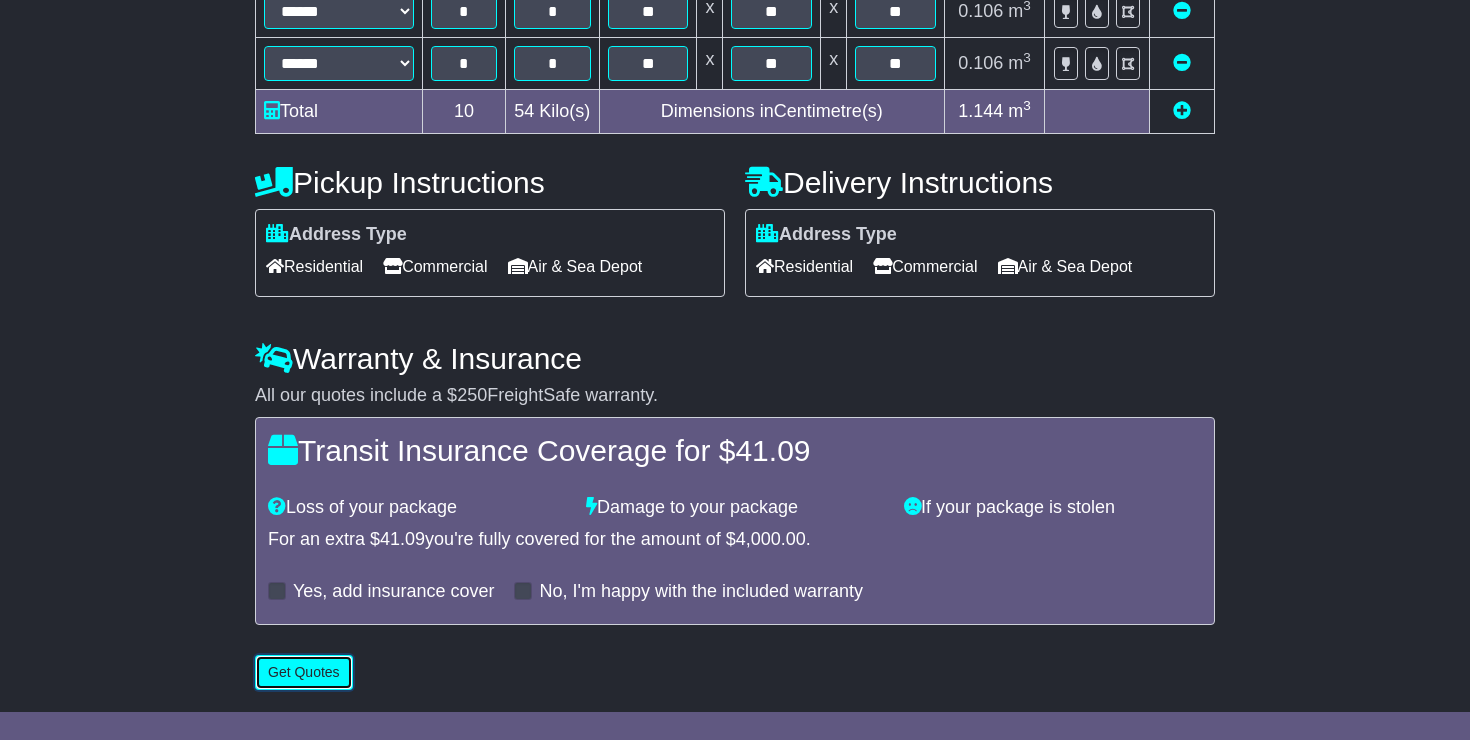 click on "Get Quotes" at bounding box center (304, 672) 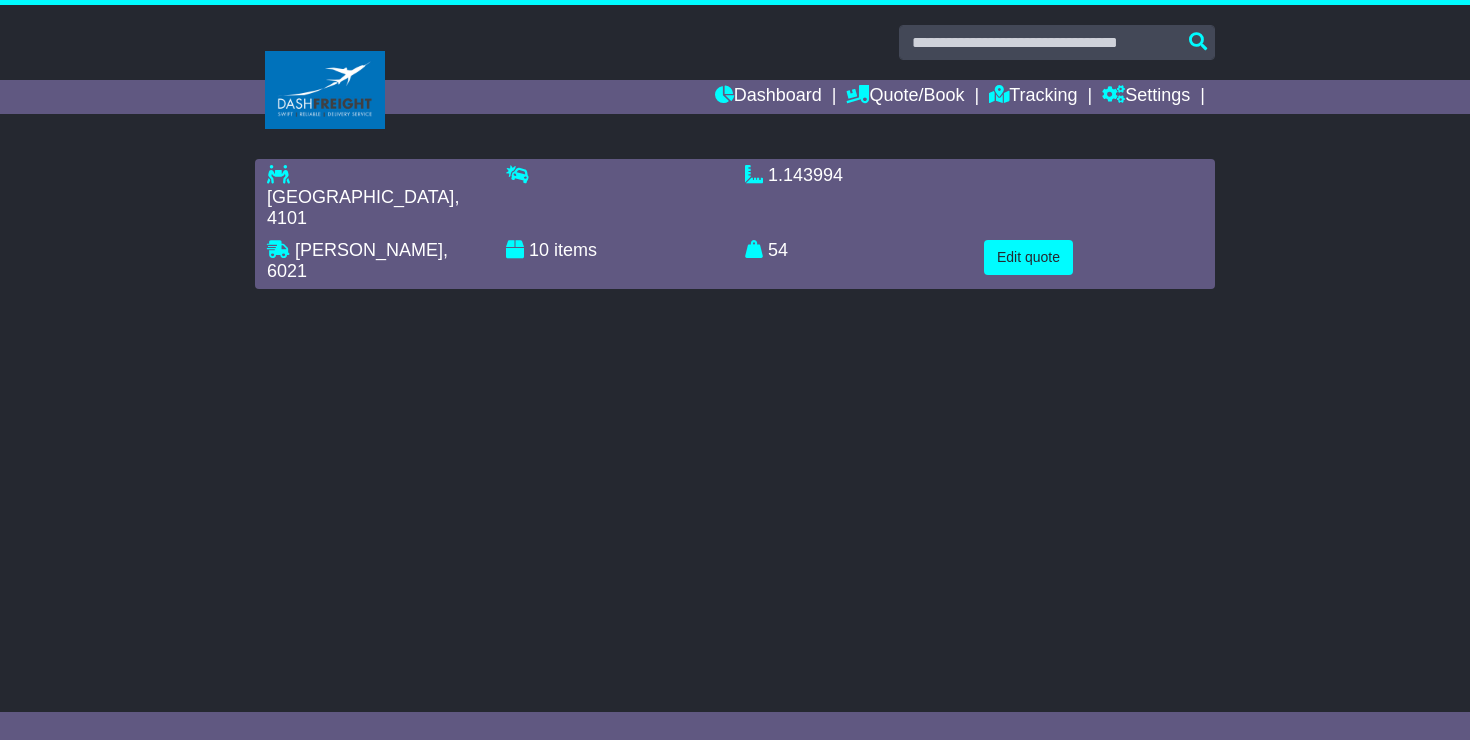 scroll, scrollTop: 0, scrollLeft: 0, axis: both 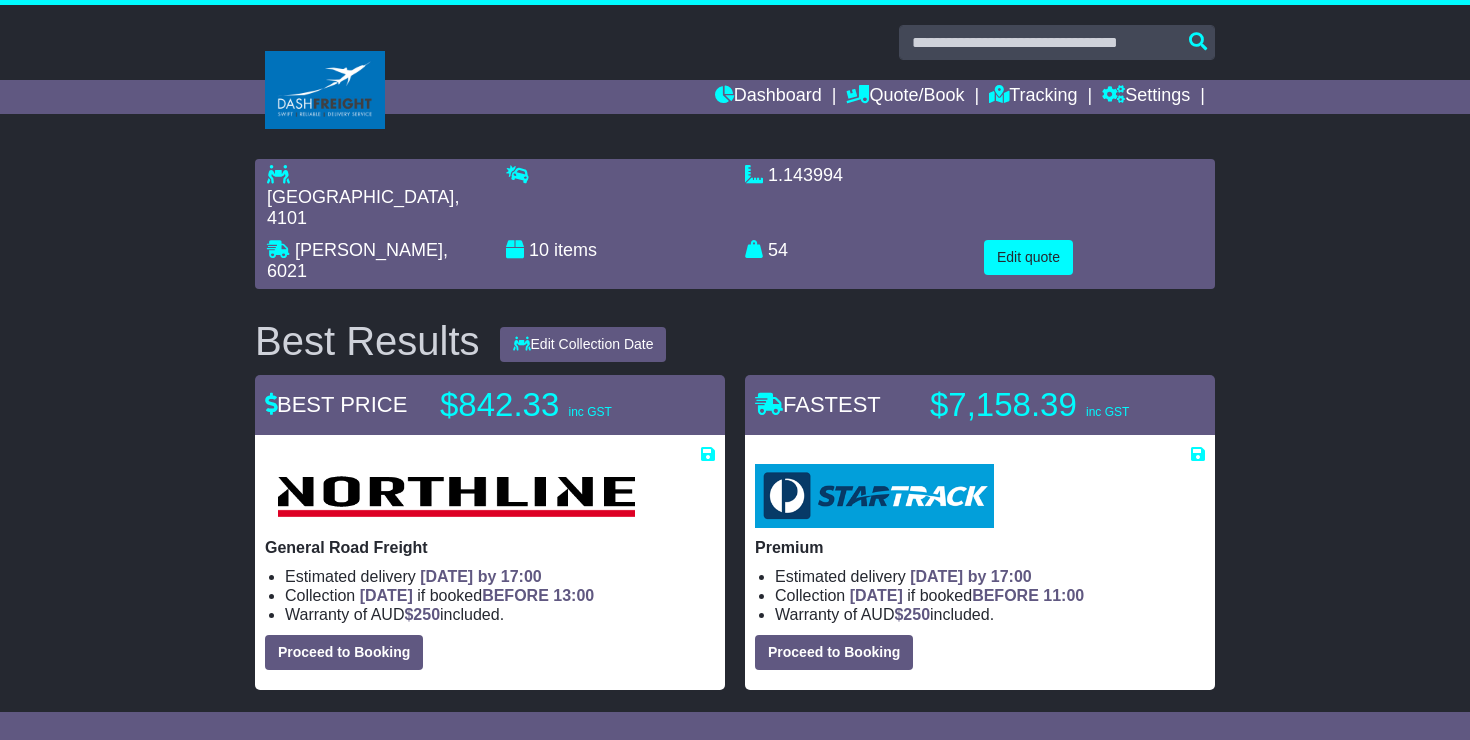click on "$842.33
inc GST" at bounding box center [565, 405] 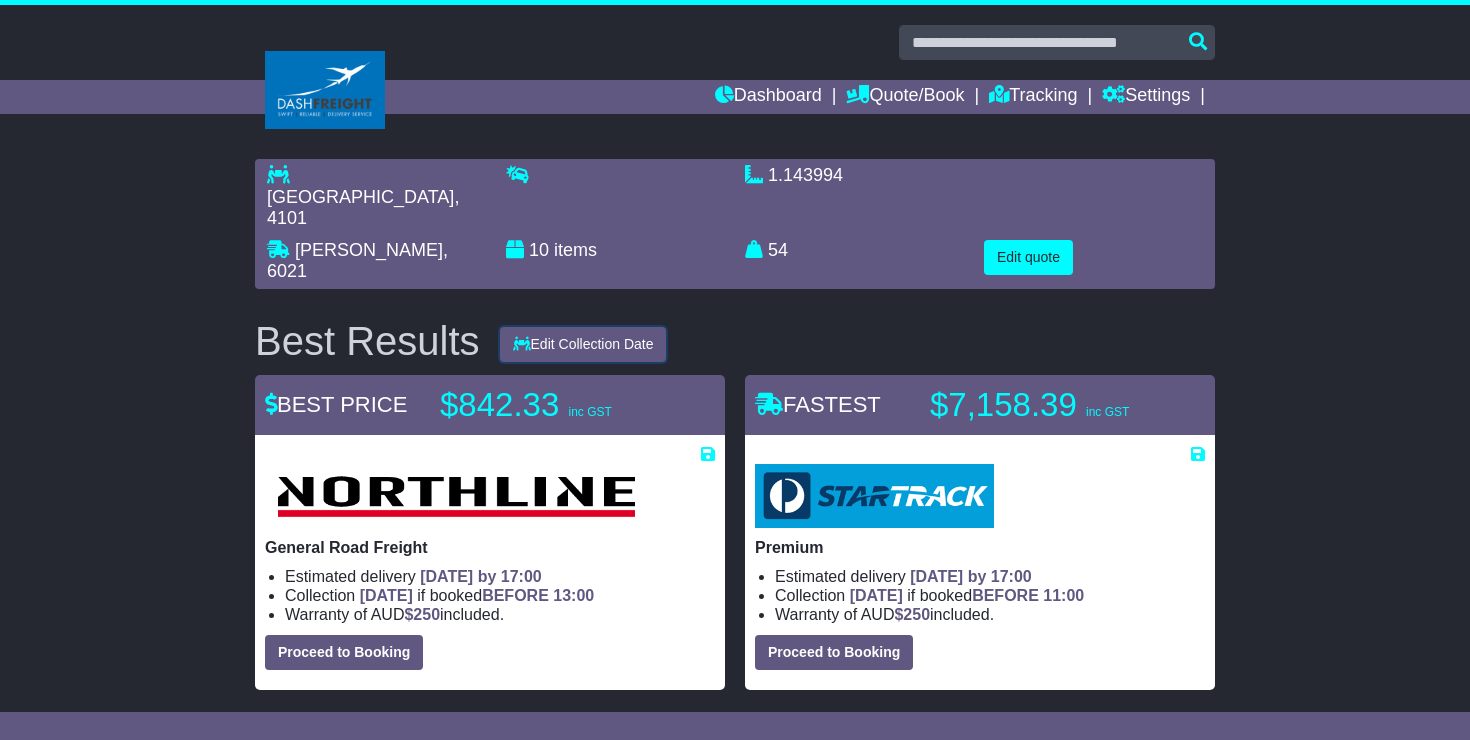 click on "Edit Collection Date" at bounding box center (583, 344) 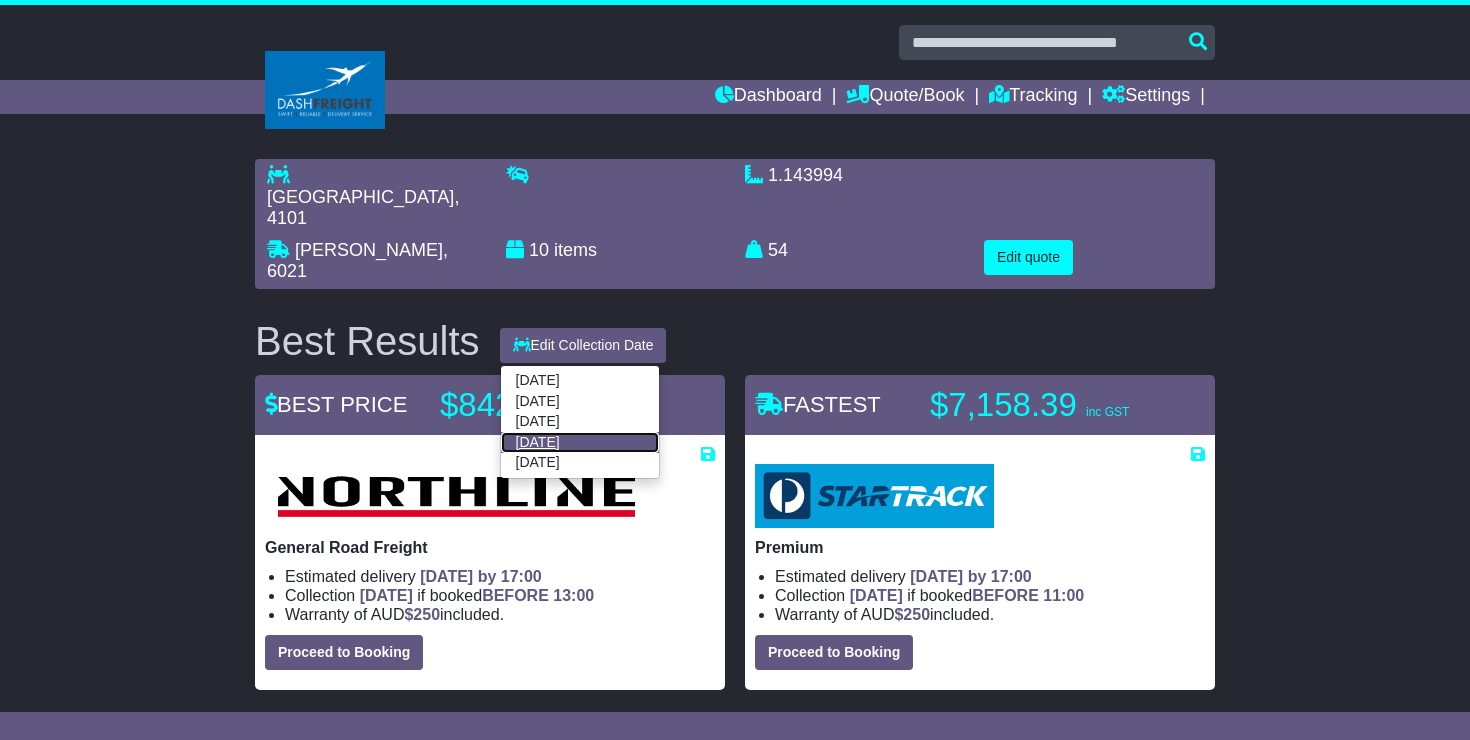 click on "17 Jul 2025" at bounding box center (580, 442) 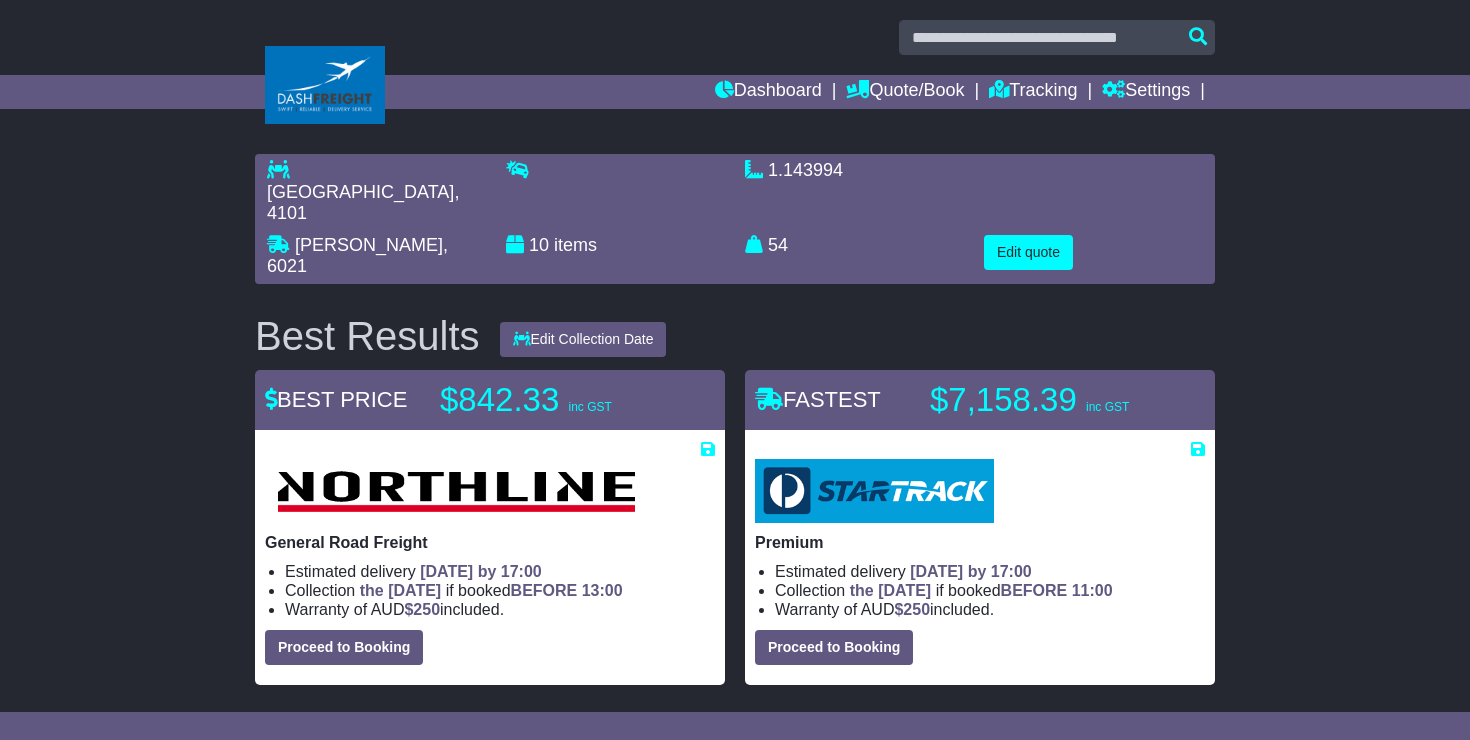 scroll, scrollTop: 0, scrollLeft: 0, axis: both 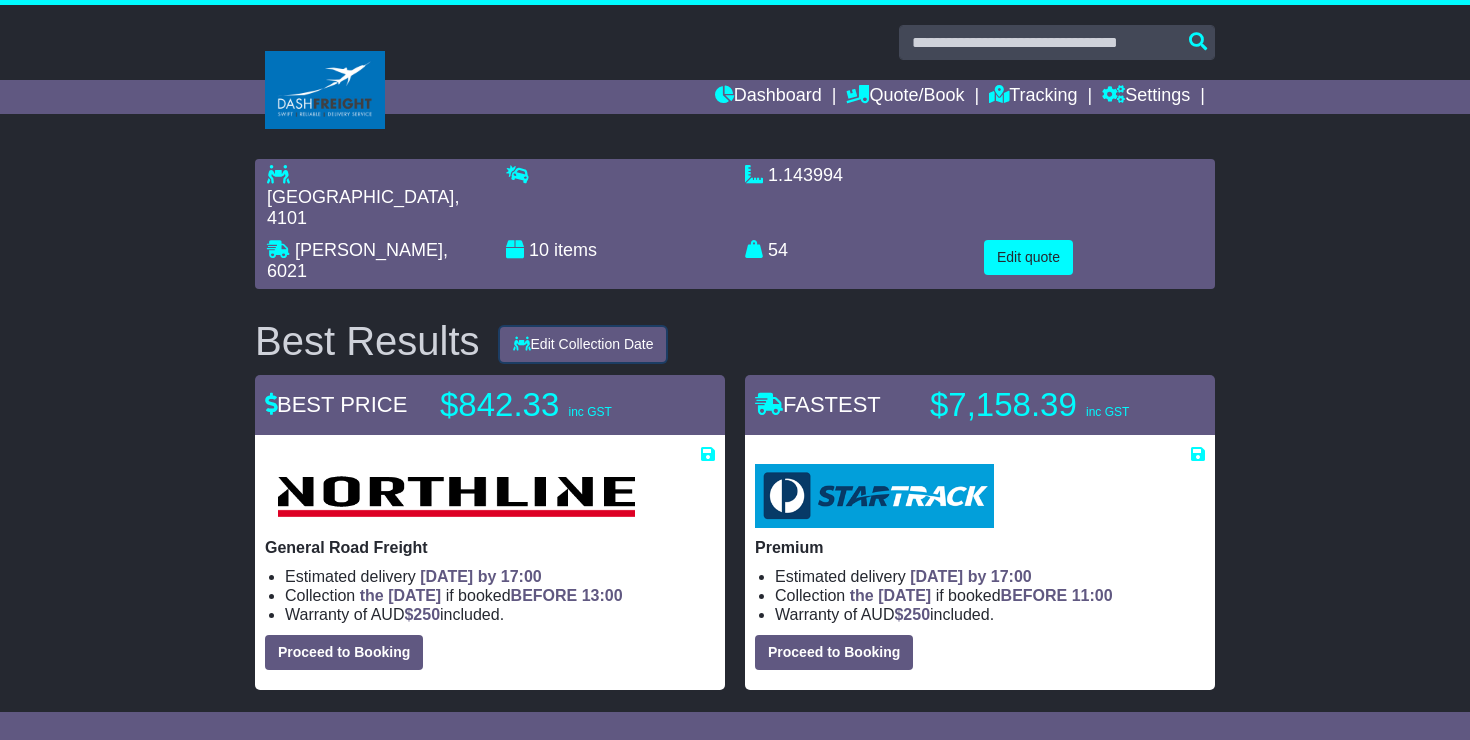 click on "Edit Collection Date" at bounding box center [583, 344] 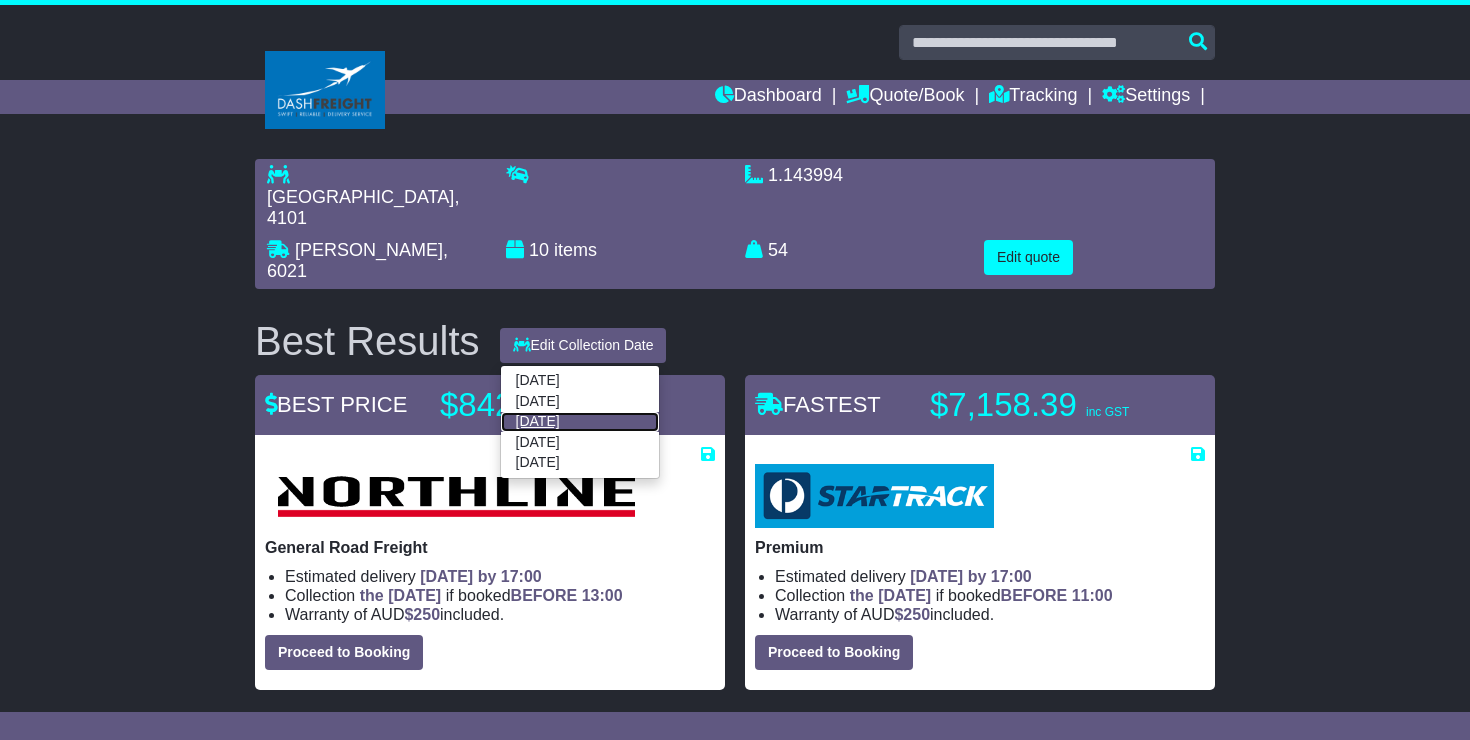 click on "16 Jul 2025" at bounding box center (580, 422) 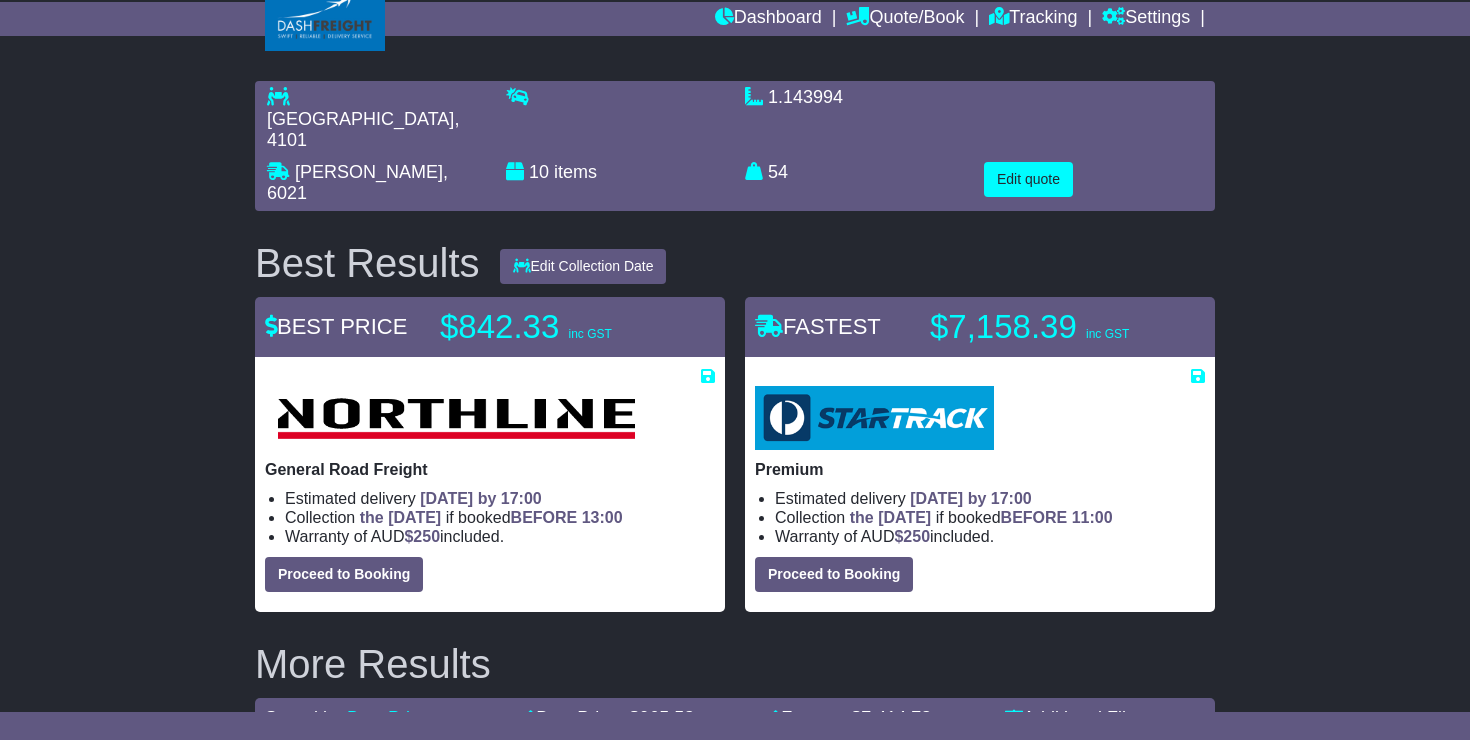scroll, scrollTop: 0, scrollLeft: 0, axis: both 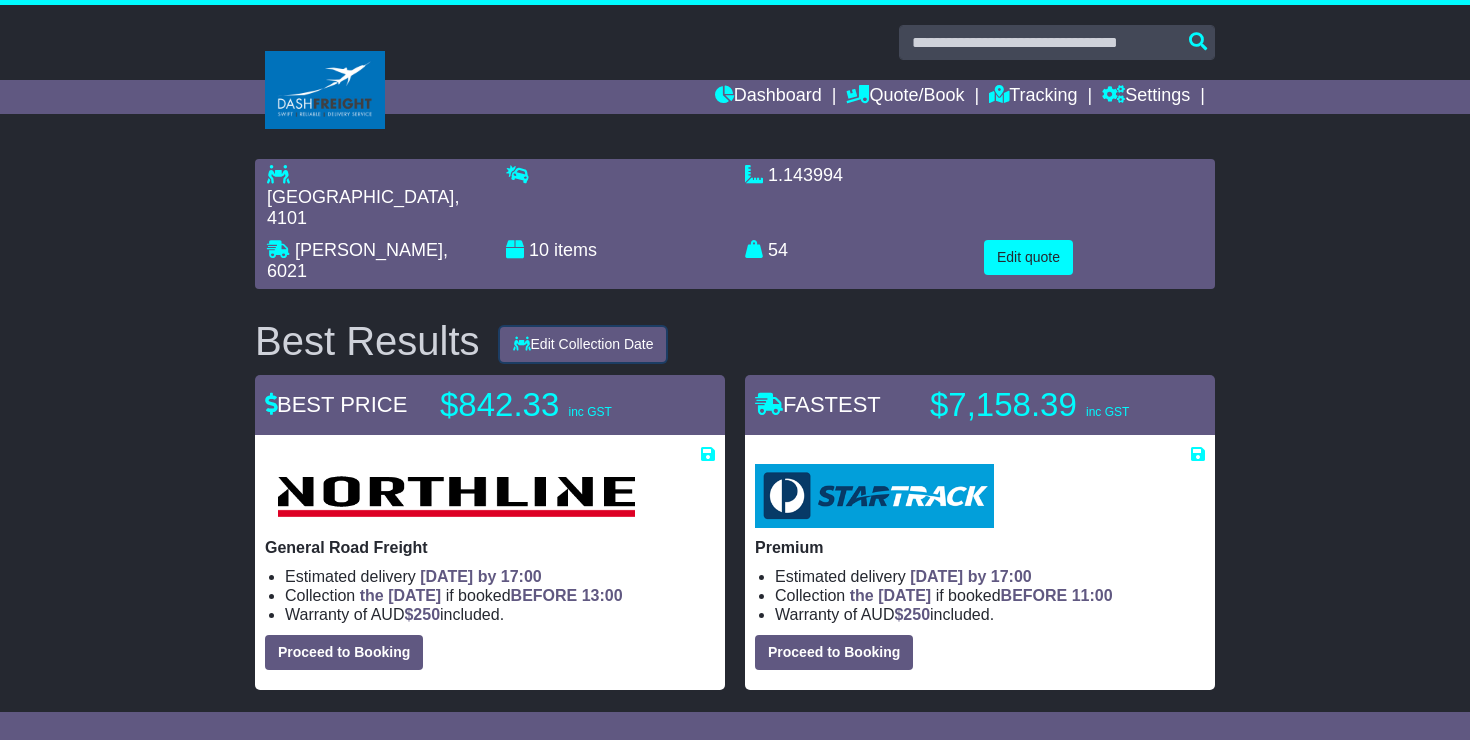 click on "Edit Collection Date" at bounding box center (583, 344) 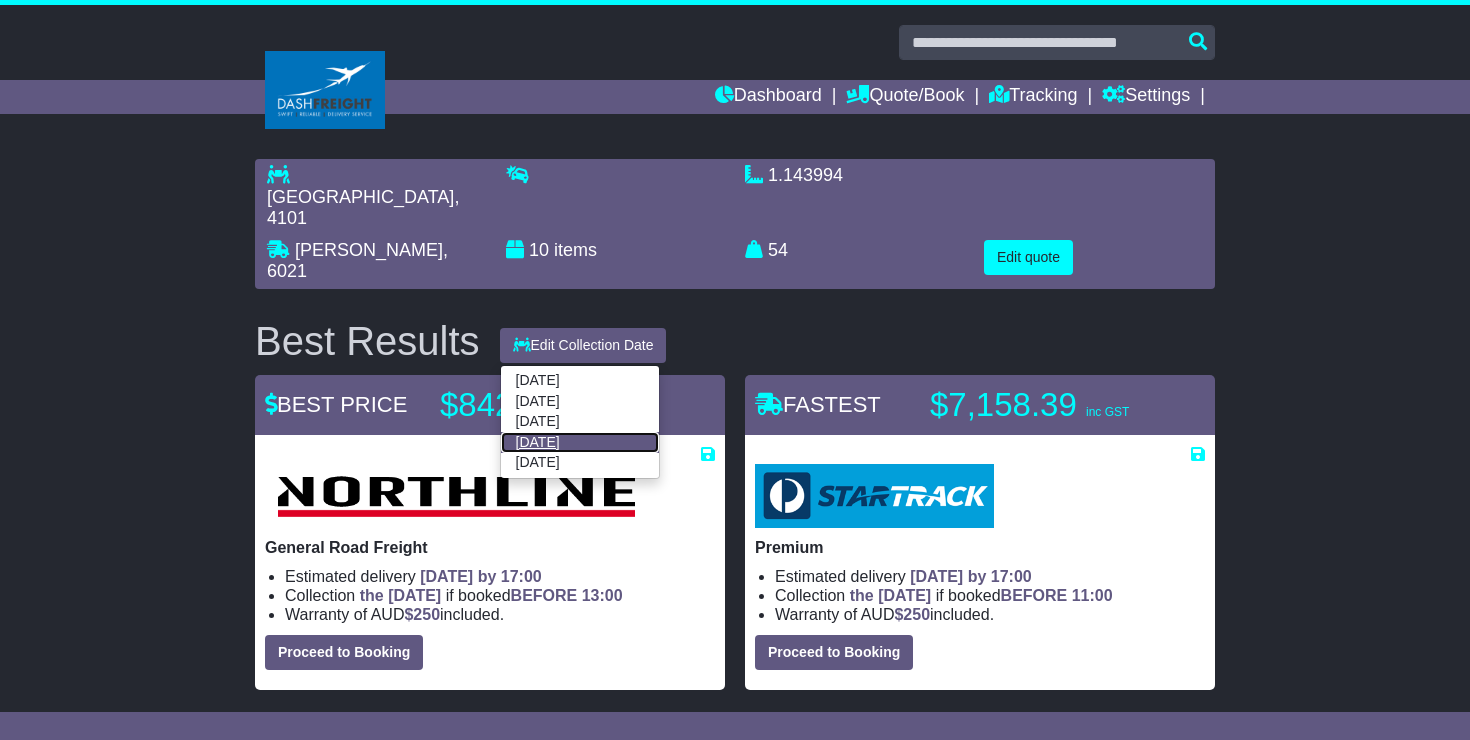click on "17 Jul 2025" at bounding box center (580, 442) 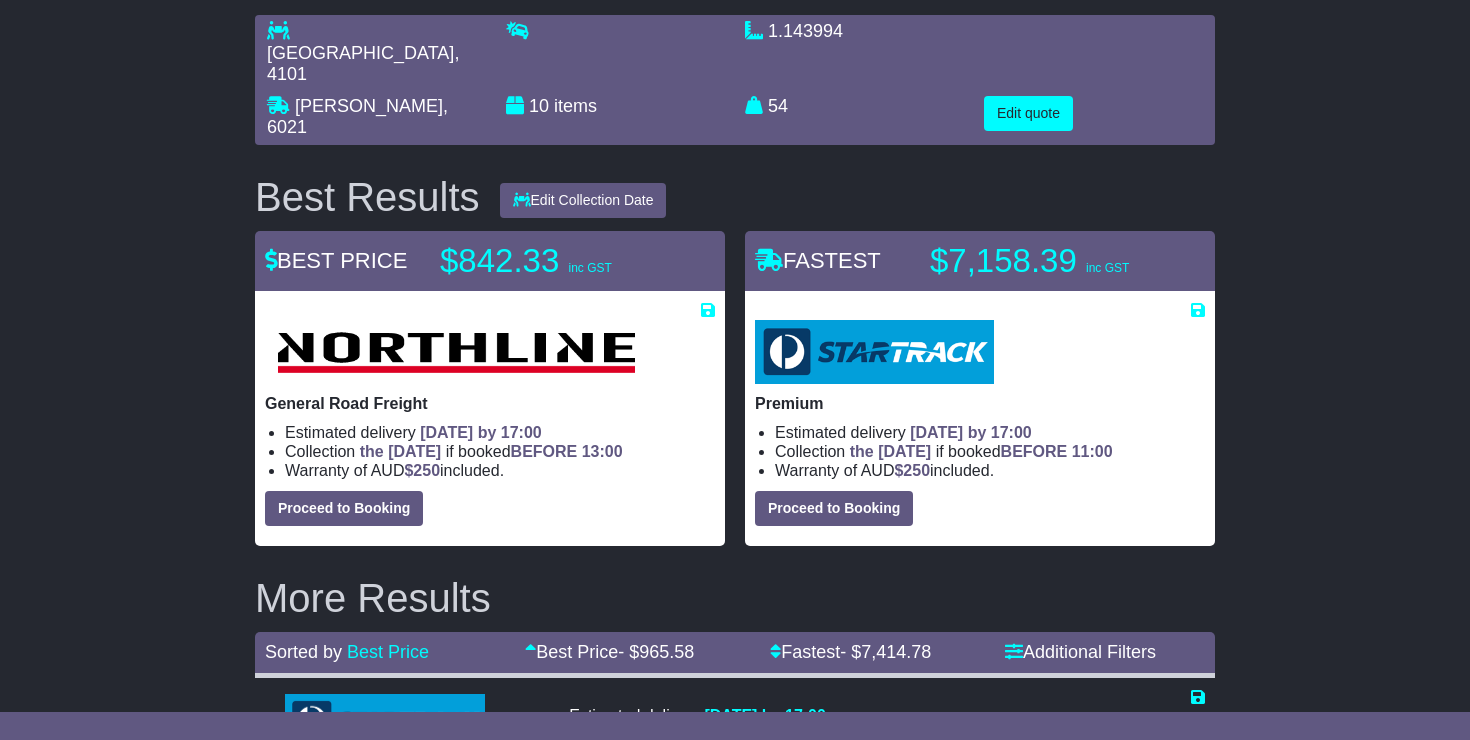scroll, scrollTop: 0, scrollLeft: 0, axis: both 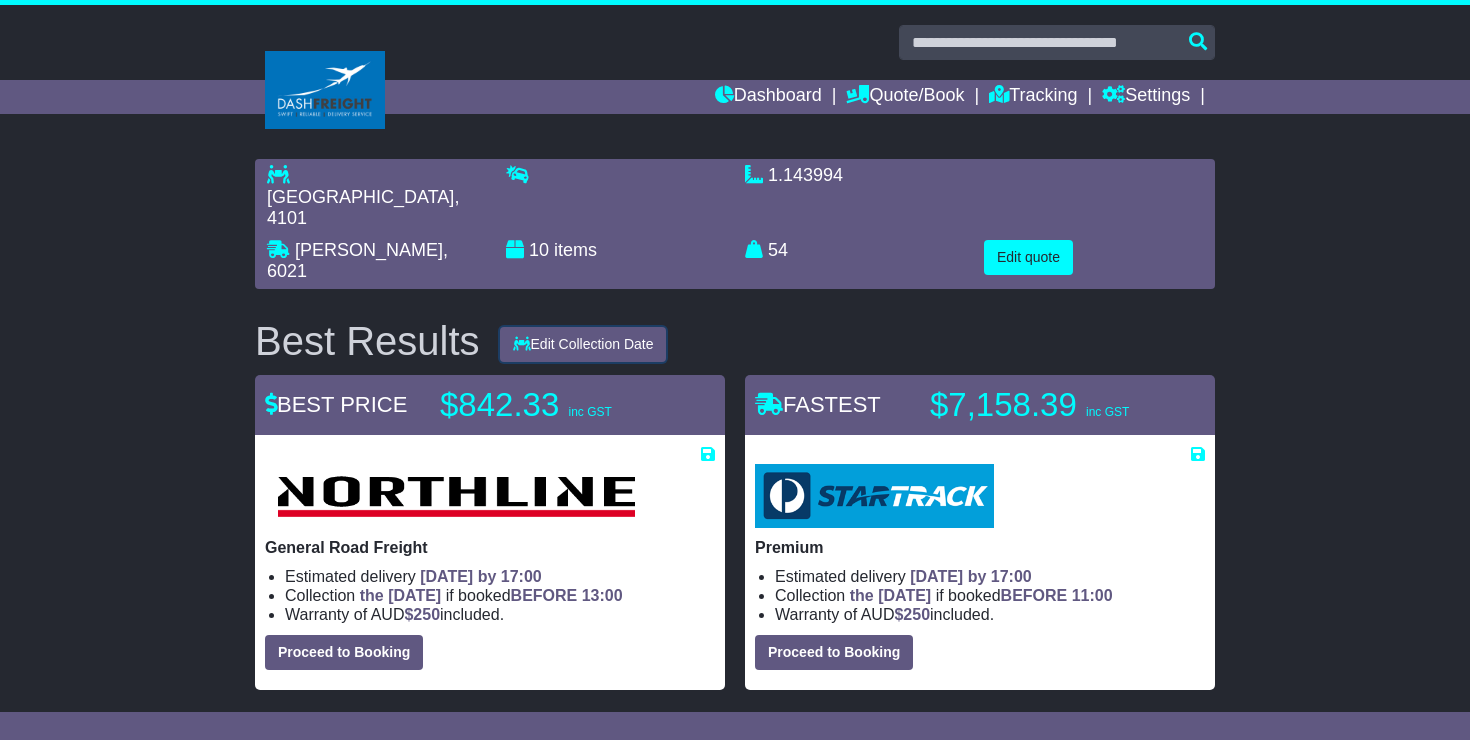 click on "Edit Collection Date" at bounding box center [583, 344] 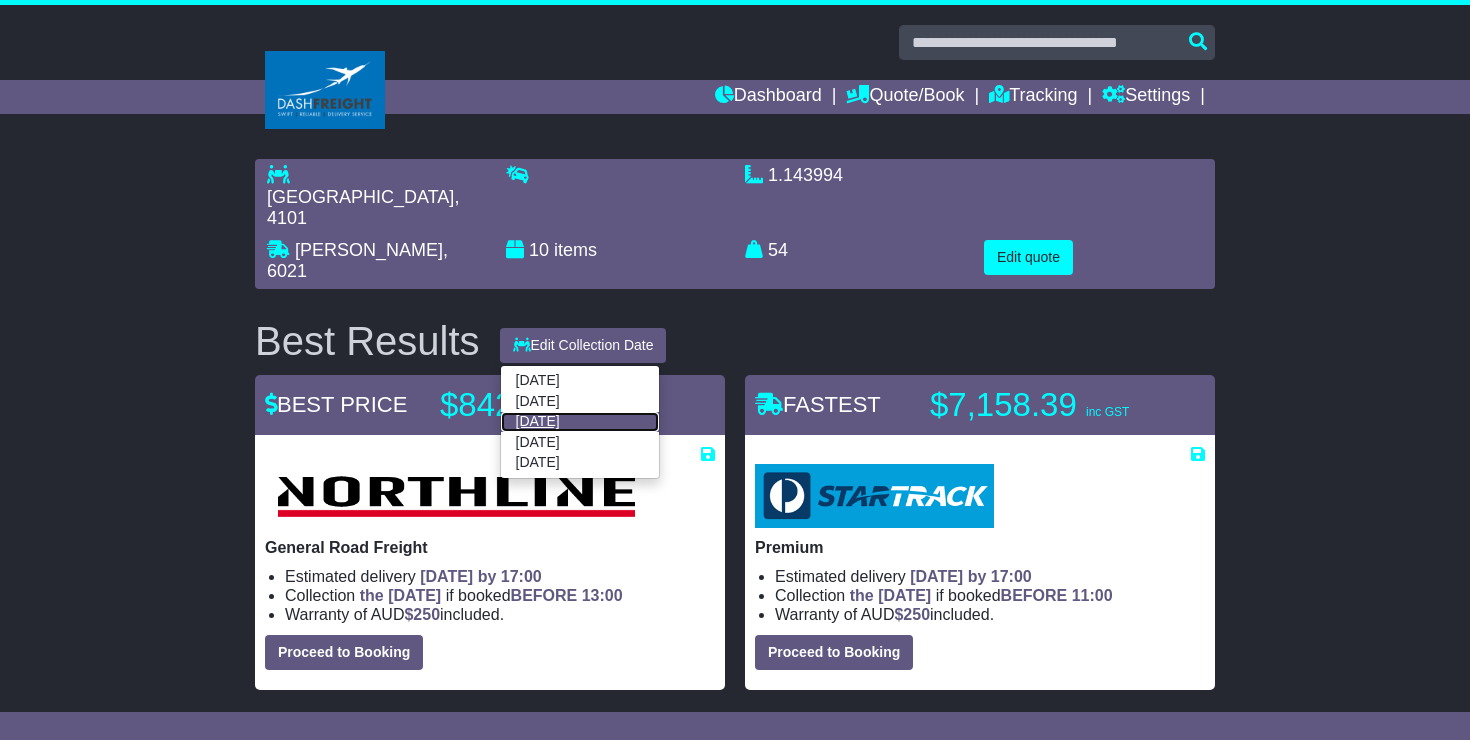 click on "16 Jul 2025" at bounding box center (580, 422) 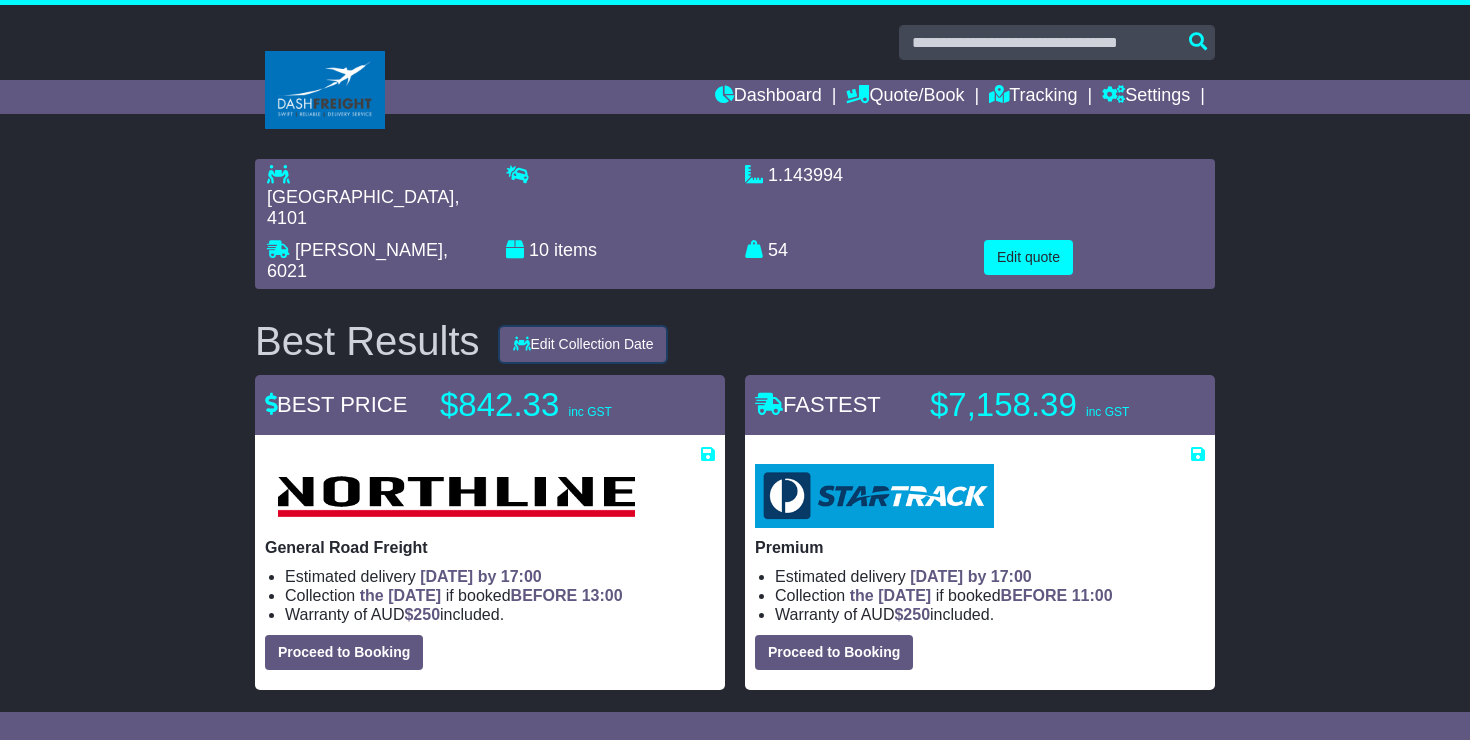 click on "Edit Collection Date" at bounding box center [583, 344] 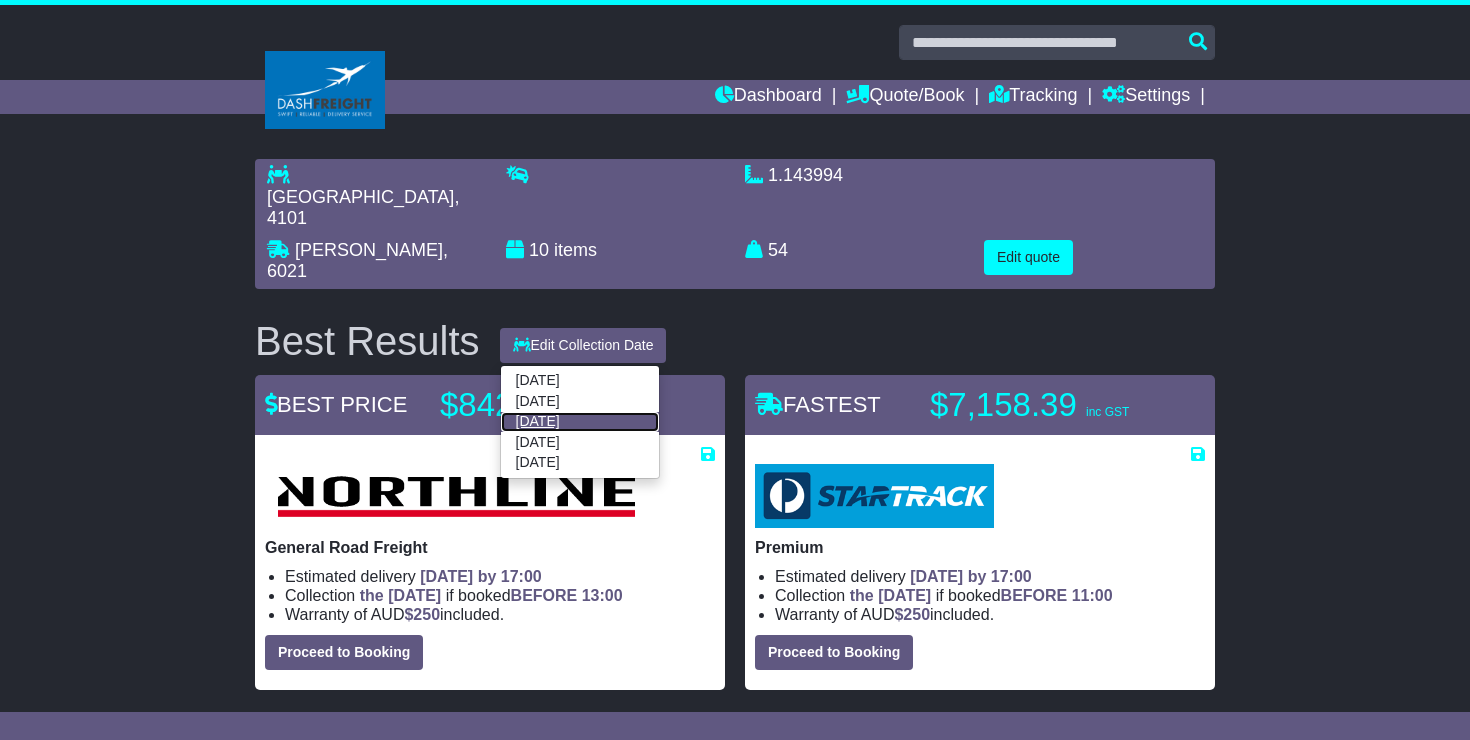 click on "16 Jul 2025" at bounding box center [580, 422] 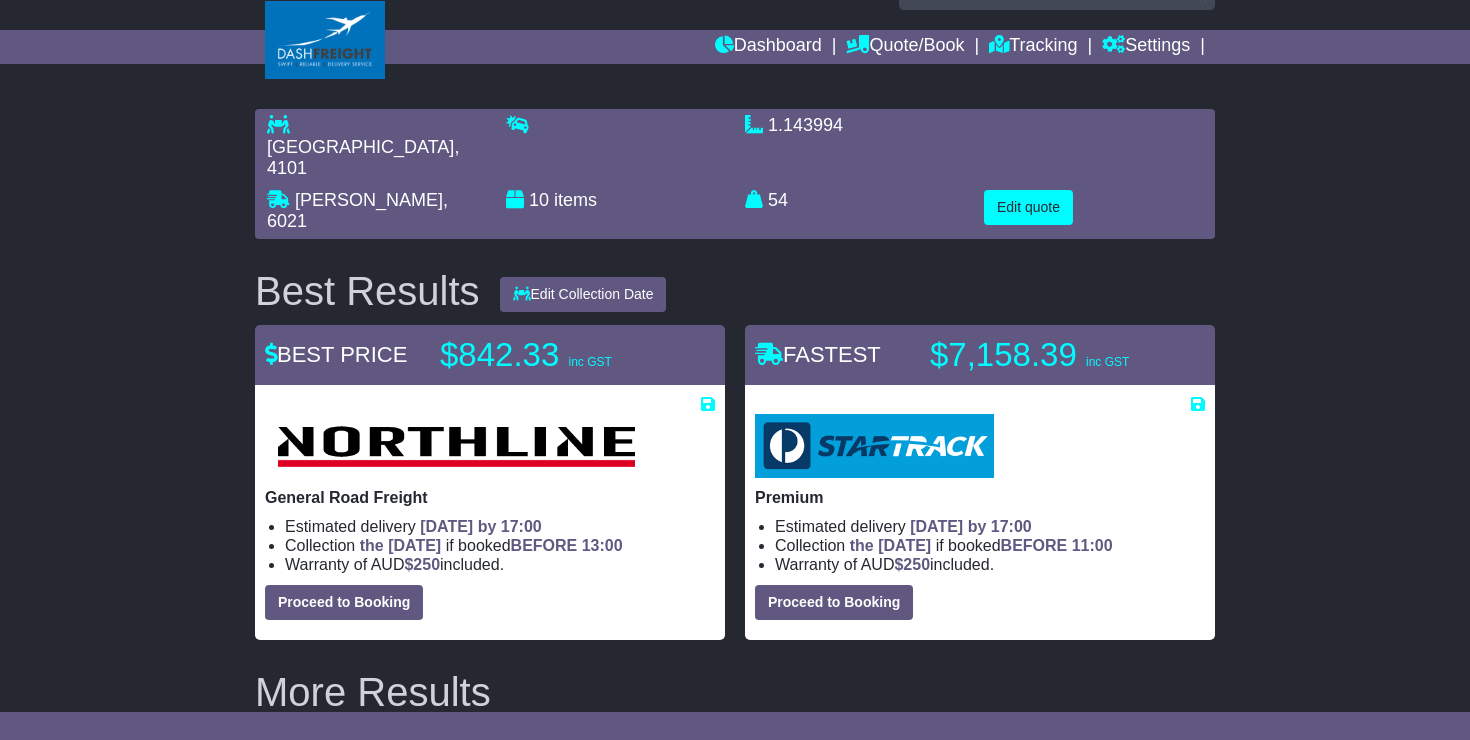 scroll, scrollTop: 0, scrollLeft: 0, axis: both 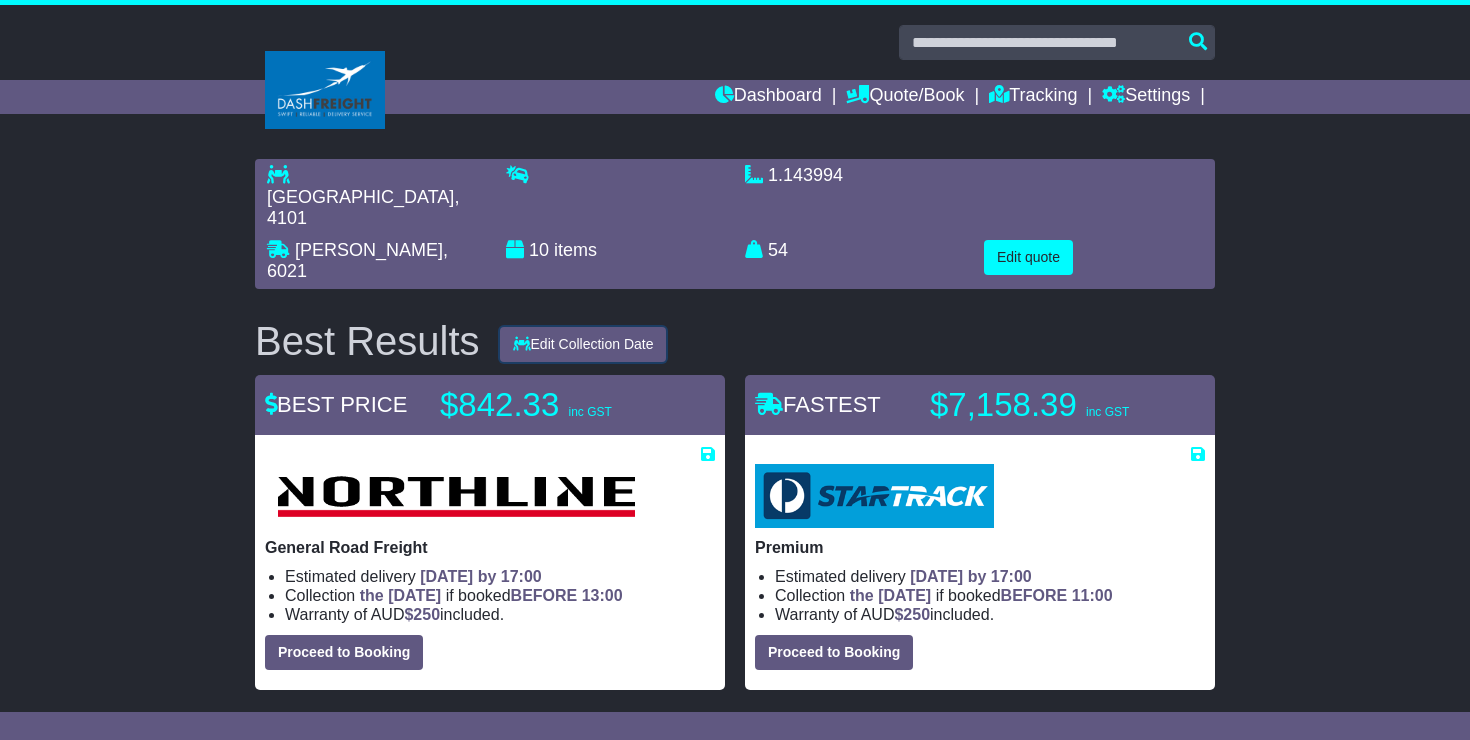 click on "Edit Collection Date" at bounding box center (583, 344) 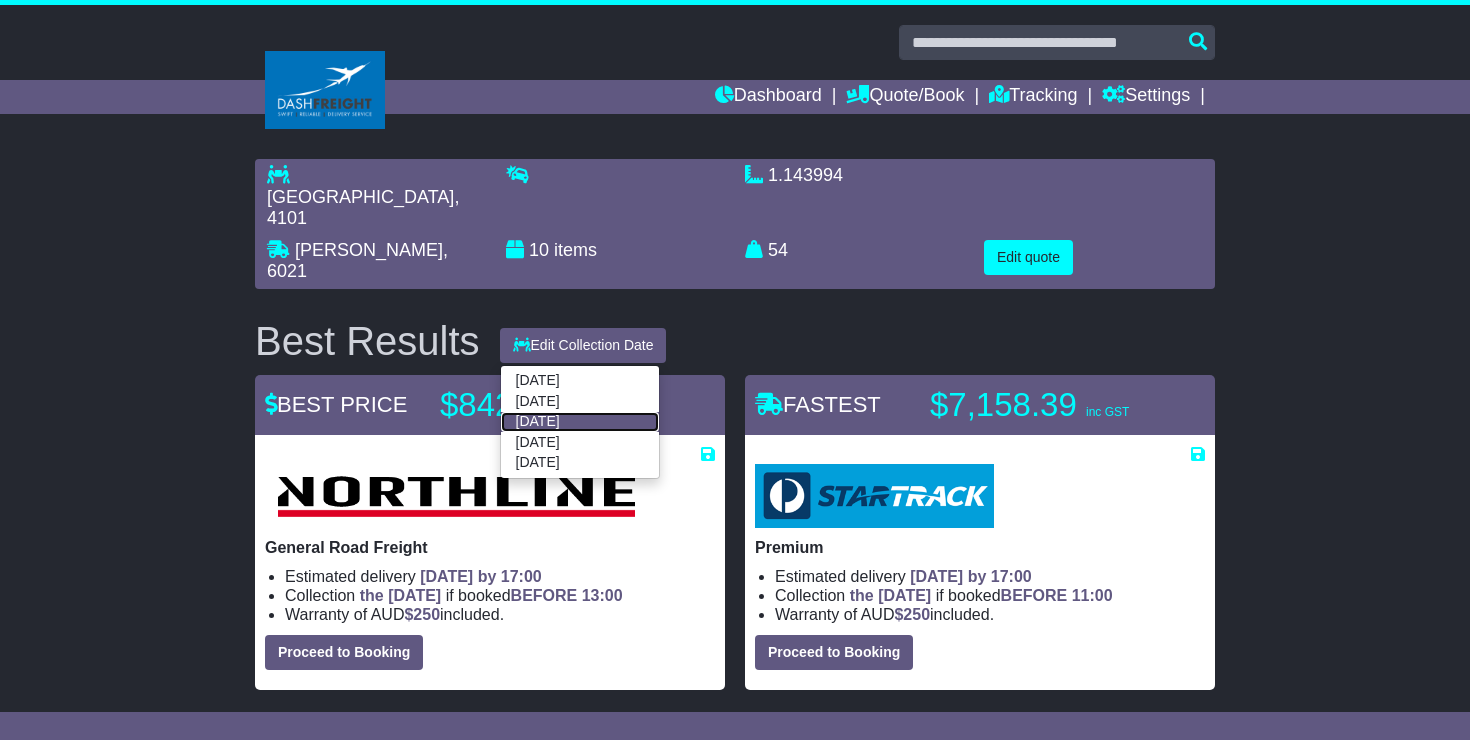 click on "16 Jul 2025" at bounding box center [580, 422] 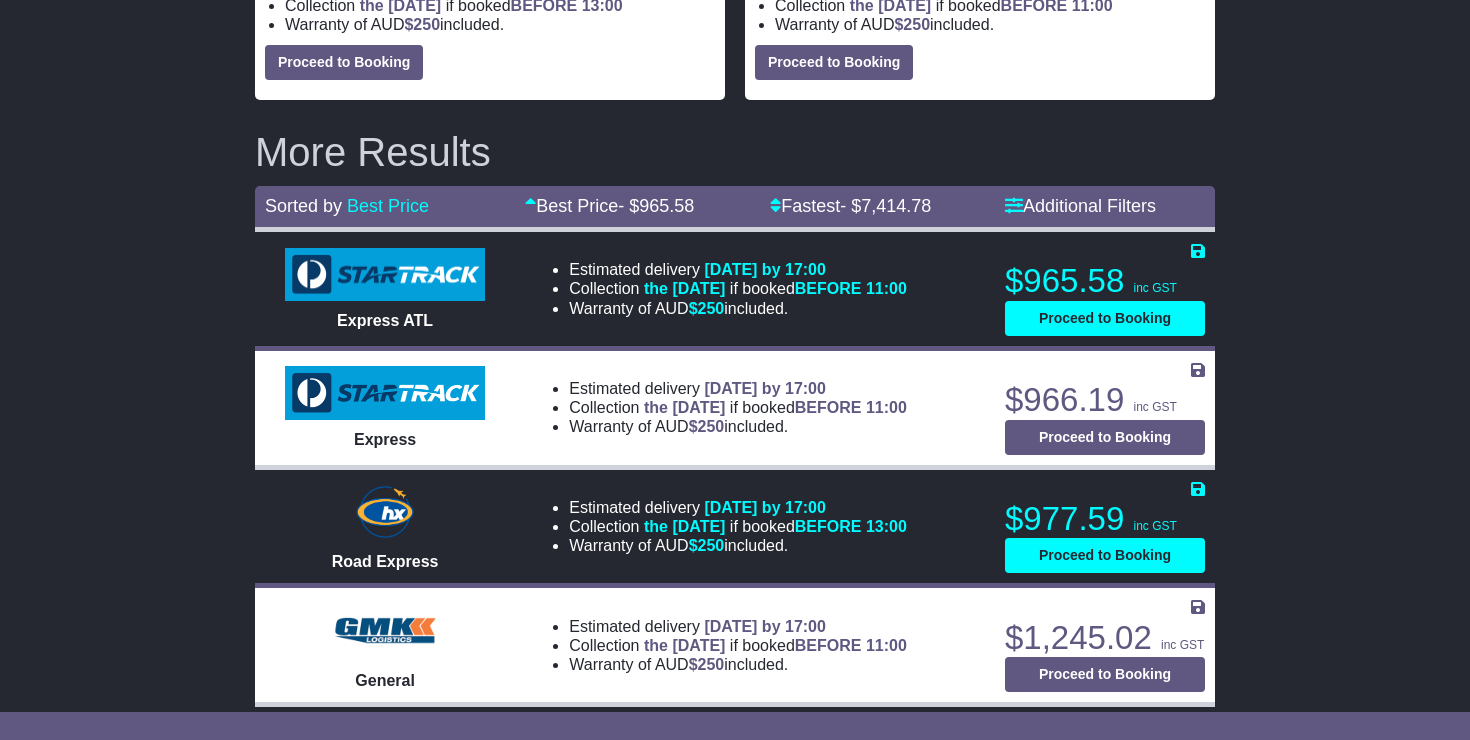 scroll, scrollTop: 0, scrollLeft: 0, axis: both 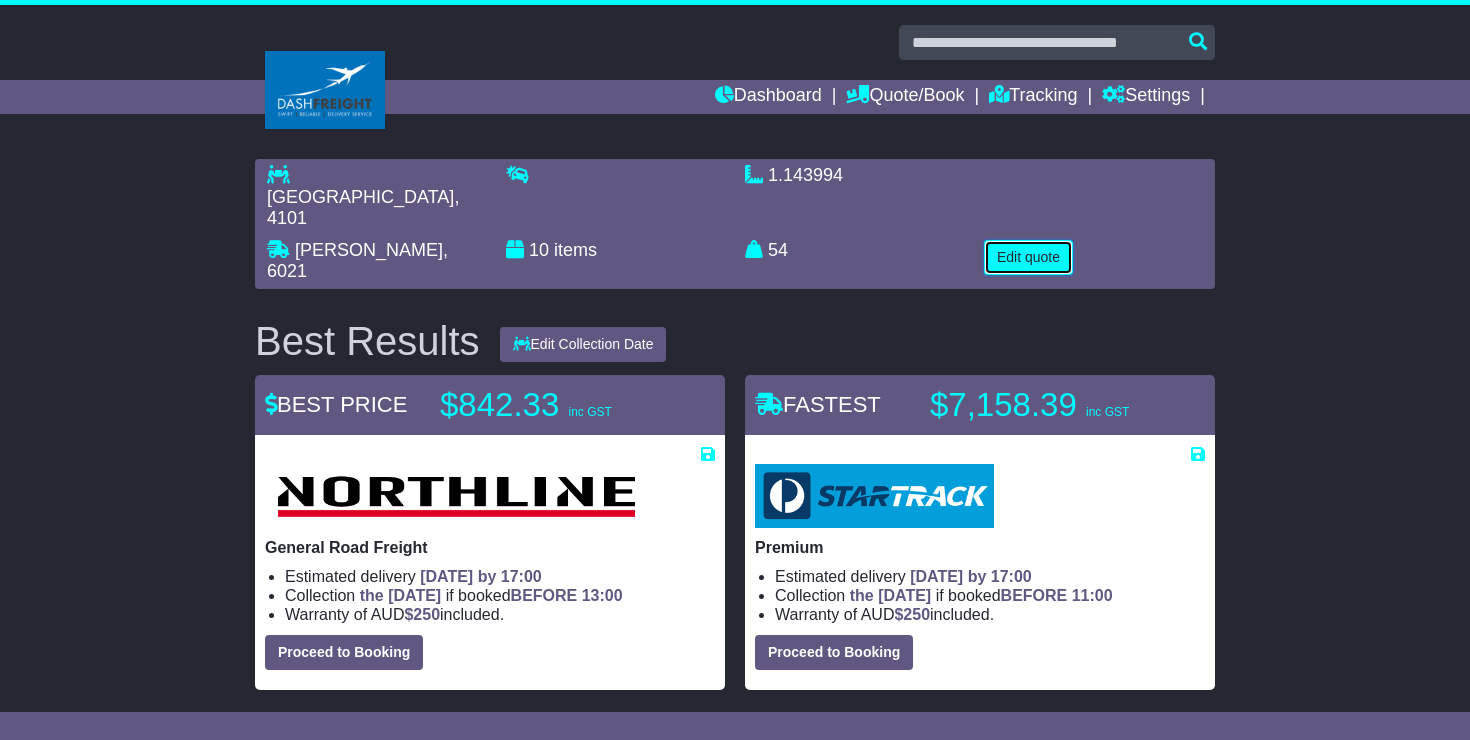 click on "Edit quote" at bounding box center (1028, 257) 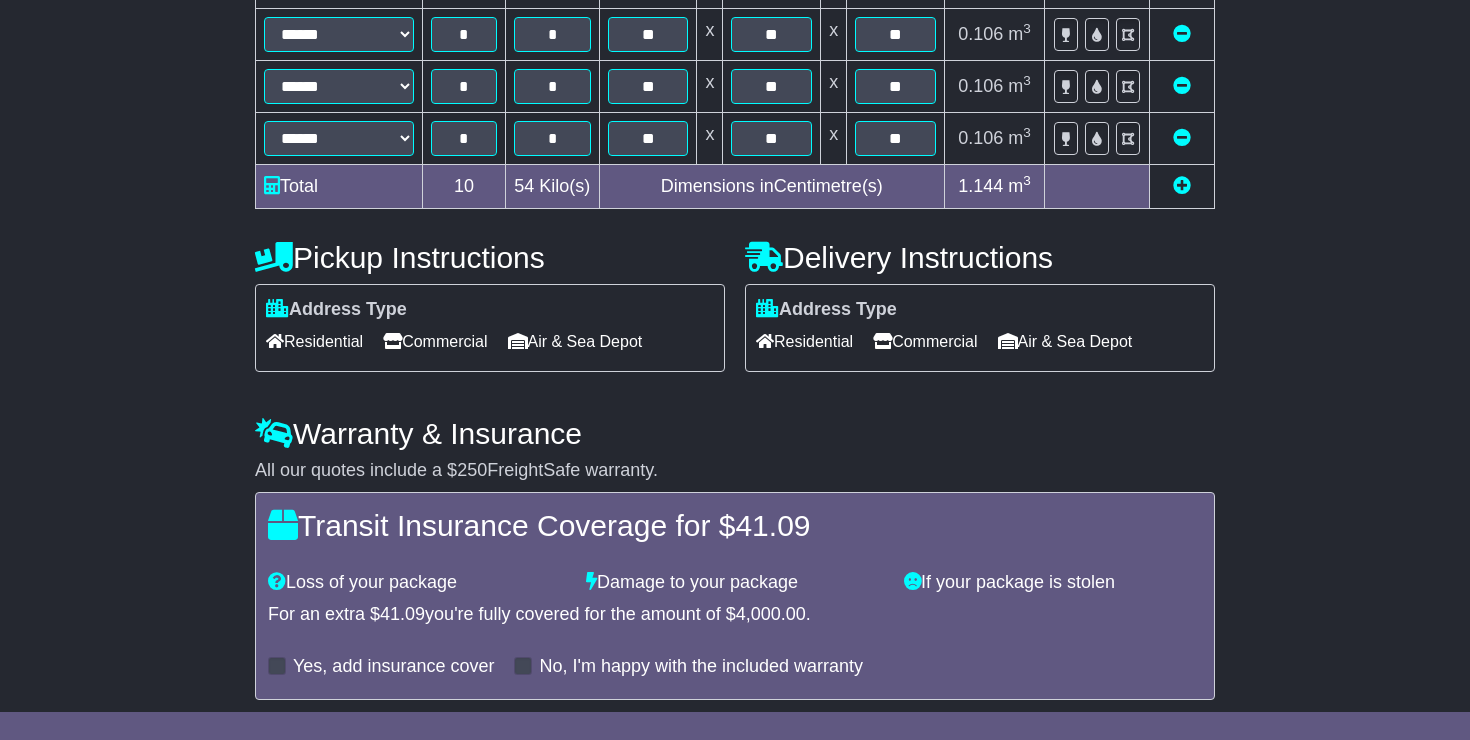 scroll, scrollTop: 1006, scrollLeft: 0, axis: vertical 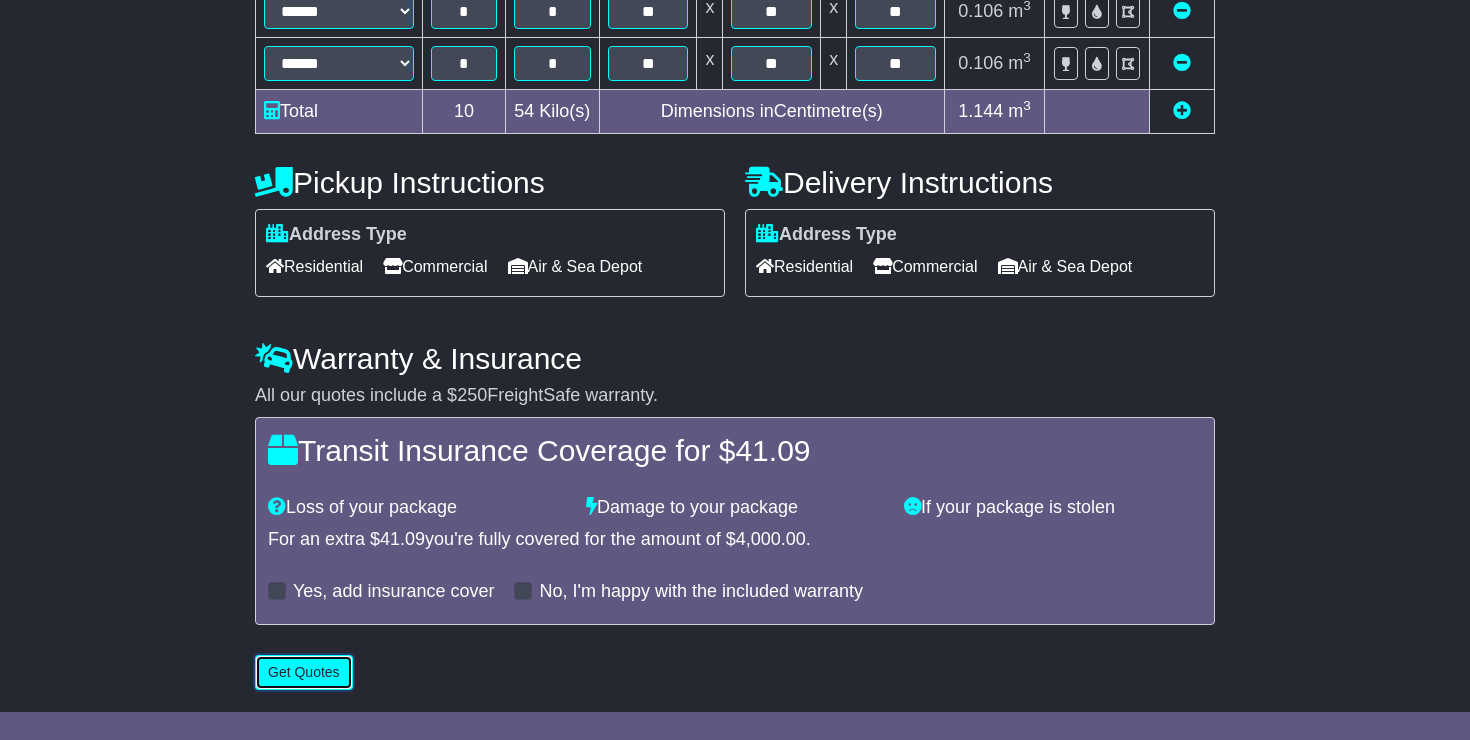 click on "Get Quotes" at bounding box center (304, 672) 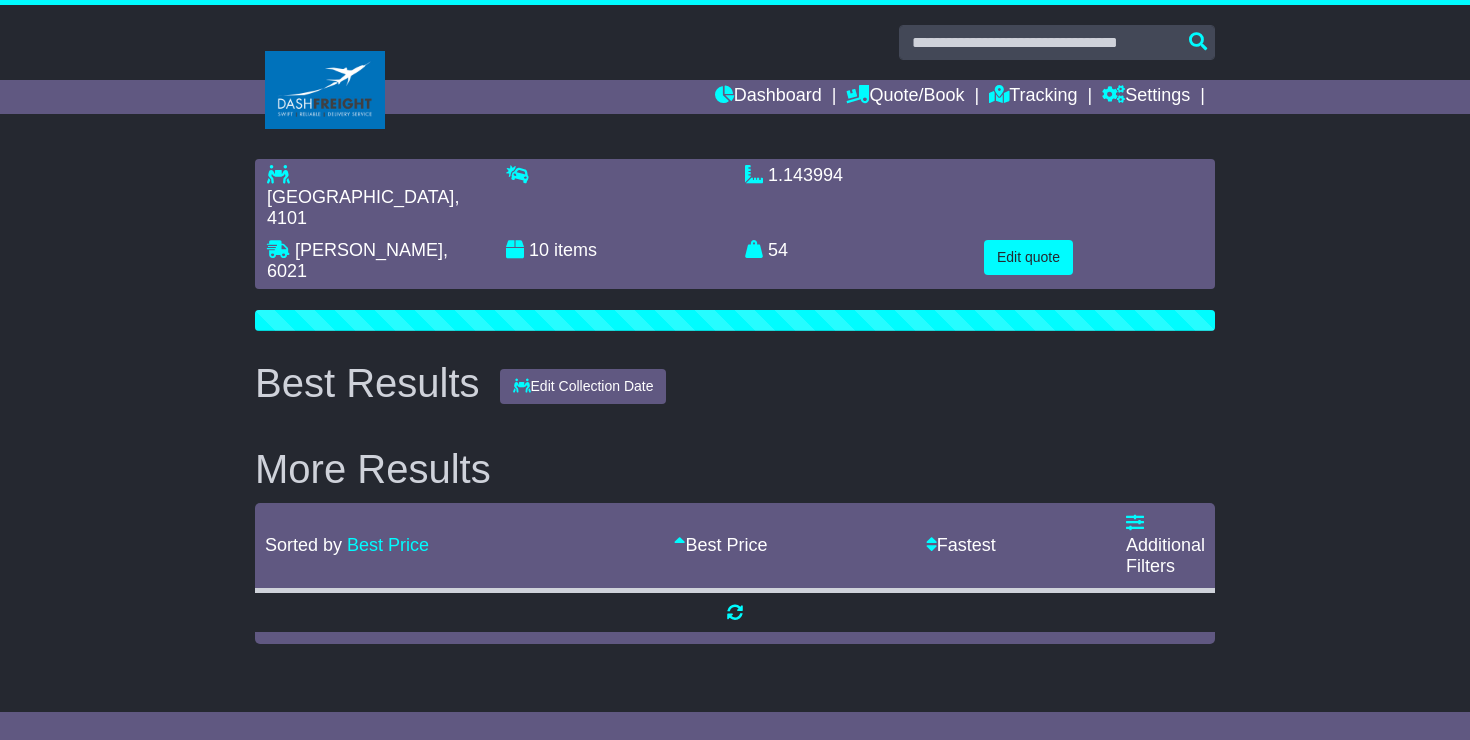 scroll, scrollTop: 0, scrollLeft: 0, axis: both 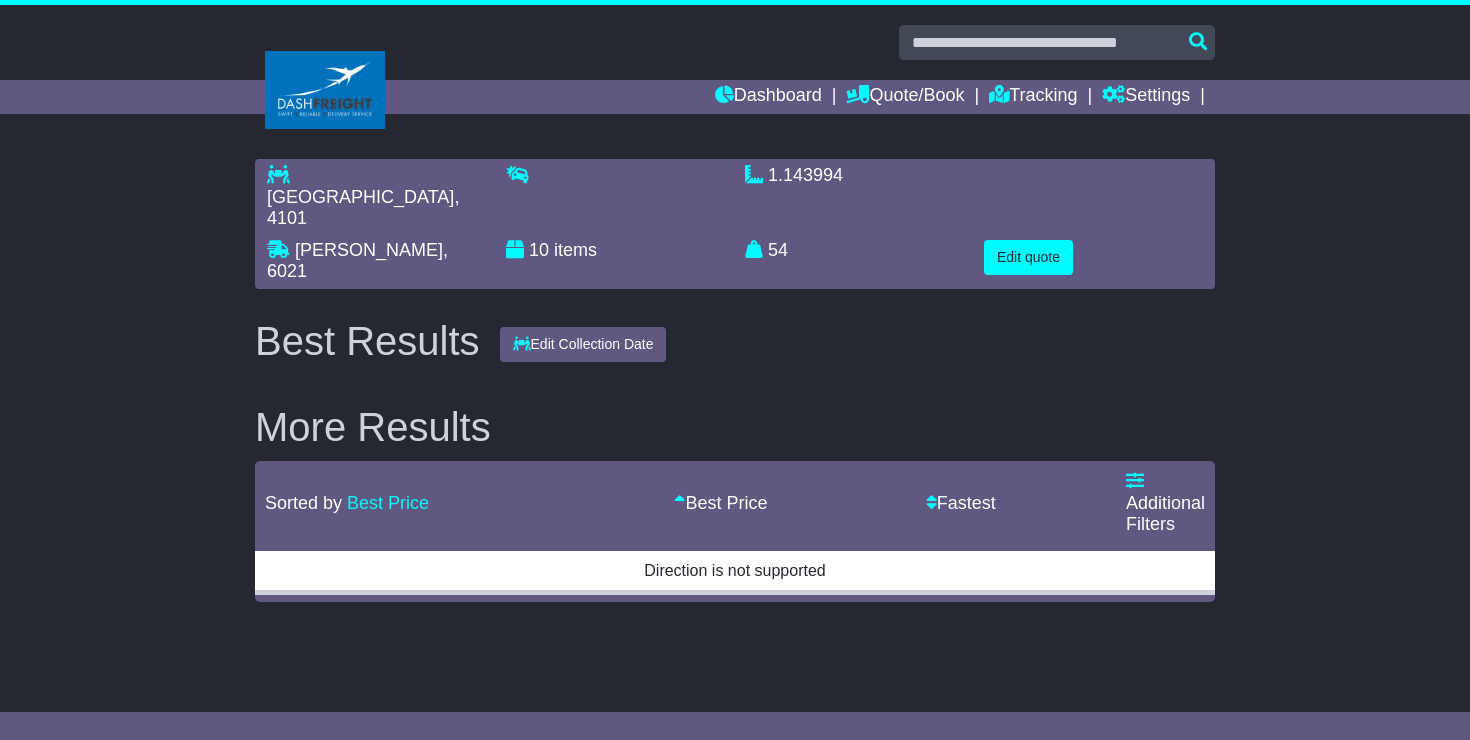 click on "**********" at bounding box center [735, 414] 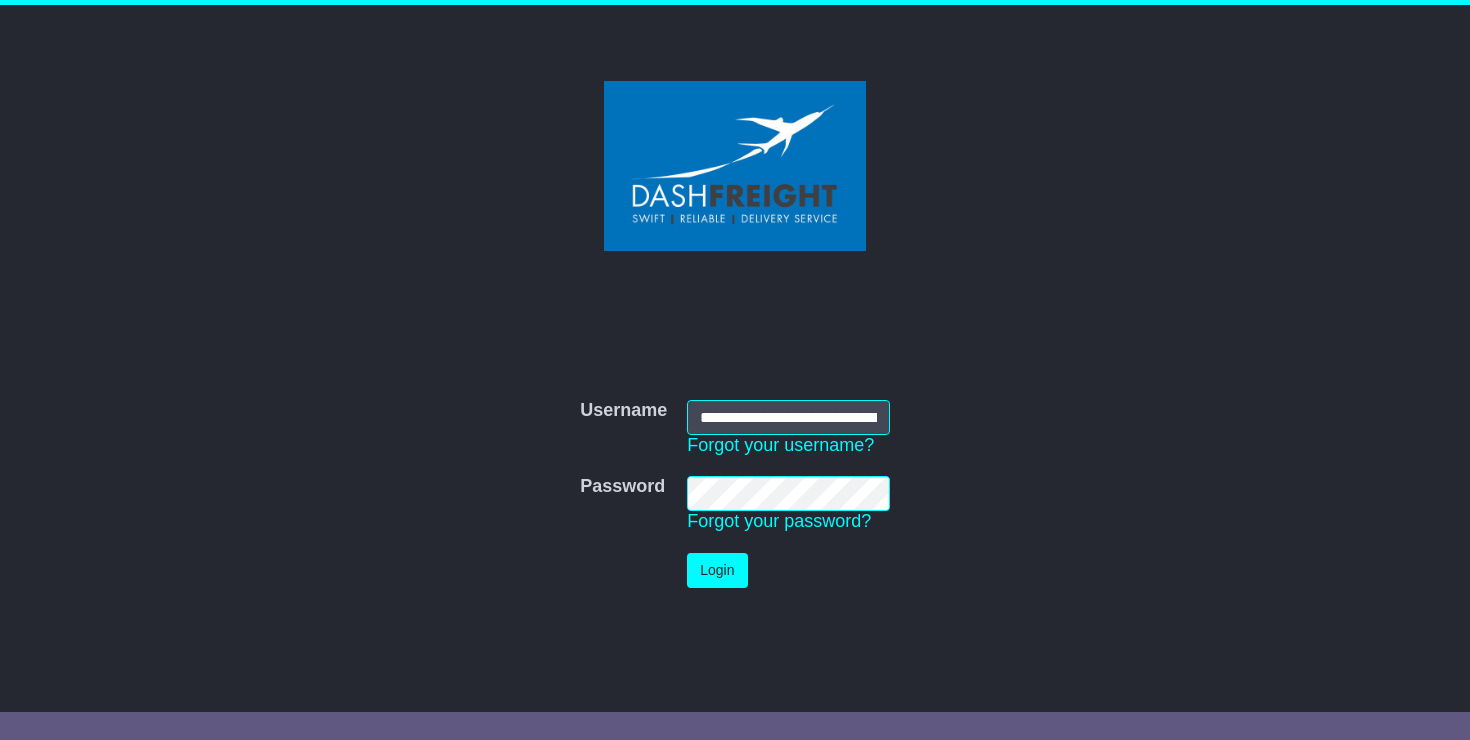 scroll, scrollTop: 0, scrollLeft: 0, axis: both 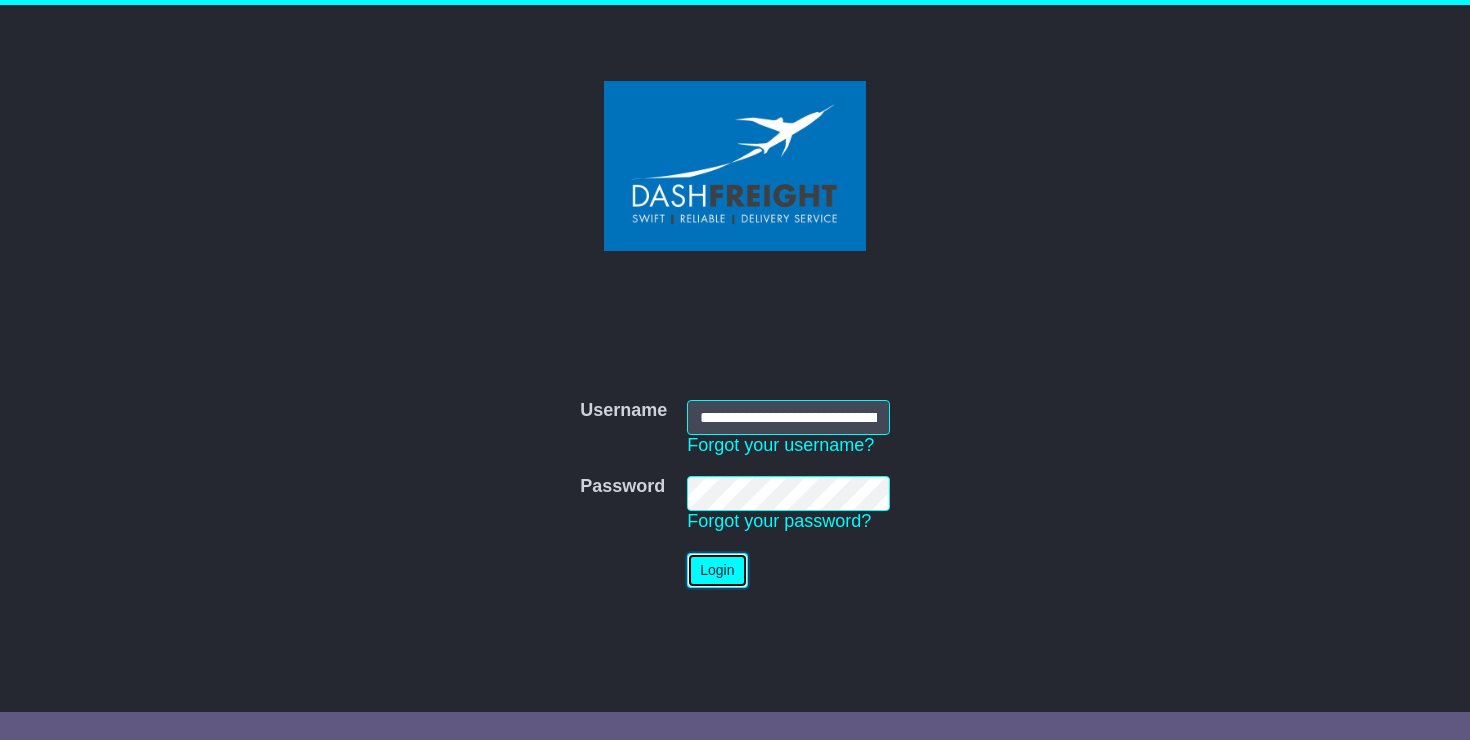 click on "Login" at bounding box center (717, 570) 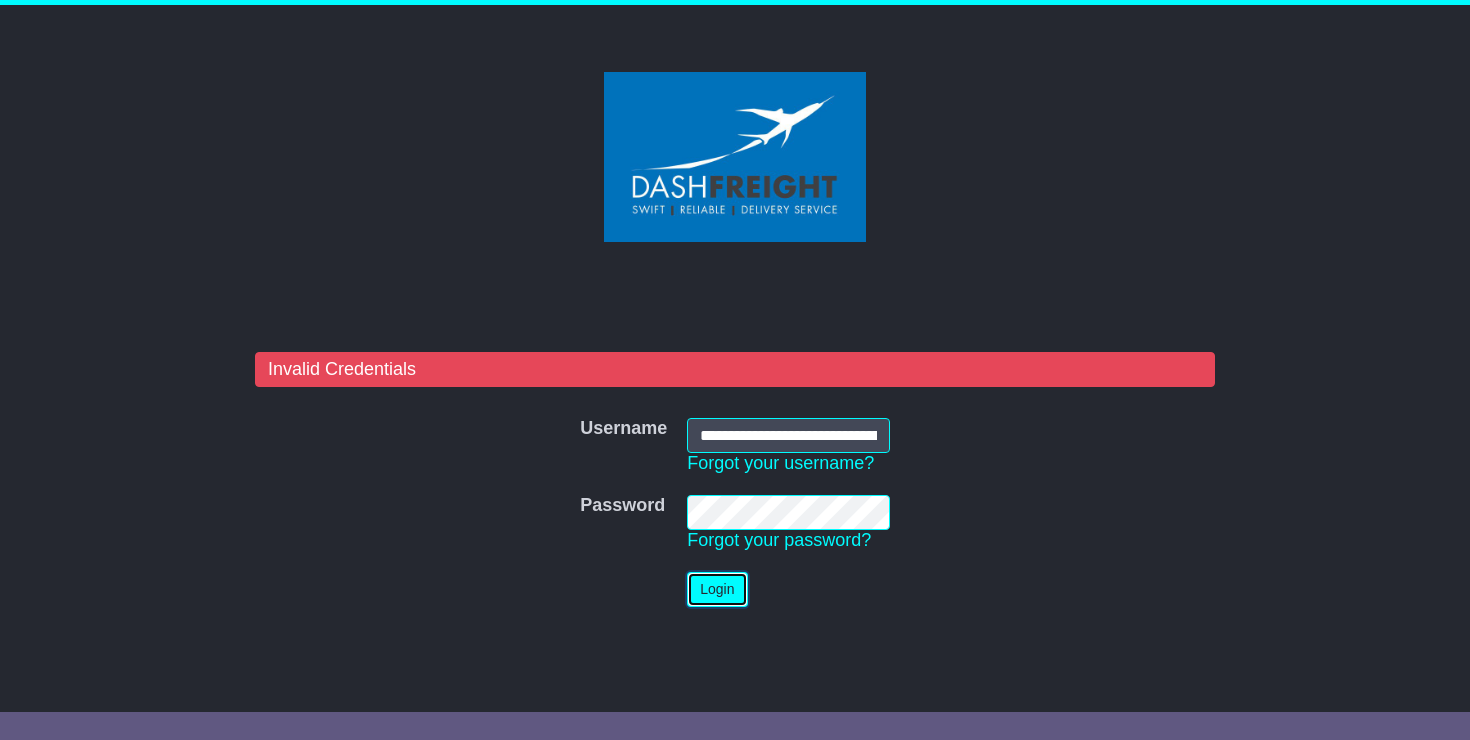click on "Login" at bounding box center [717, 589] 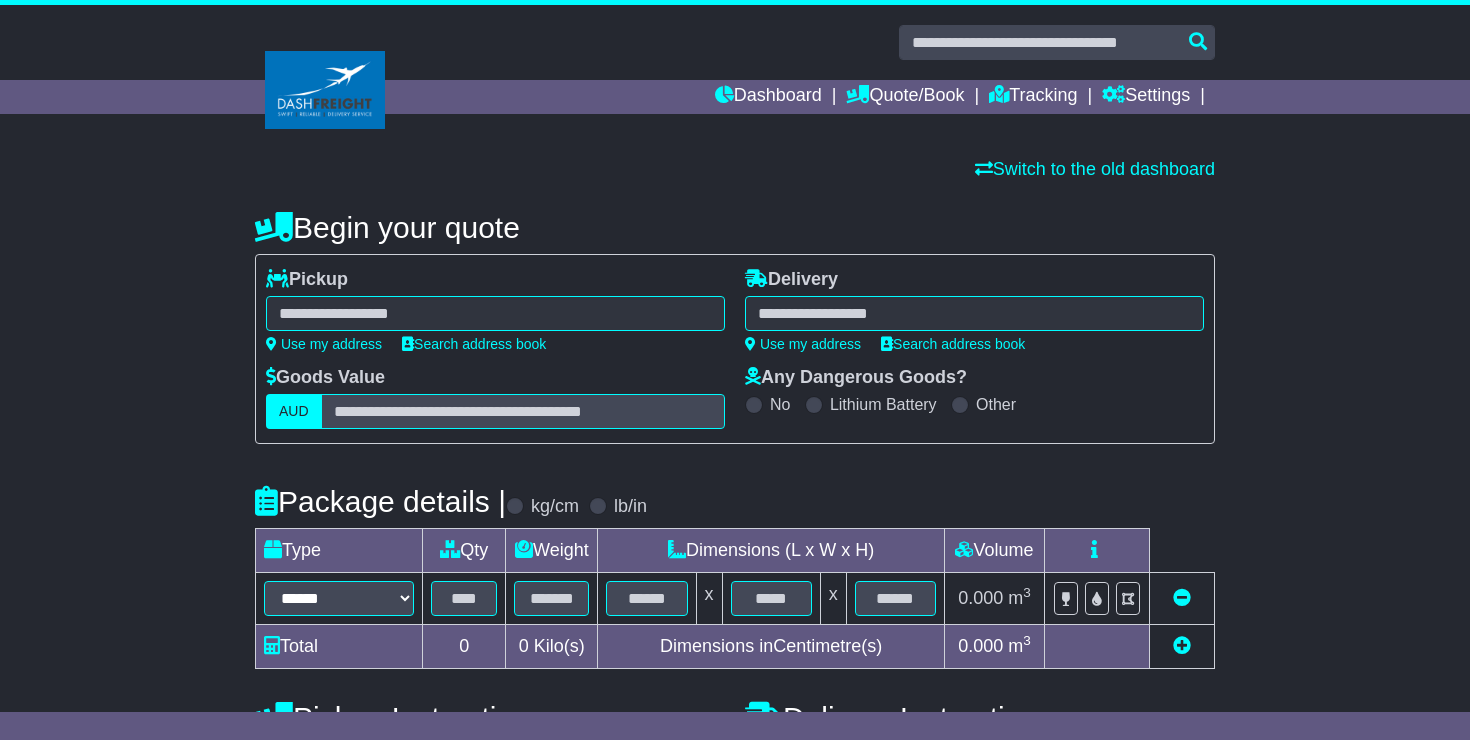 scroll, scrollTop: 0, scrollLeft: 0, axis: both 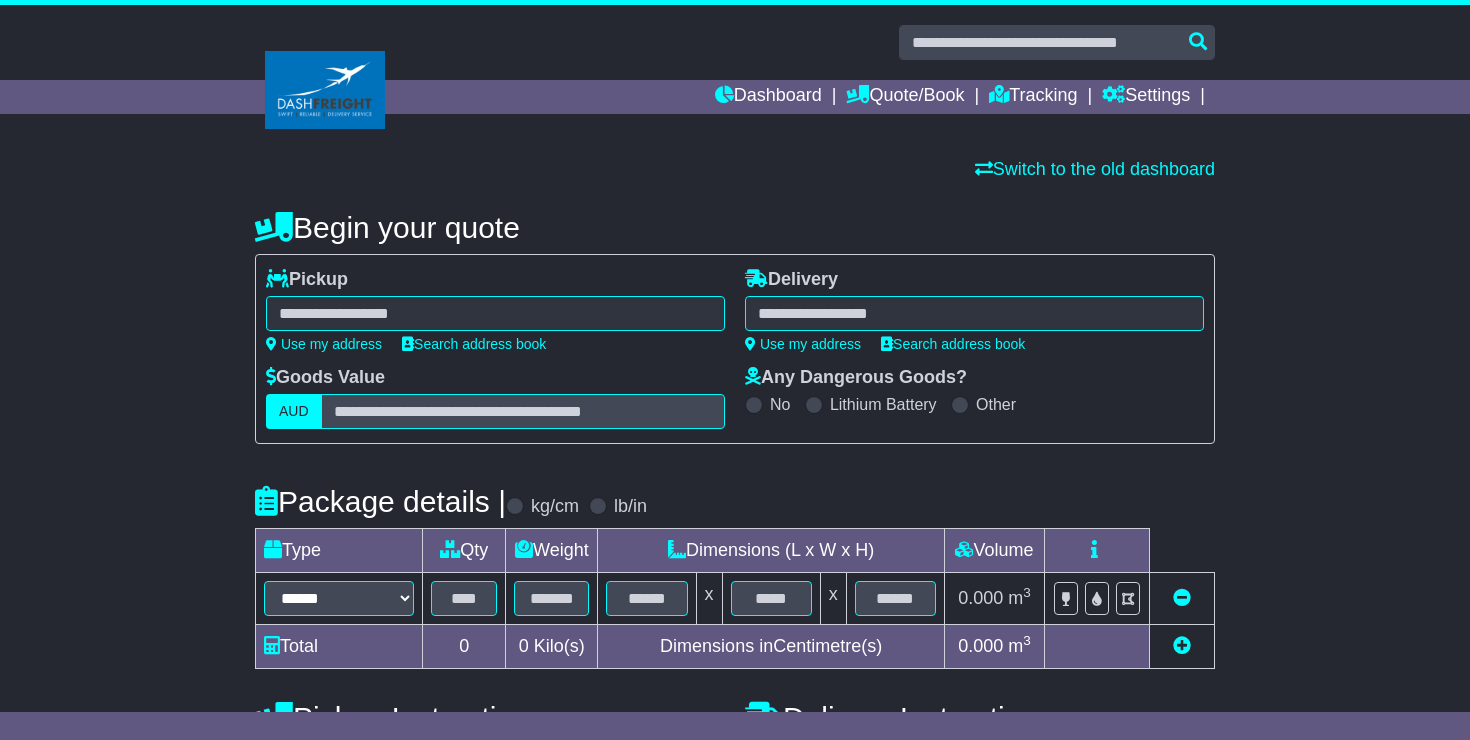 click at bounding box center [495, 313] 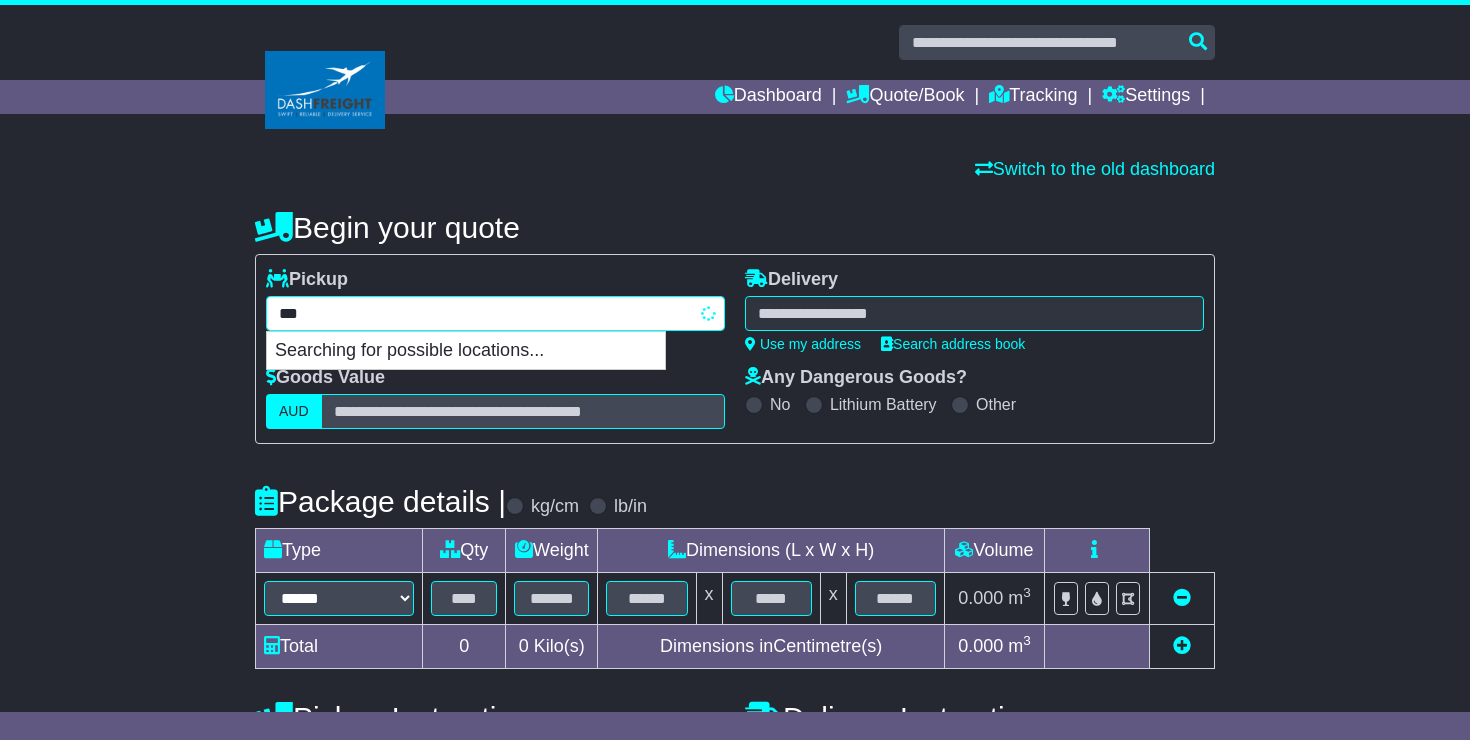type on "****" 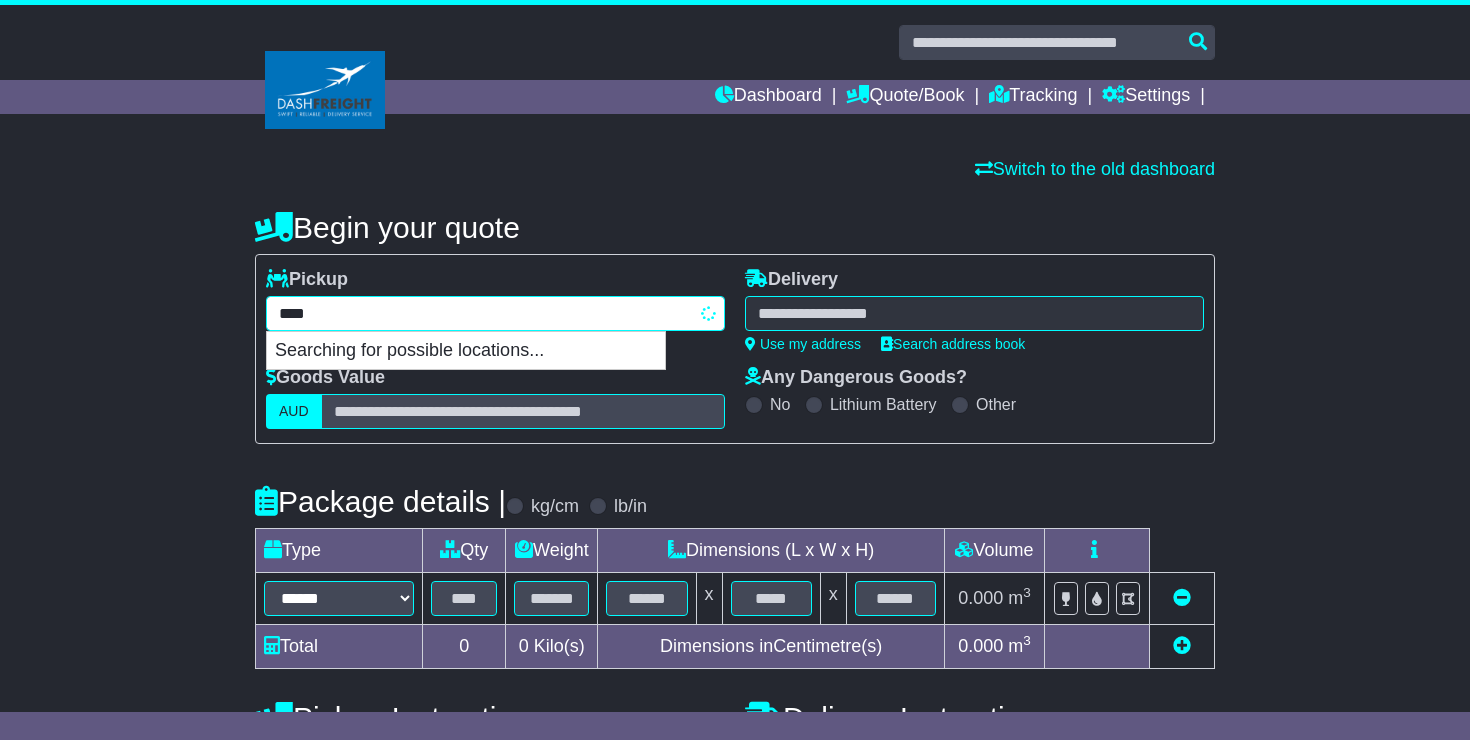 type on "**********" 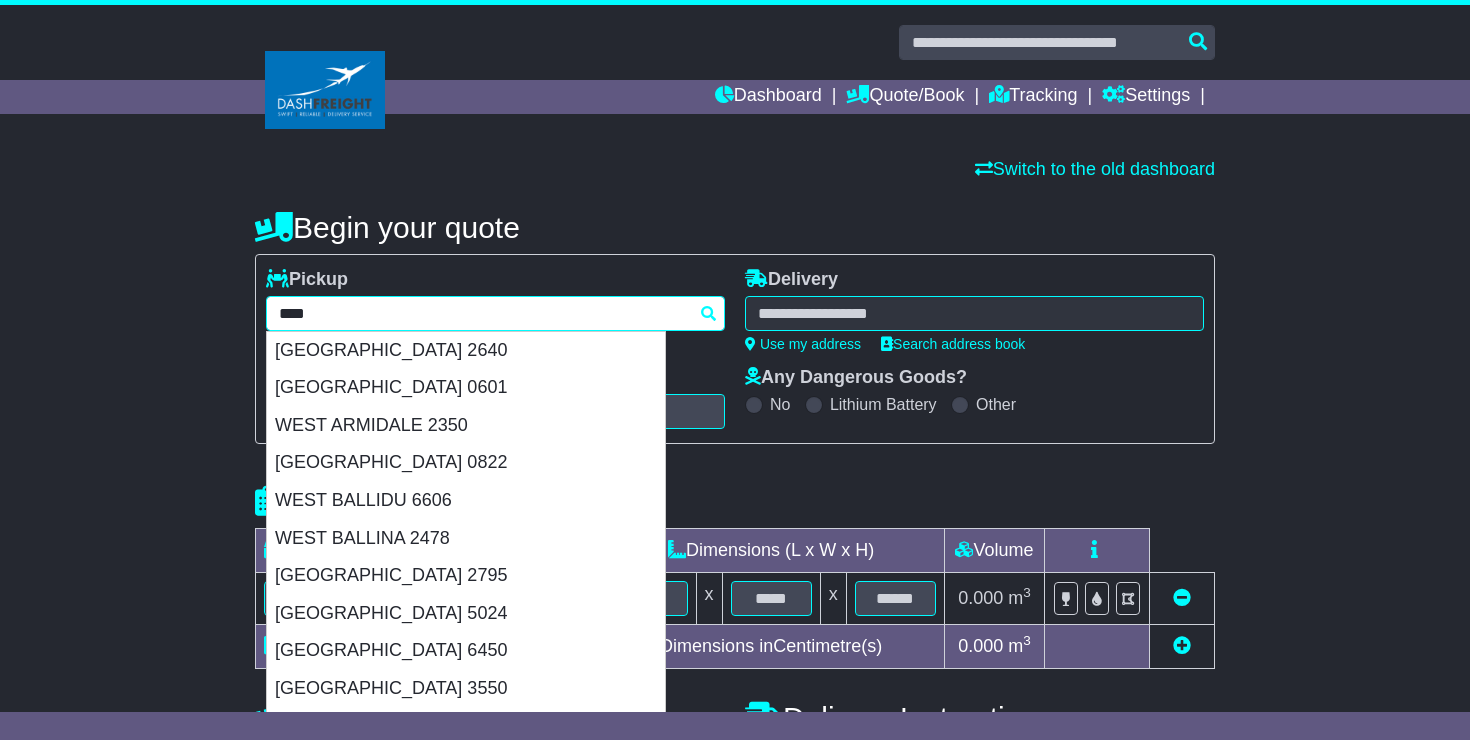 type 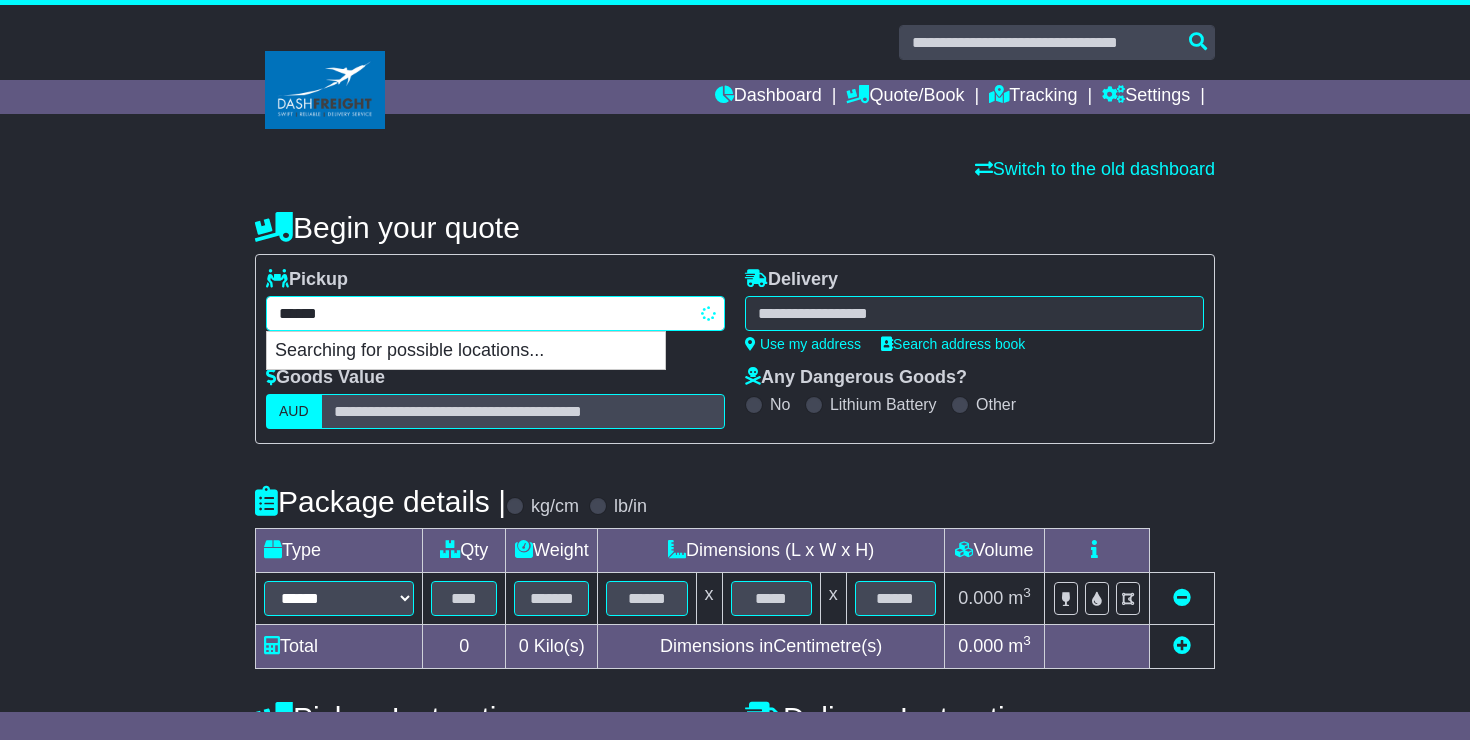 type on "*******" 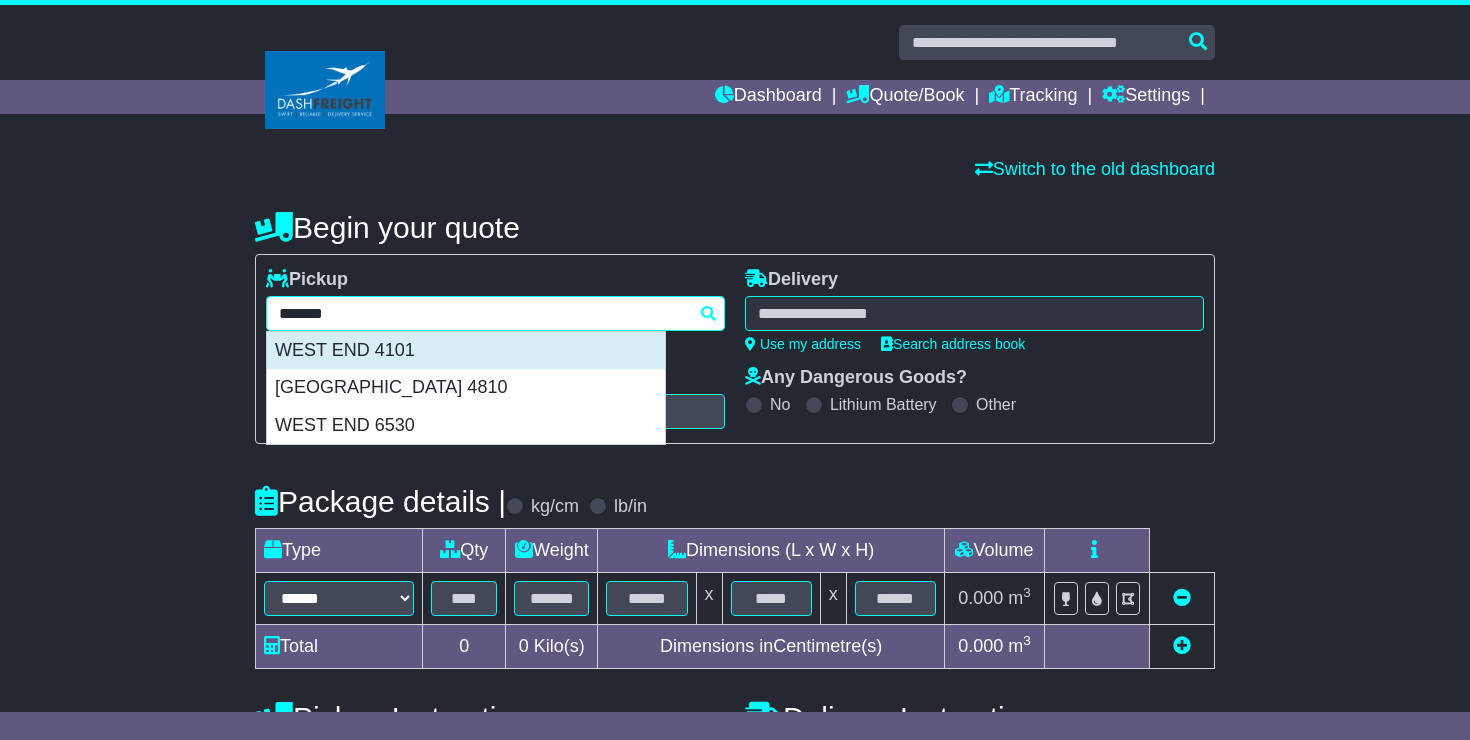 click on "WEST END 4101" at bounding box center [466, 351] 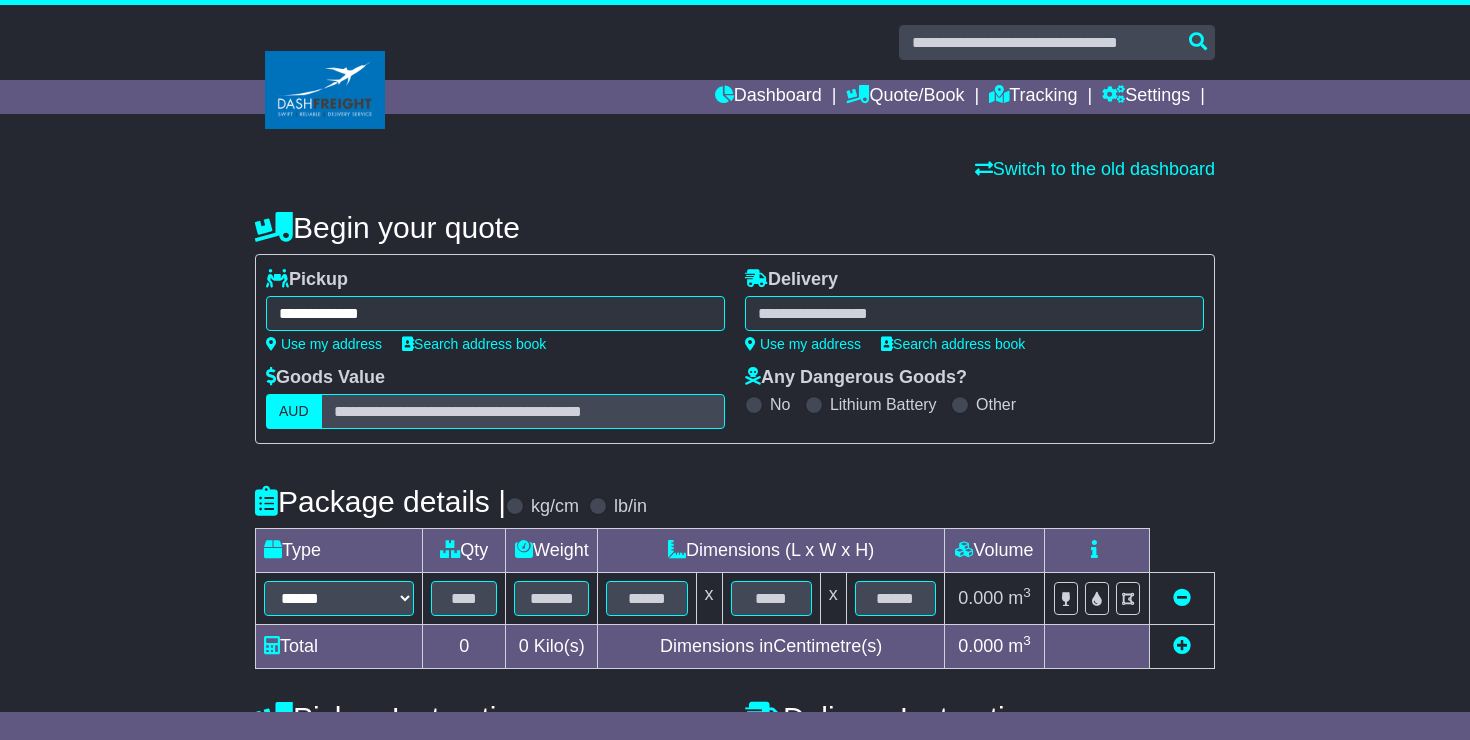 type on "**********" 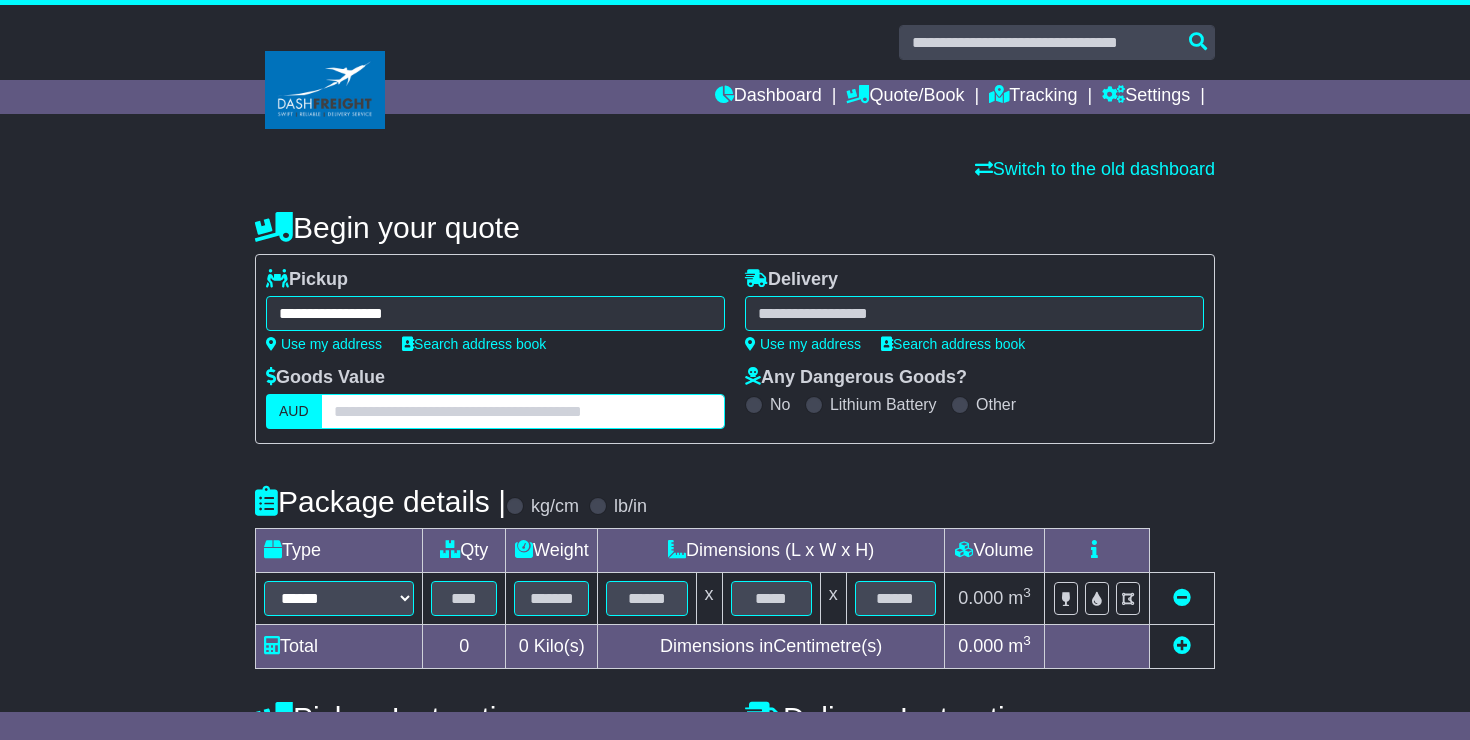 click at bounding box center (523, 411) 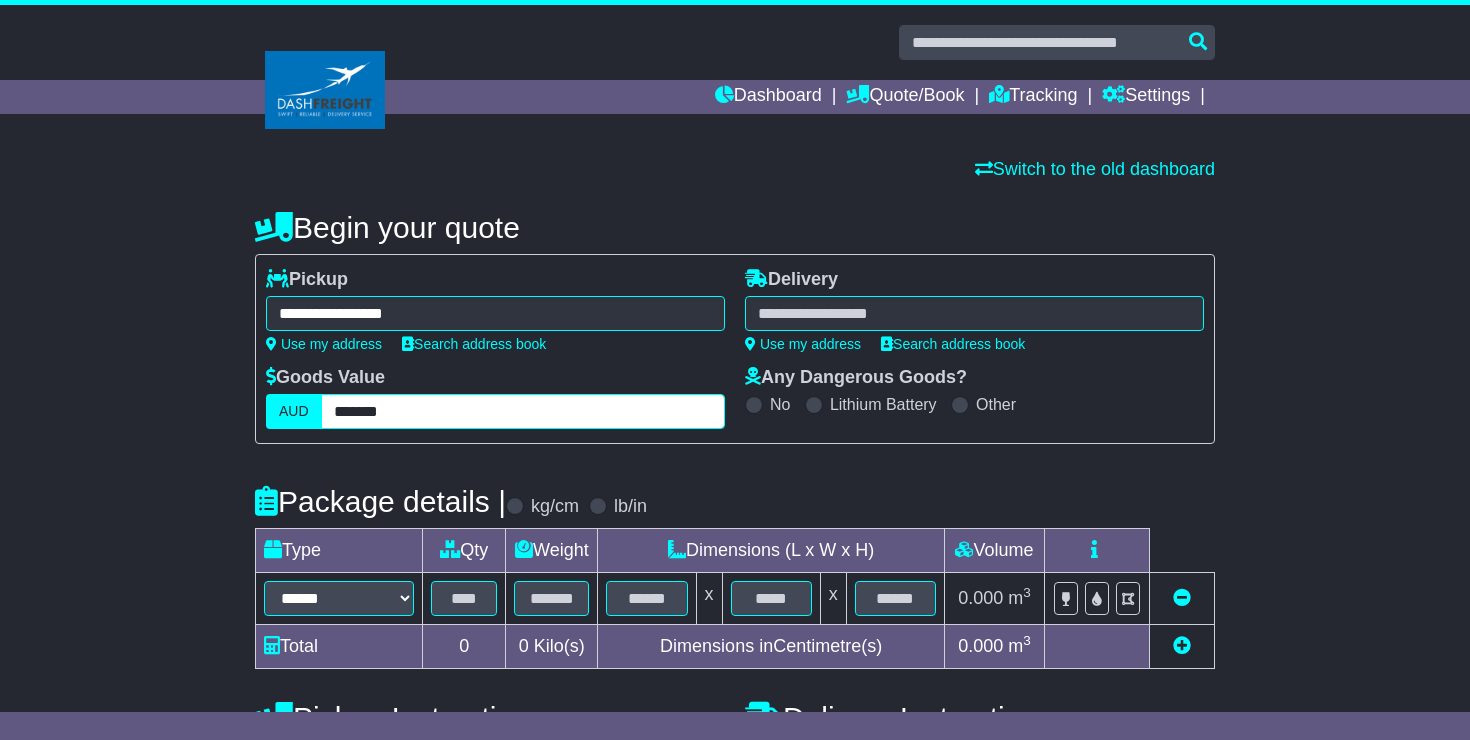 type on "*******" 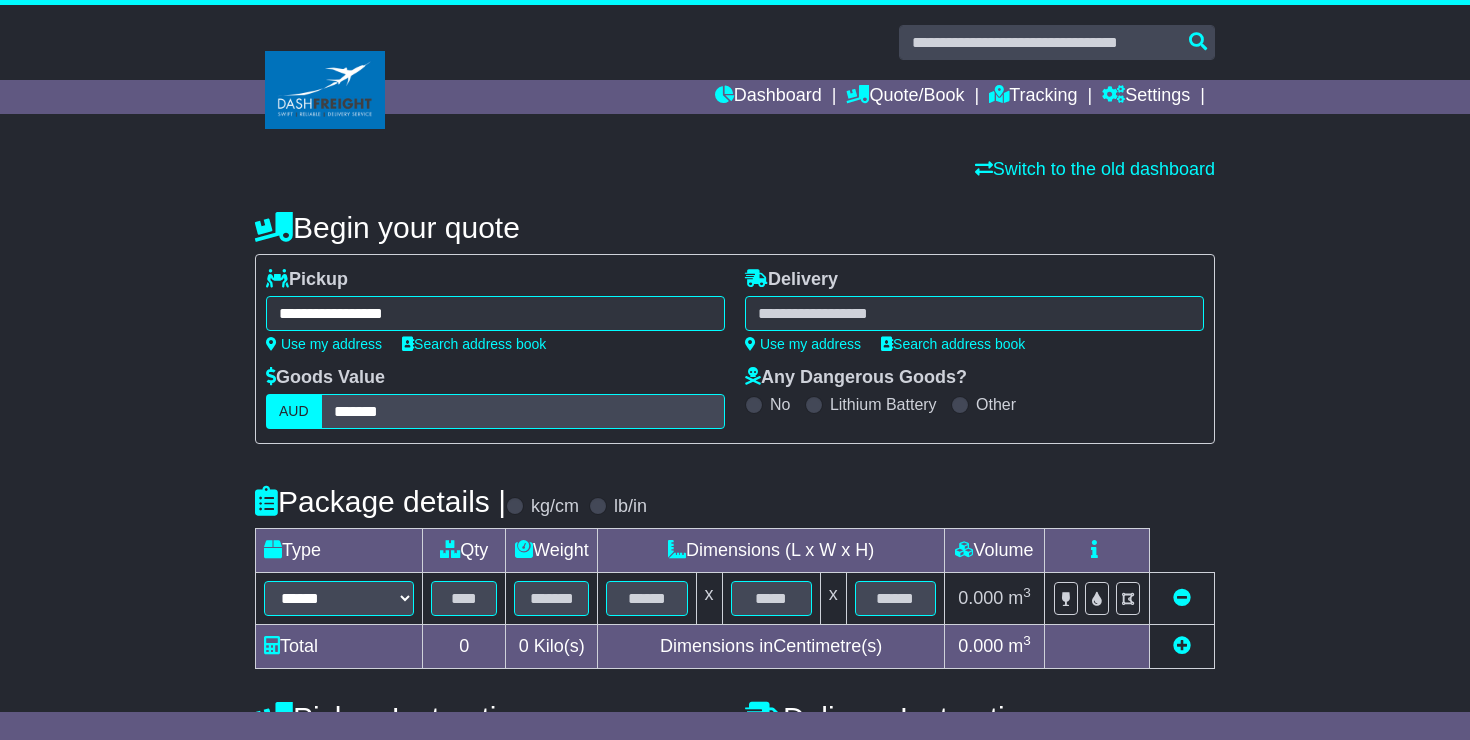 click at bounding box center [974, 313] 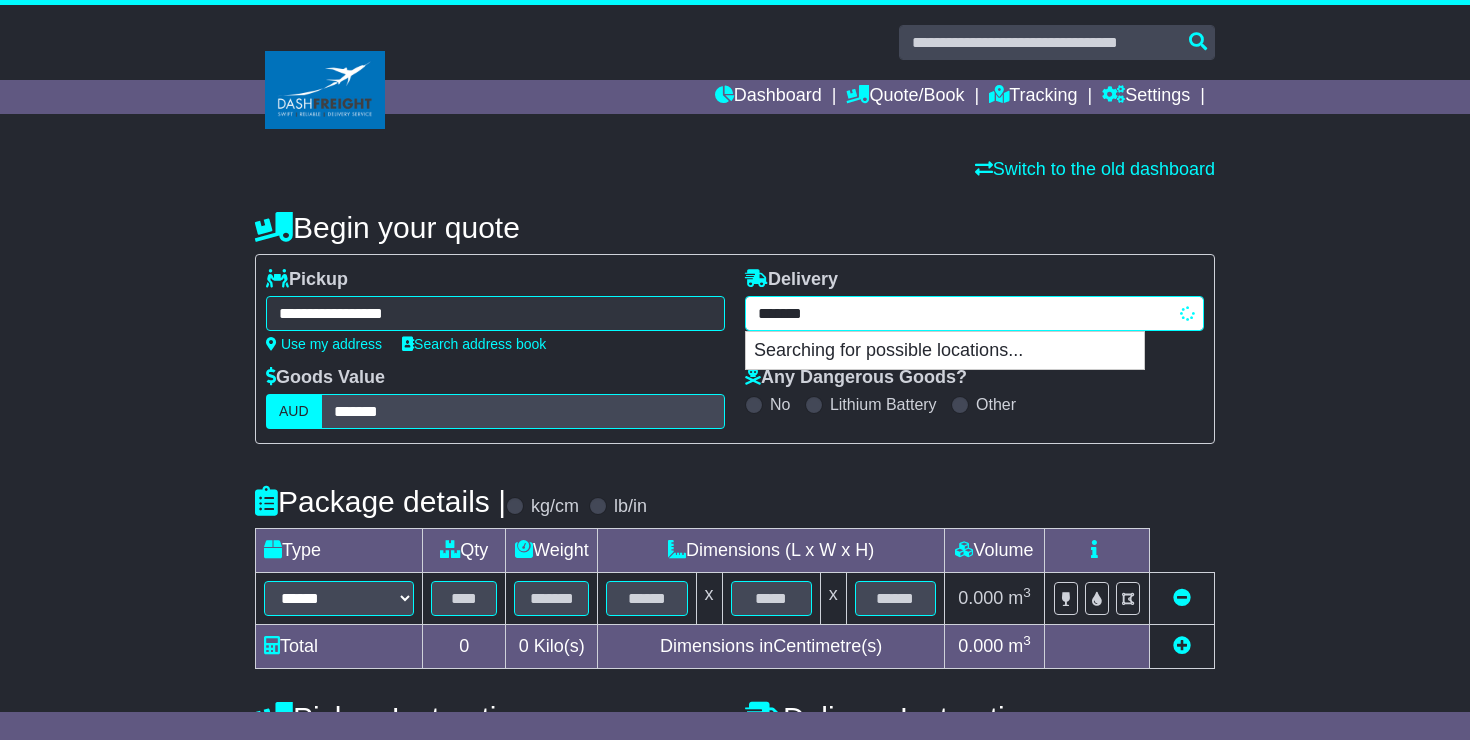 type on "********" 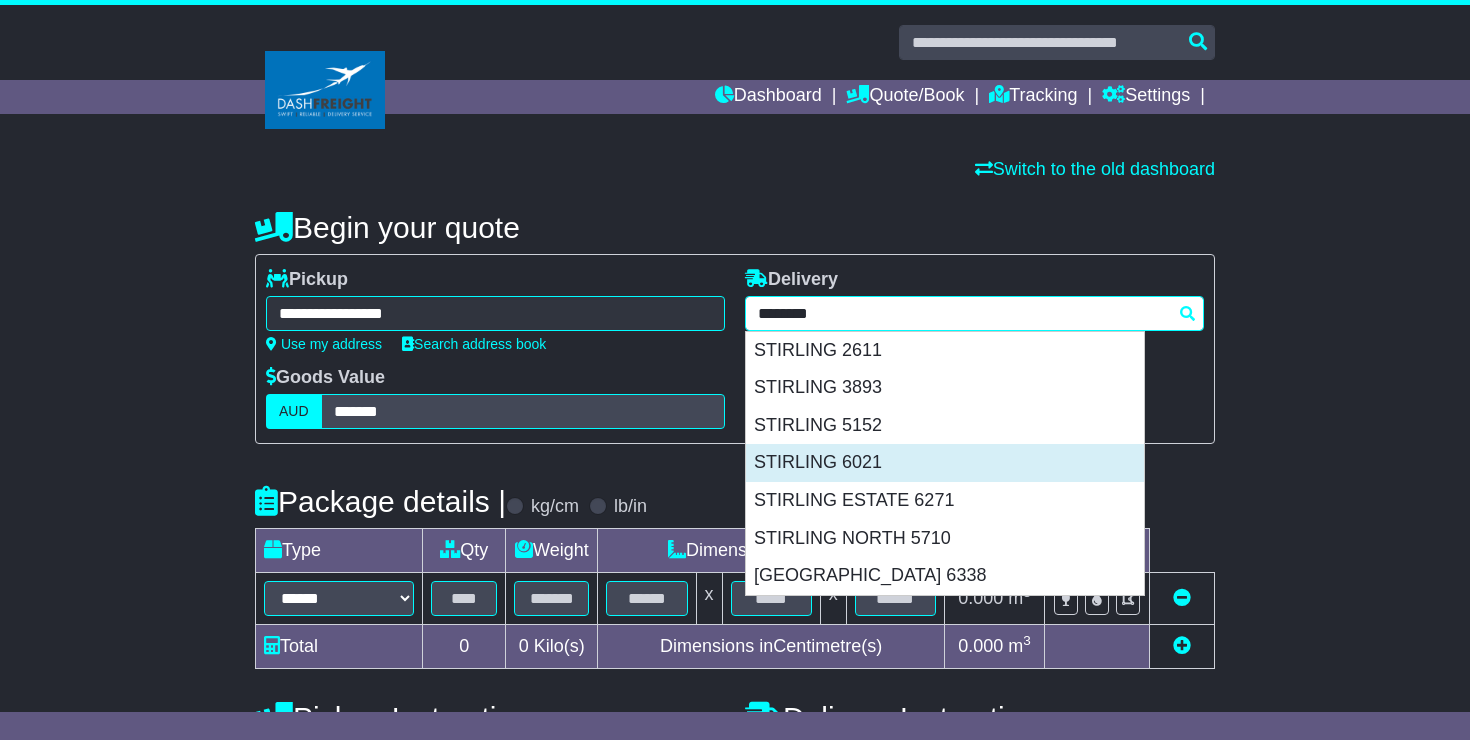 click on "STIRLING 6021" at bounding box center [945, 463] 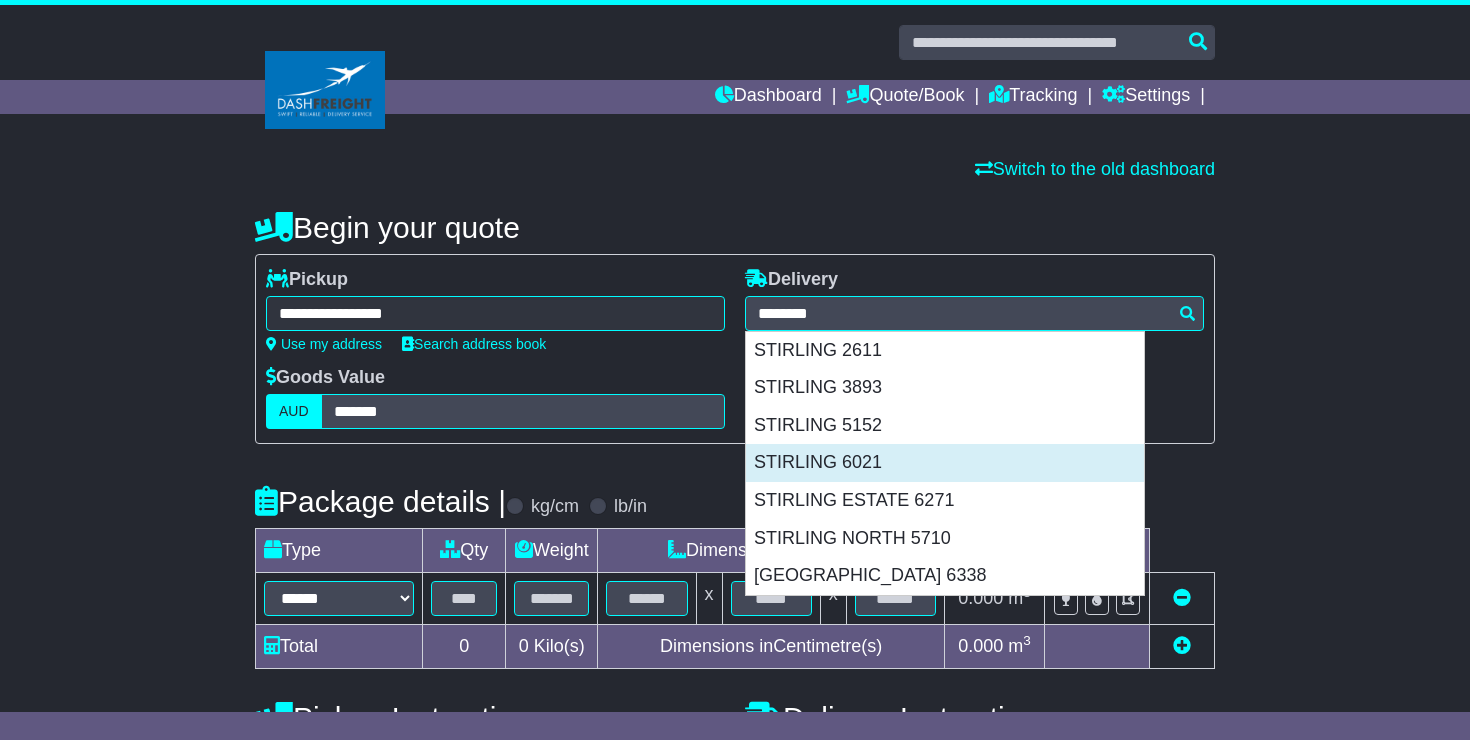 type on "**********" 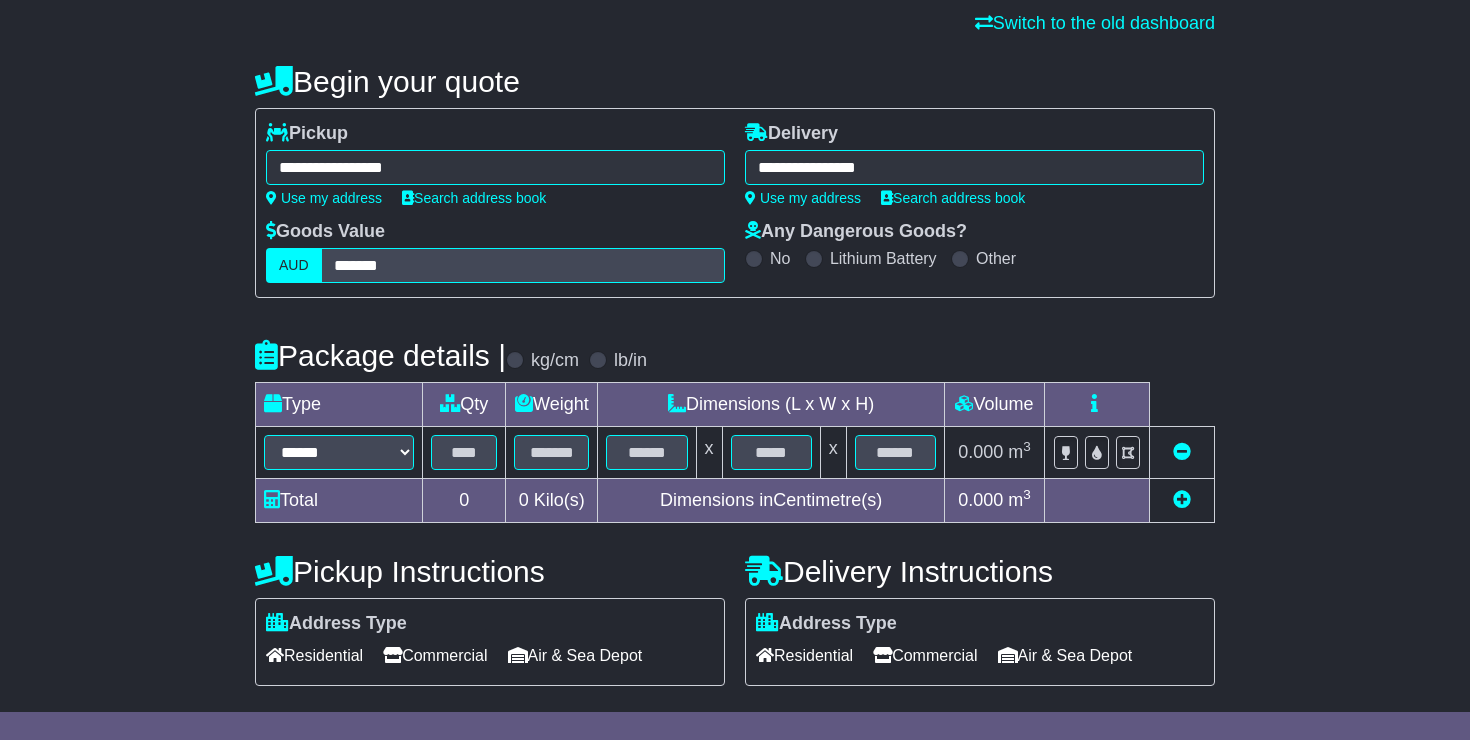 scroll, scrollTop: 0, scrollLeft: 0, axis: both 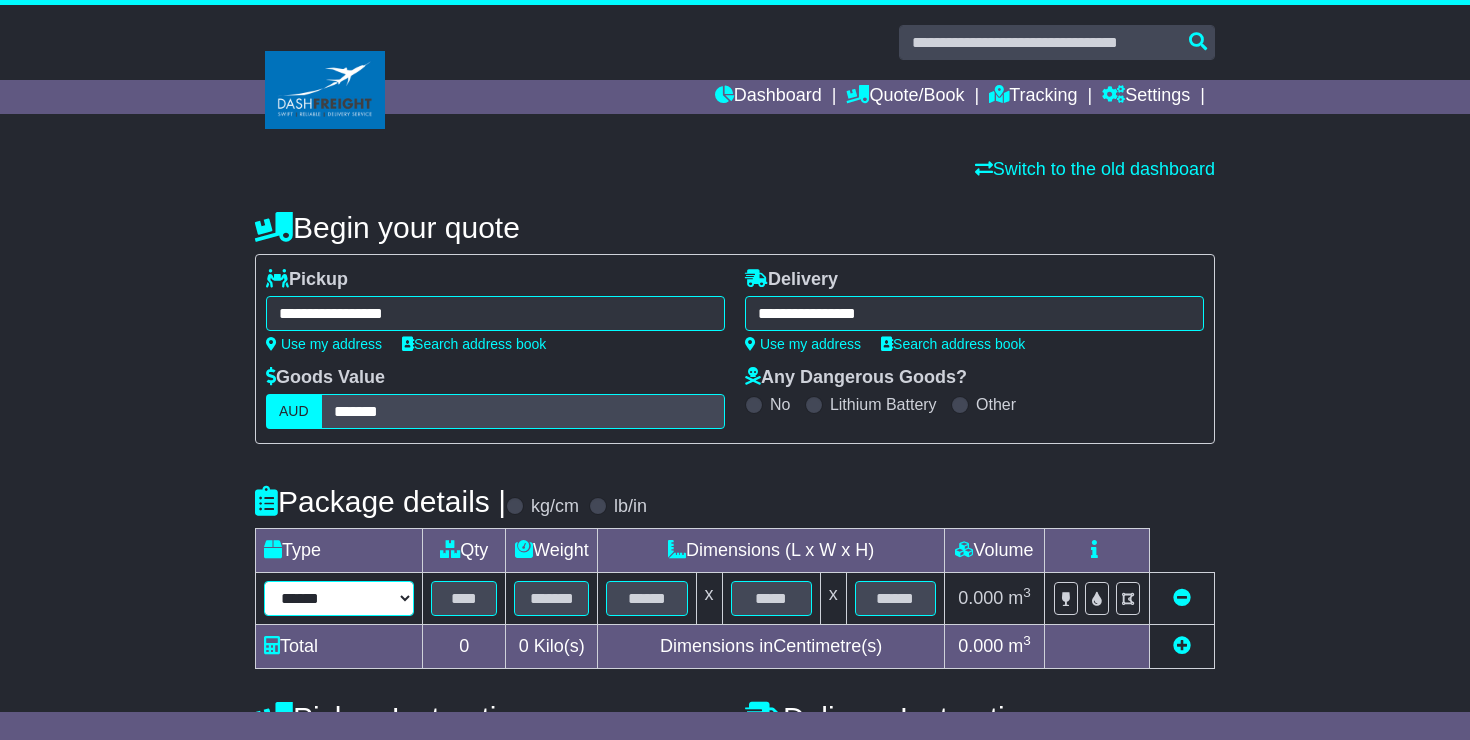 click on "****** ****** *** ******** ***** **** **** ****** *** *******" at bounding box center (339, 598) 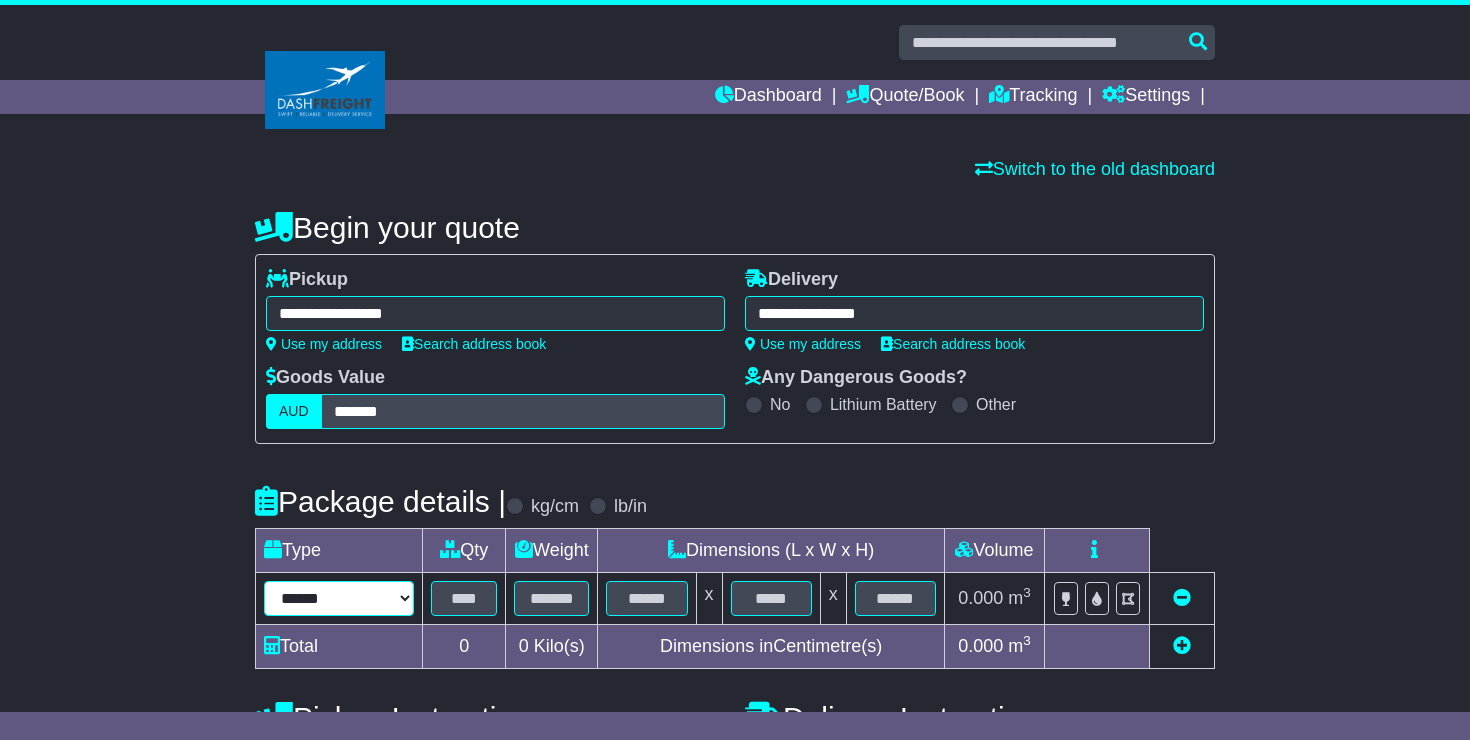 click on "****** ****** *** ******** ***** **** **** ****** *** *******" at bounding box center (339, 598) 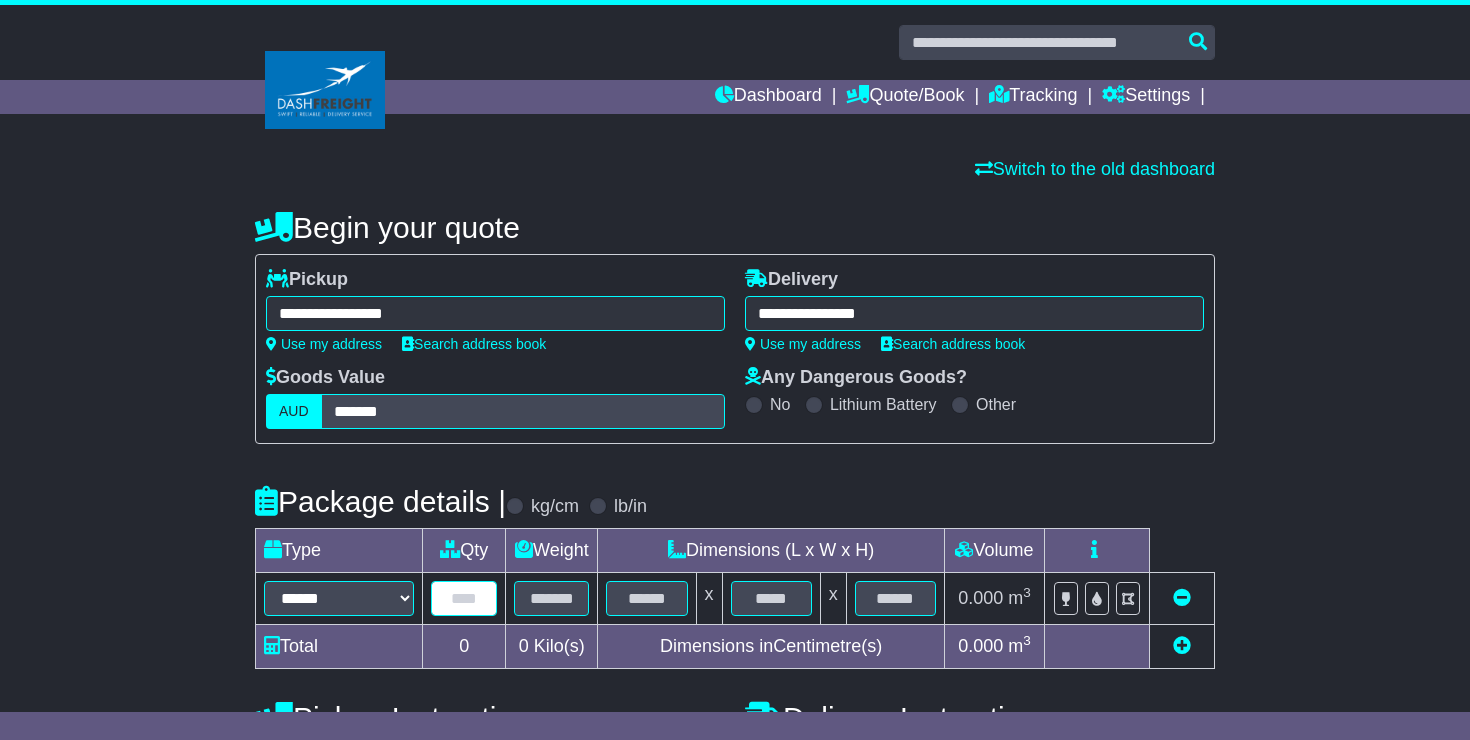 click at bounding box center [464, 598] 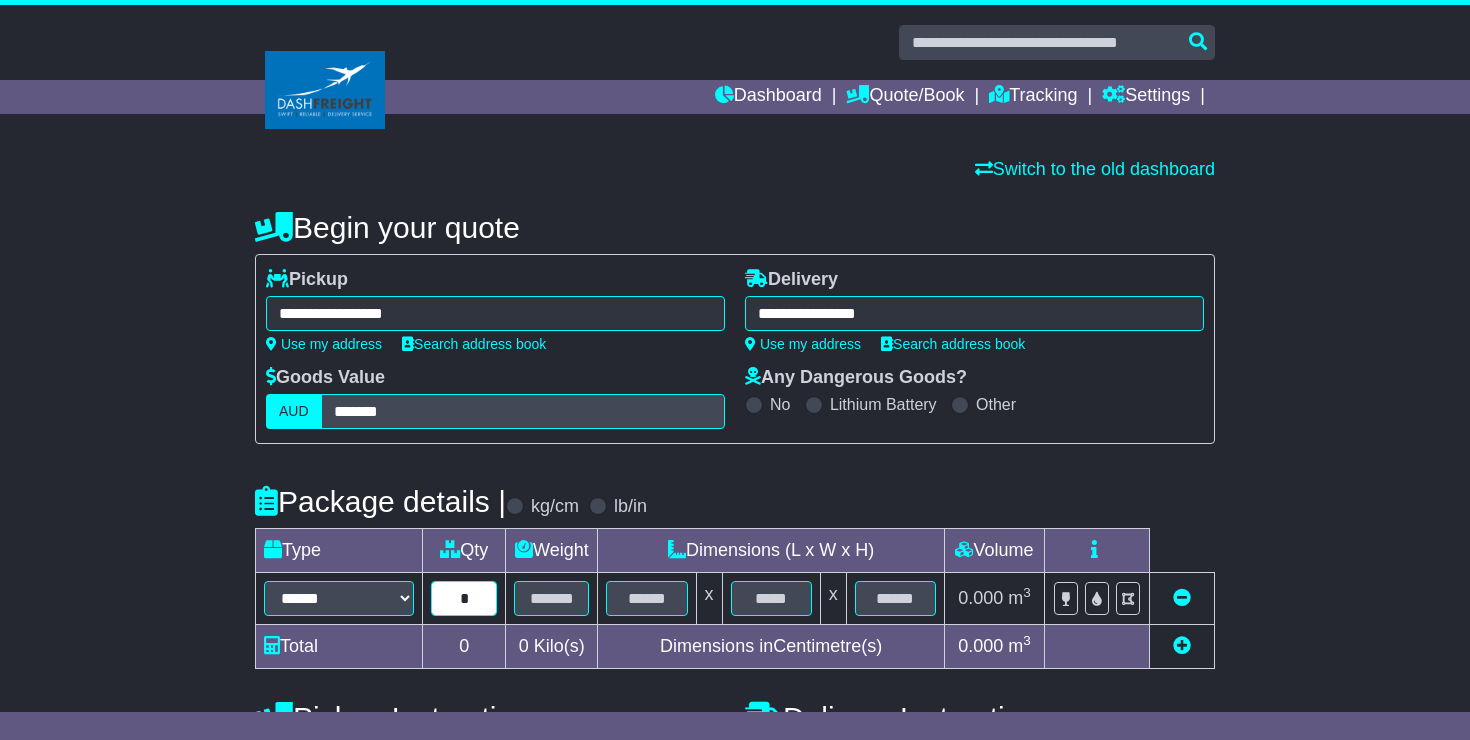 type on "*" 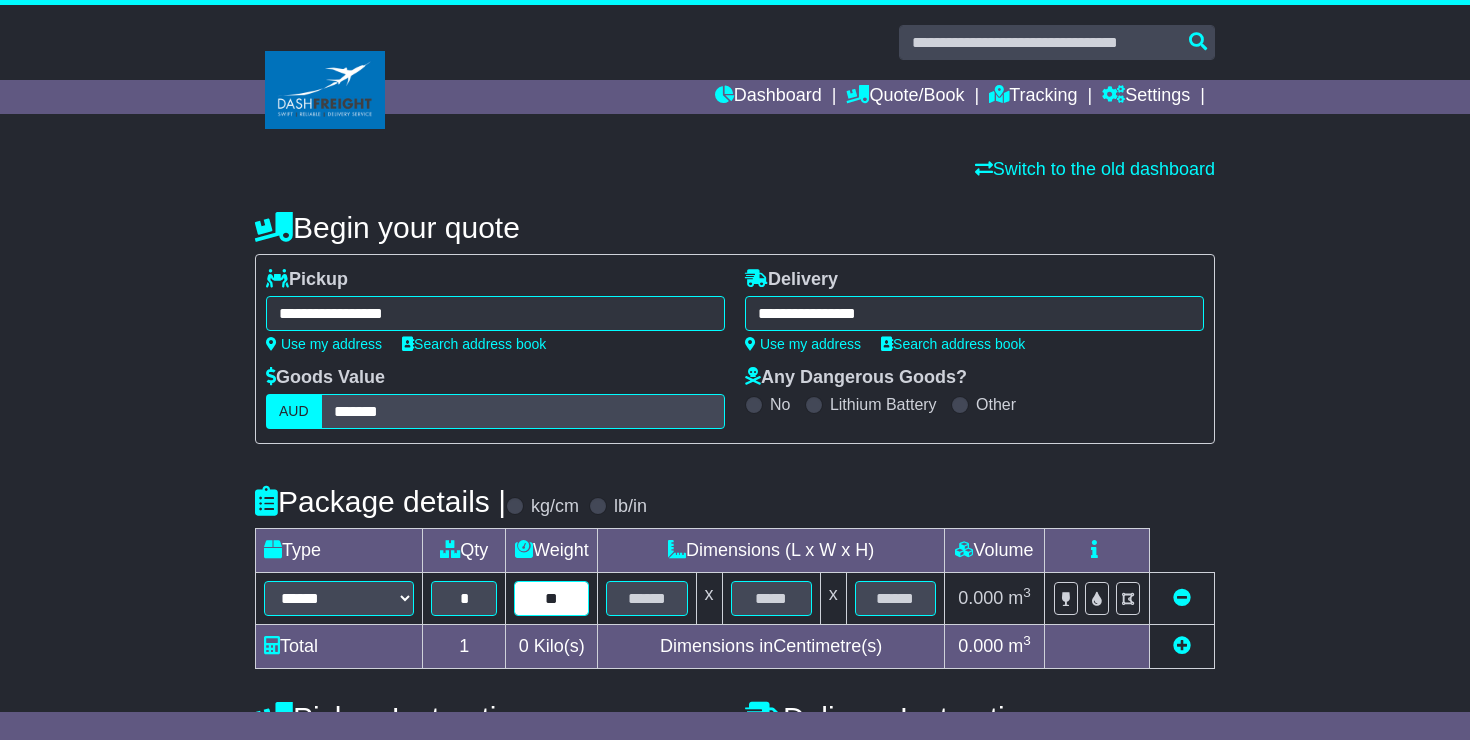 type on "*" 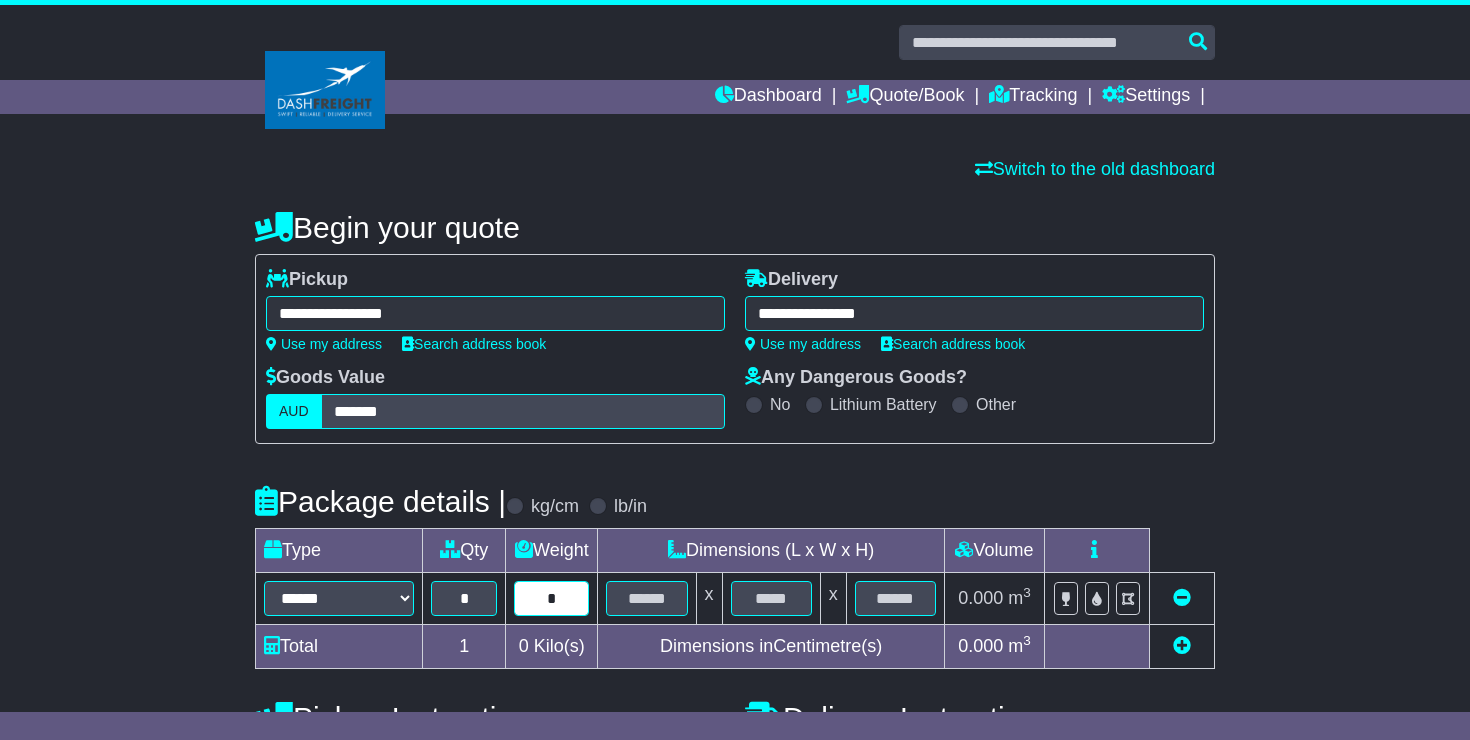 type on "*" 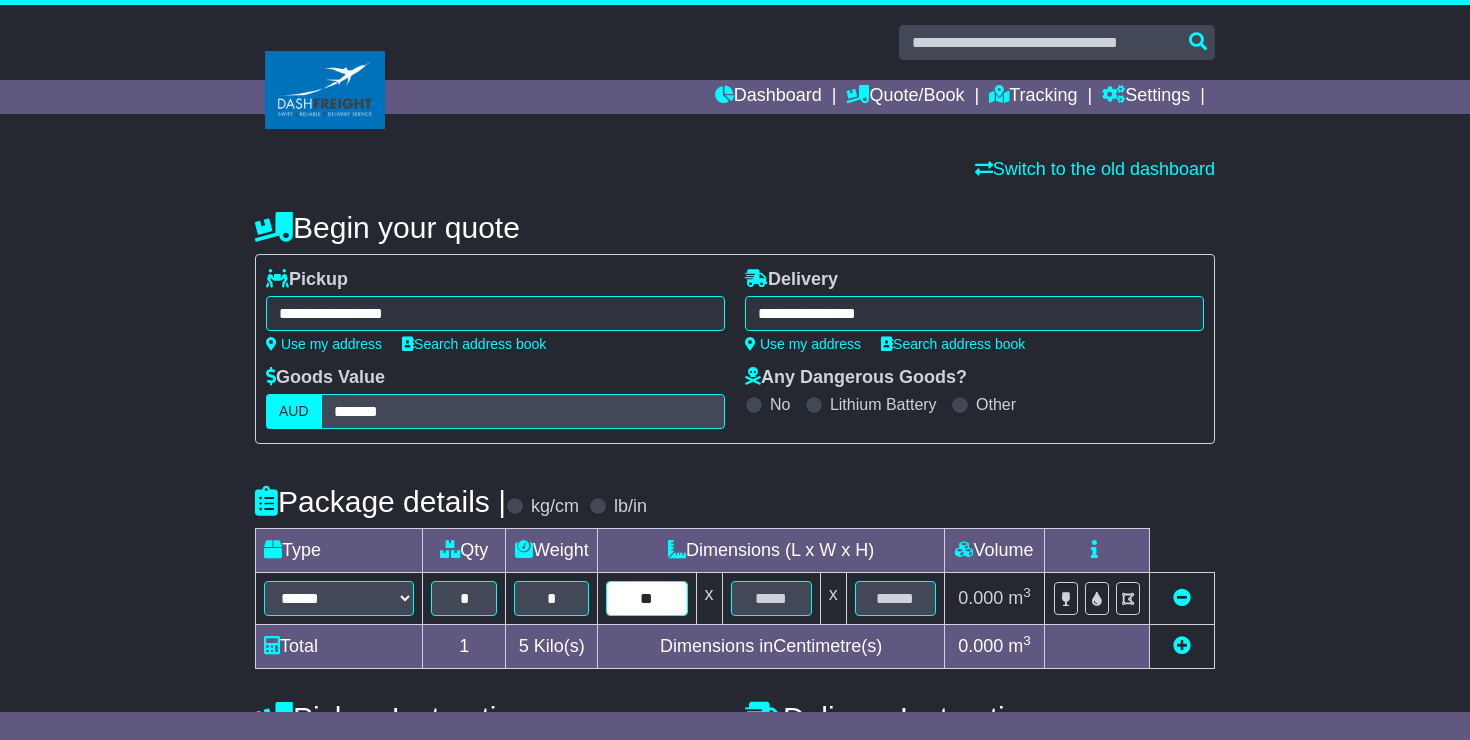 type on "**" 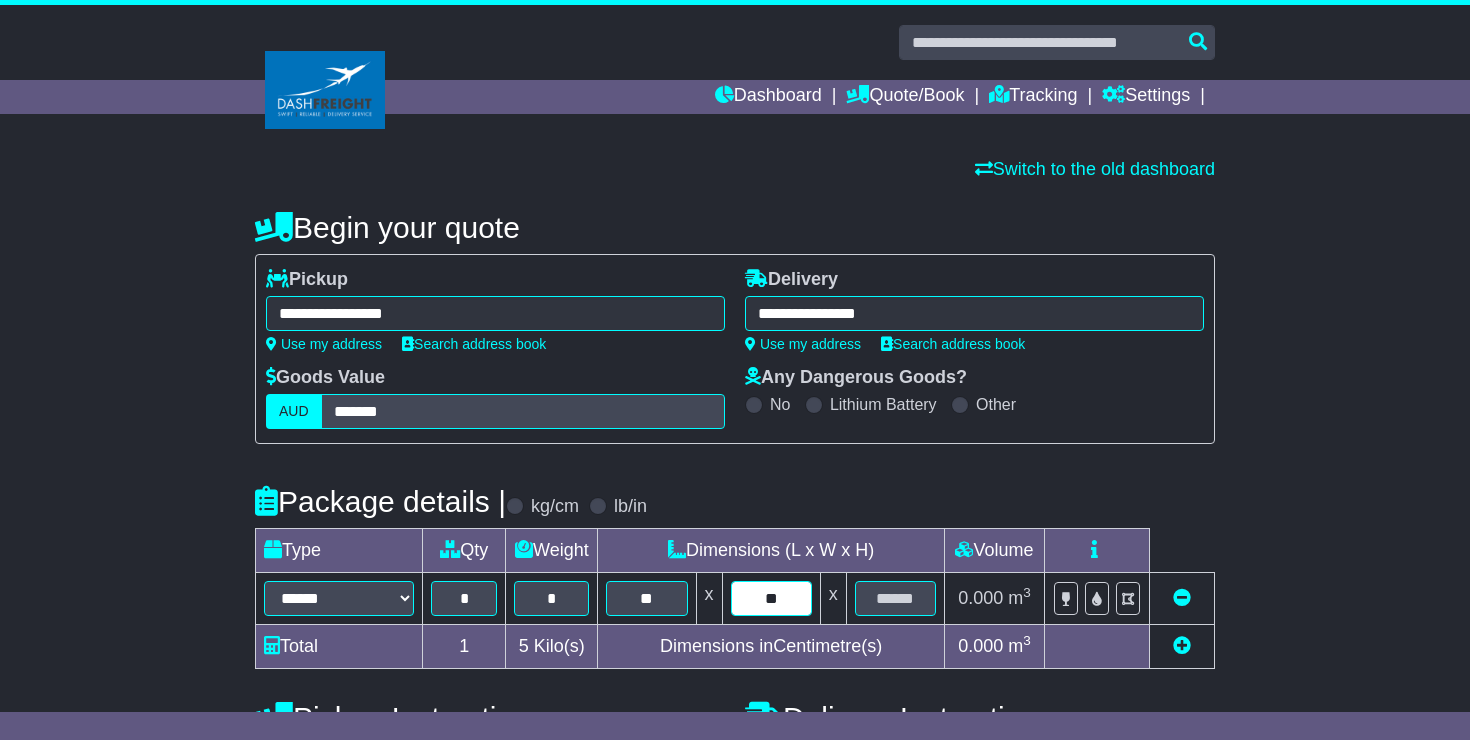 type on "**" 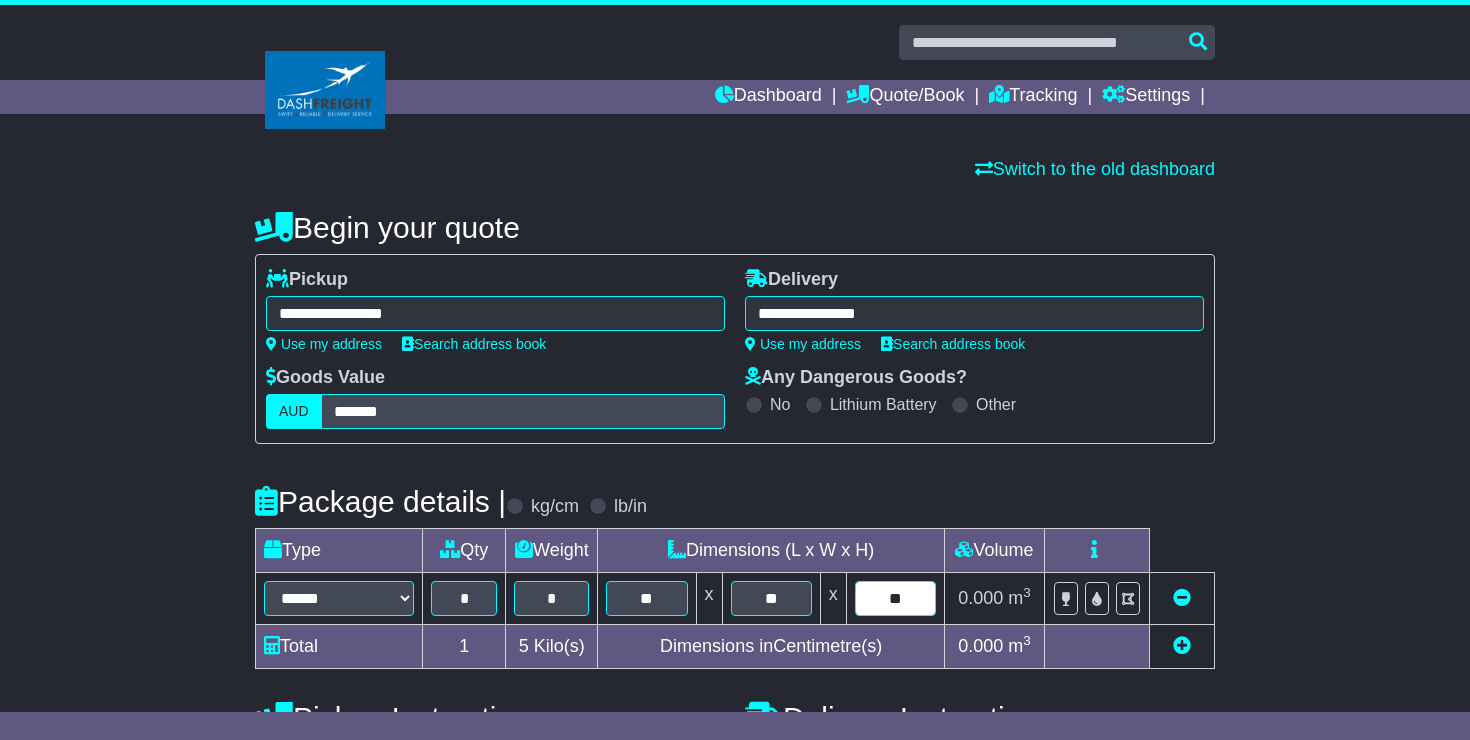 type on "**" 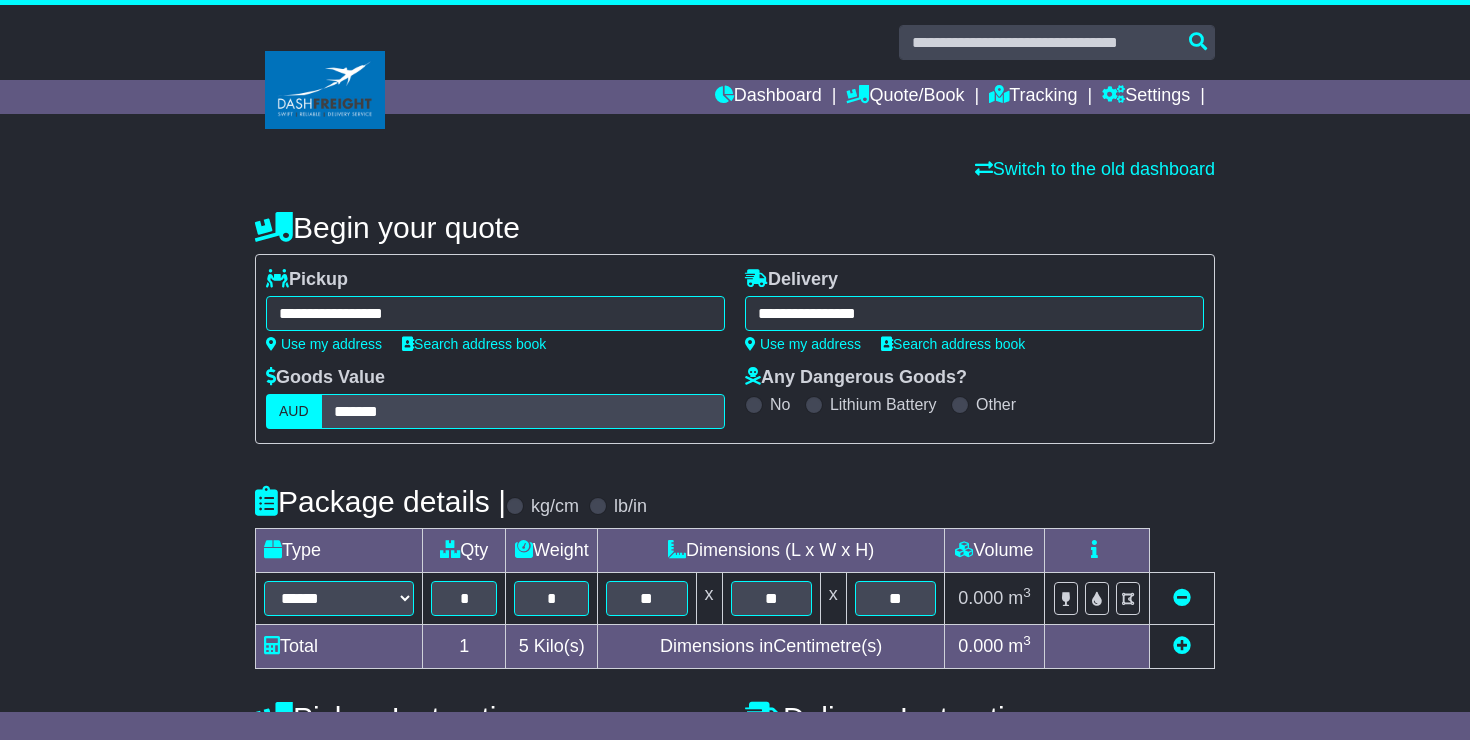 click at bounding box center (1182, 645) 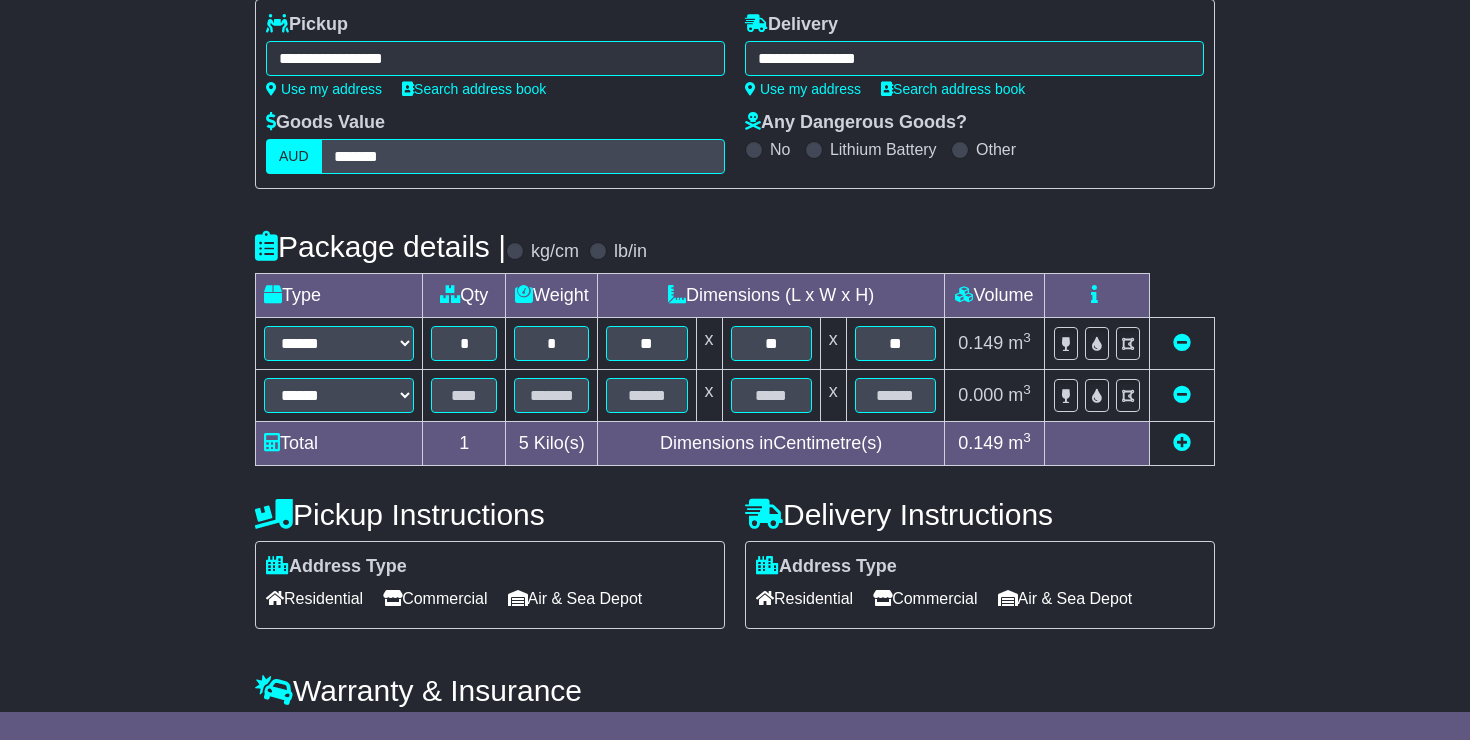 scroll, scrollTop: 257, scrollLeft: 0, axis: vertical 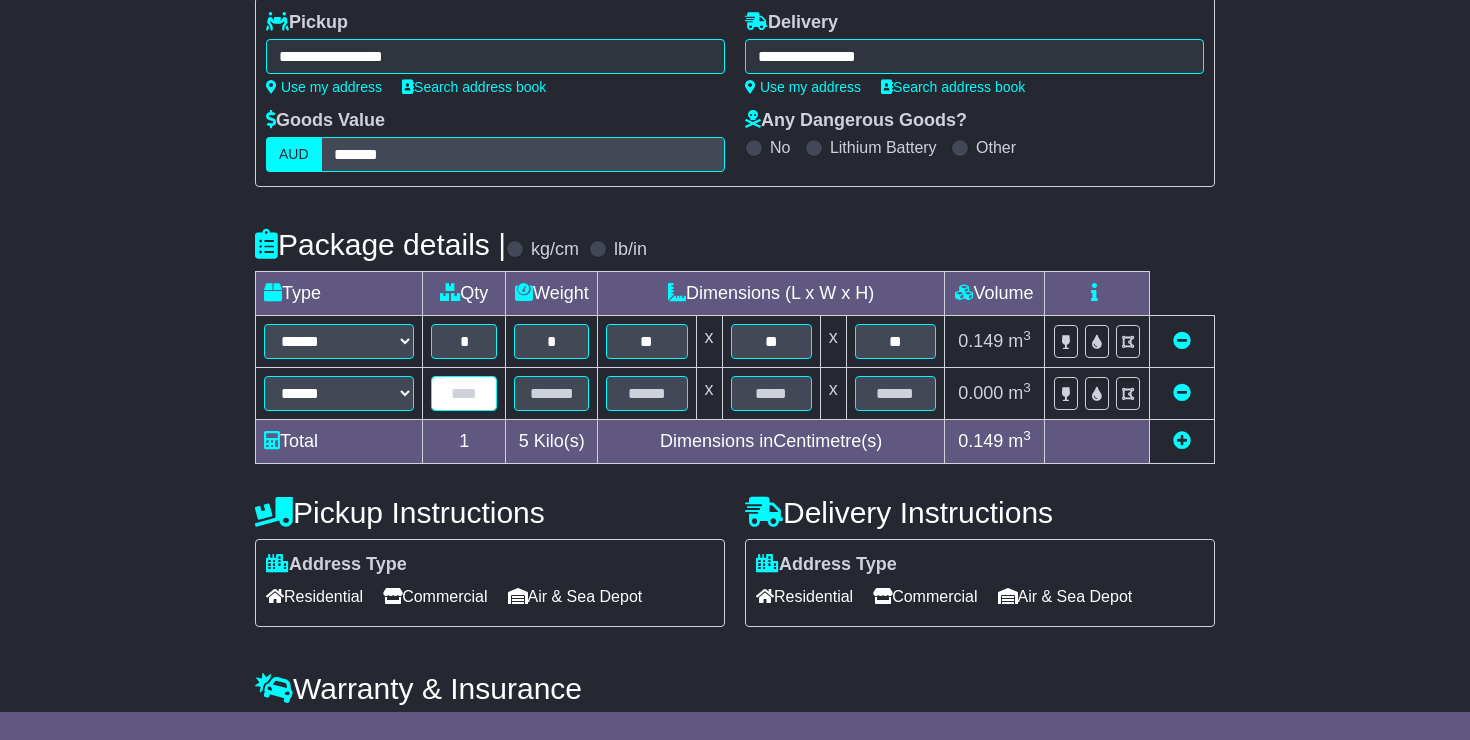 click at bounding box center [464, 393] 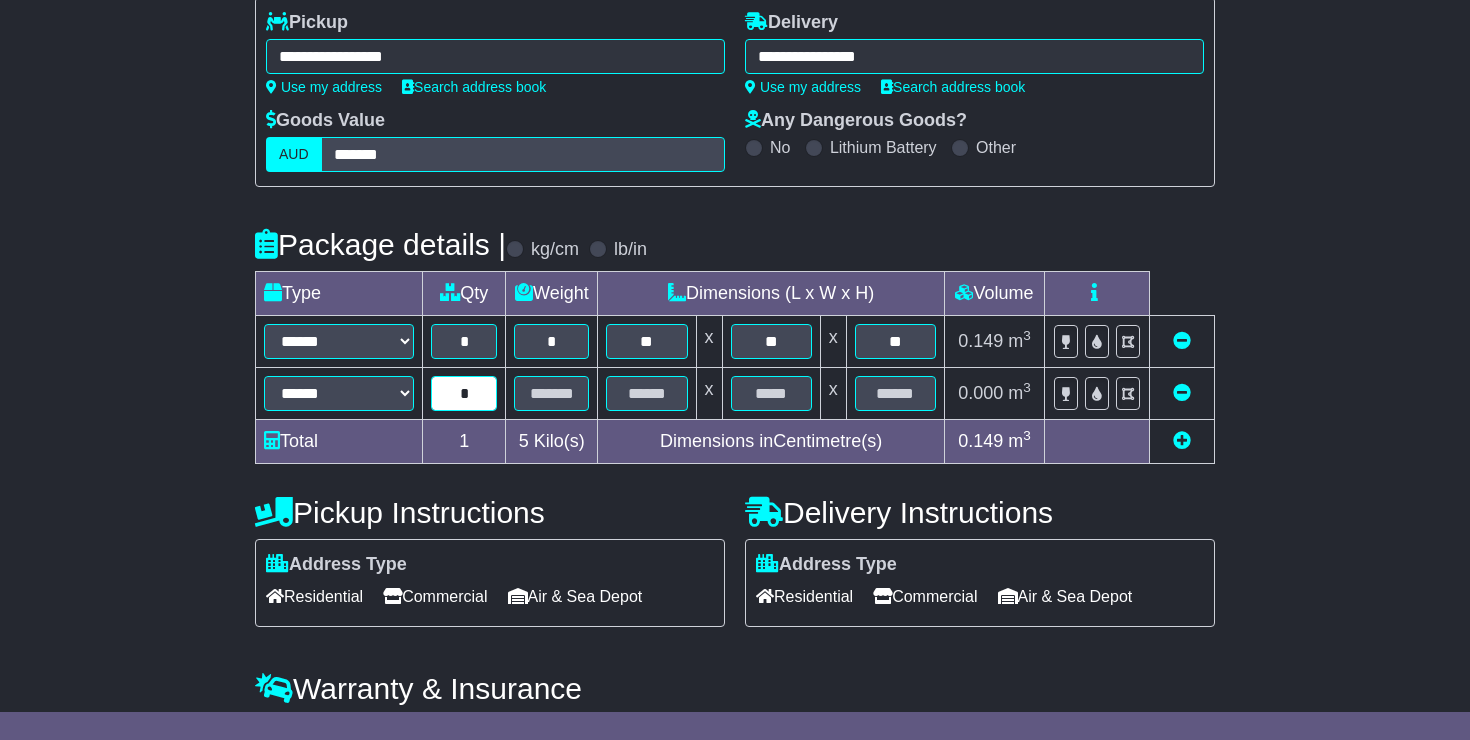 type on "*" 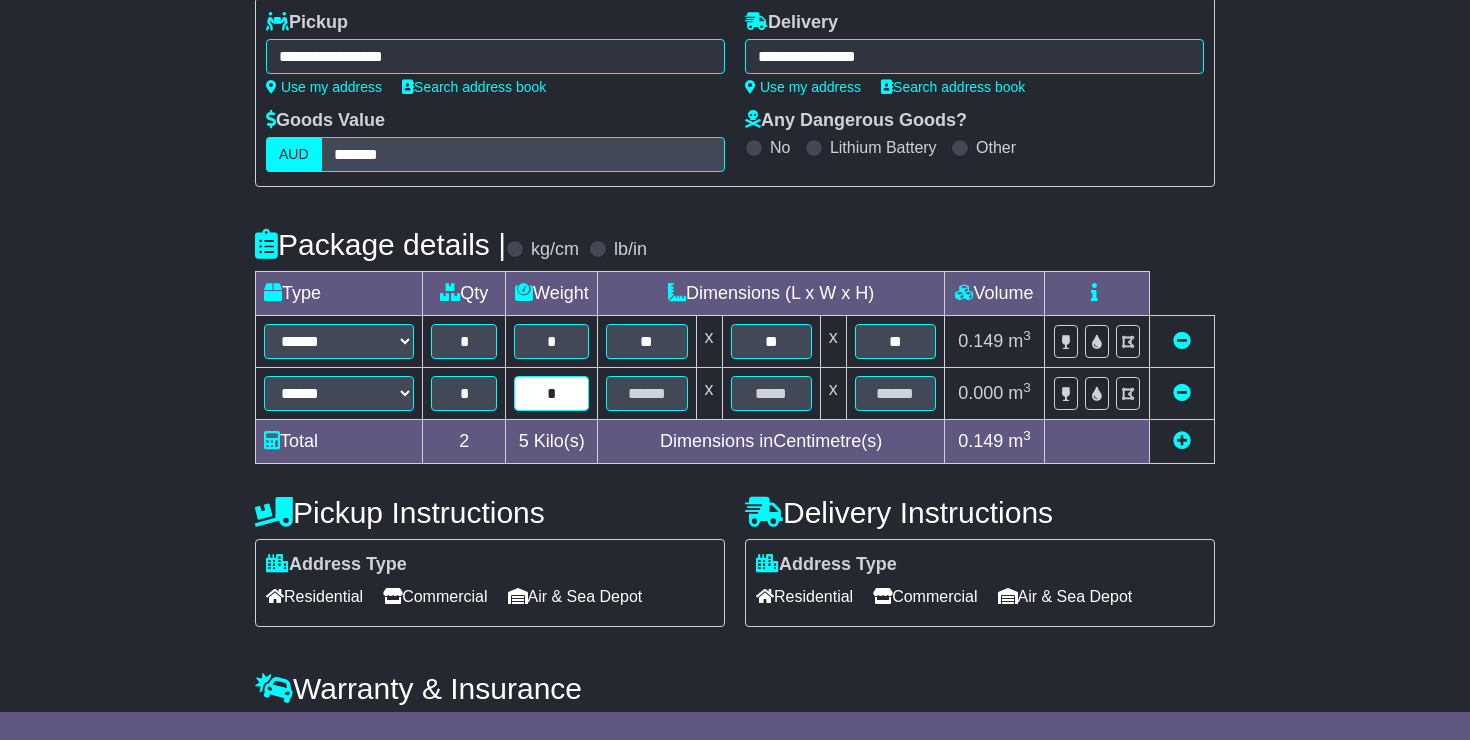 type on "*" 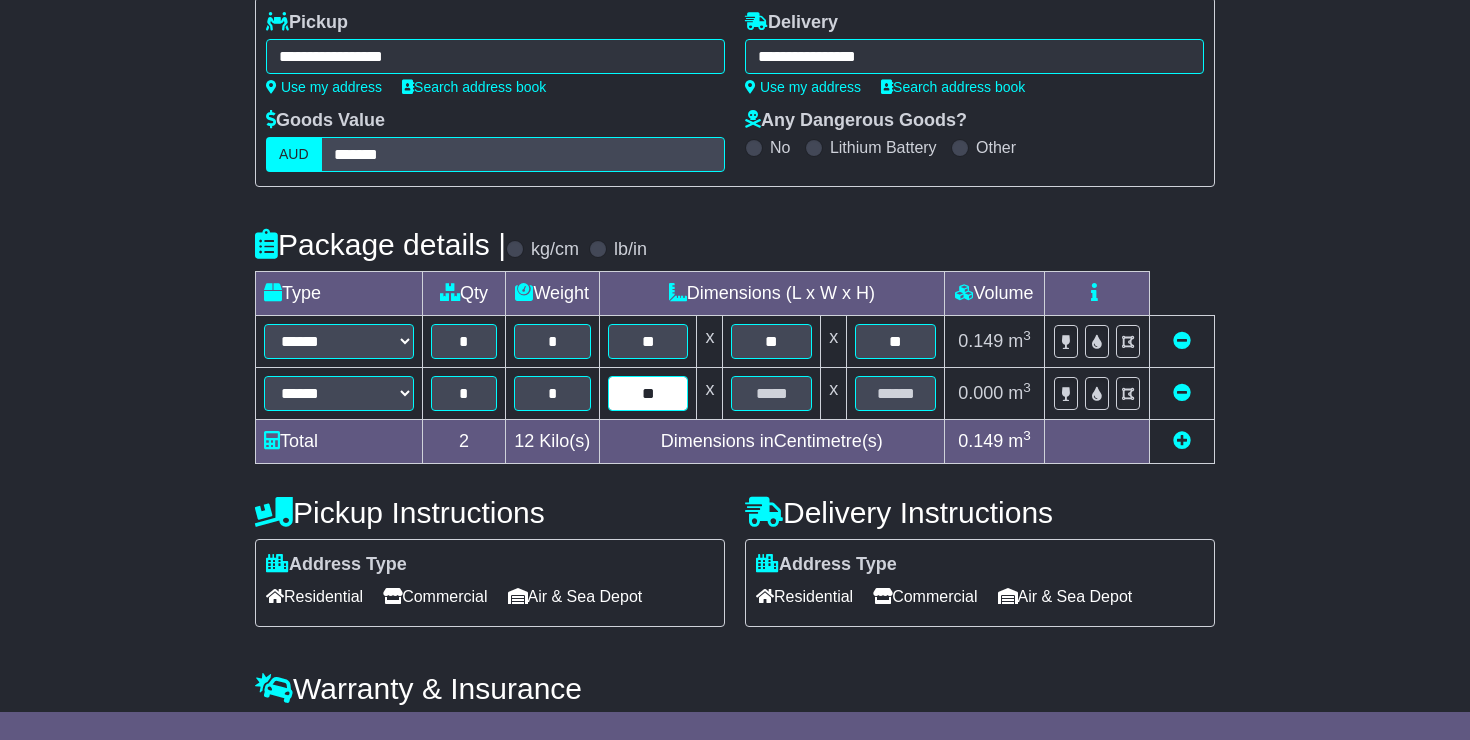 type on "**" 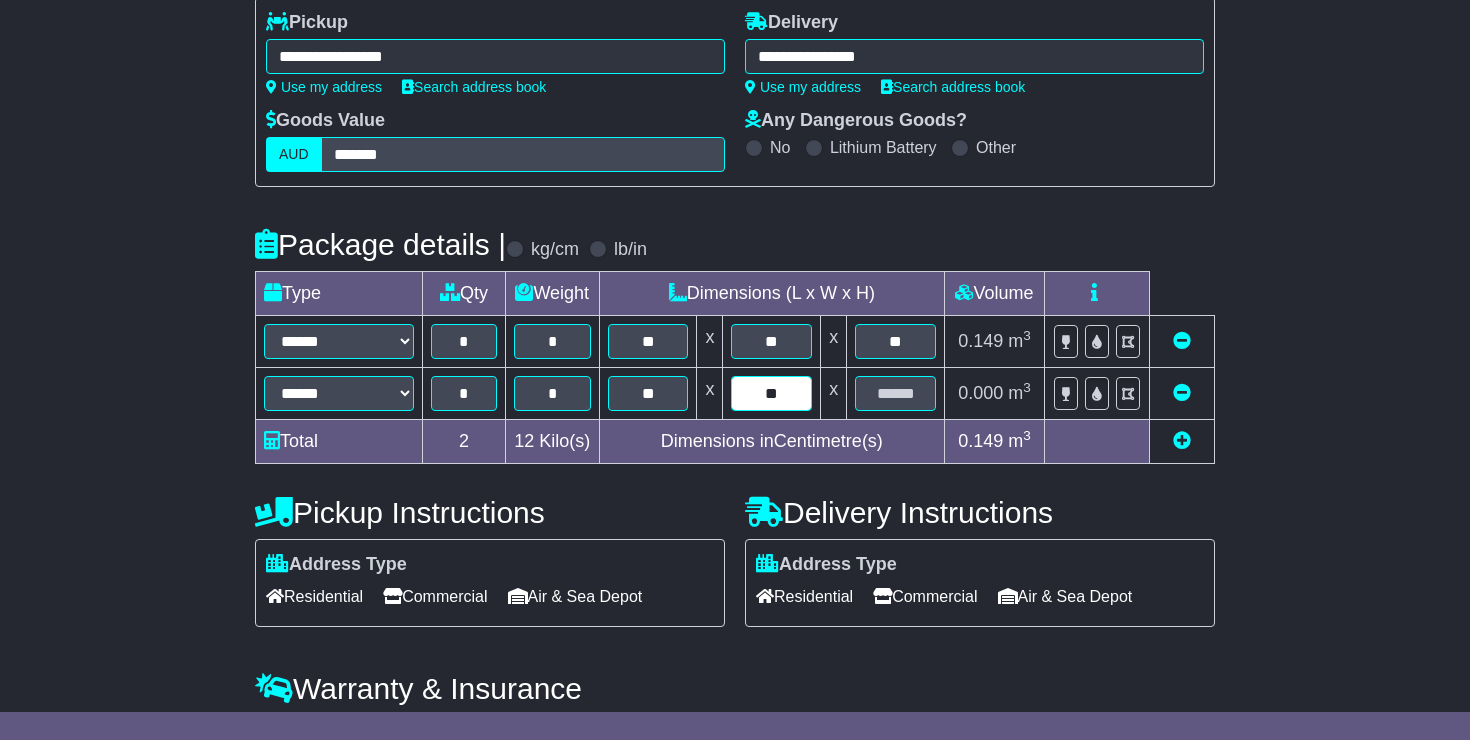 type on "**" 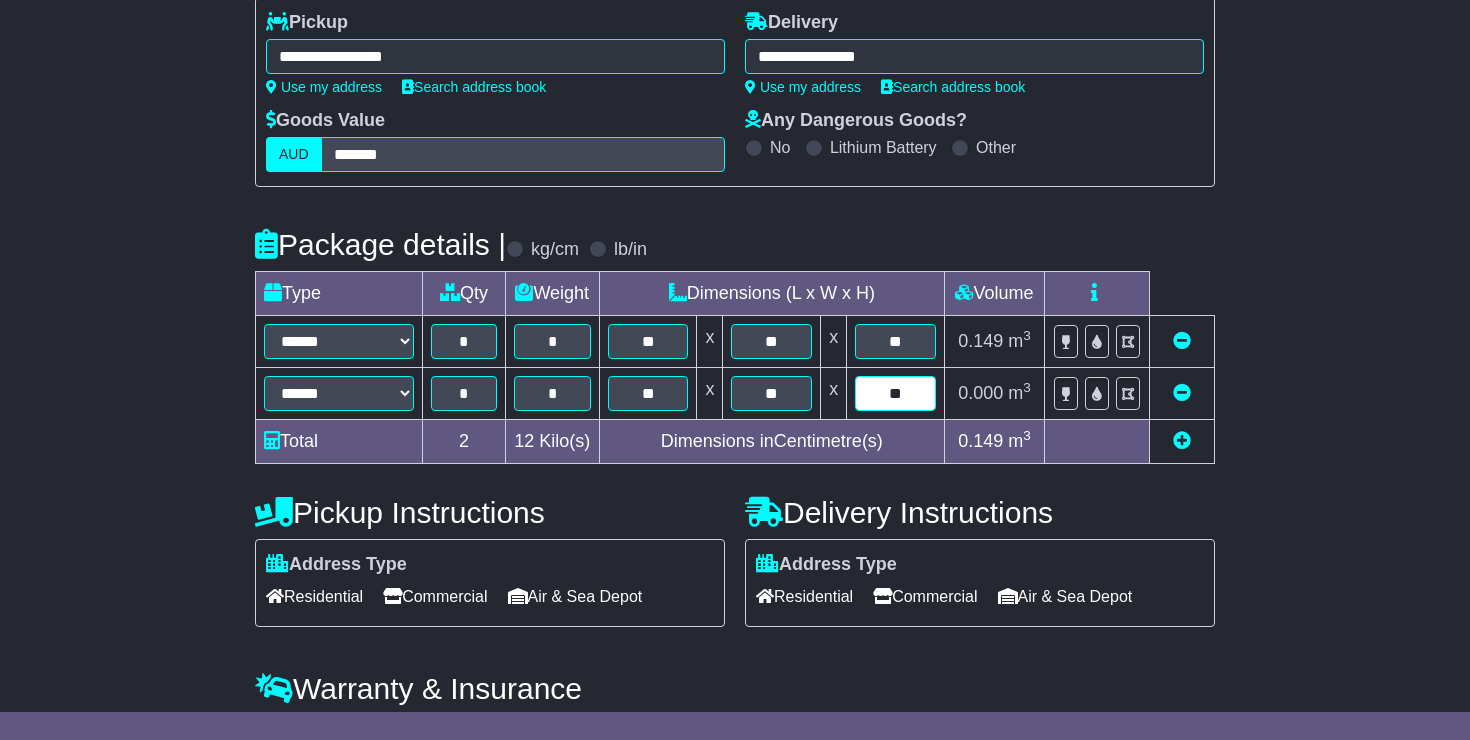 type on "**" 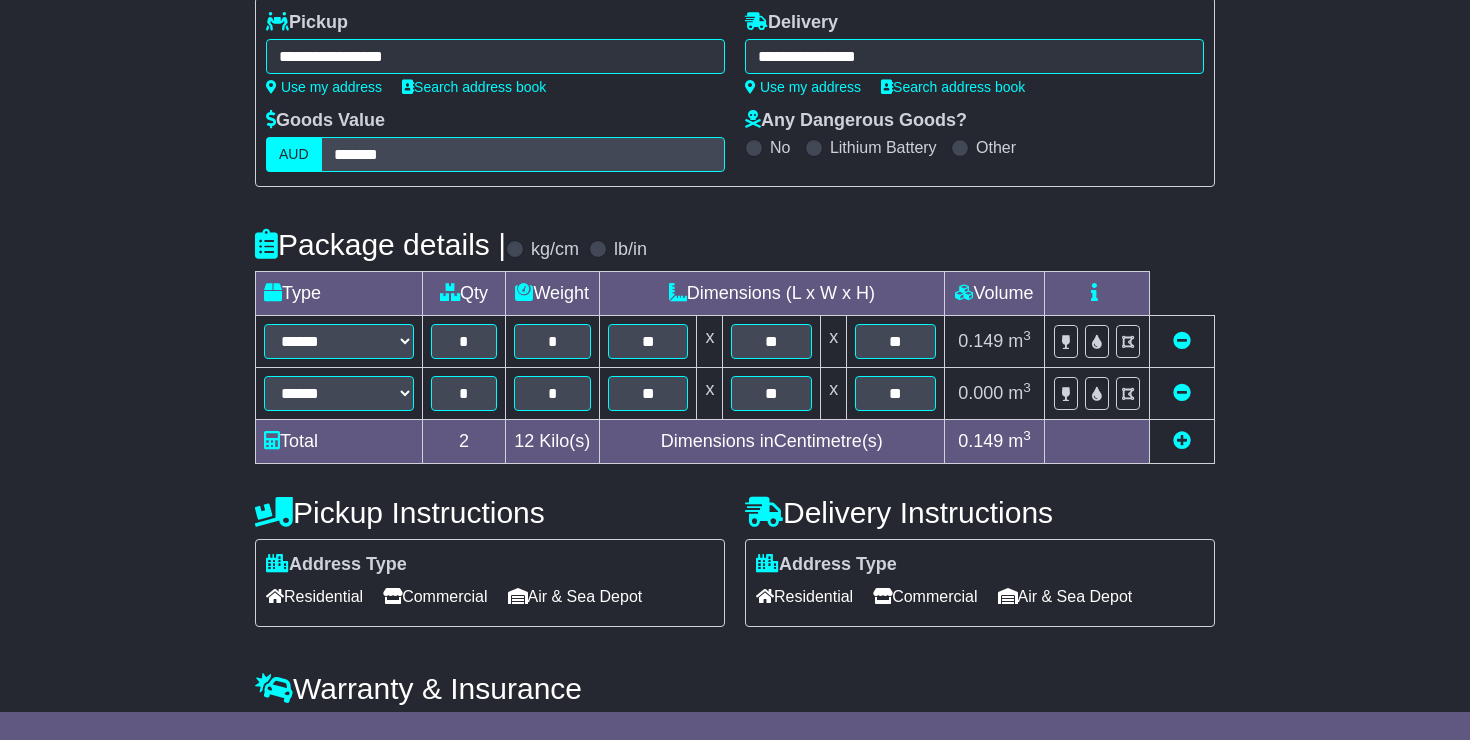 click at bounding box center [1182, 440] 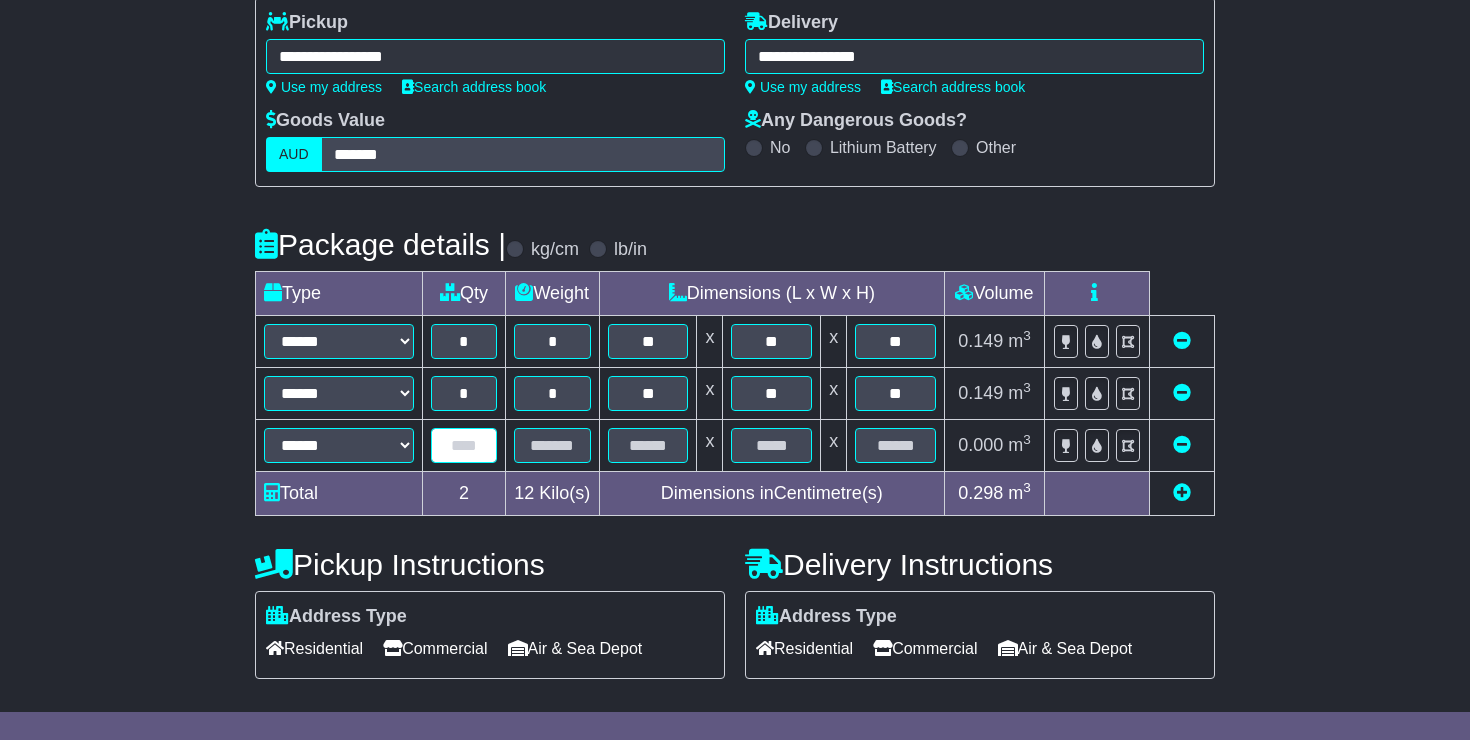 click at bounding box center (464, 445) 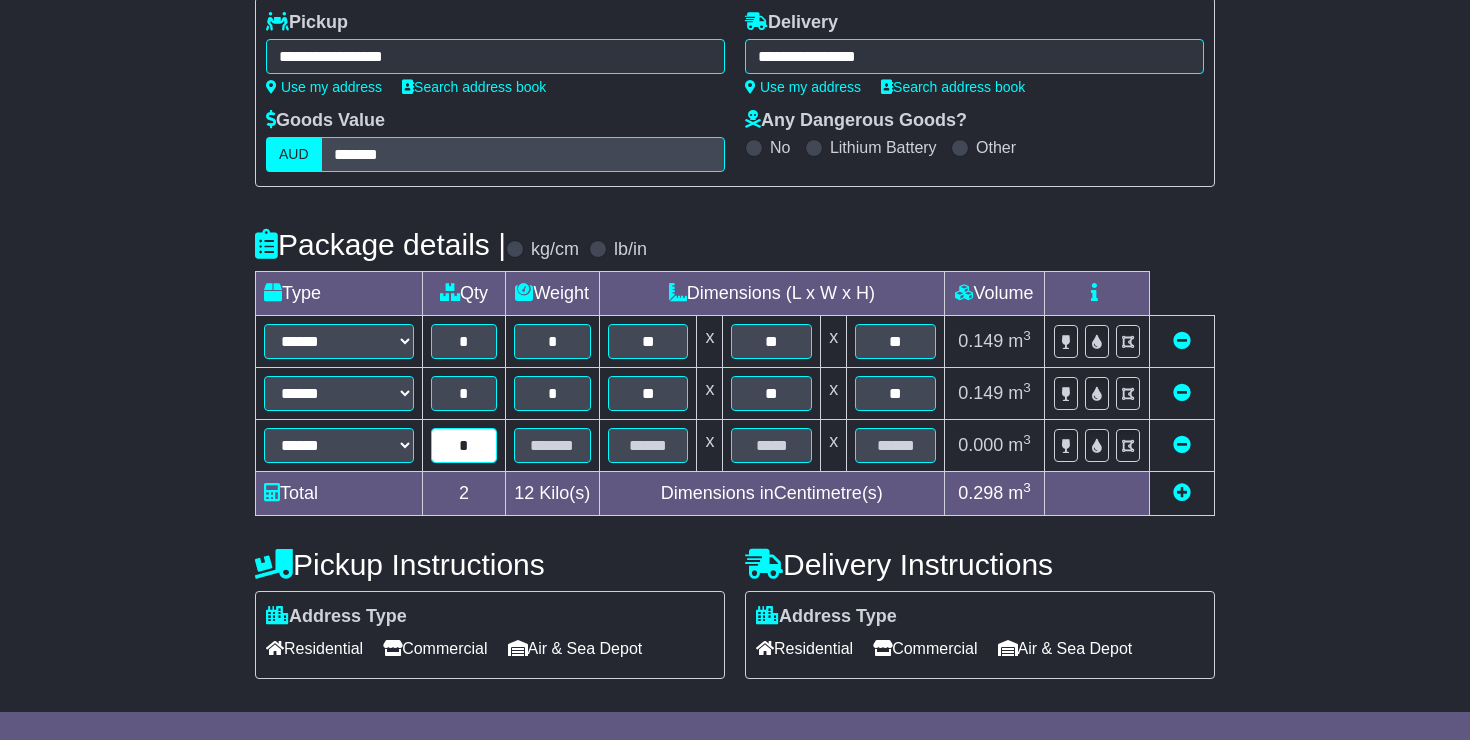 type on "*" 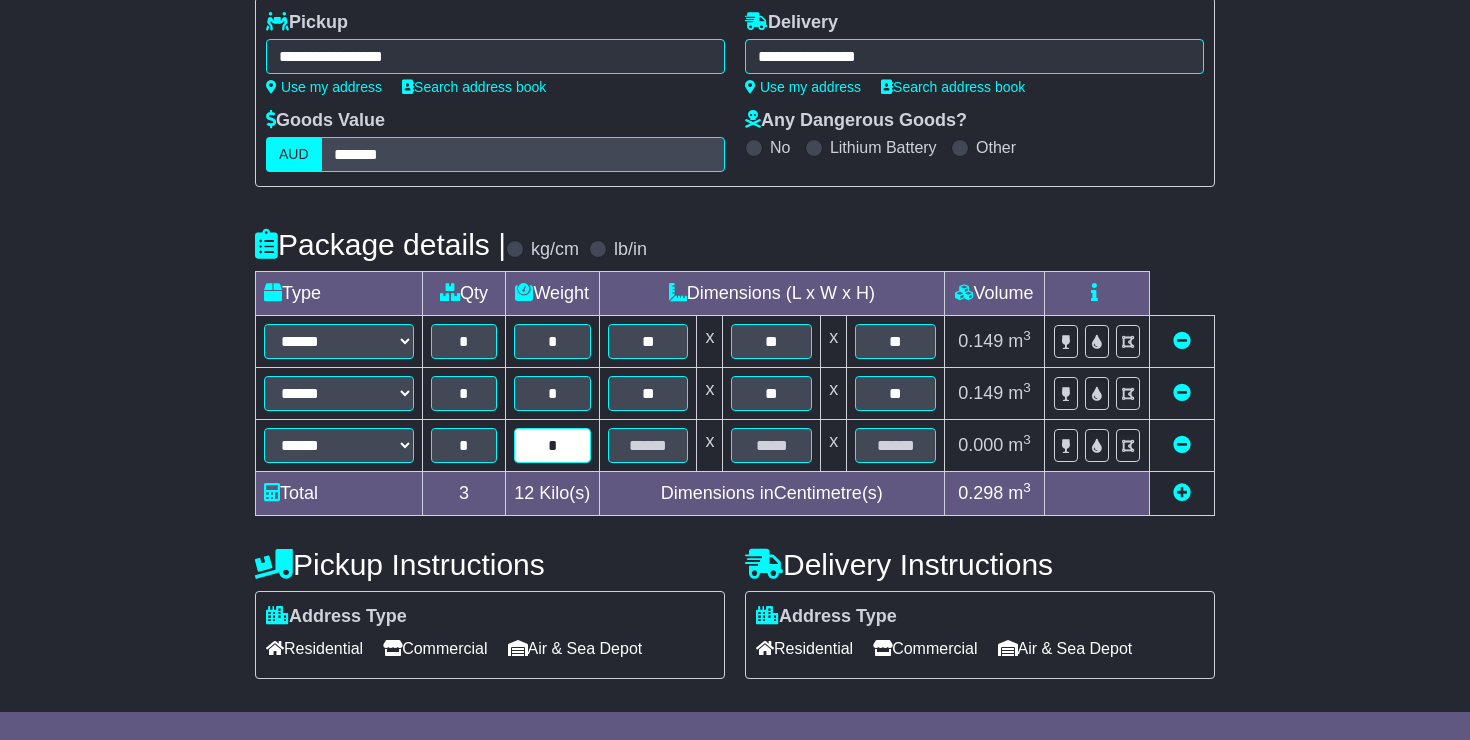 type on "*" 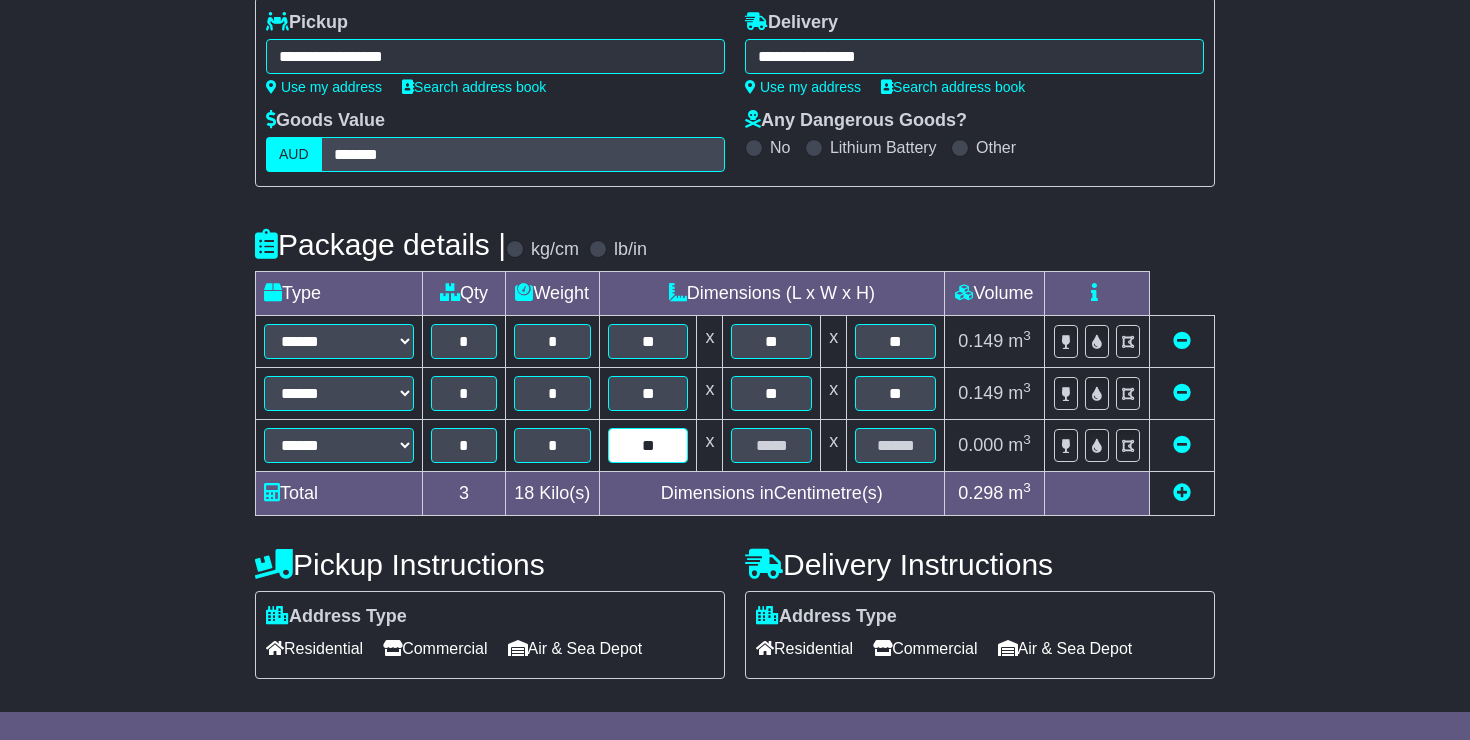 type on "**" 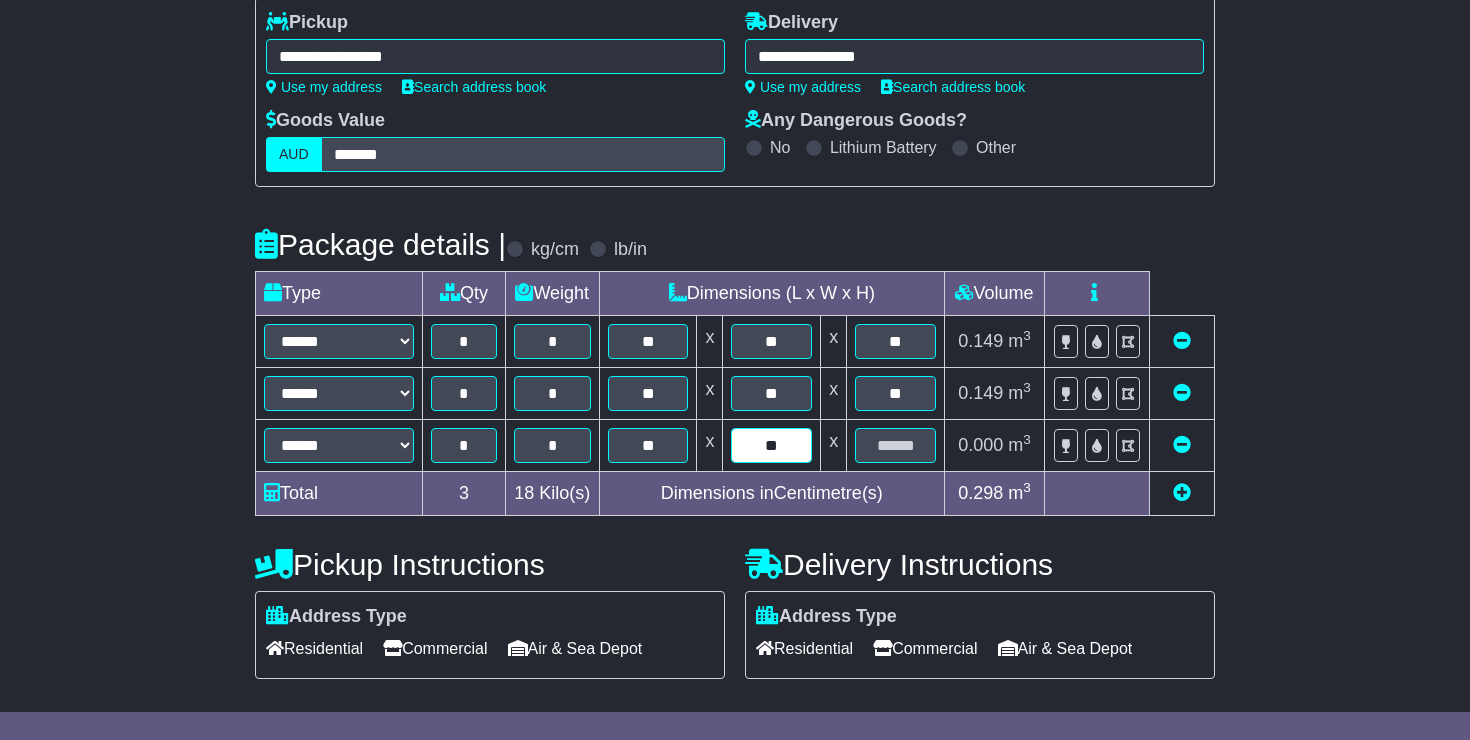 type on "**" 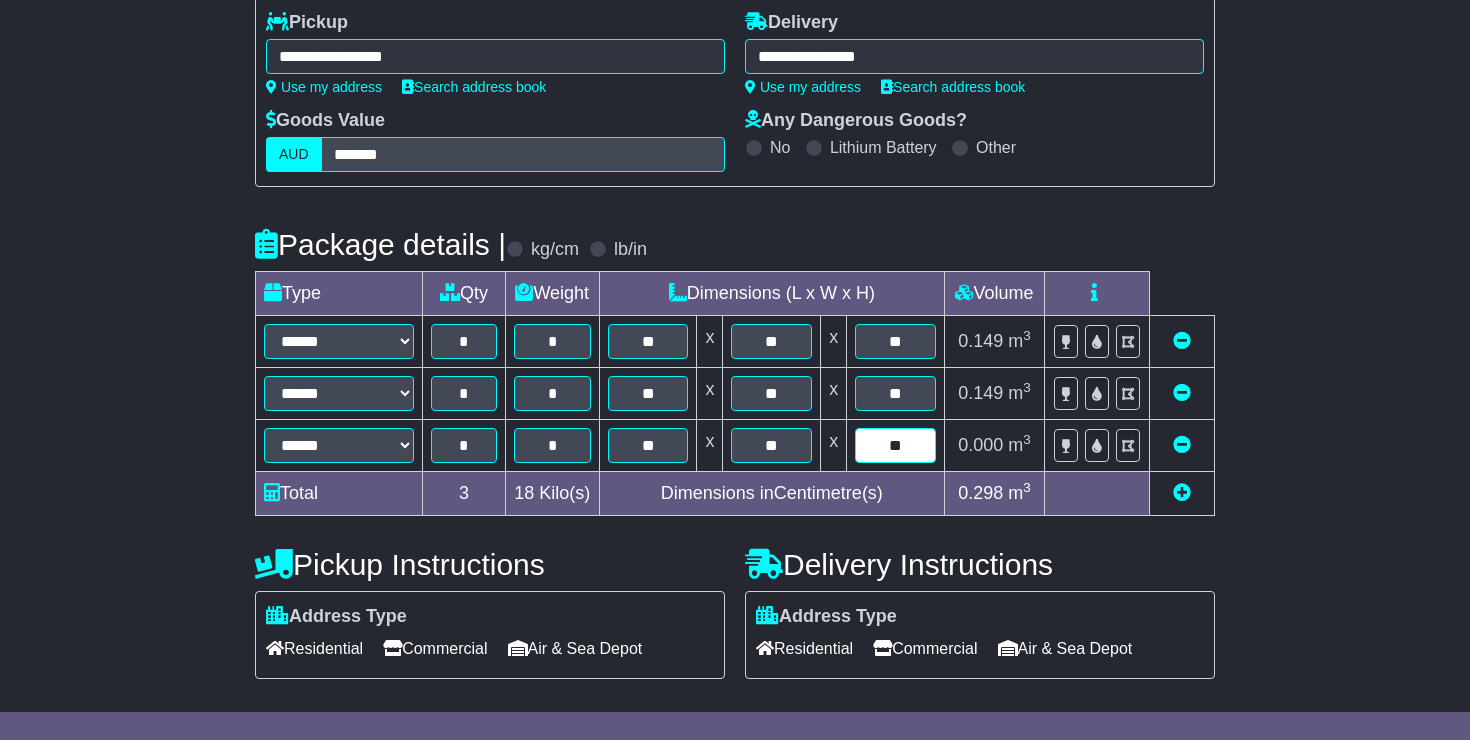 type on "**" 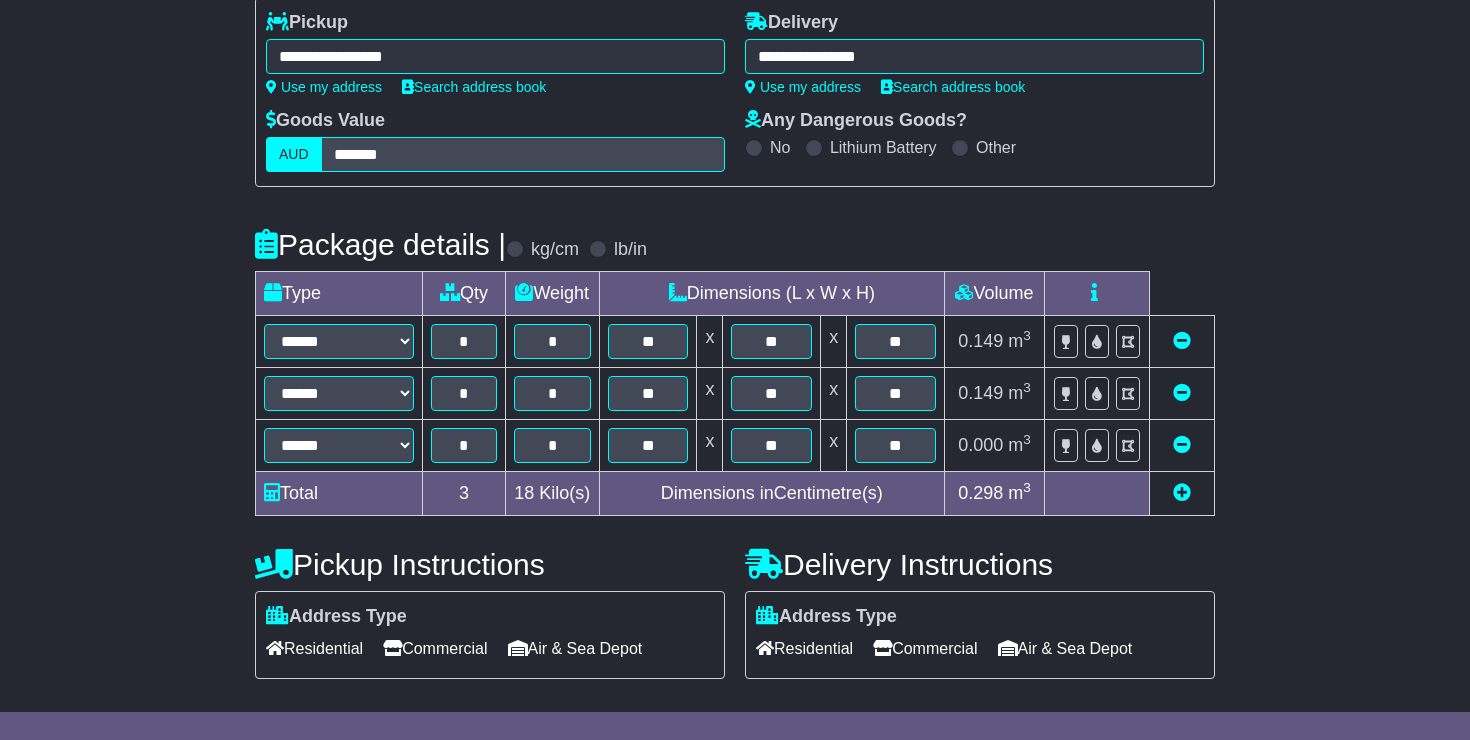 click at bounding box center (1182, 492) 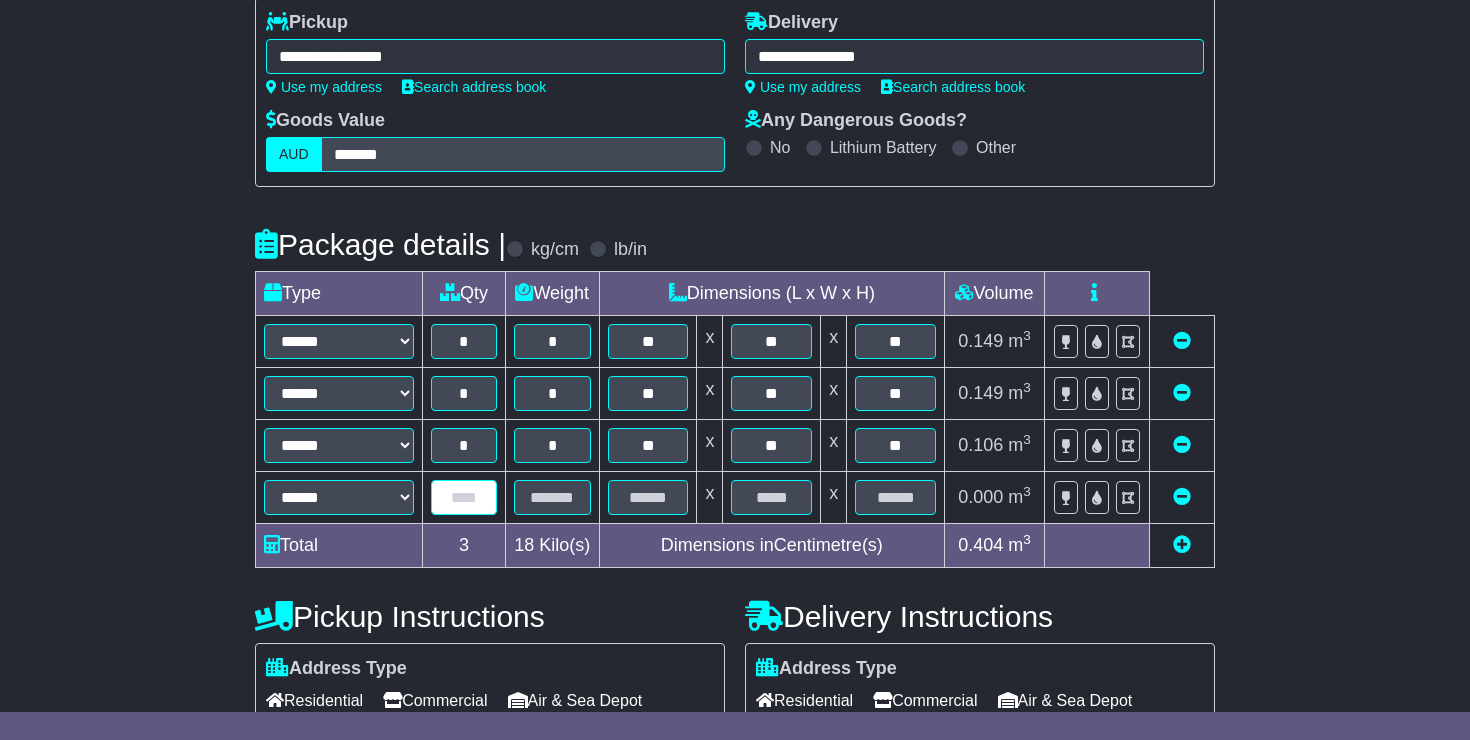 click at bounding box center (464, 497) 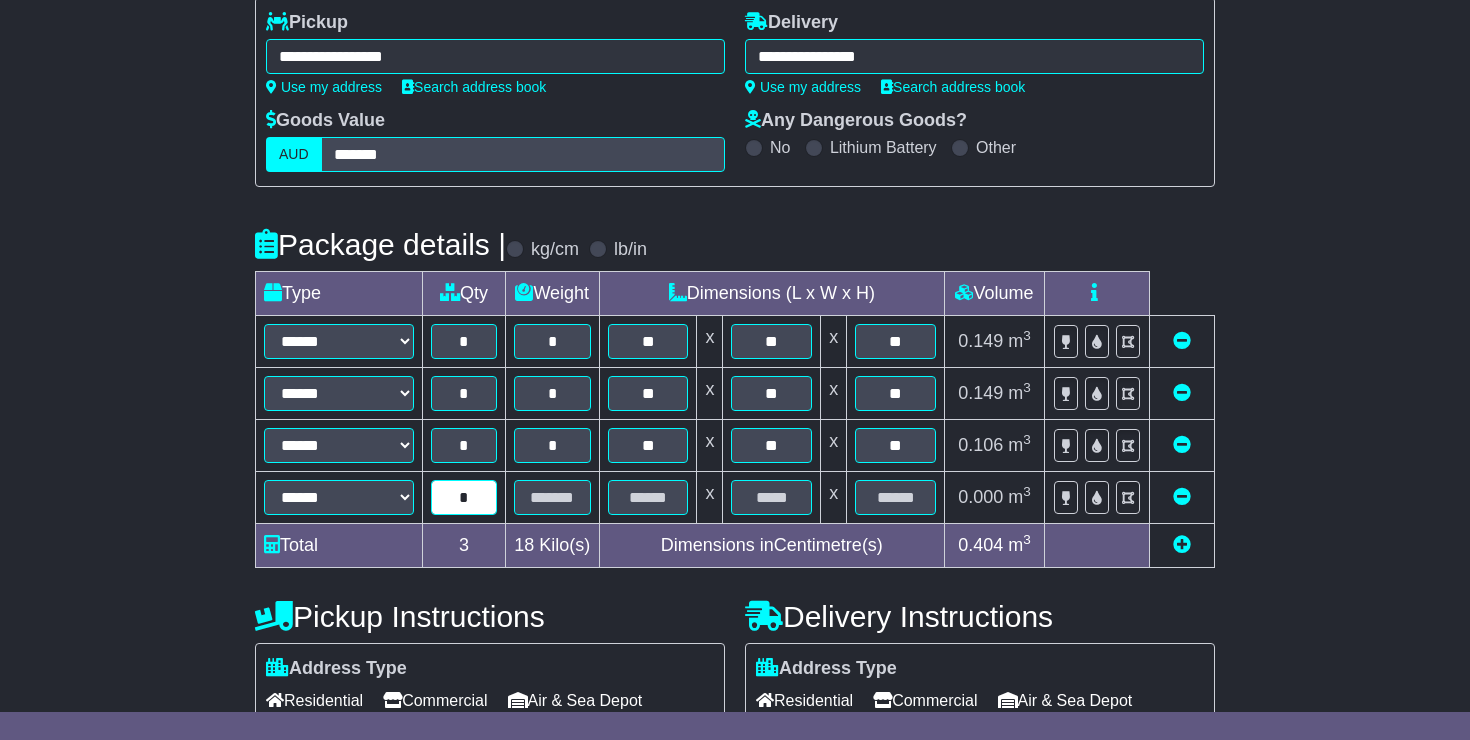 type on "*" 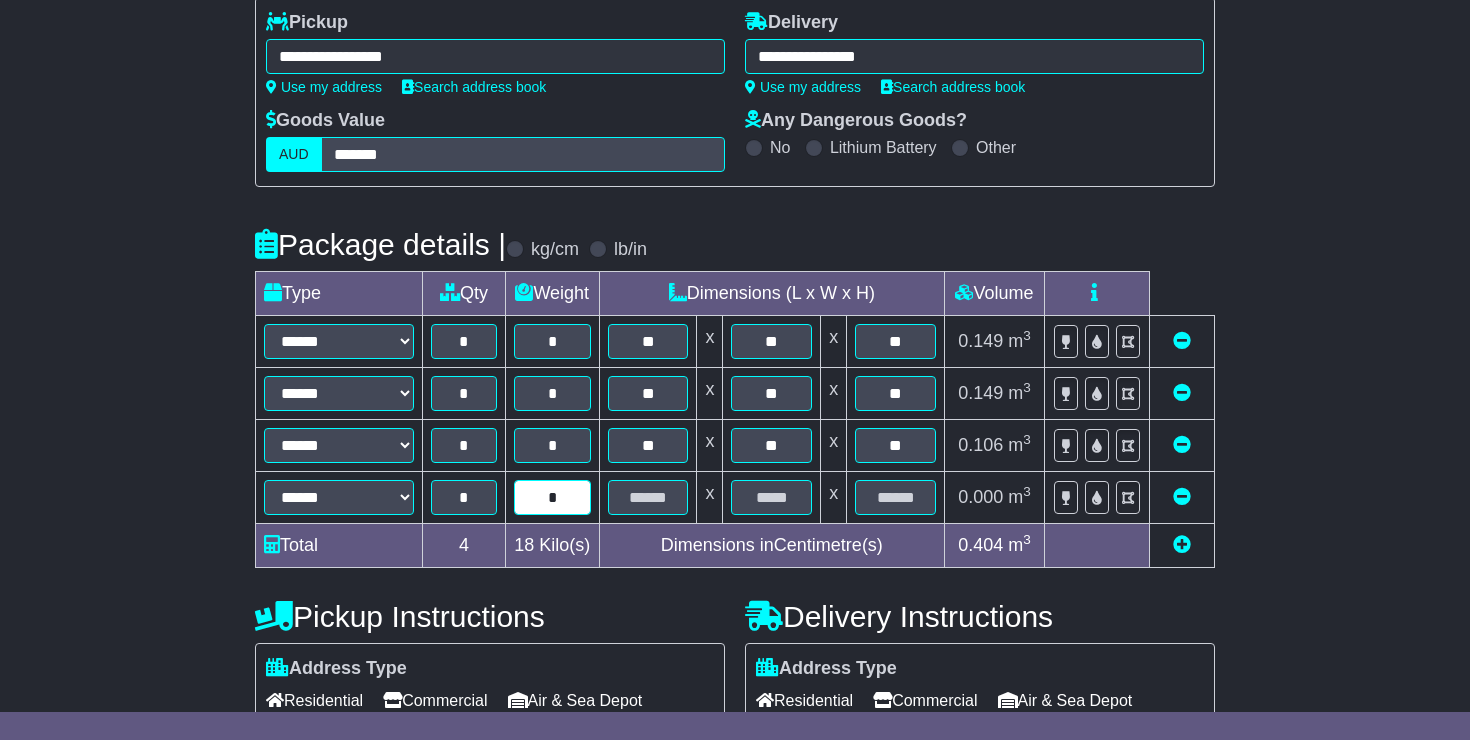 type on "*" 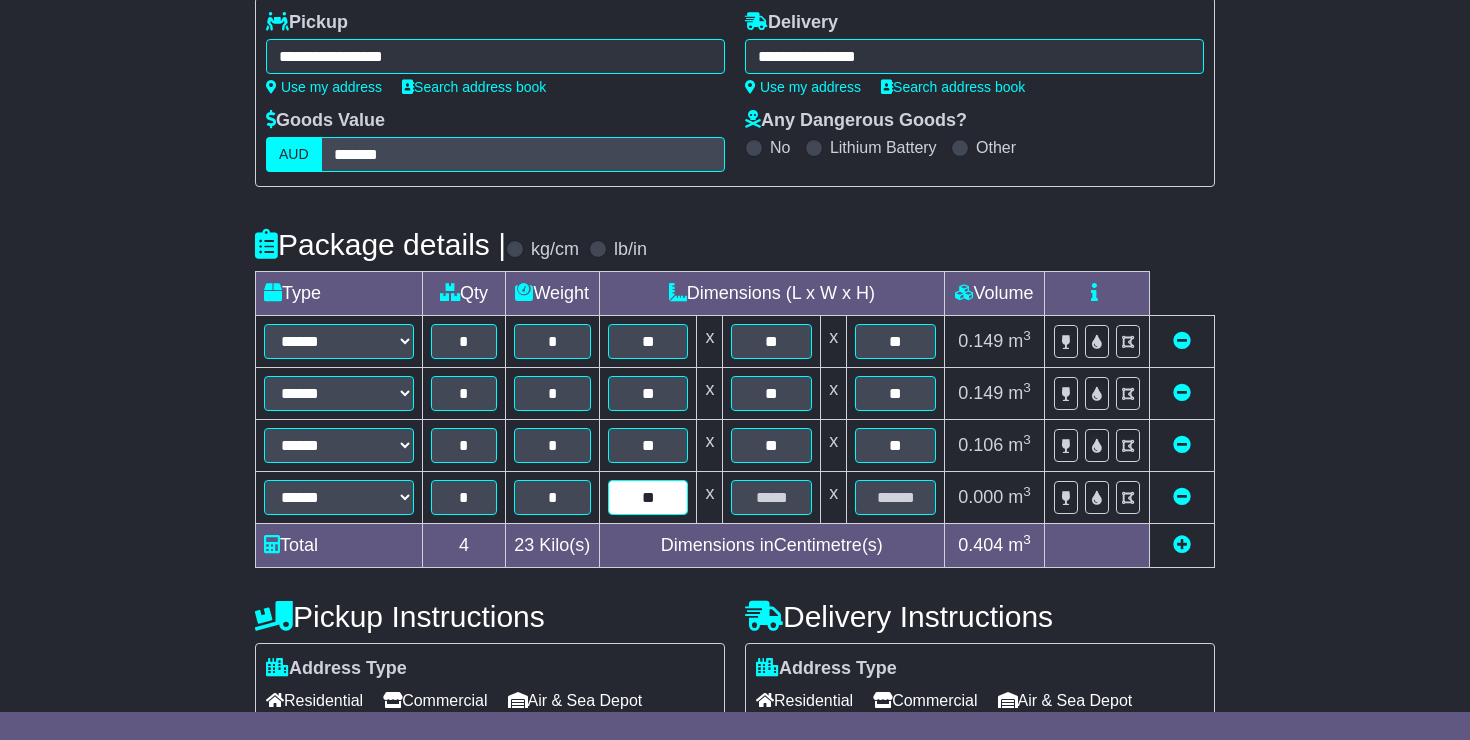 type on "**" 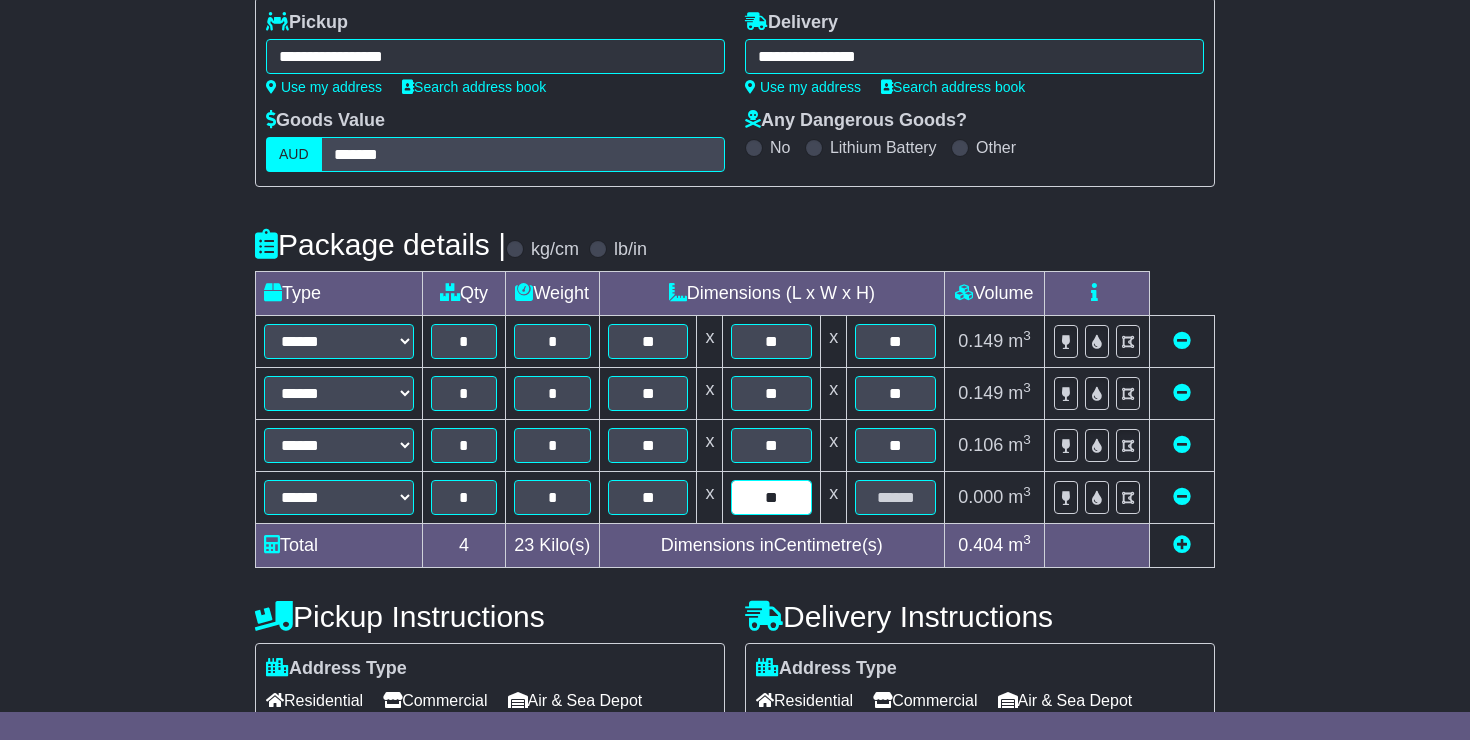 type on "**" 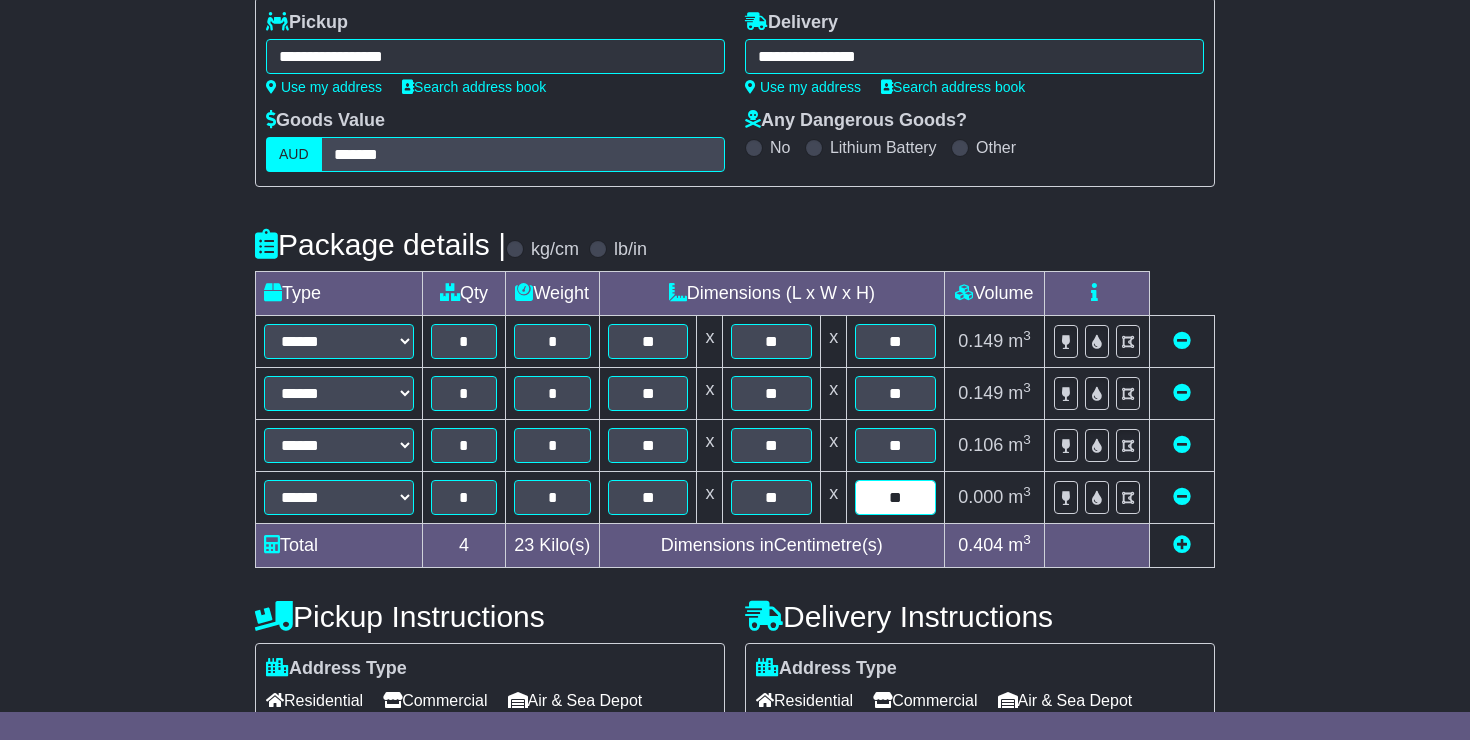 type on "**" 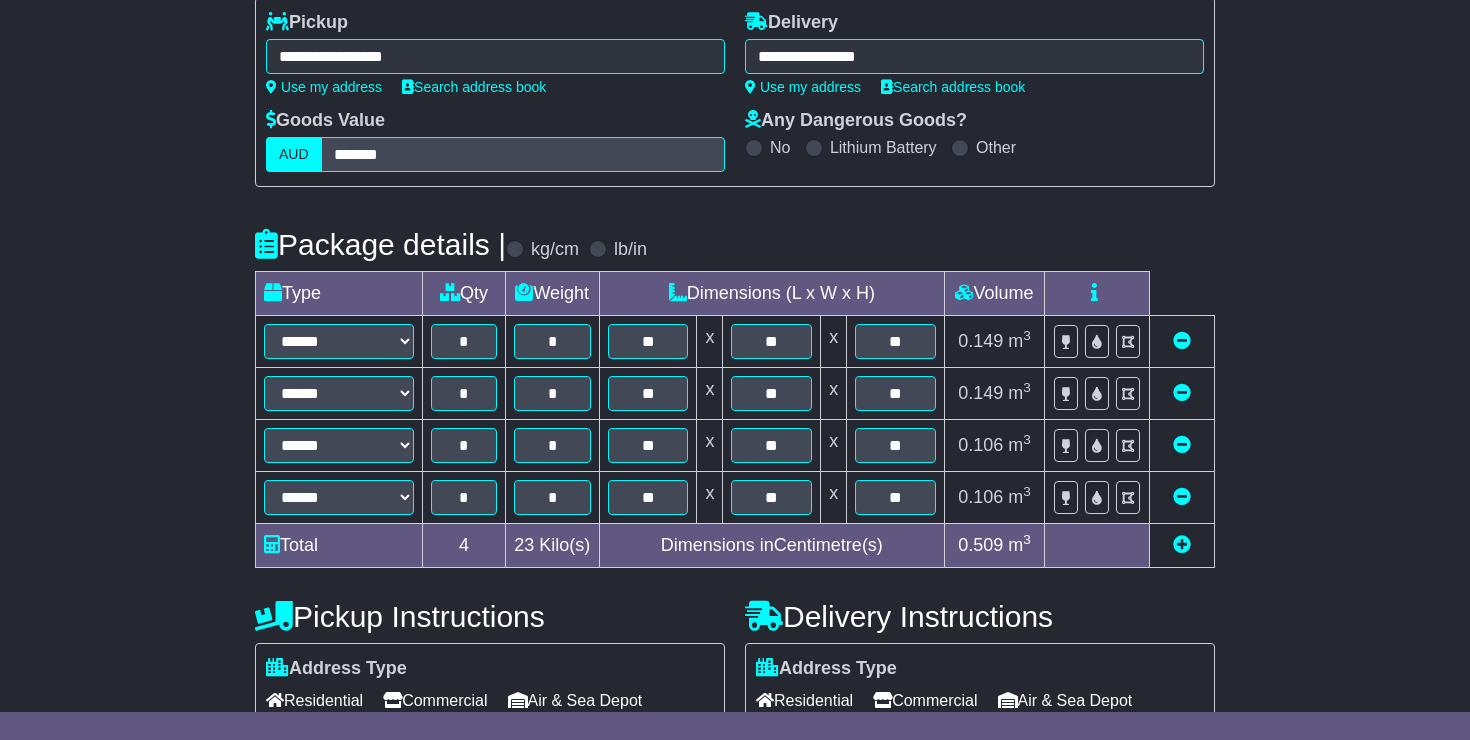 click at bounding box center [1182, 544] 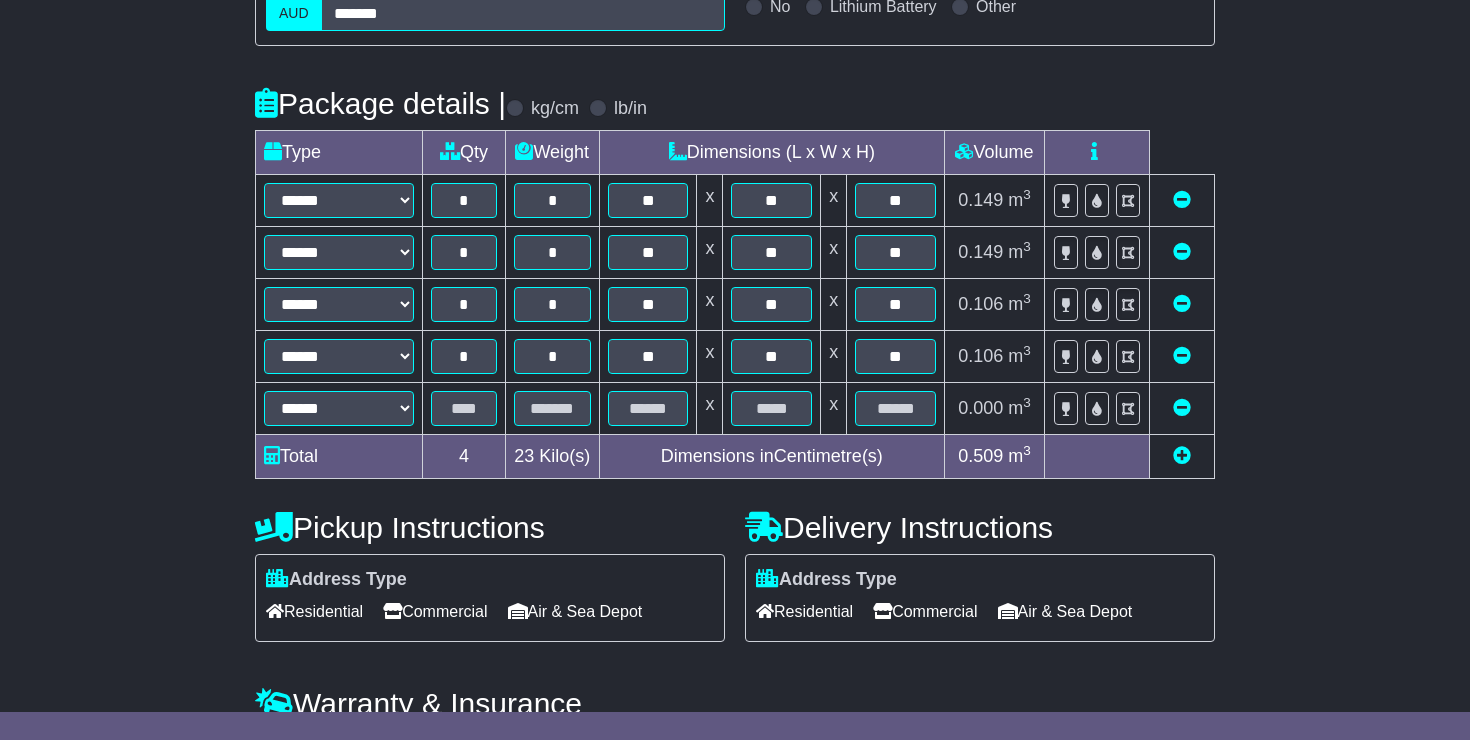 scroll, scrollTop: 410, scrollLeft: 0, axis: vertical 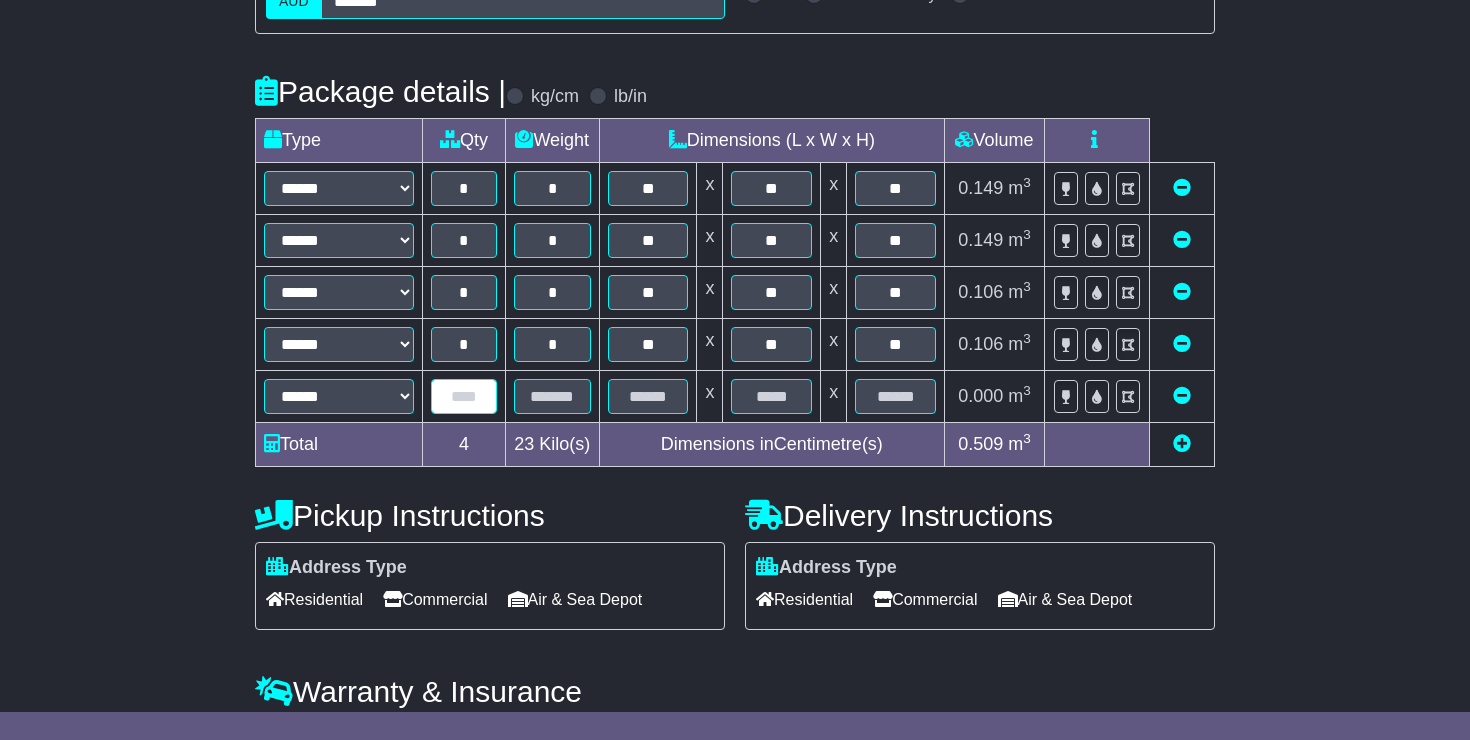 click at bounding box center [464, 396] 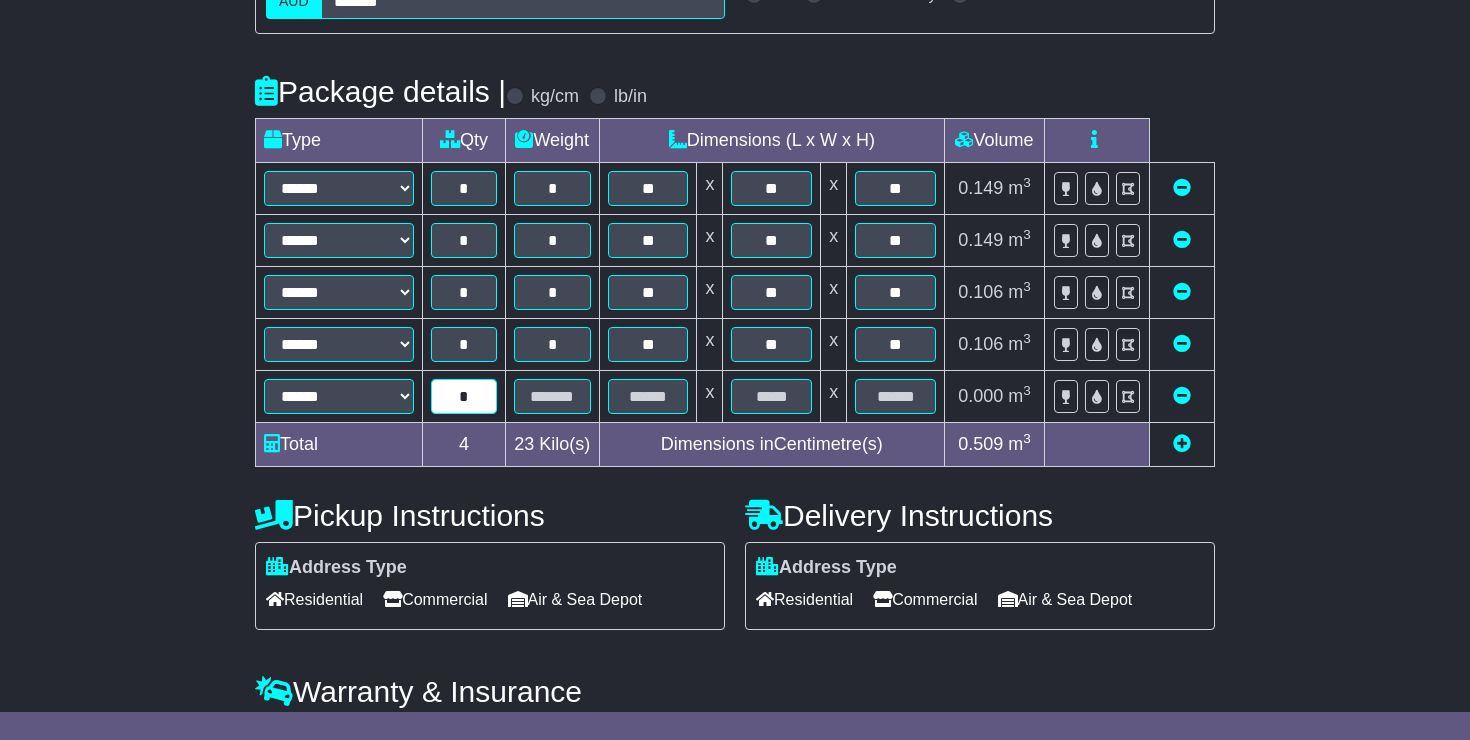 type on "*" 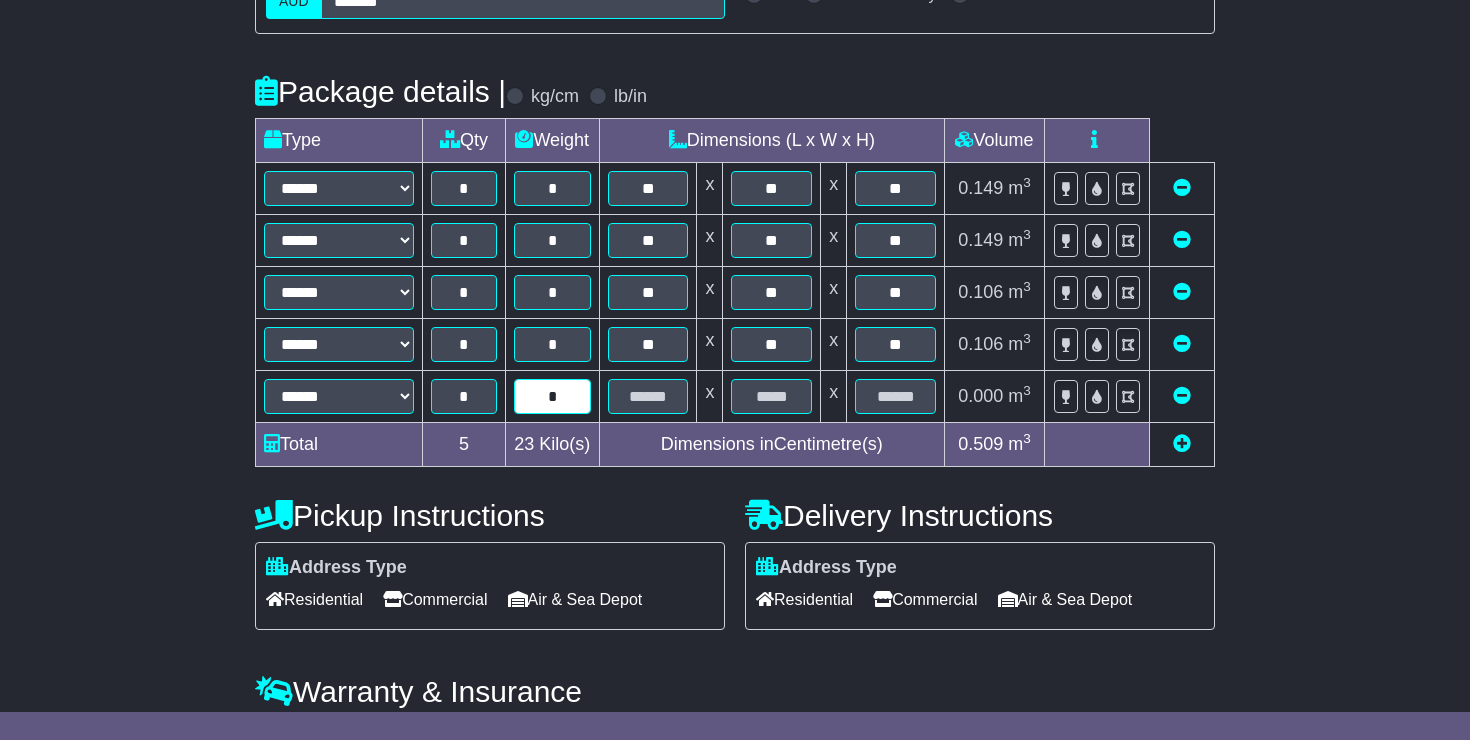 type on "*" 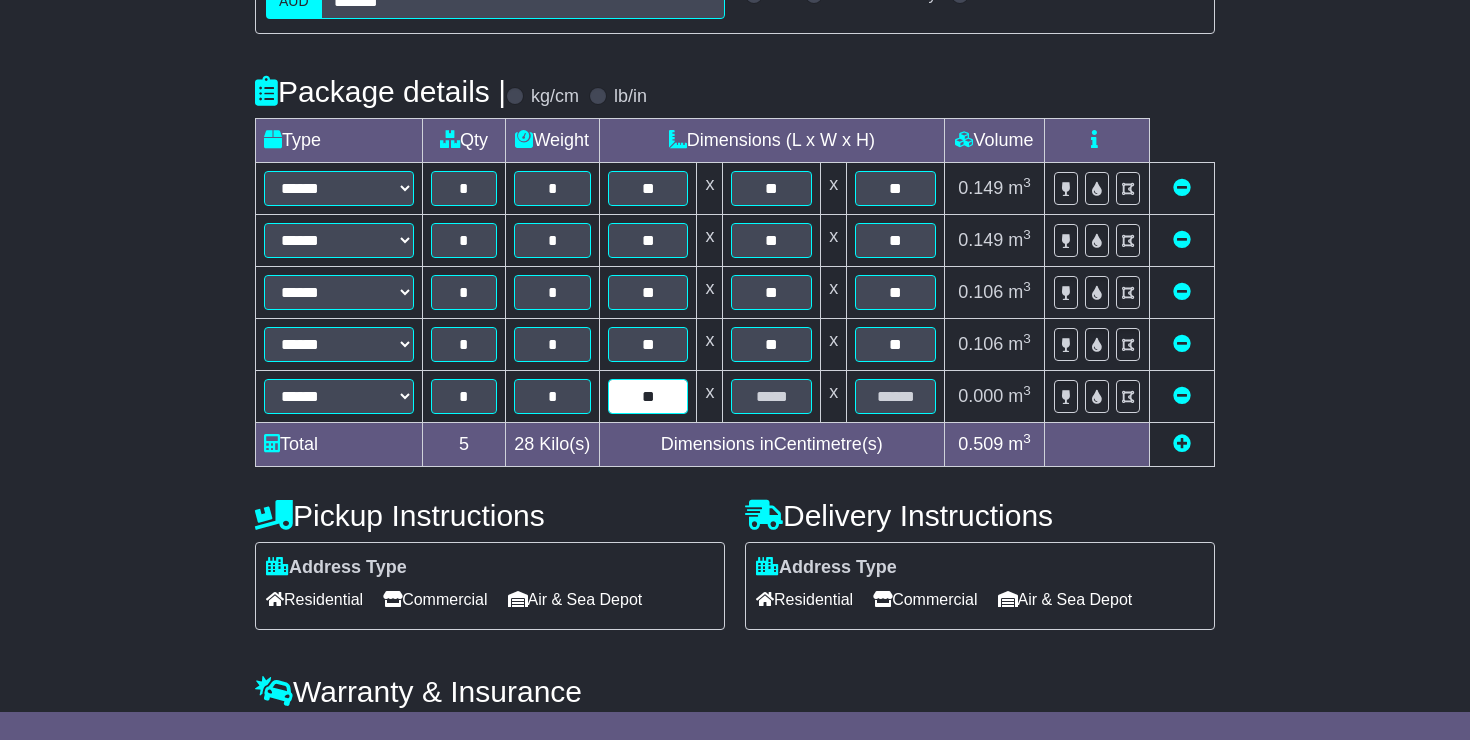 type on "**" 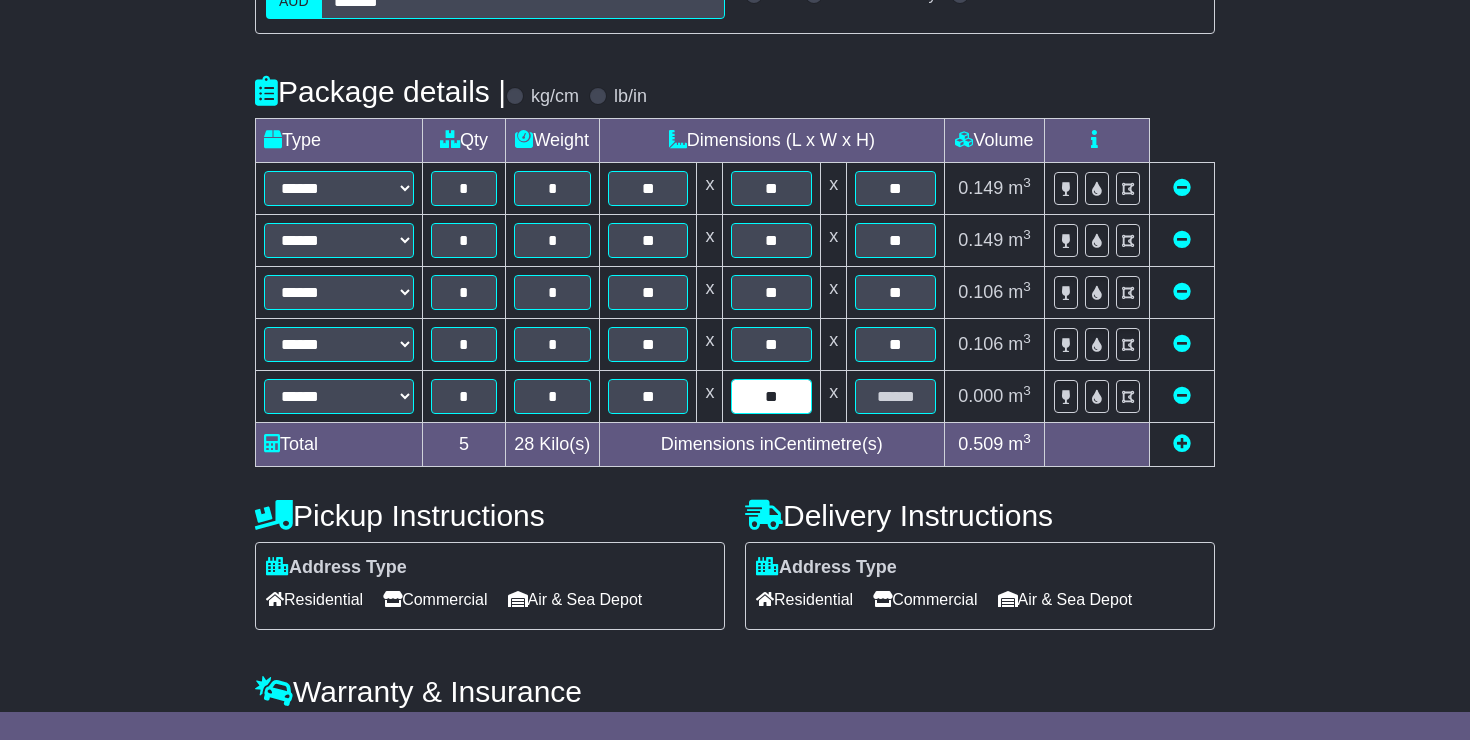 type on "**" 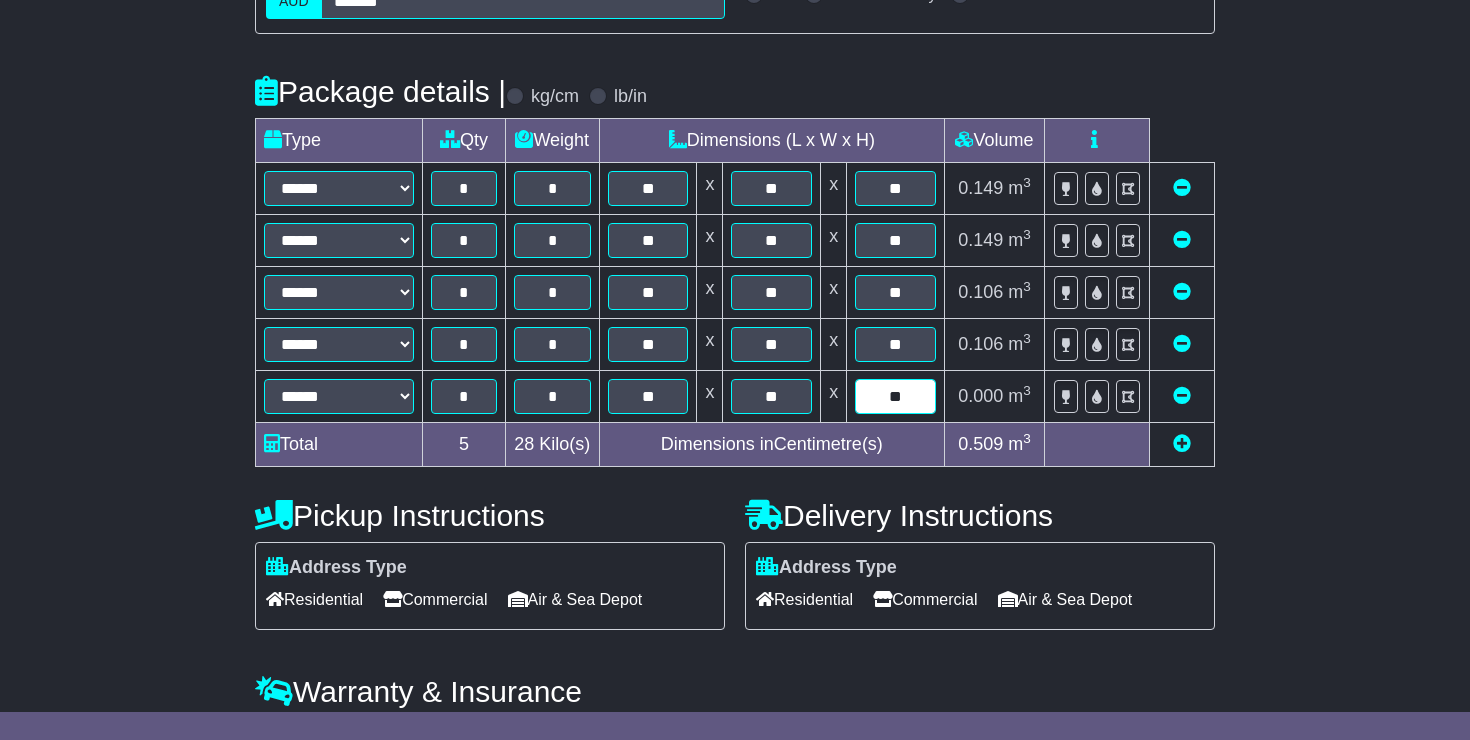 type on "**" 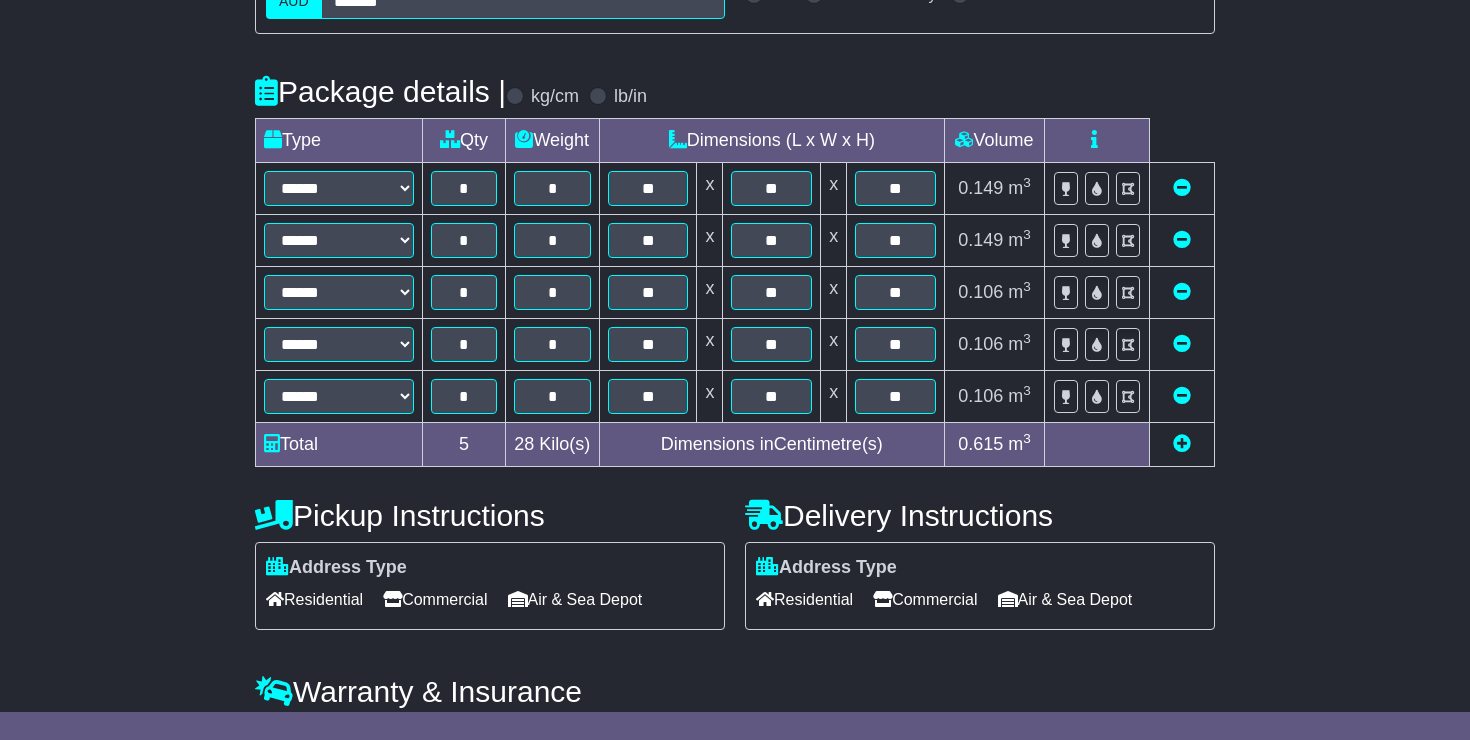 click at bounding box center (1182, 443) 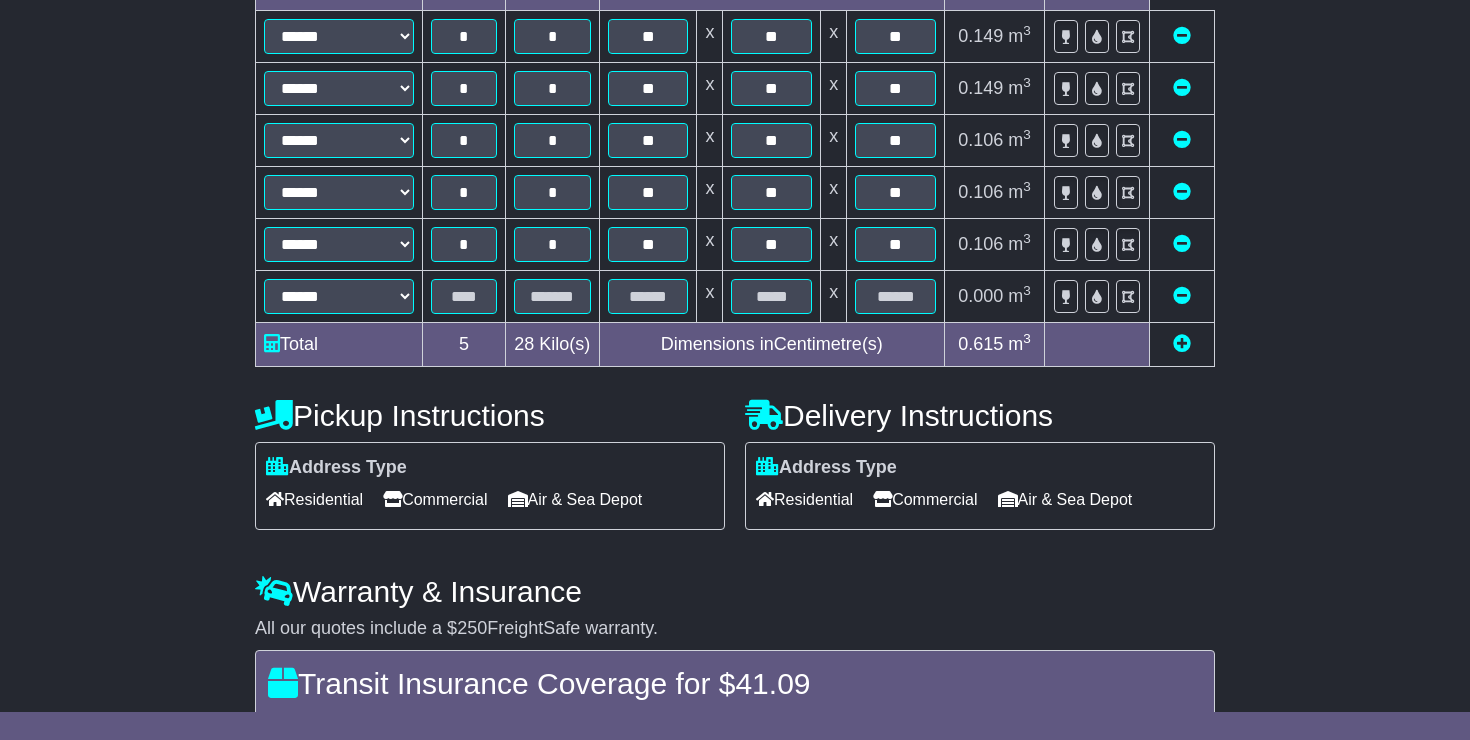 scroll, scrollTop: 631, scrollLeft: 0, axis: vertical 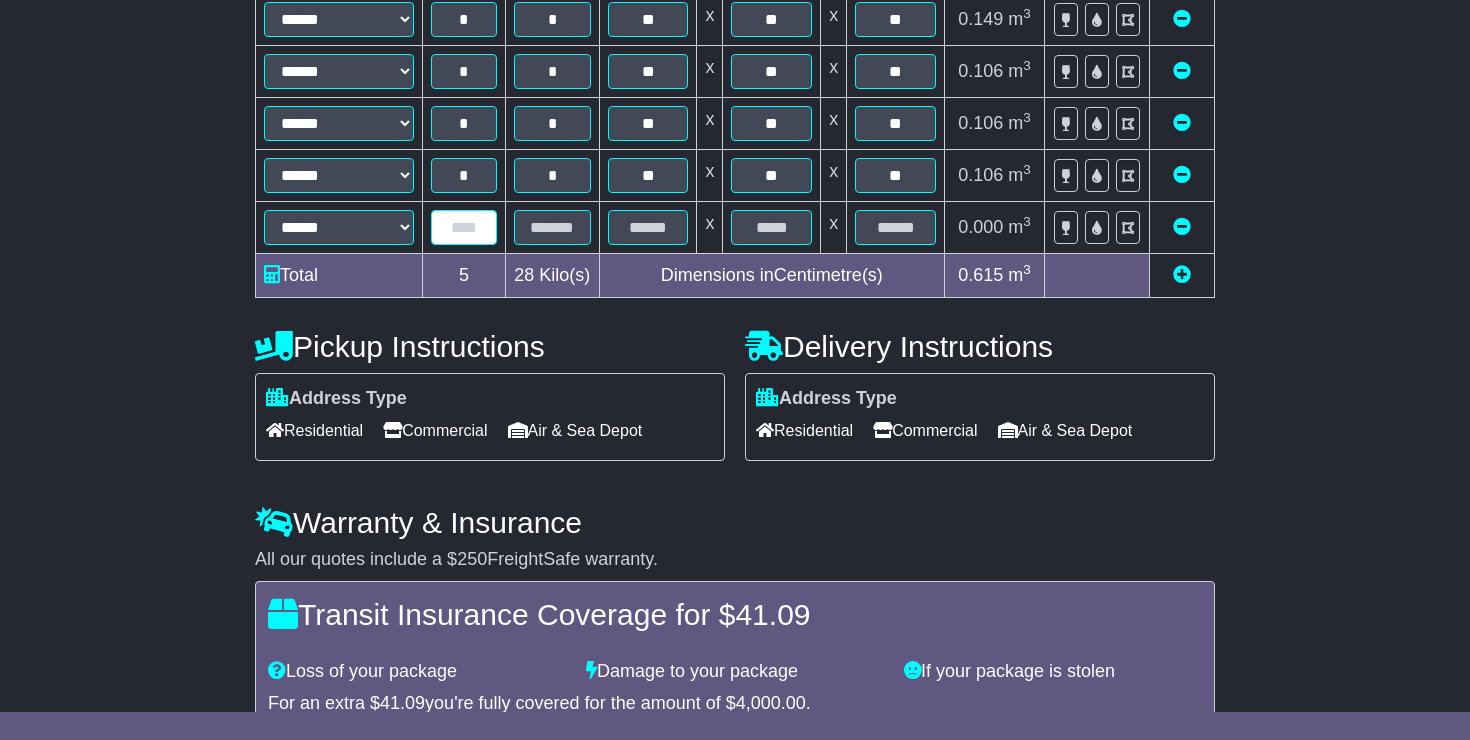 click at bounding box center [464, 227] 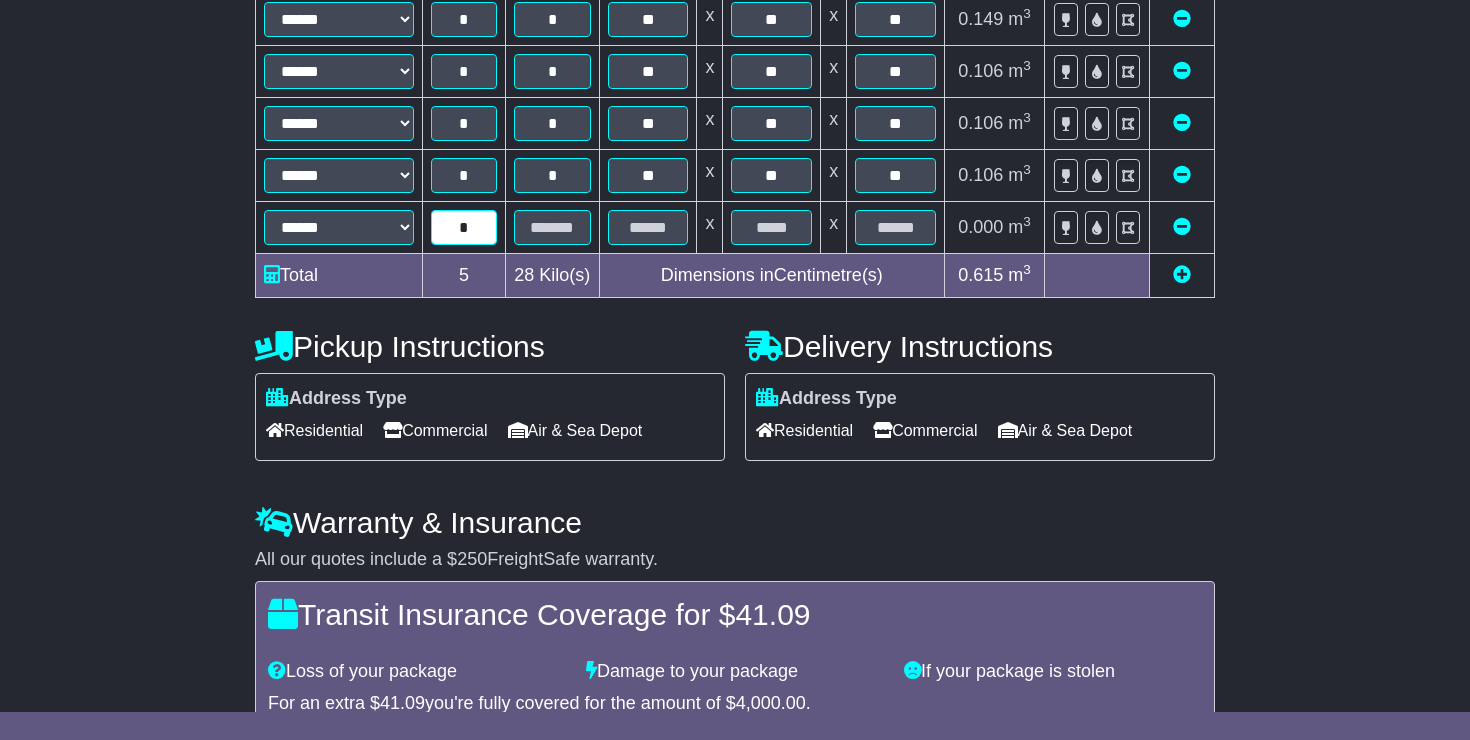 type on "*" 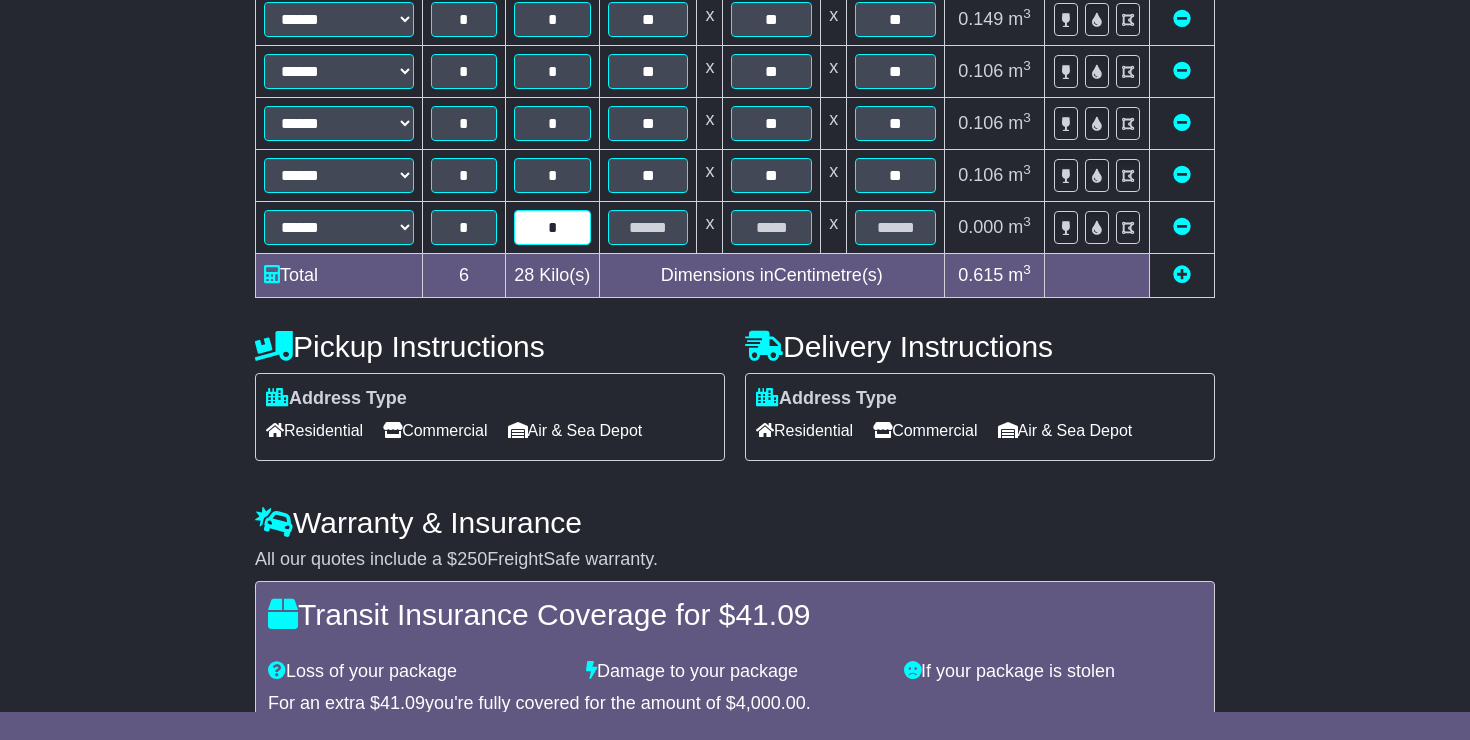 type on "*" 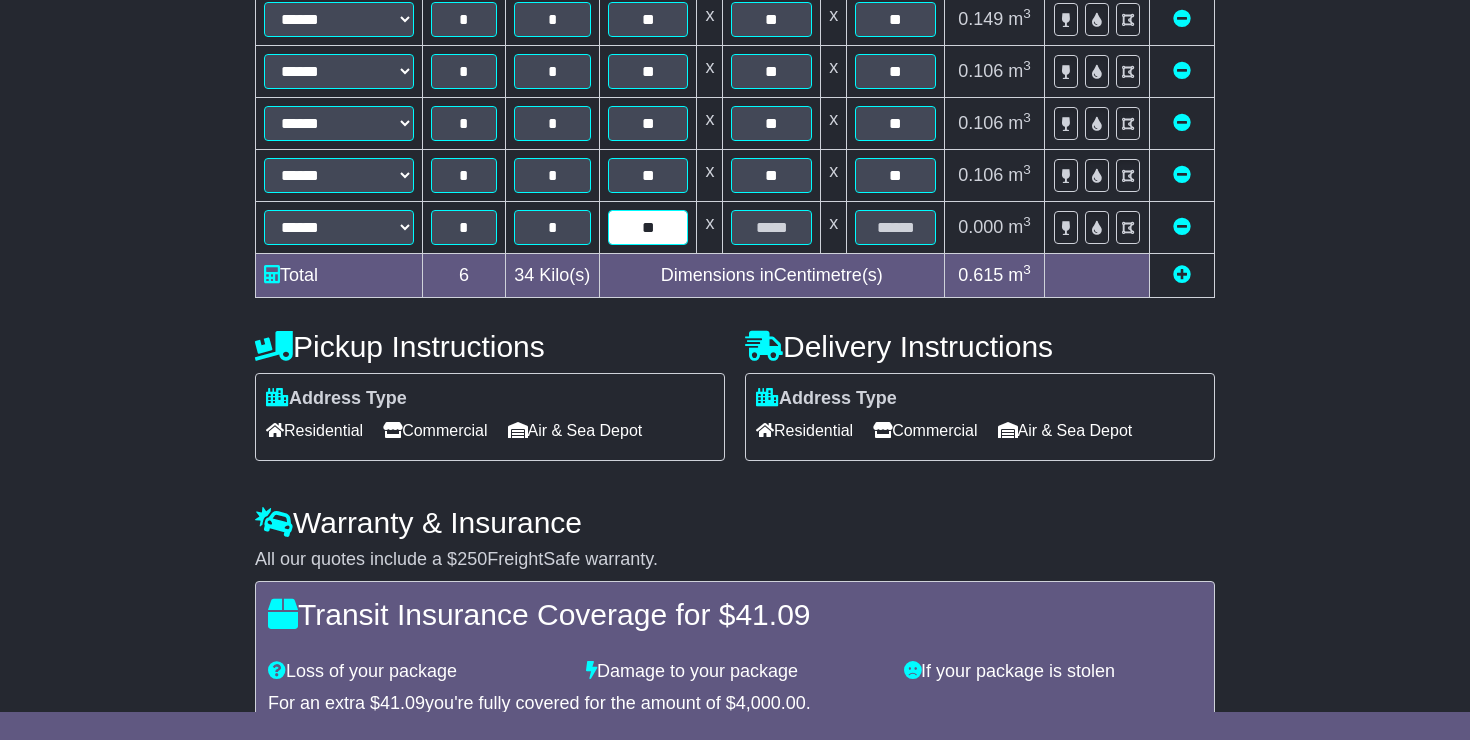 type on "**" 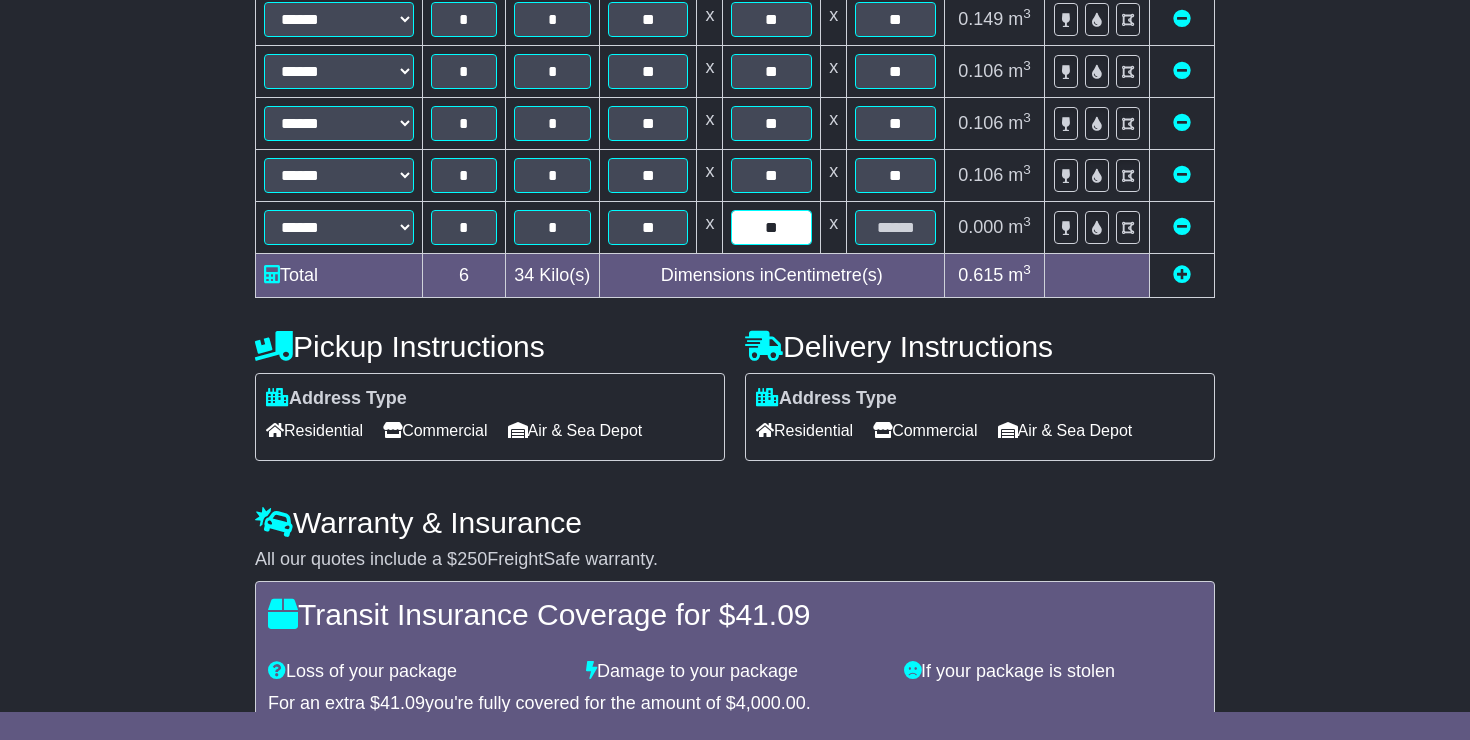 type on "**" 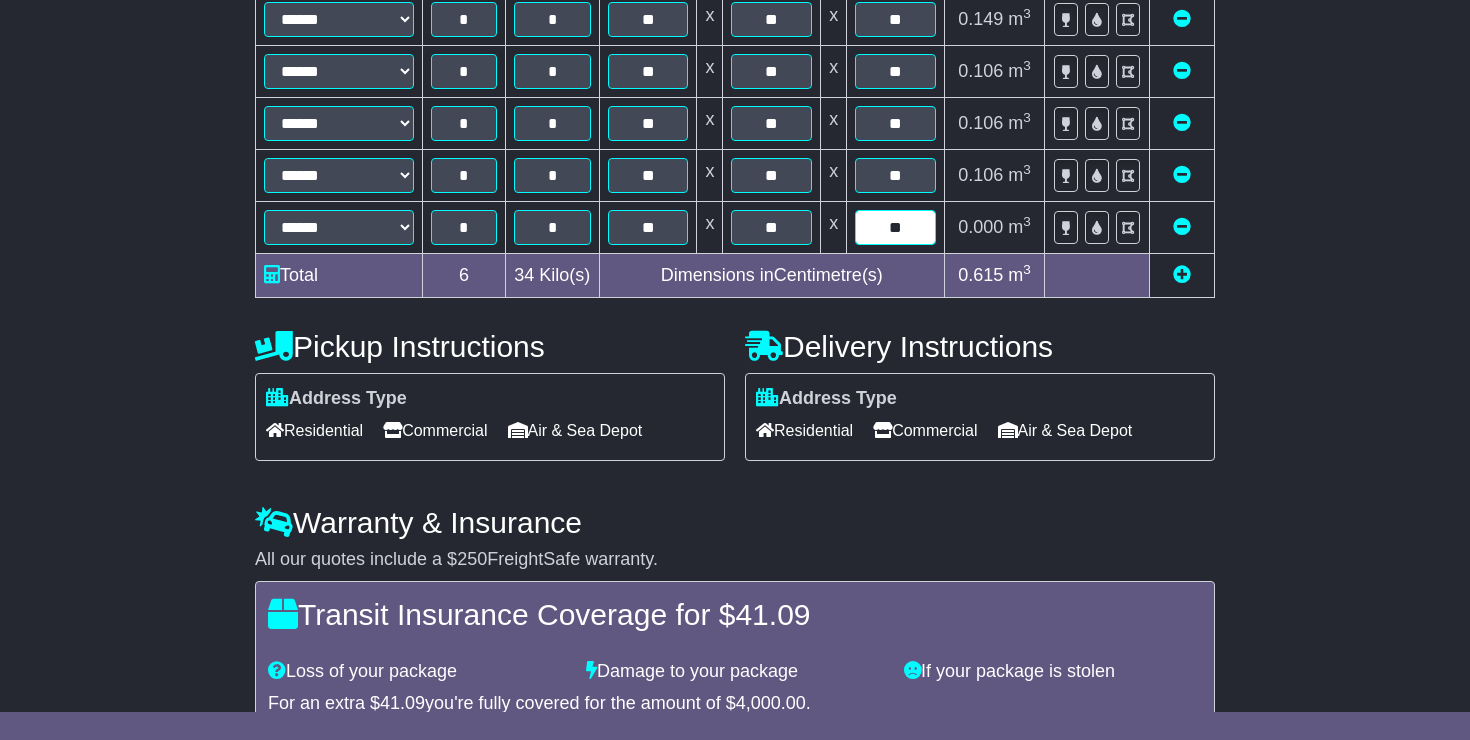 type on "**" 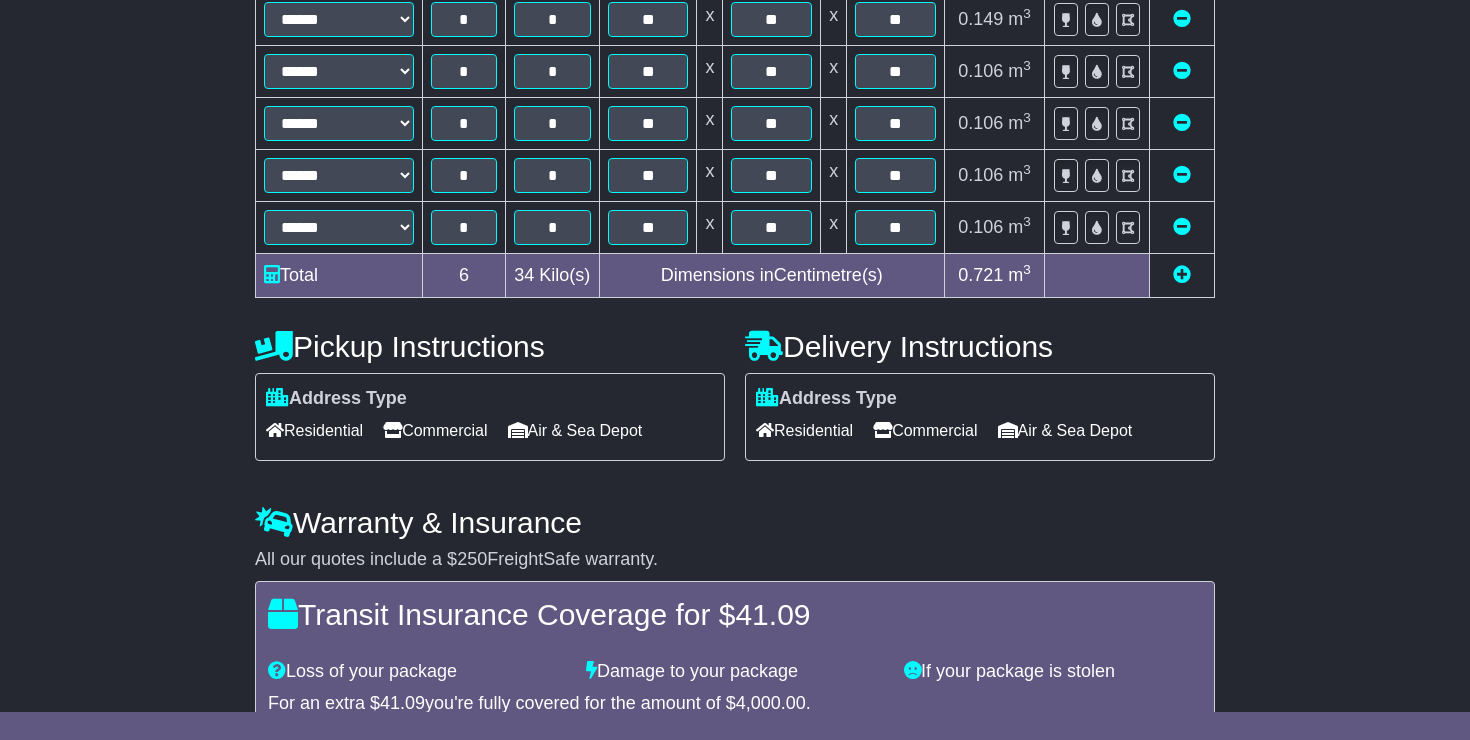click at bounding box center [1182, 274] 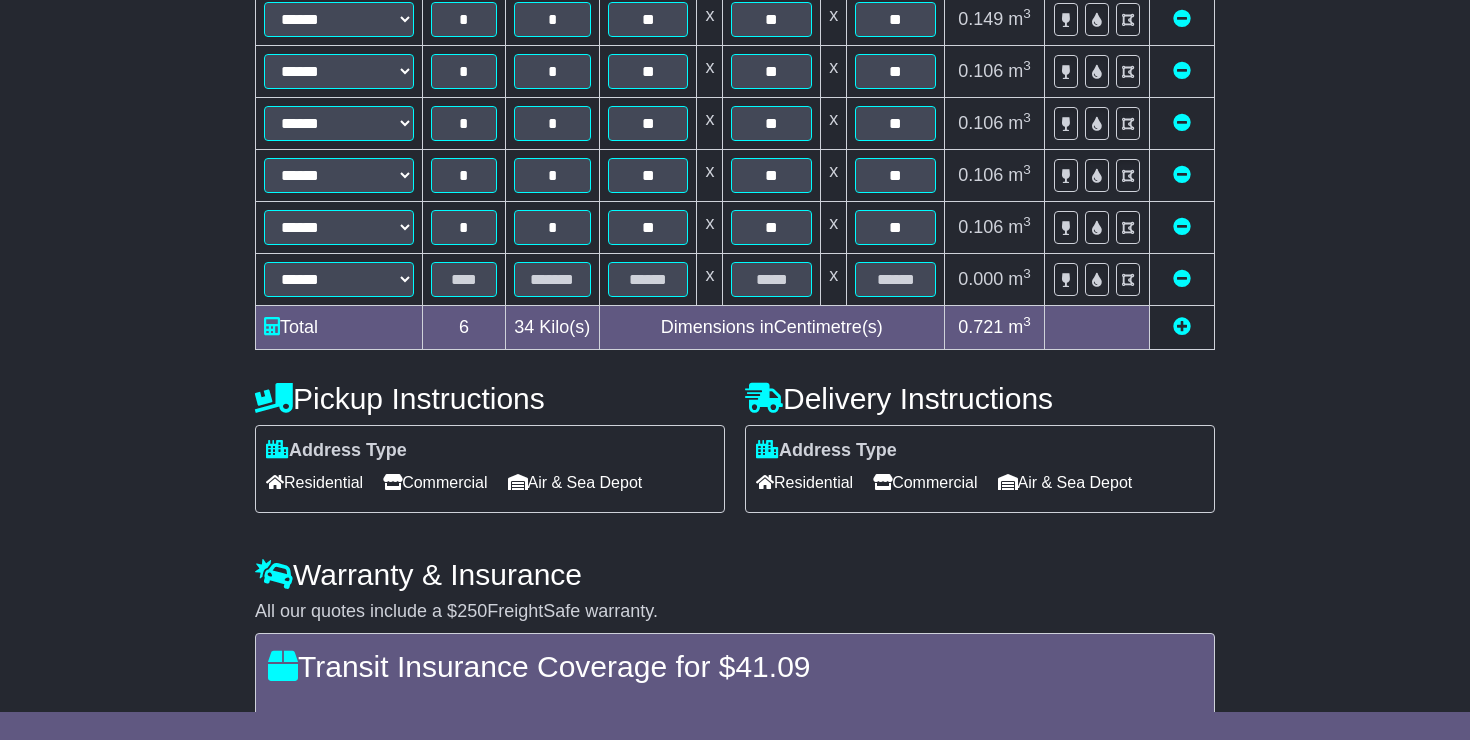 scroll, scrollTop: 660, scrollLeft: 0, axis: vertical 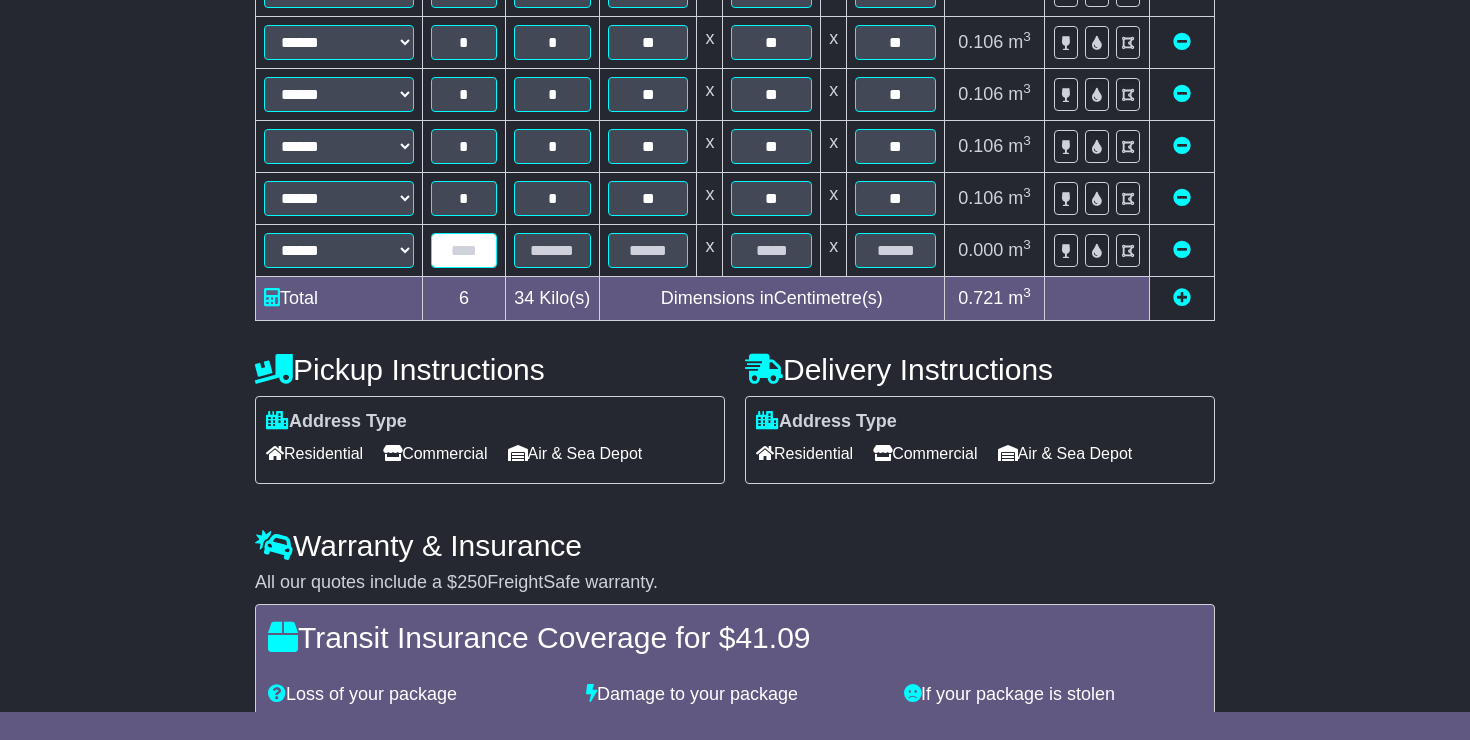 click at bounding box center [464, 250] 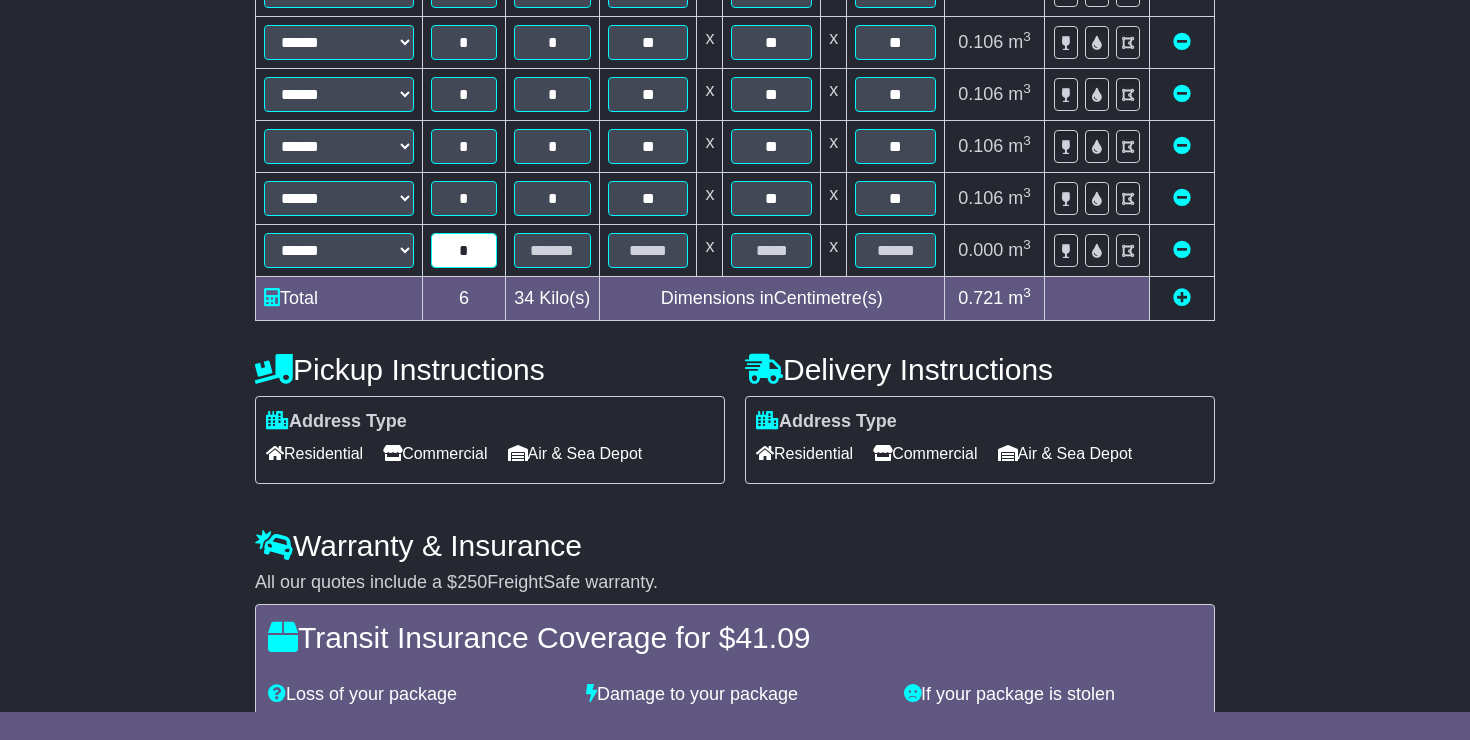 type on "*" 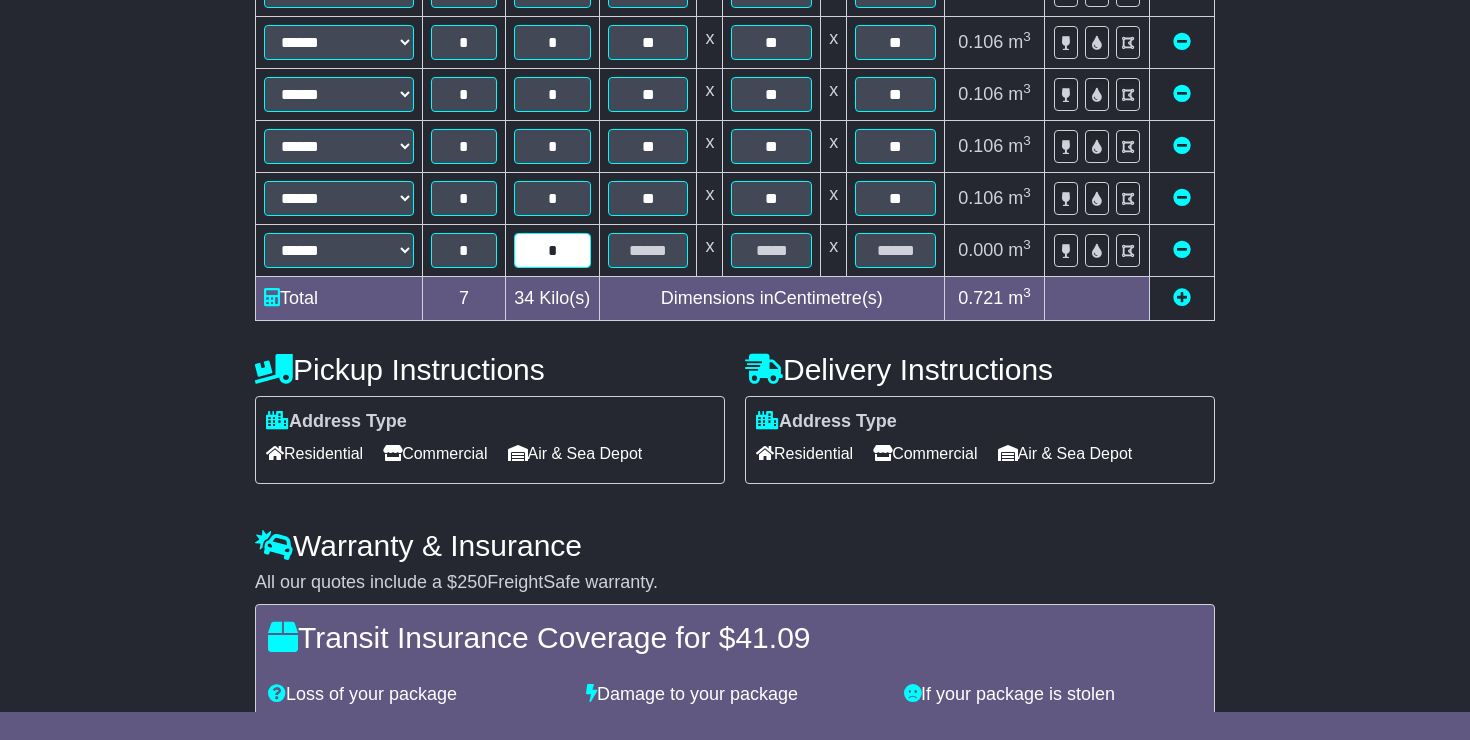 type on "*" 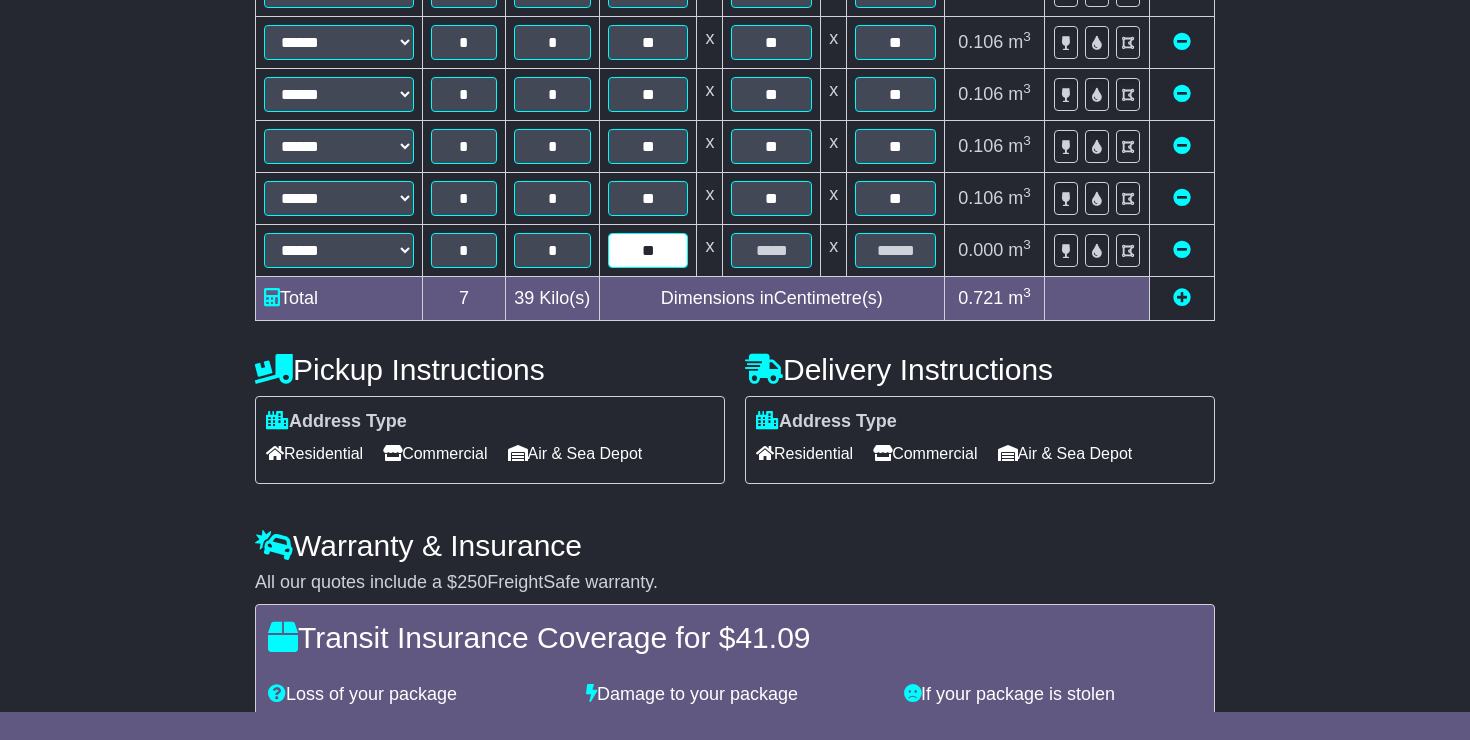 type on "**" 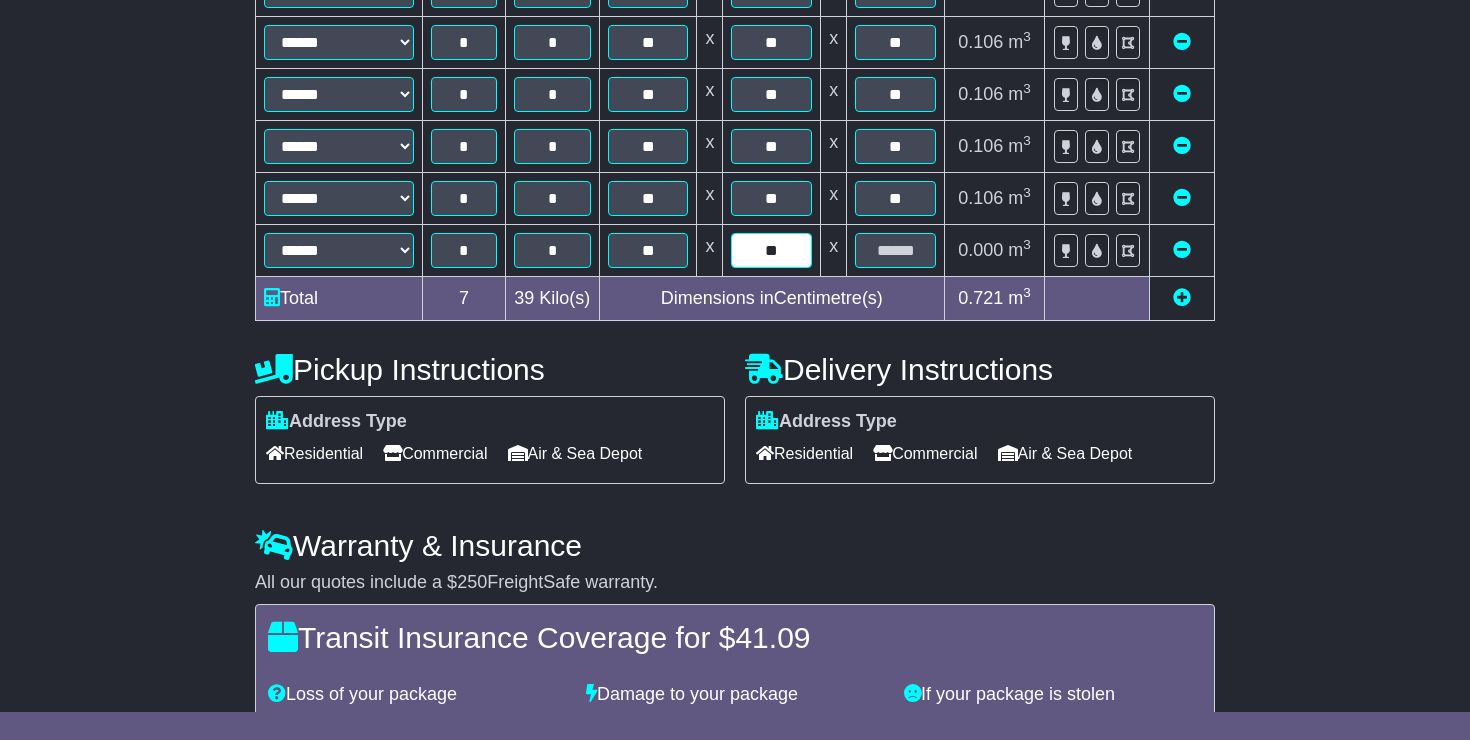 type on "**" 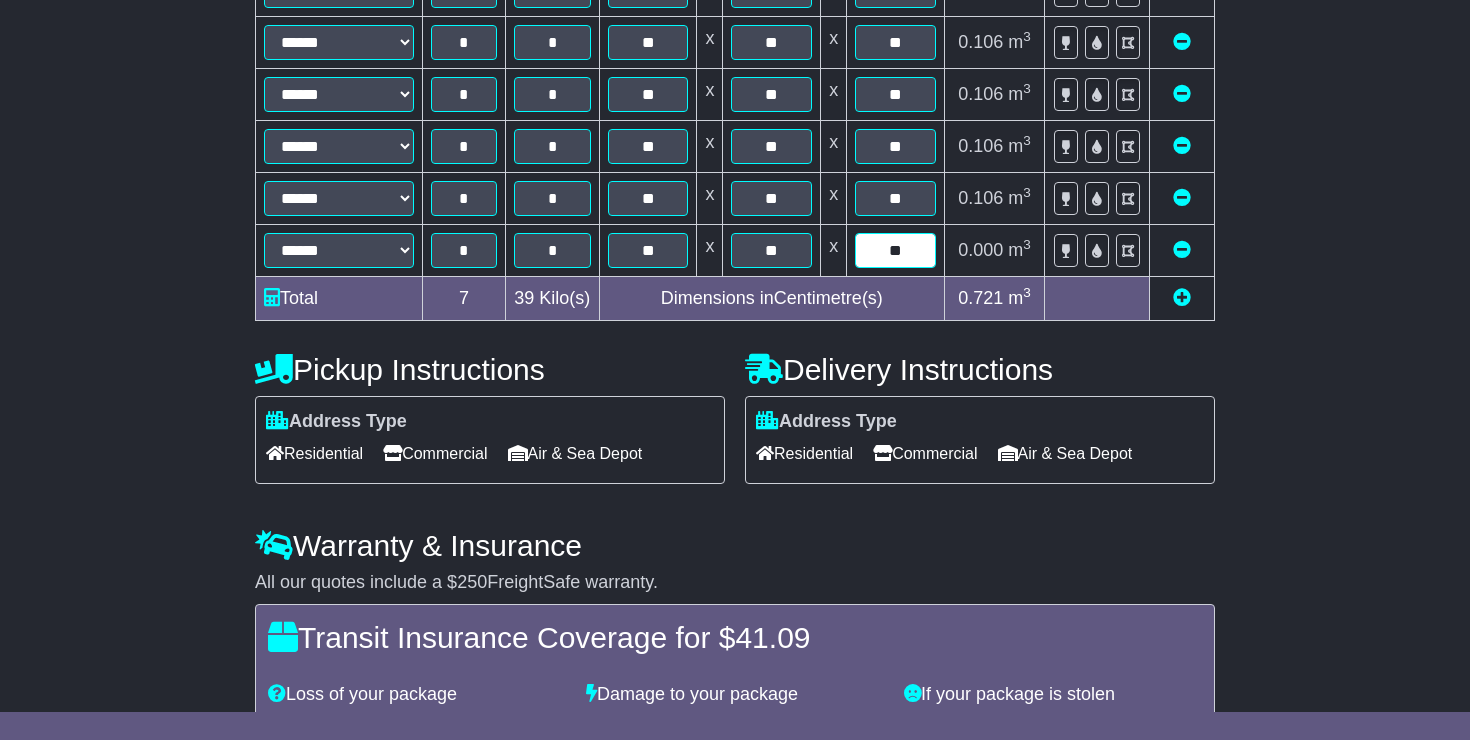 type on "**" 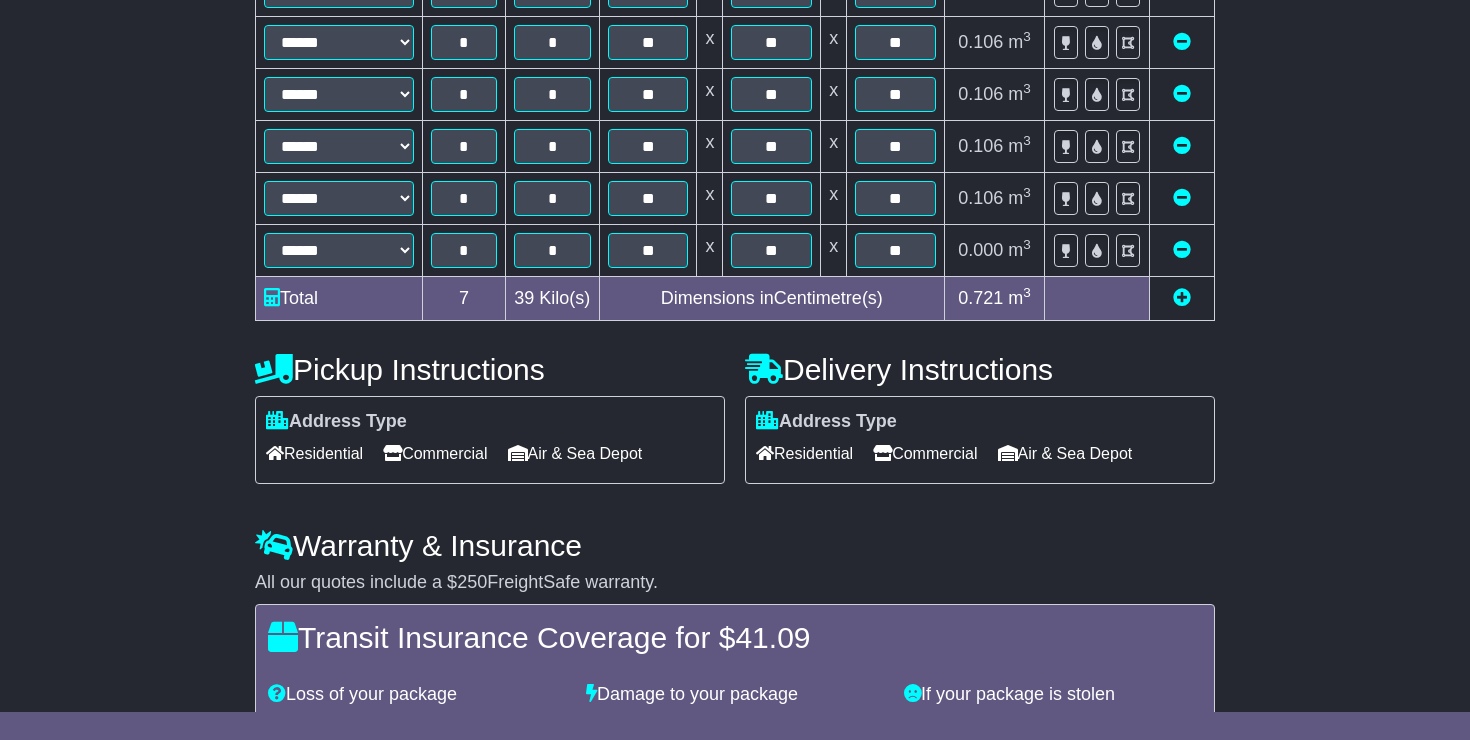 click at bounding box center [1182, 297] 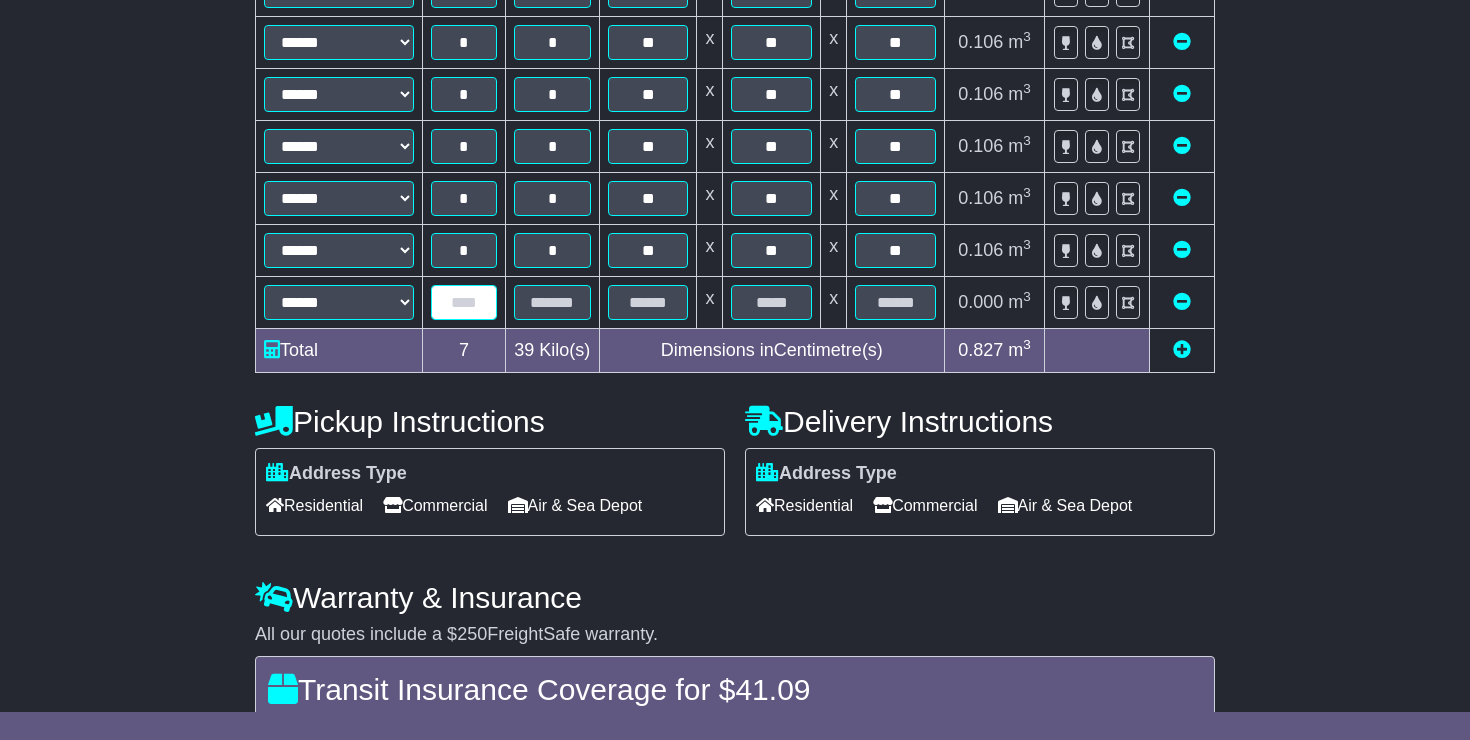 click at bounding box center [464, 302] 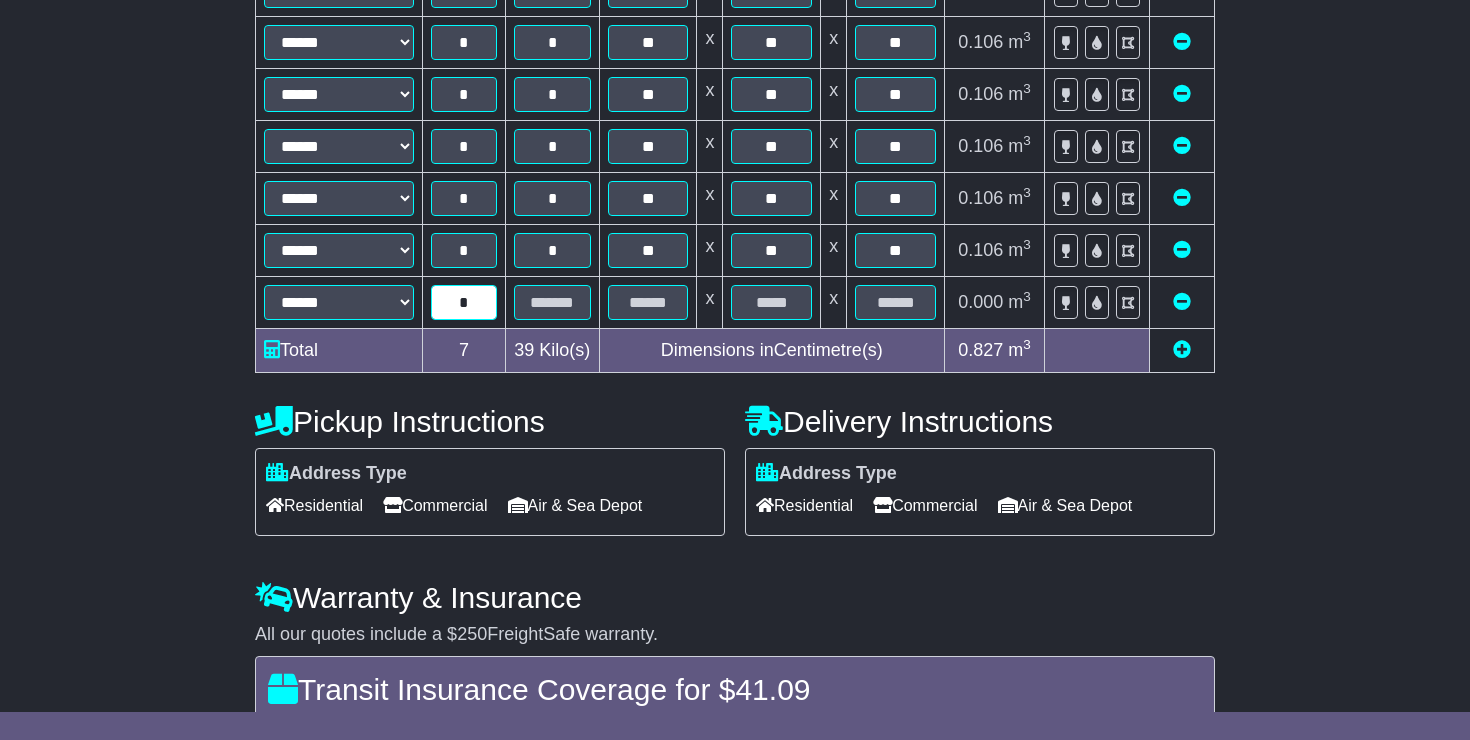 type on "*" 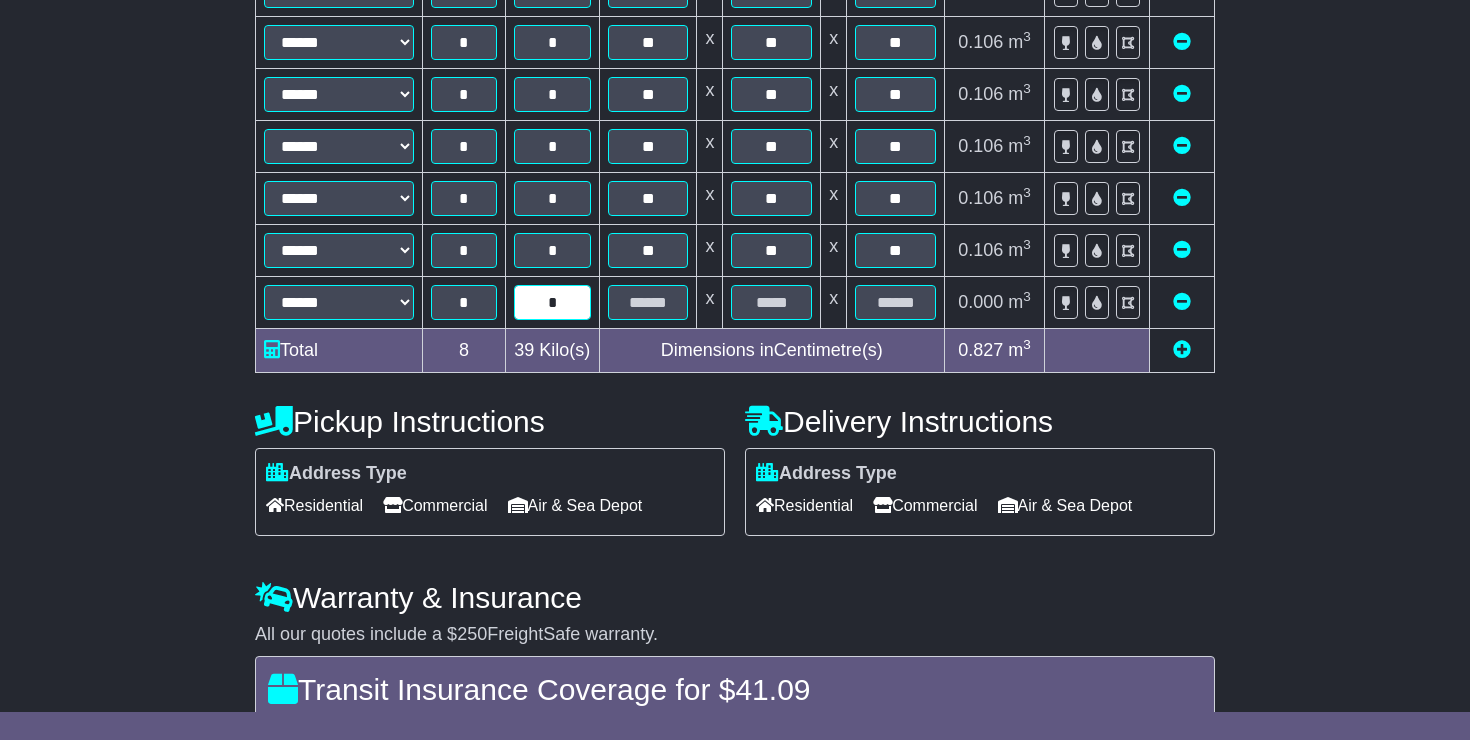 type on "*" 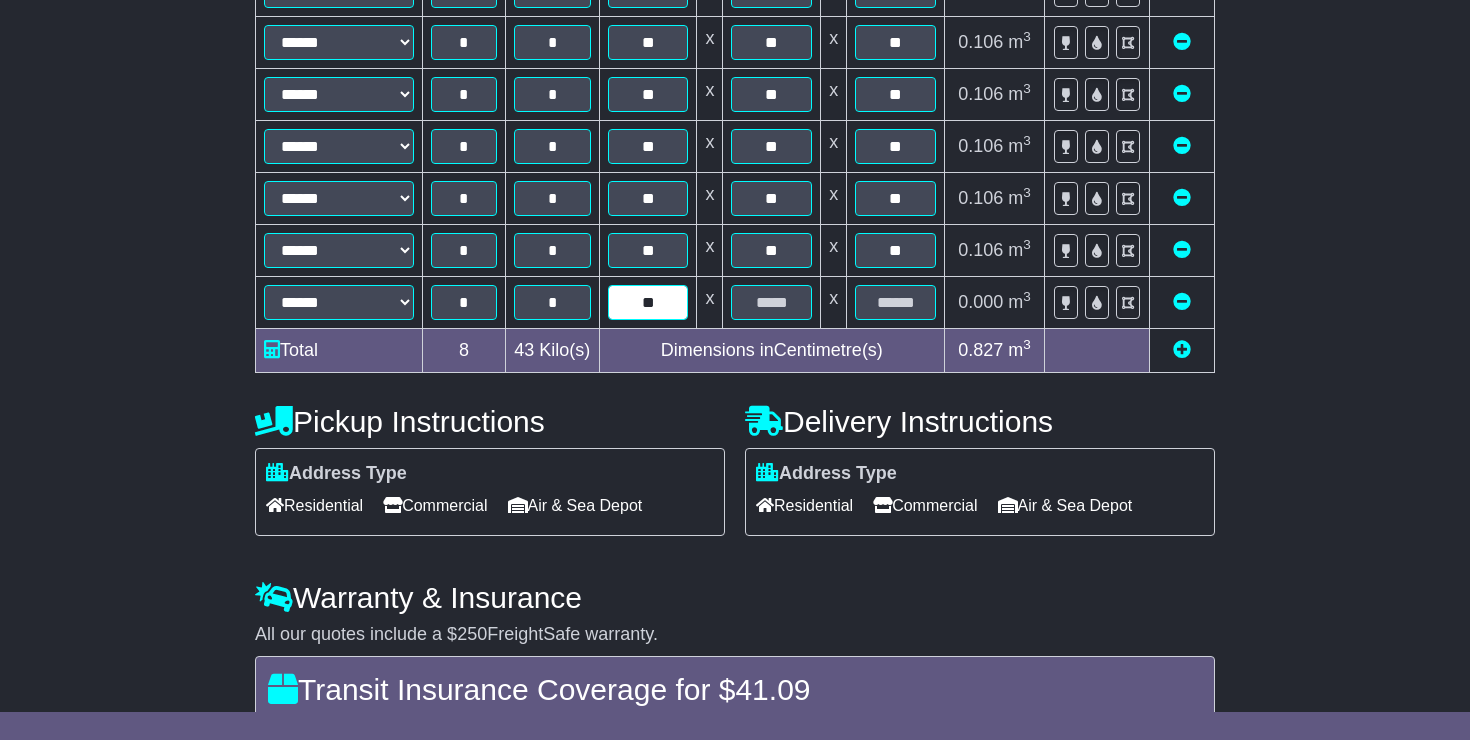 type on "**" 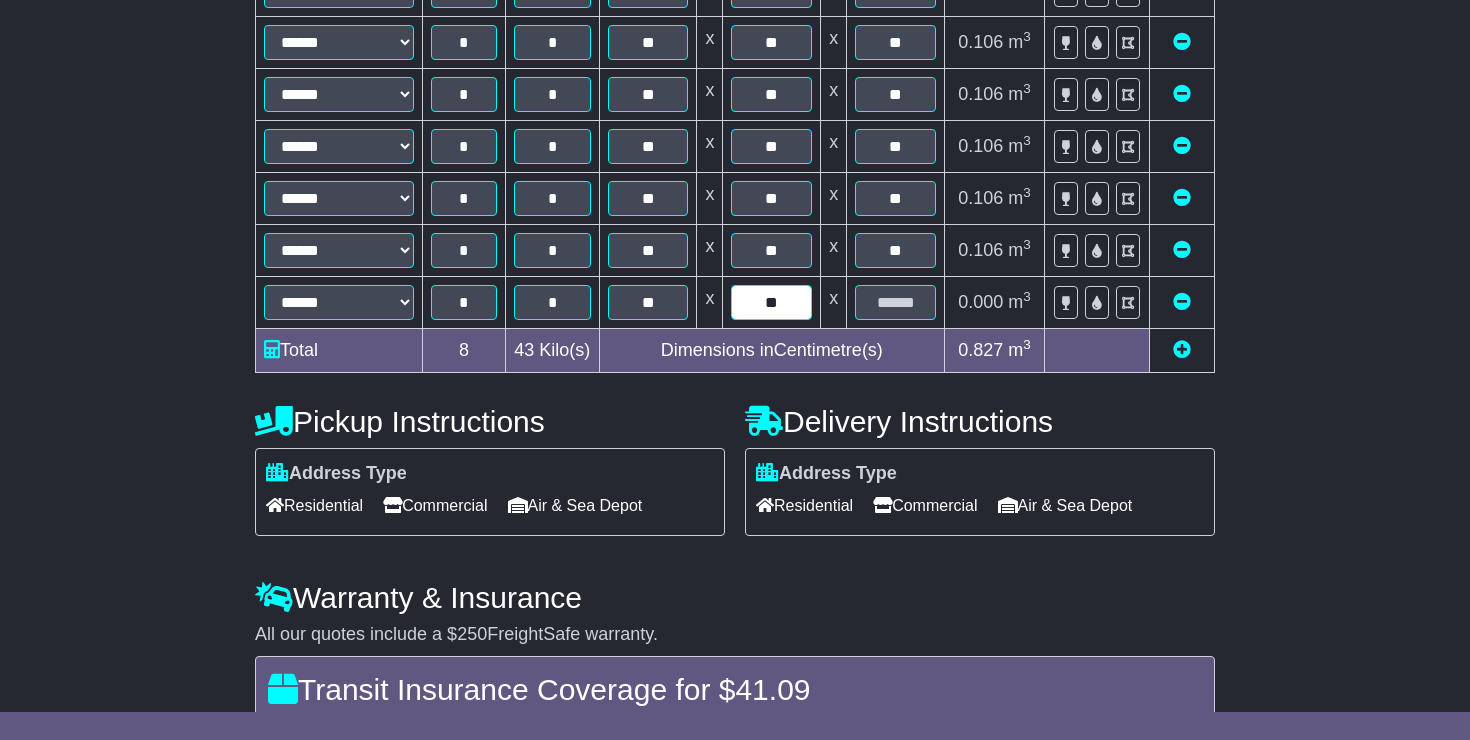 type on "**" 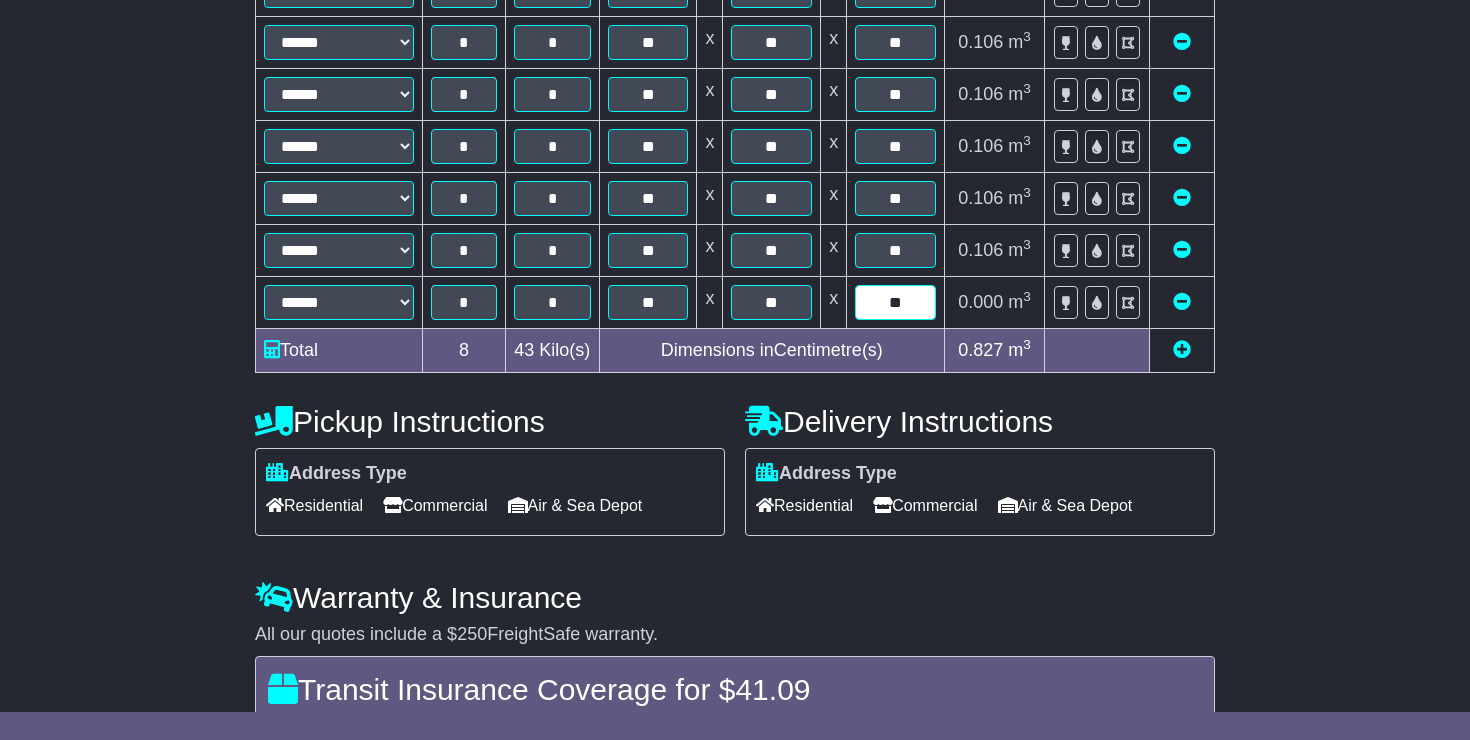 type on "**" 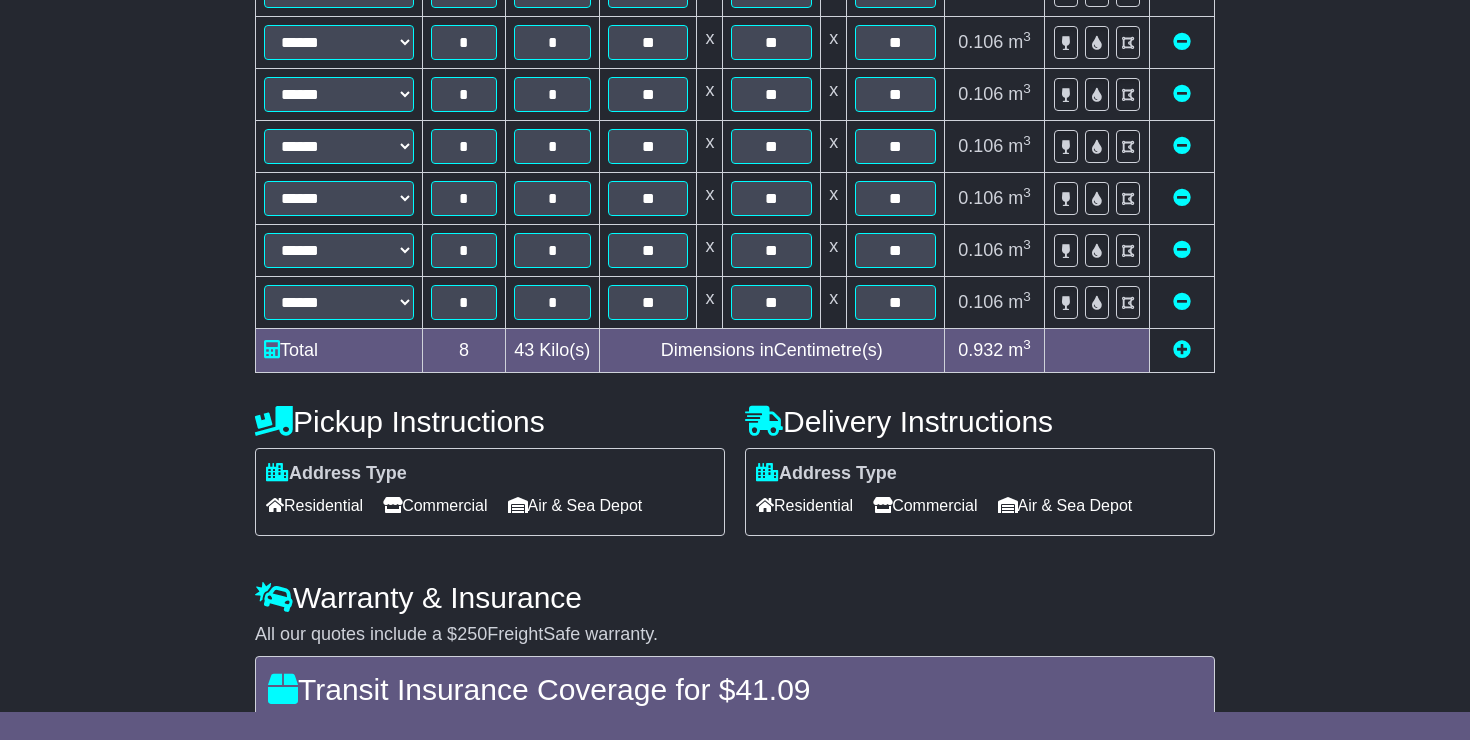 click at bounding box center [1182, 349] 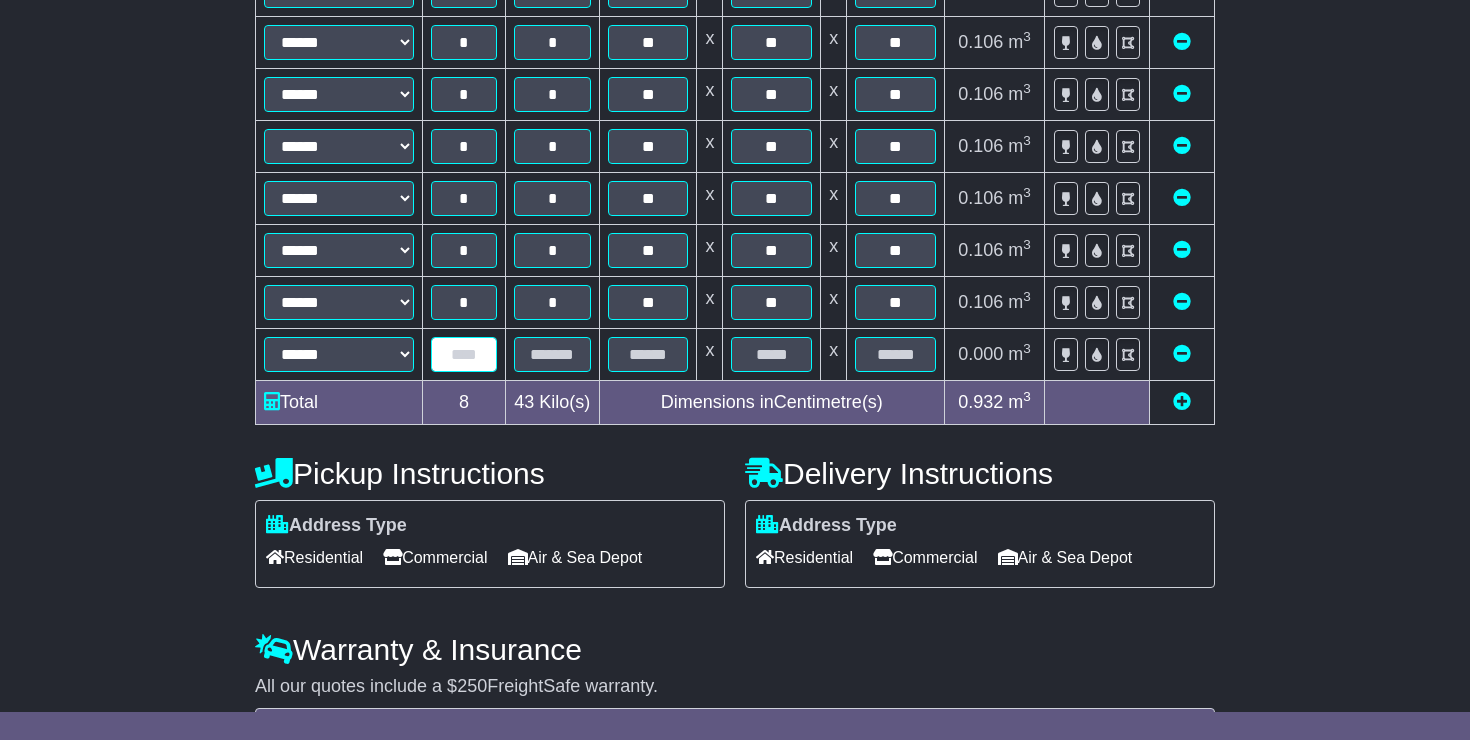 click at bounding box center [464, 354] 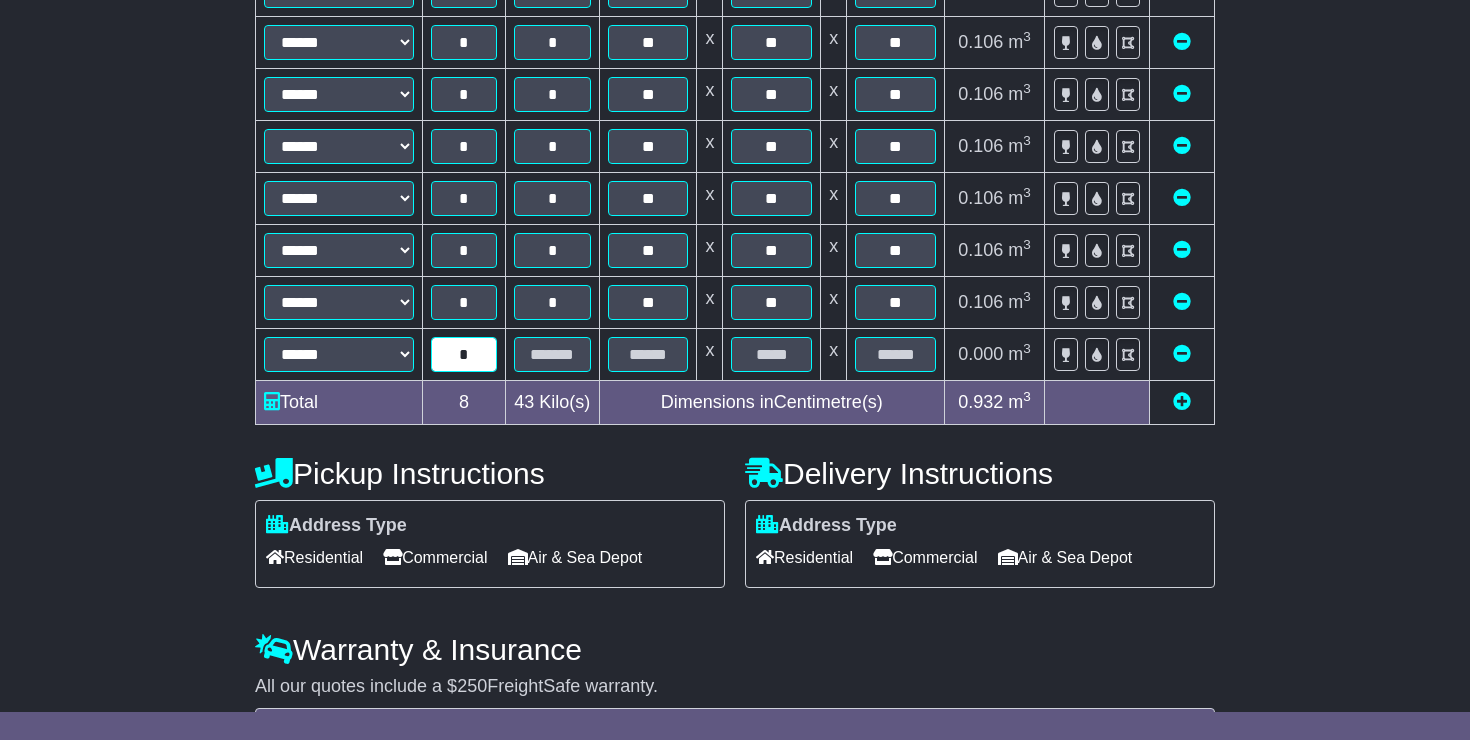 type on "*" 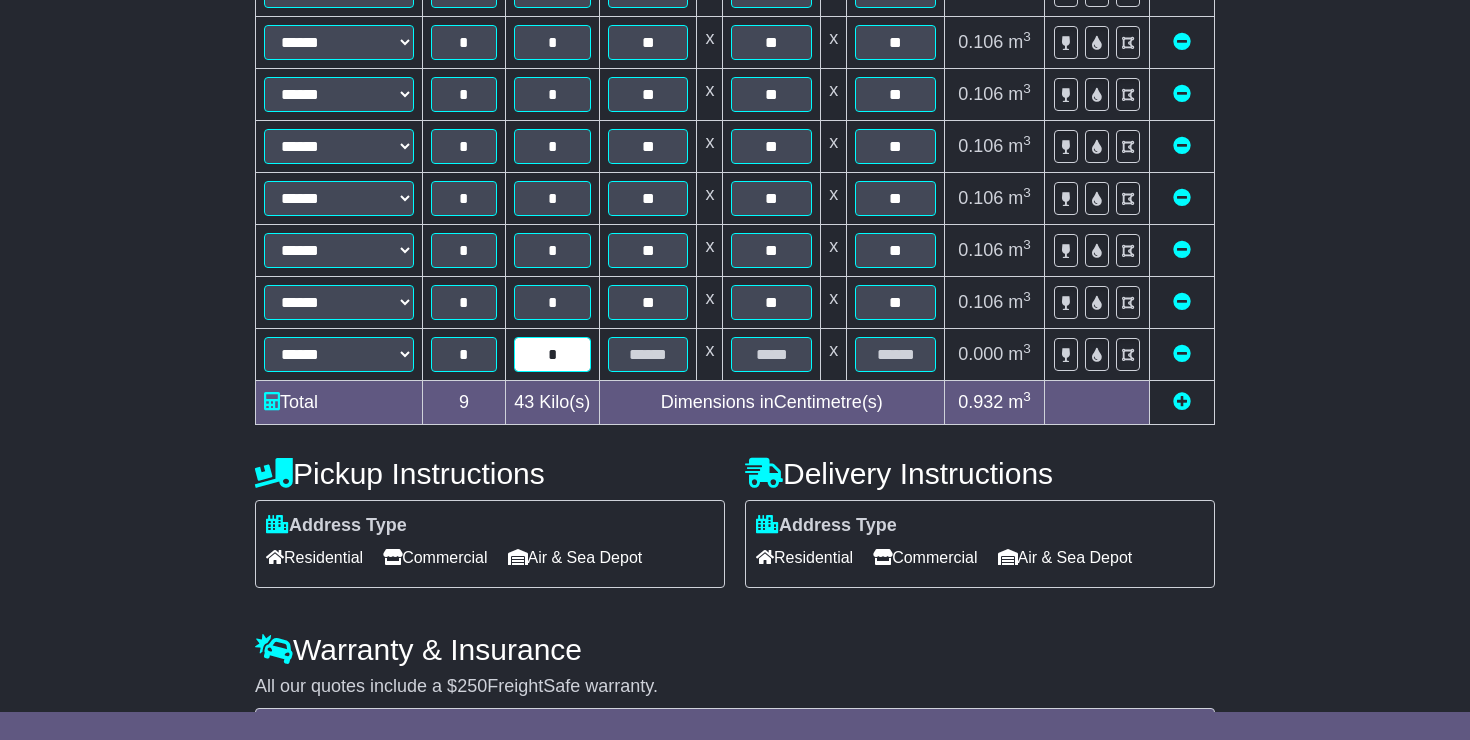 type on "*" 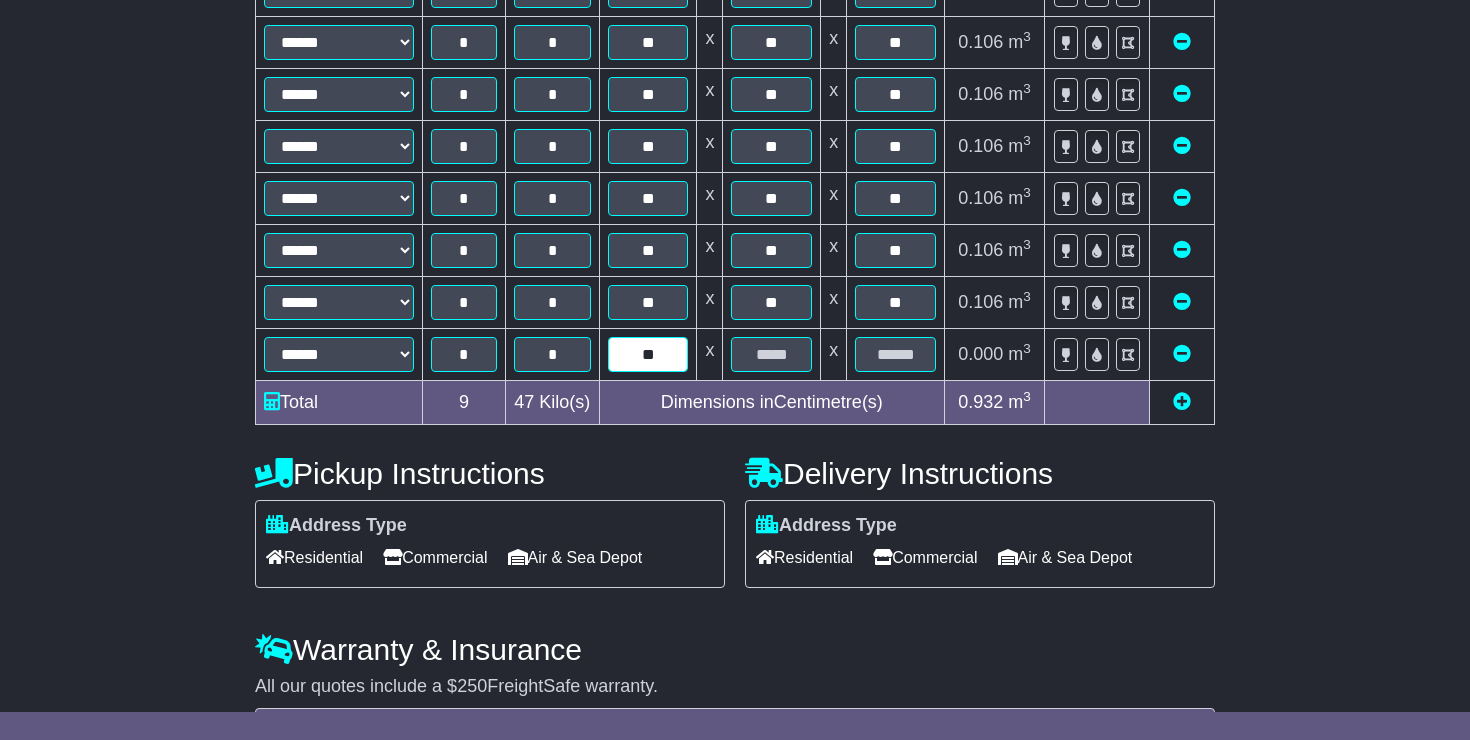 type on "**" 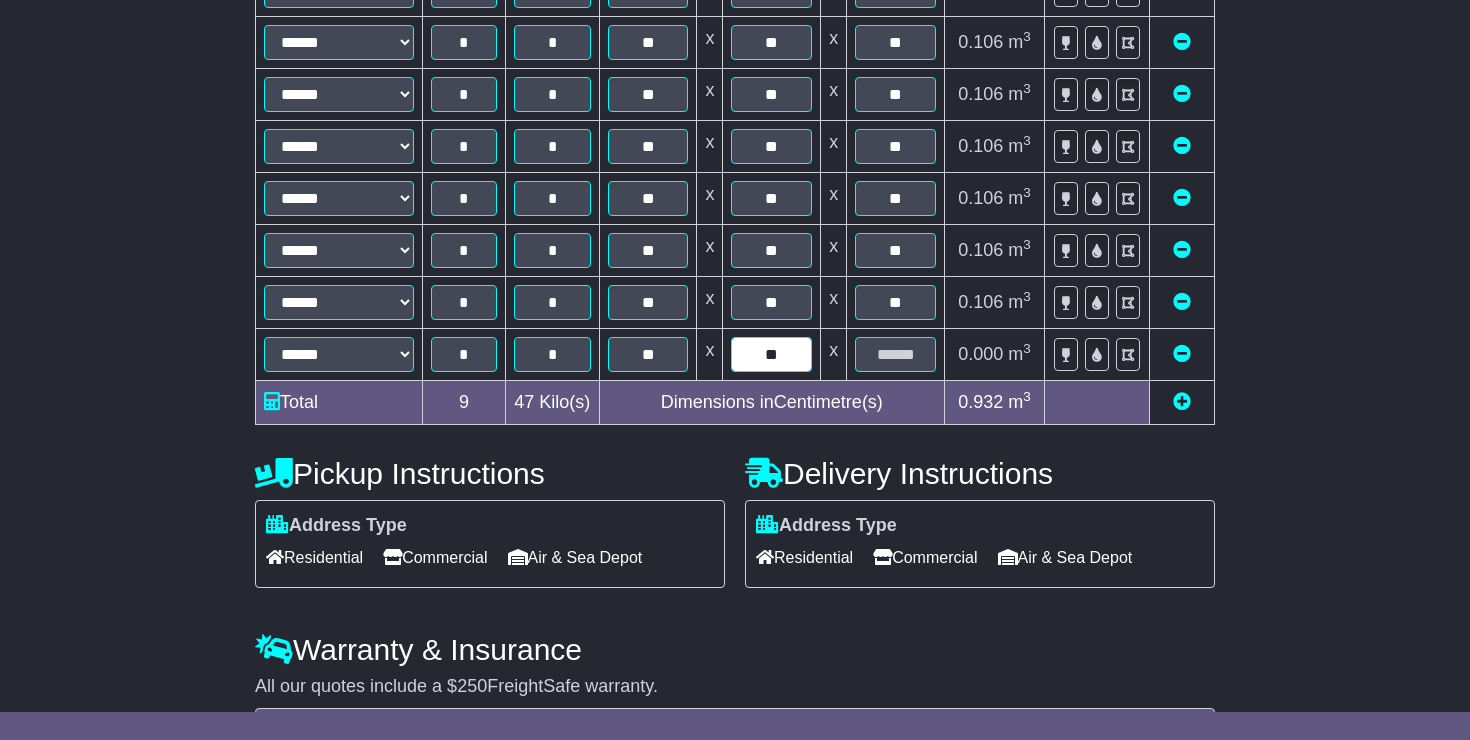 type on "**" 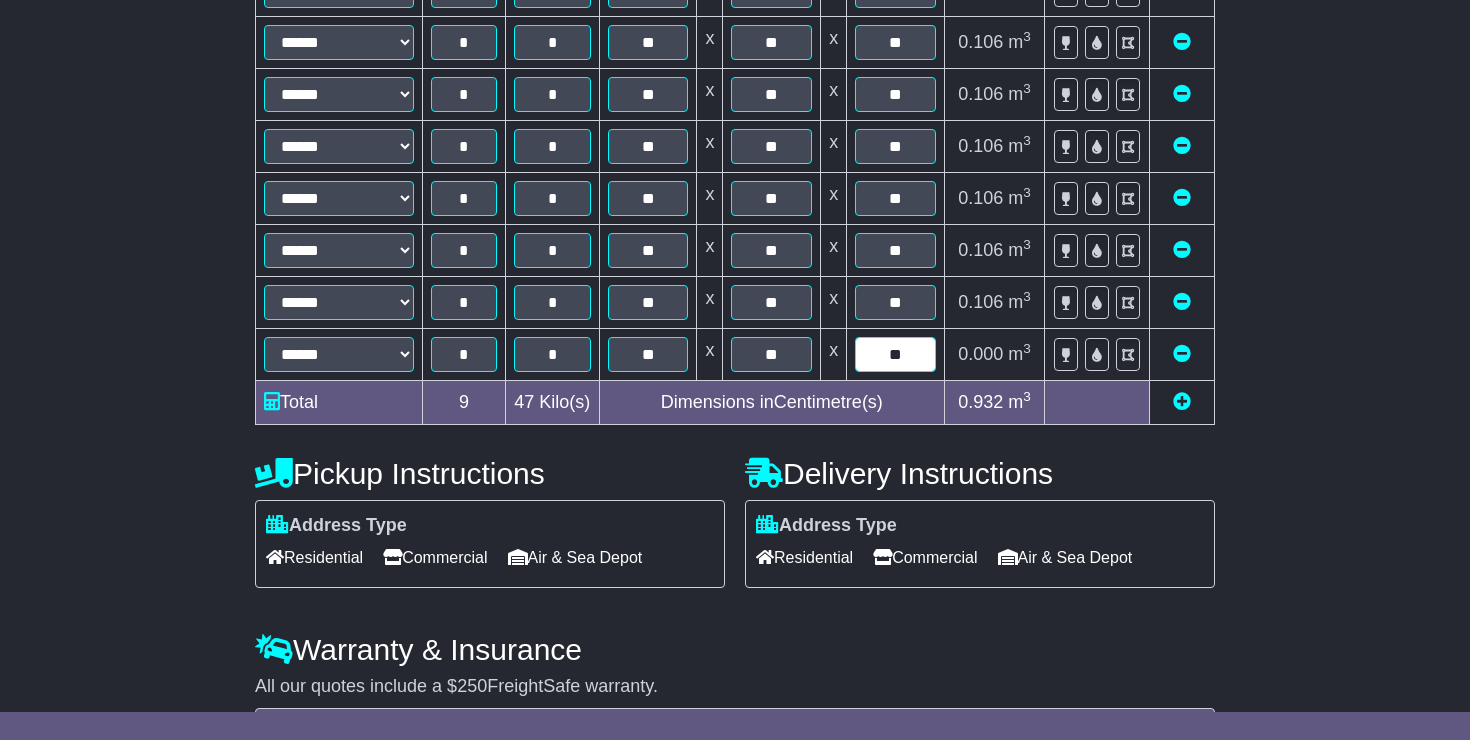 type on "**" 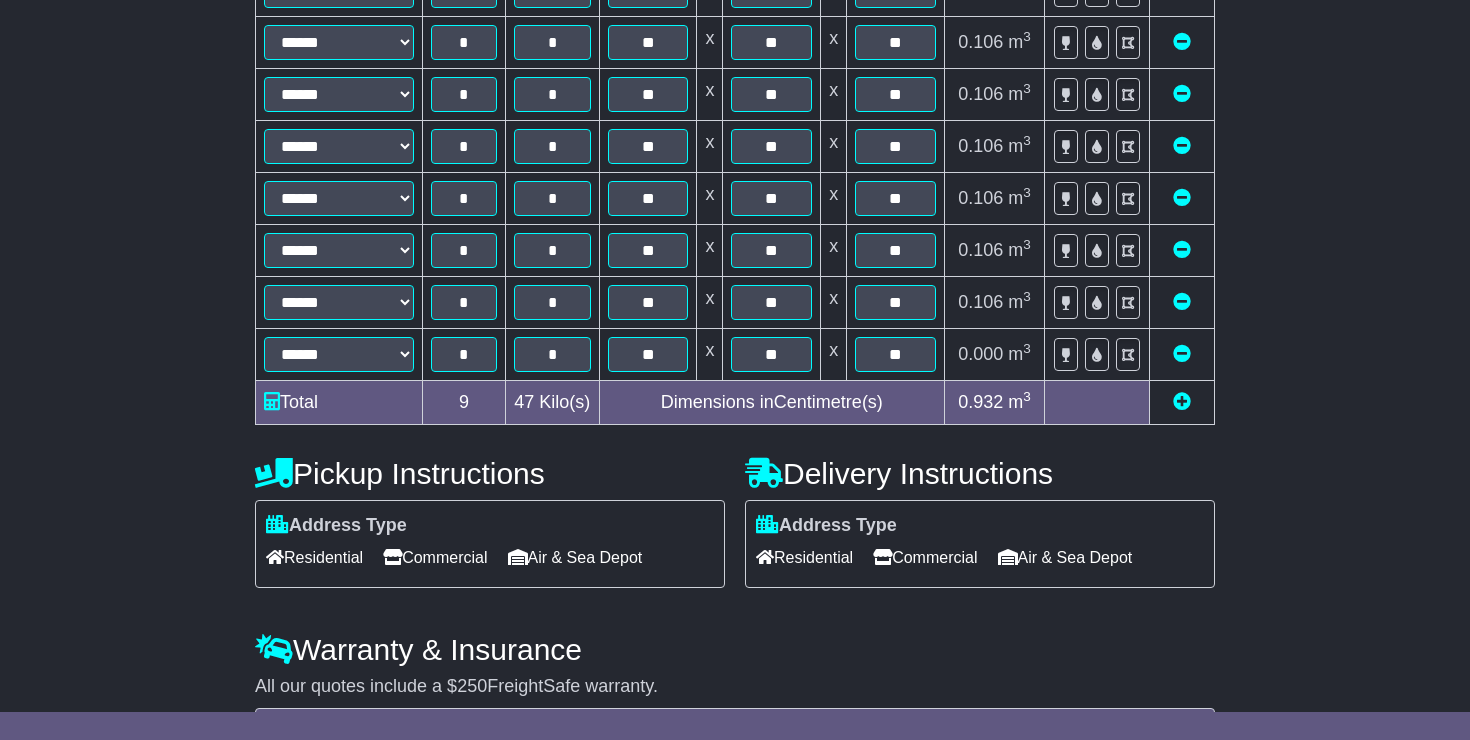 click at bounding box center (1182, 401) 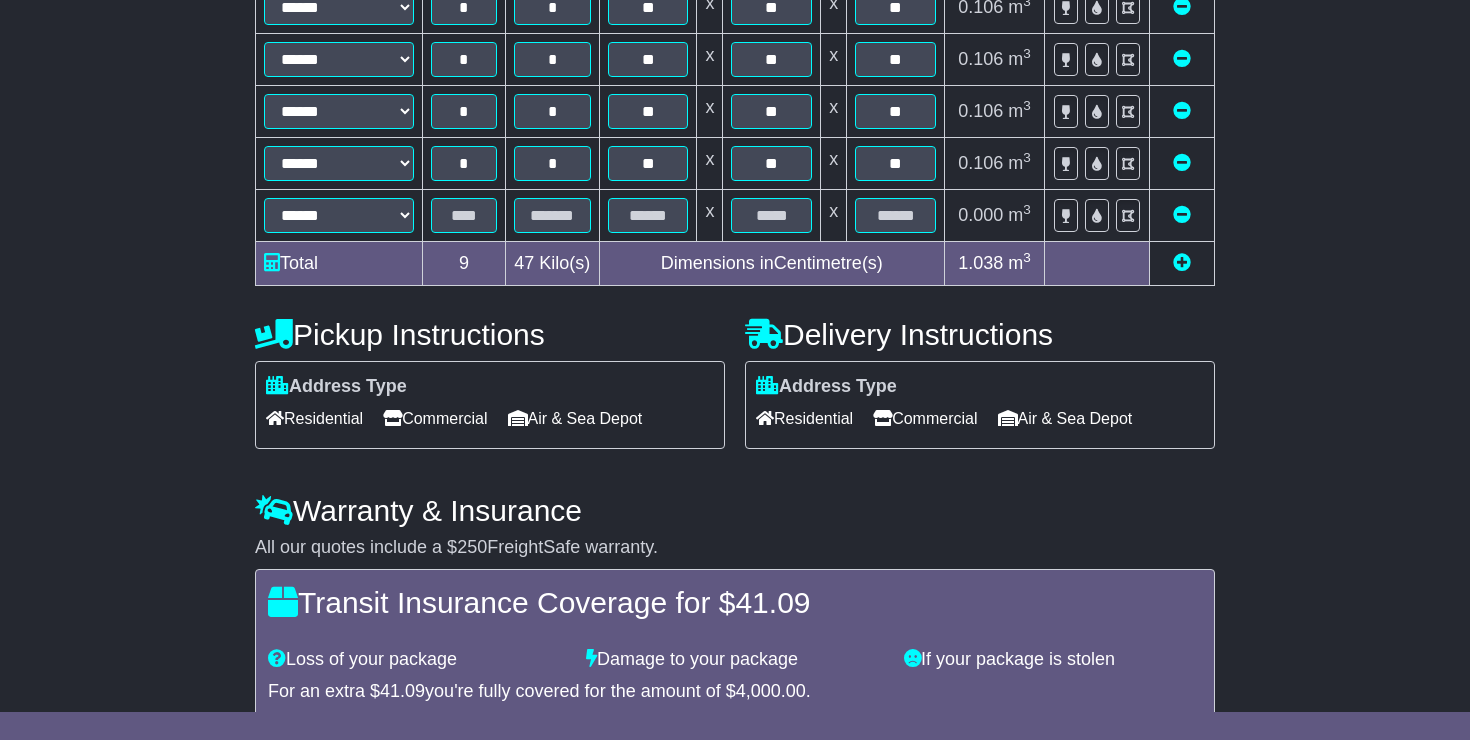 scroll, scrollTop: 829, scrollLeft: 0, axis: vertical 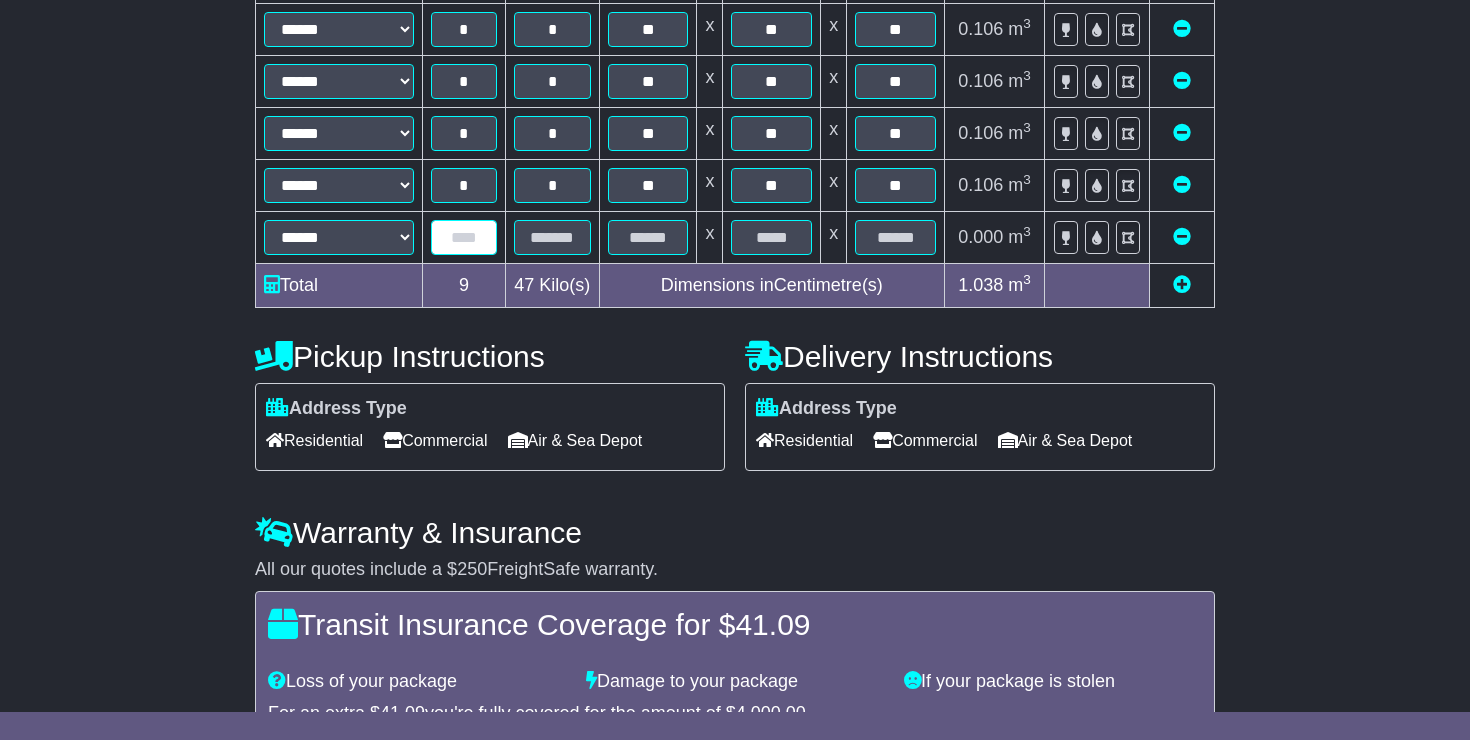 click at bounding box center (464, 237) 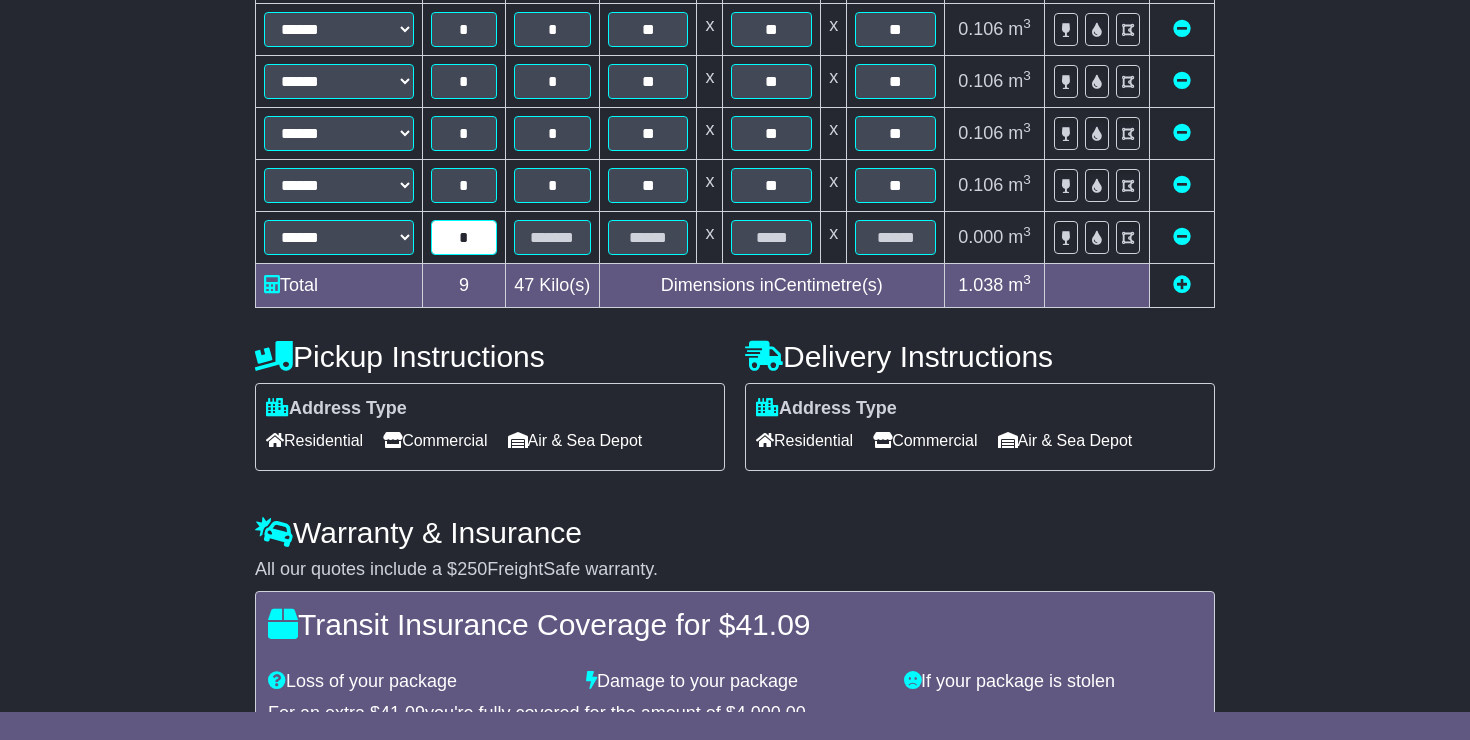 type on "*" 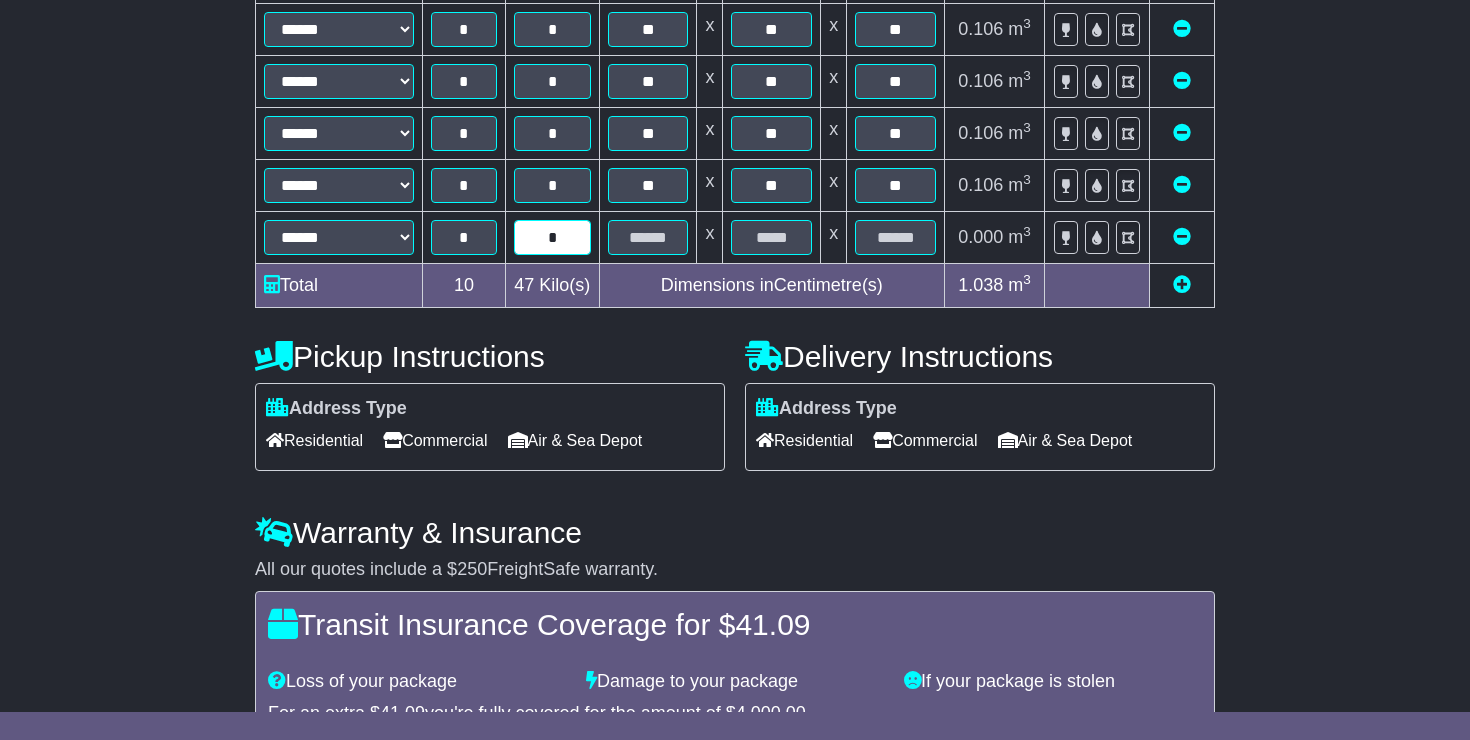type on "*" 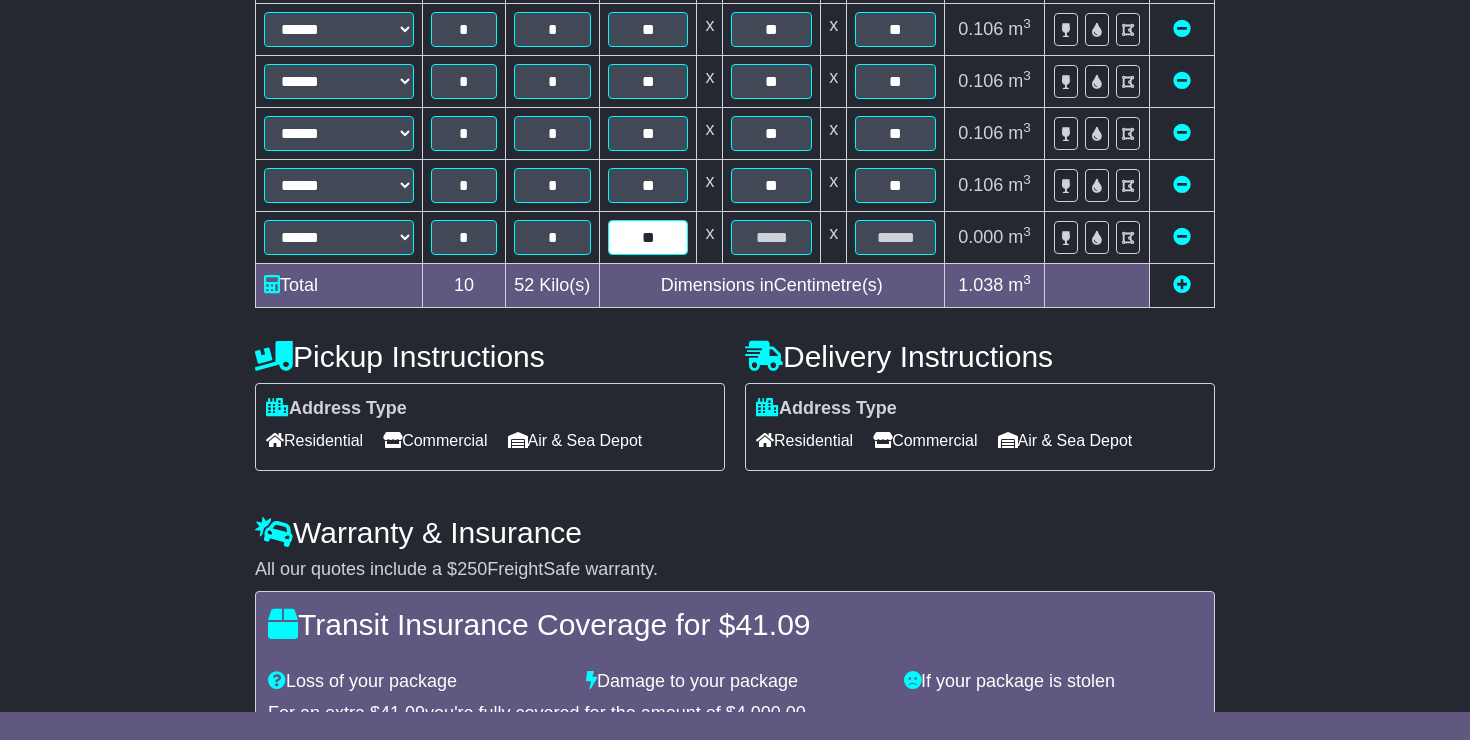 type on "**" 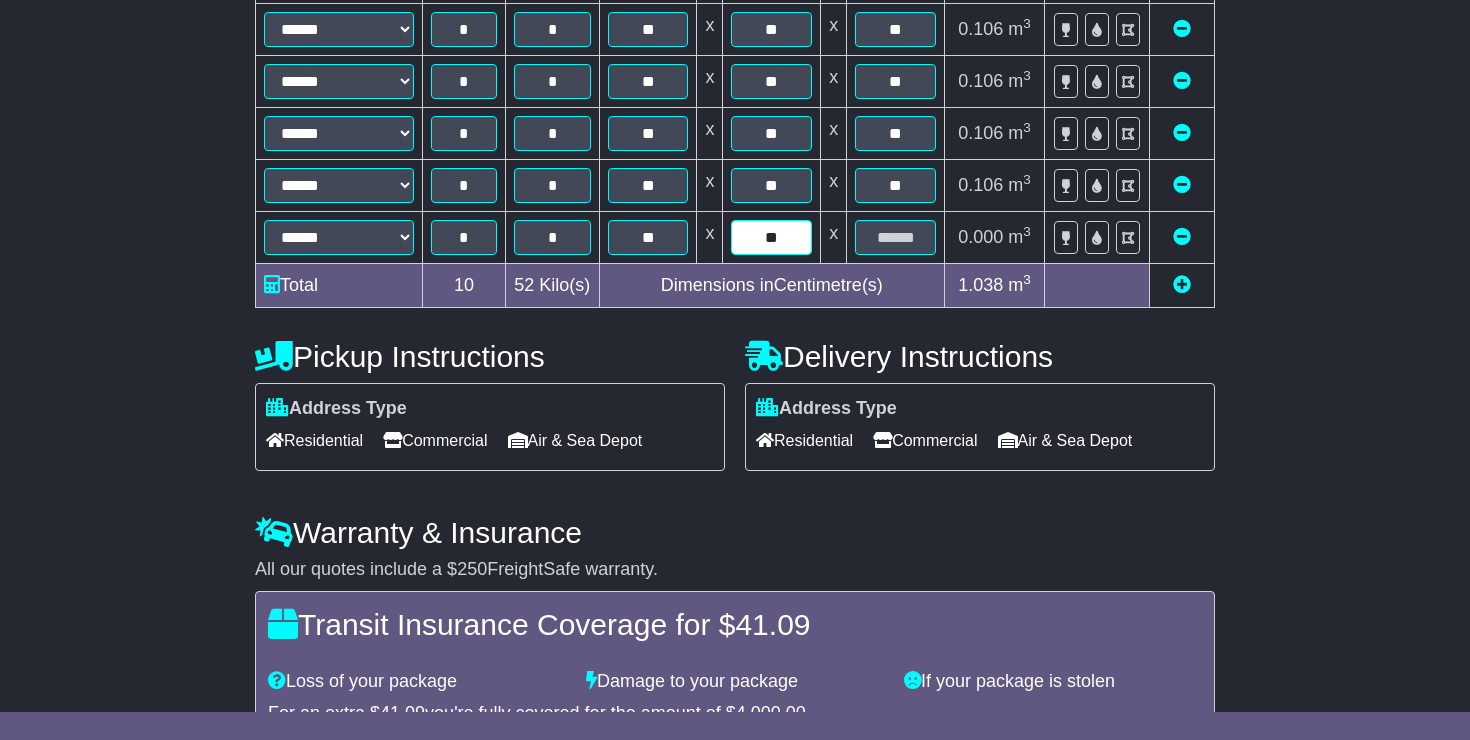 type on "**" 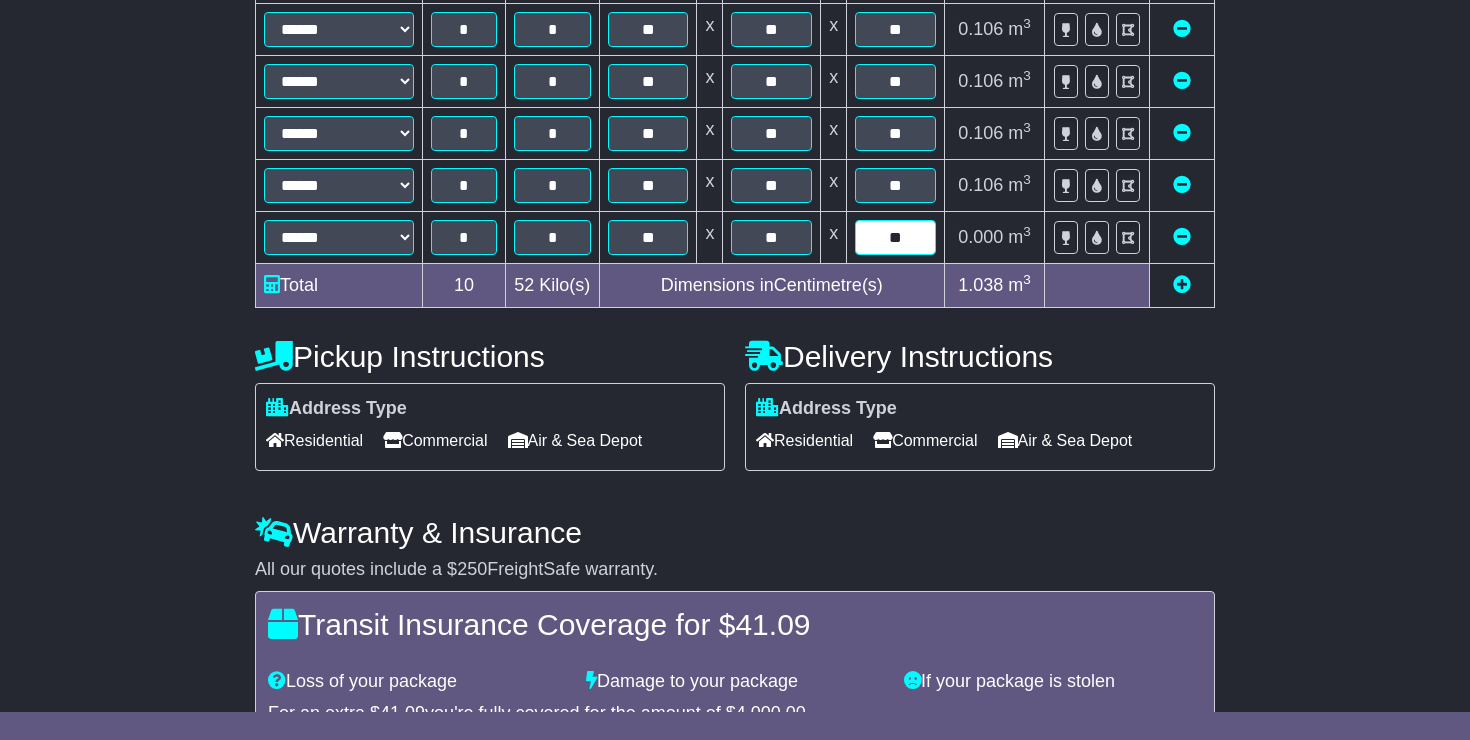 type on "**" 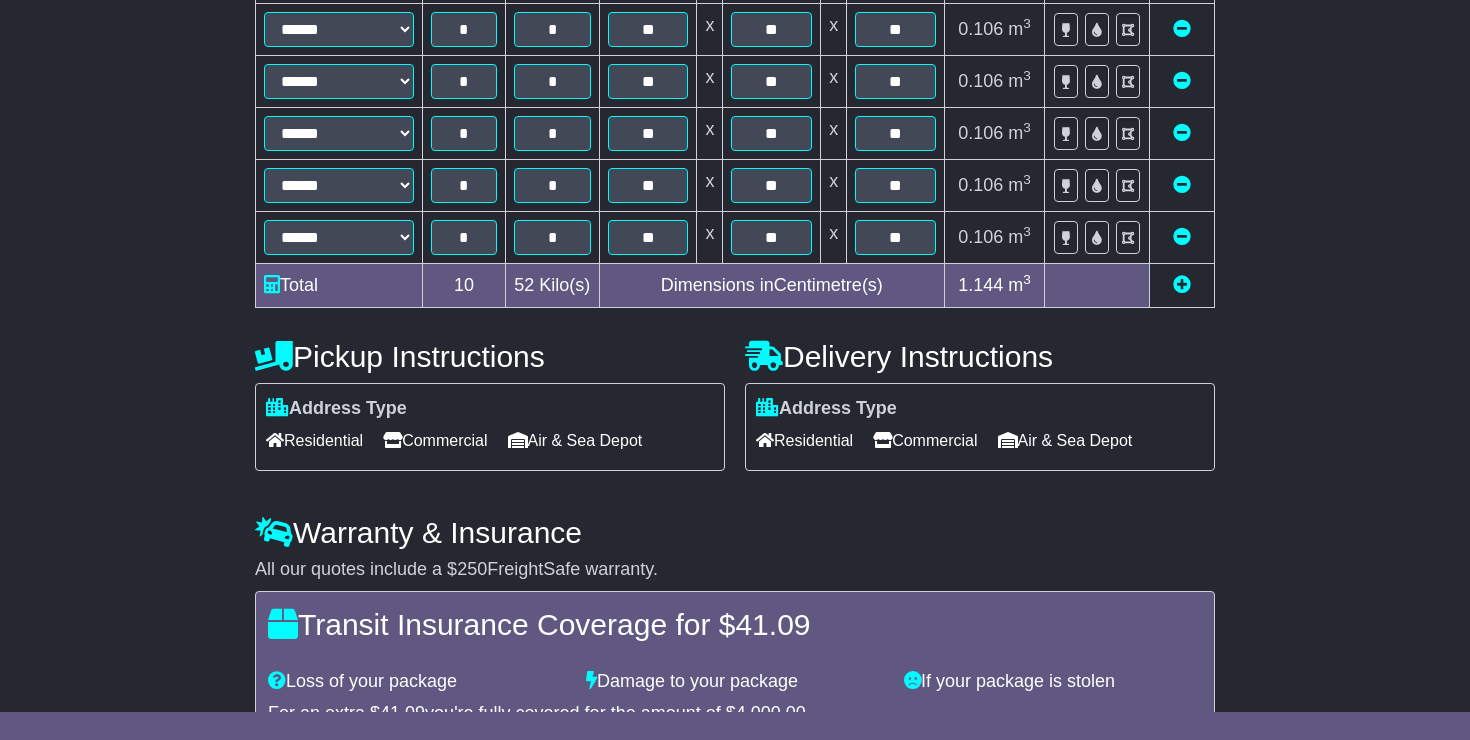 click on "**********" at bounding box center (735, 118) 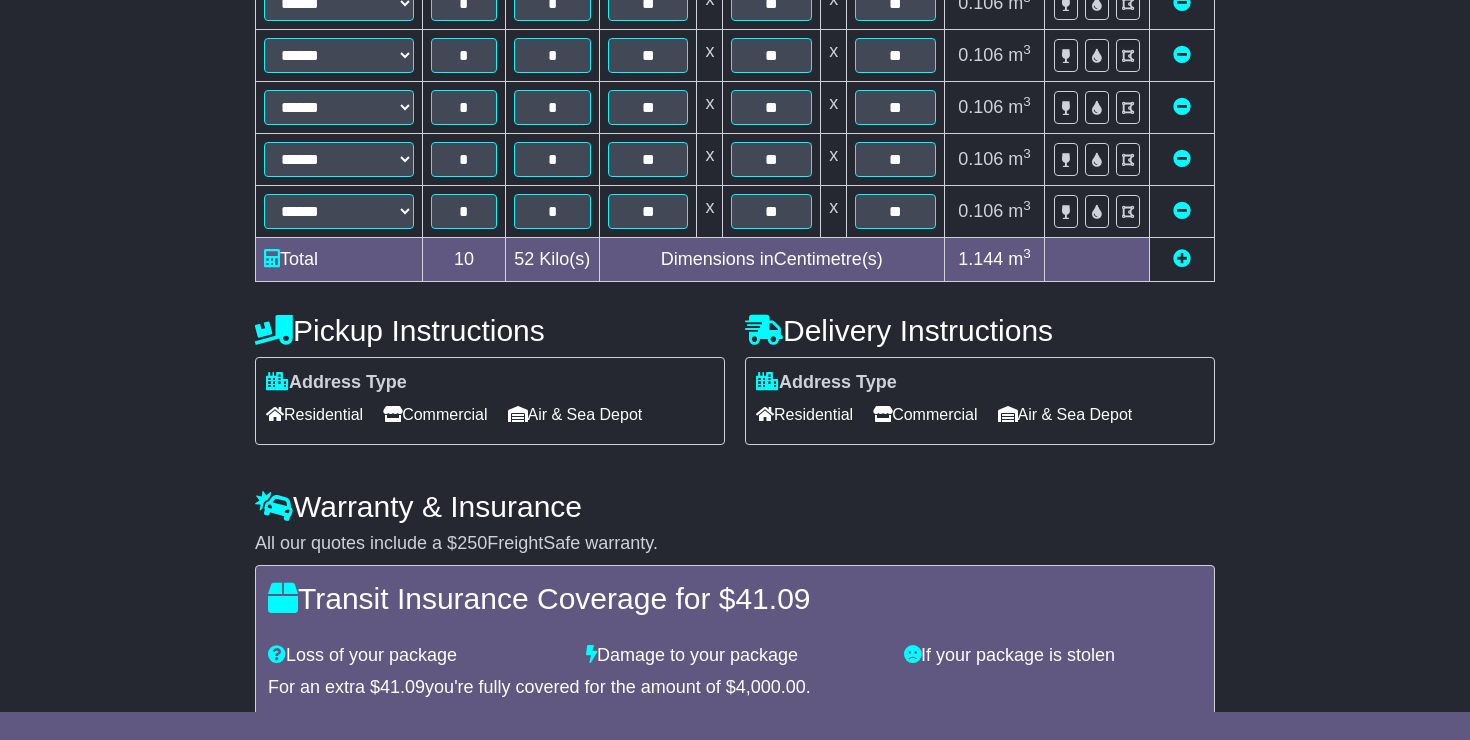 scroll, scrollTop: 868, scrollLeft: 0, axis: vertical 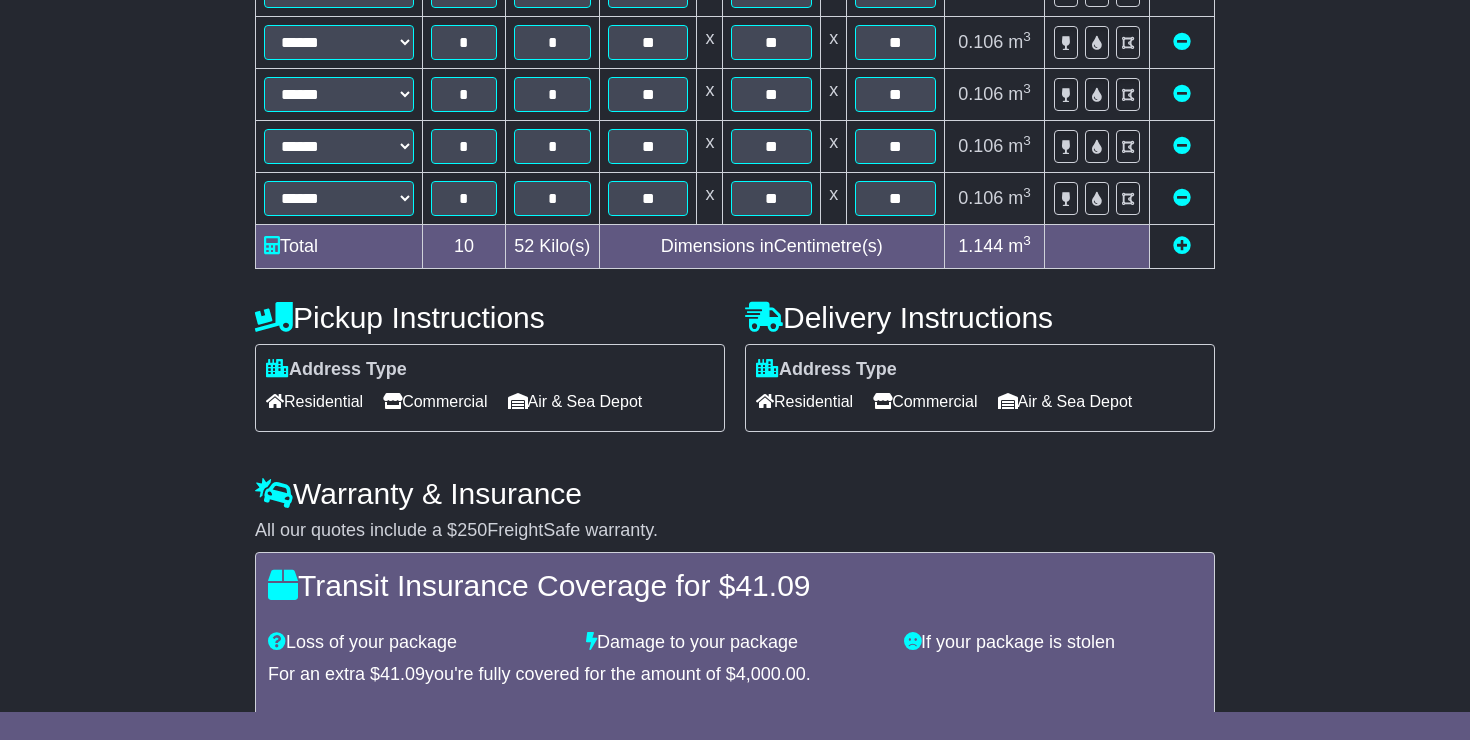 click on "Residential" at bounding box center (314, 401) 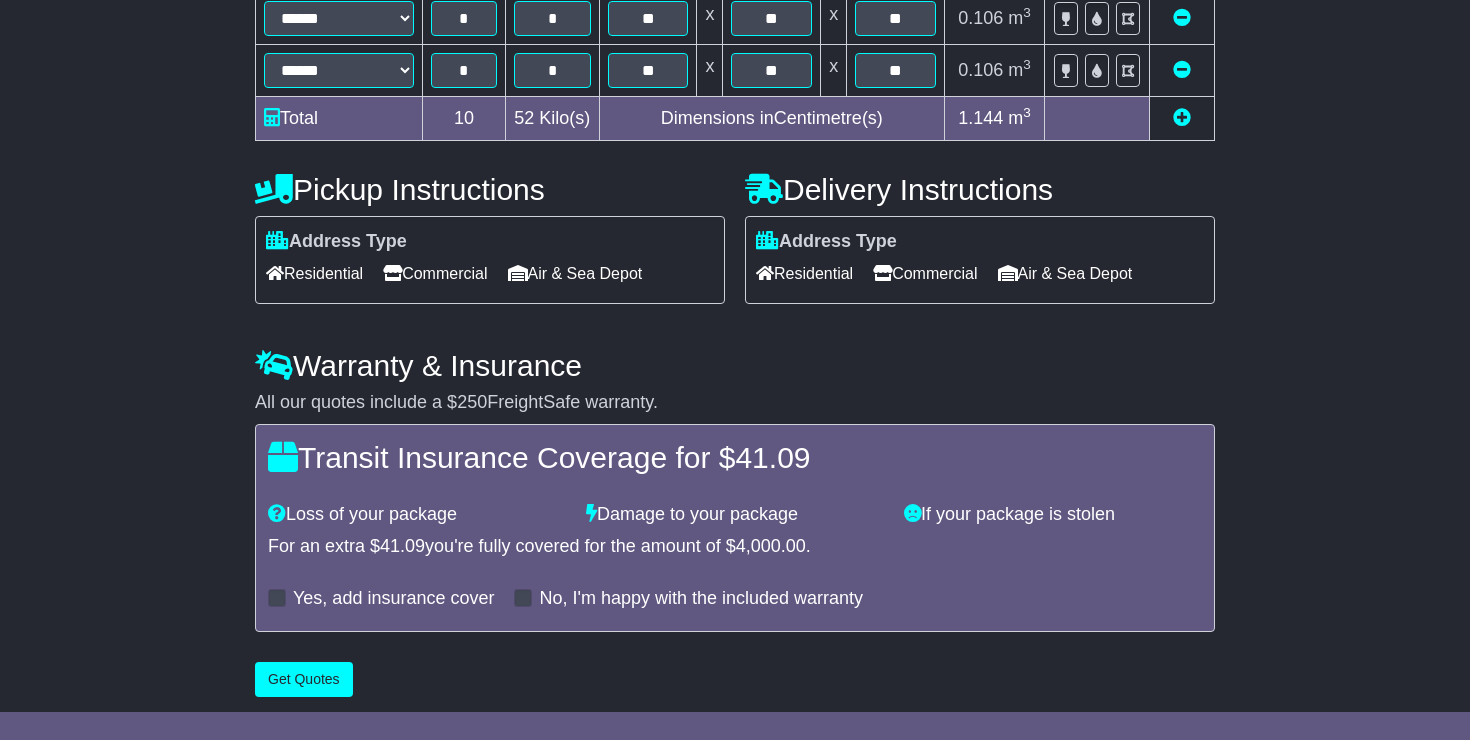 scroll, scrollTop: 1006, scrollLeft: 0, axis: vertical 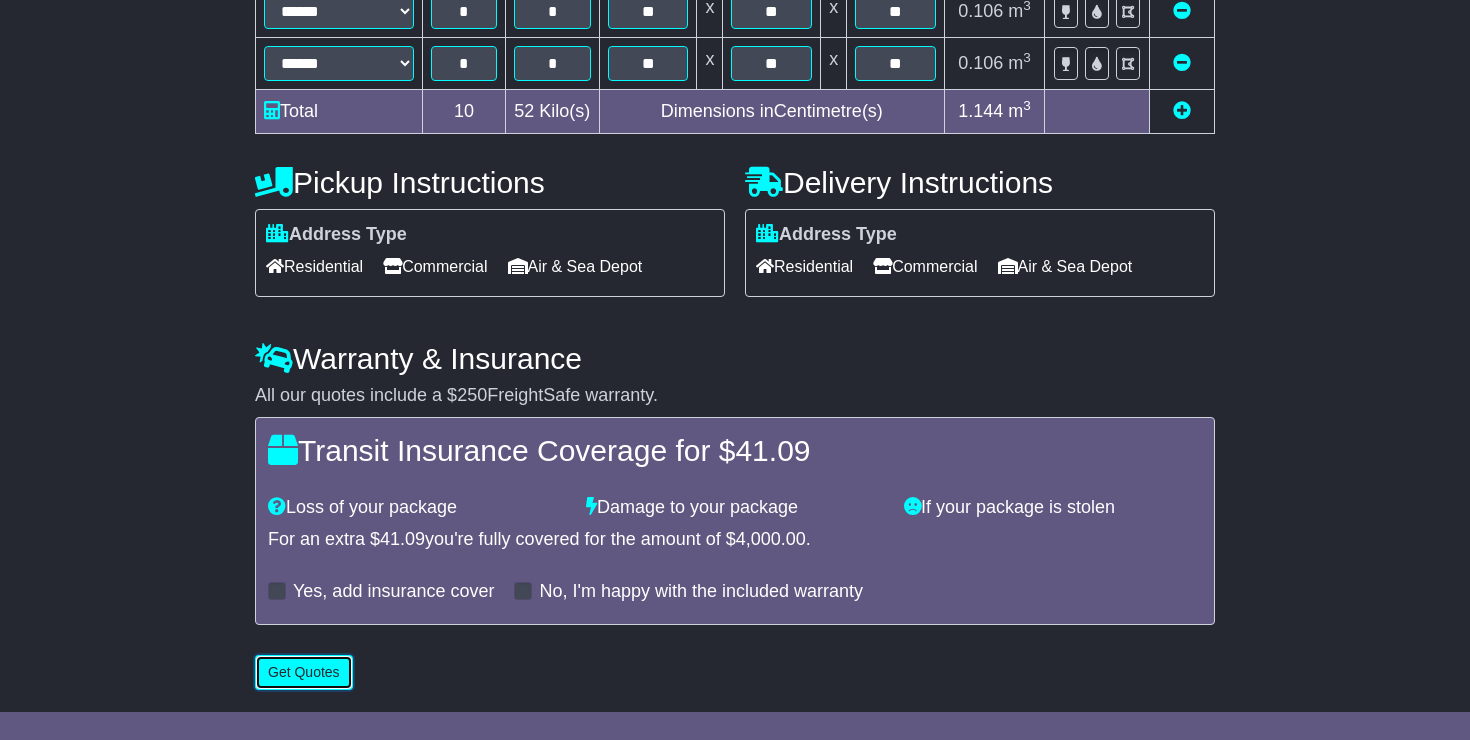 click on "Get Quotes" at bounding box center (304, 672) 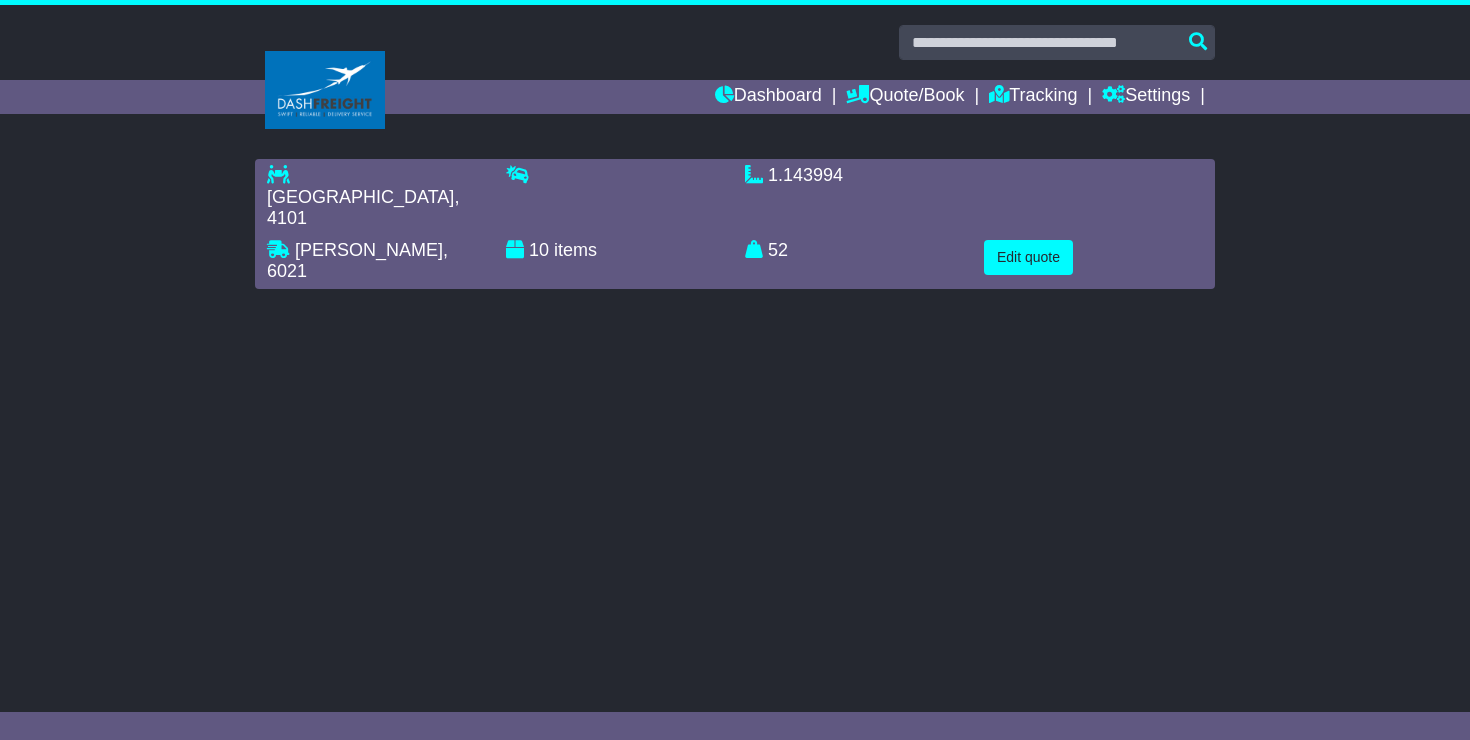 scroll, scrollTop: 0, scrollLeft: 0, axis: both 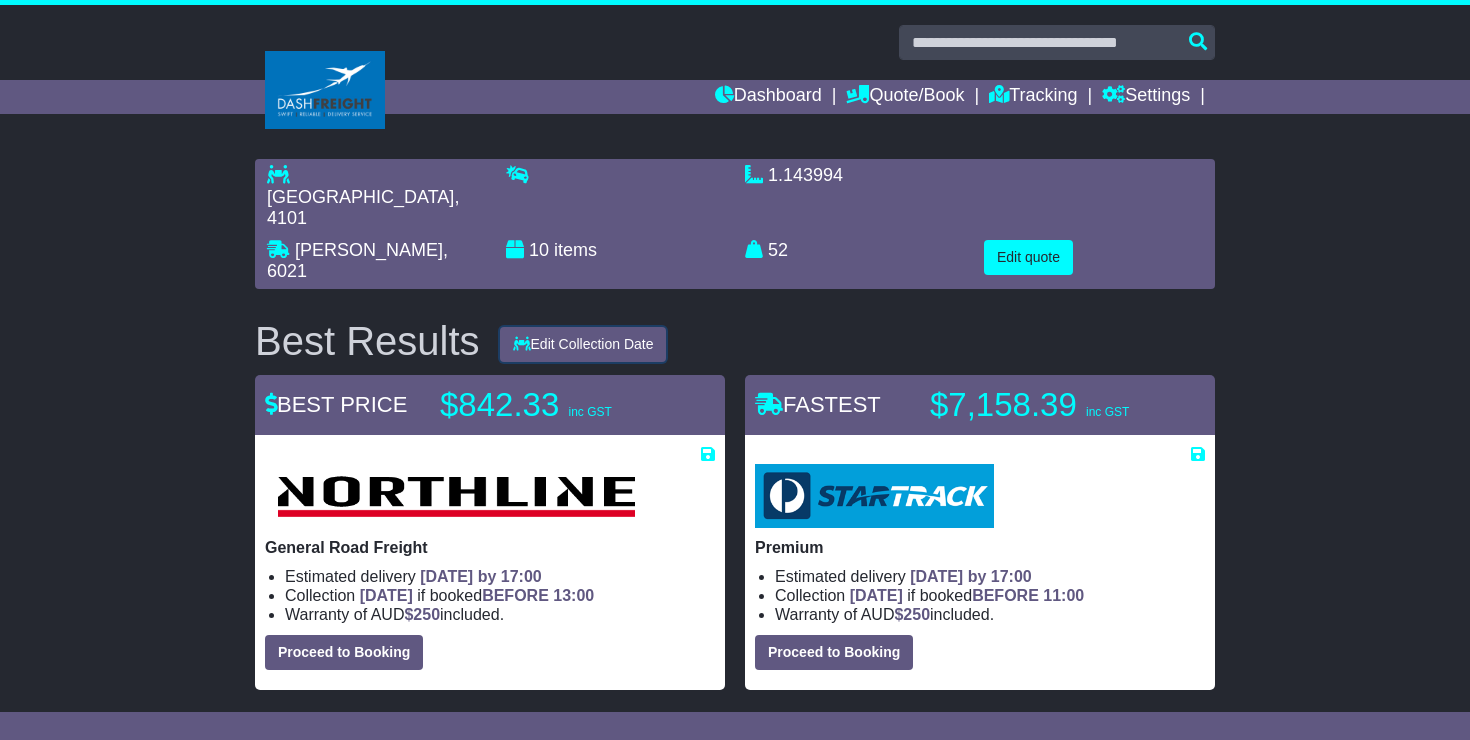 click on "Edit Collection Date" at bounding box center [583, 344] 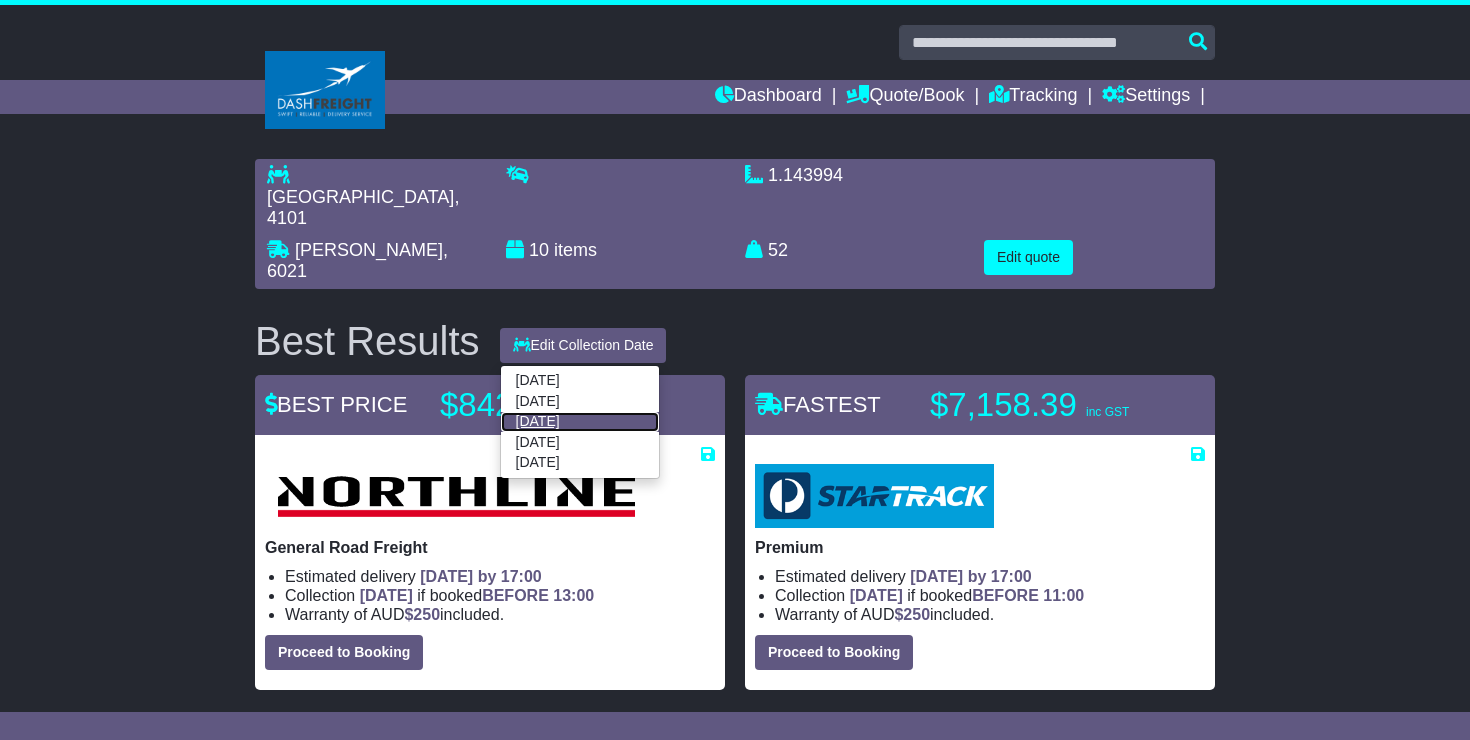 click on "16 Jul 2025" at bounding box center [580, 422] 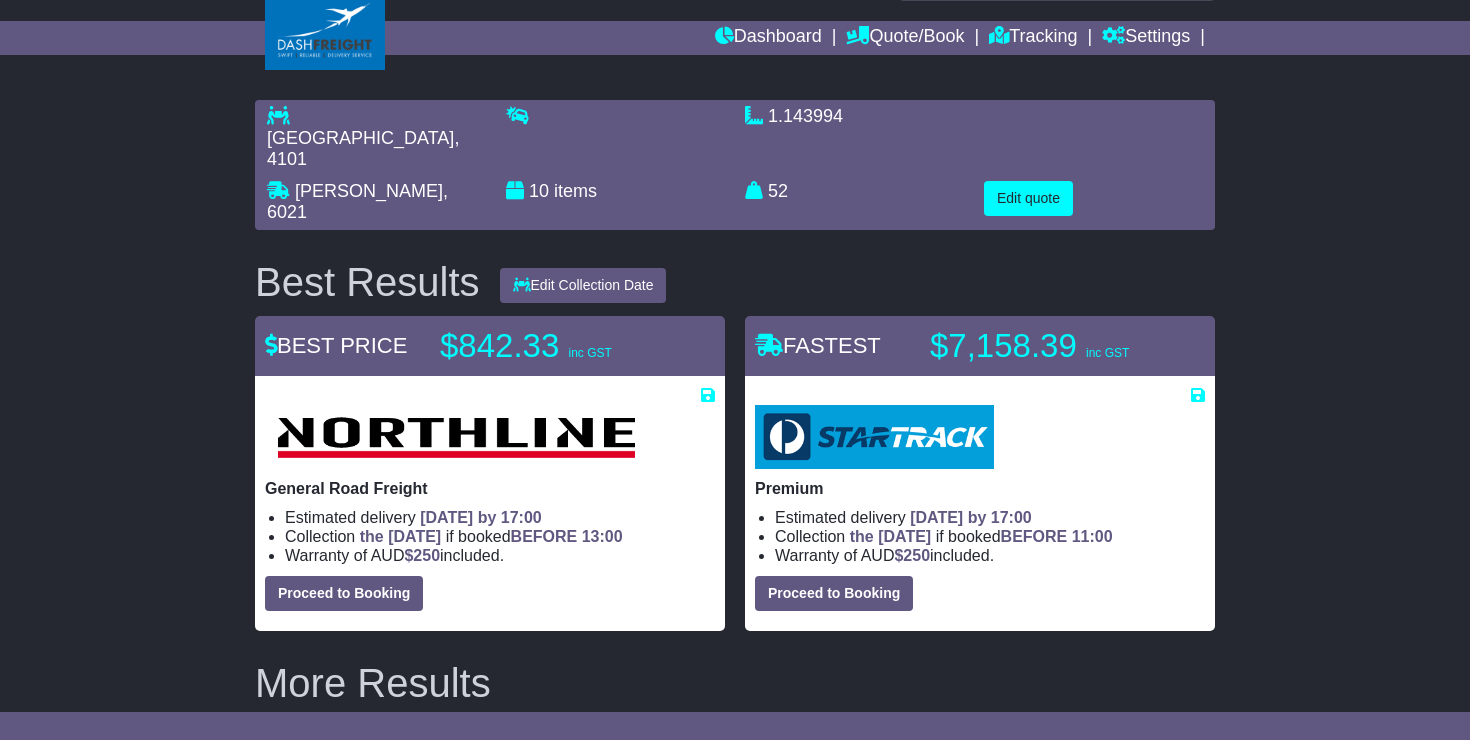 scroll, scrollTop: 0, scrollLeft: 0, axis: both 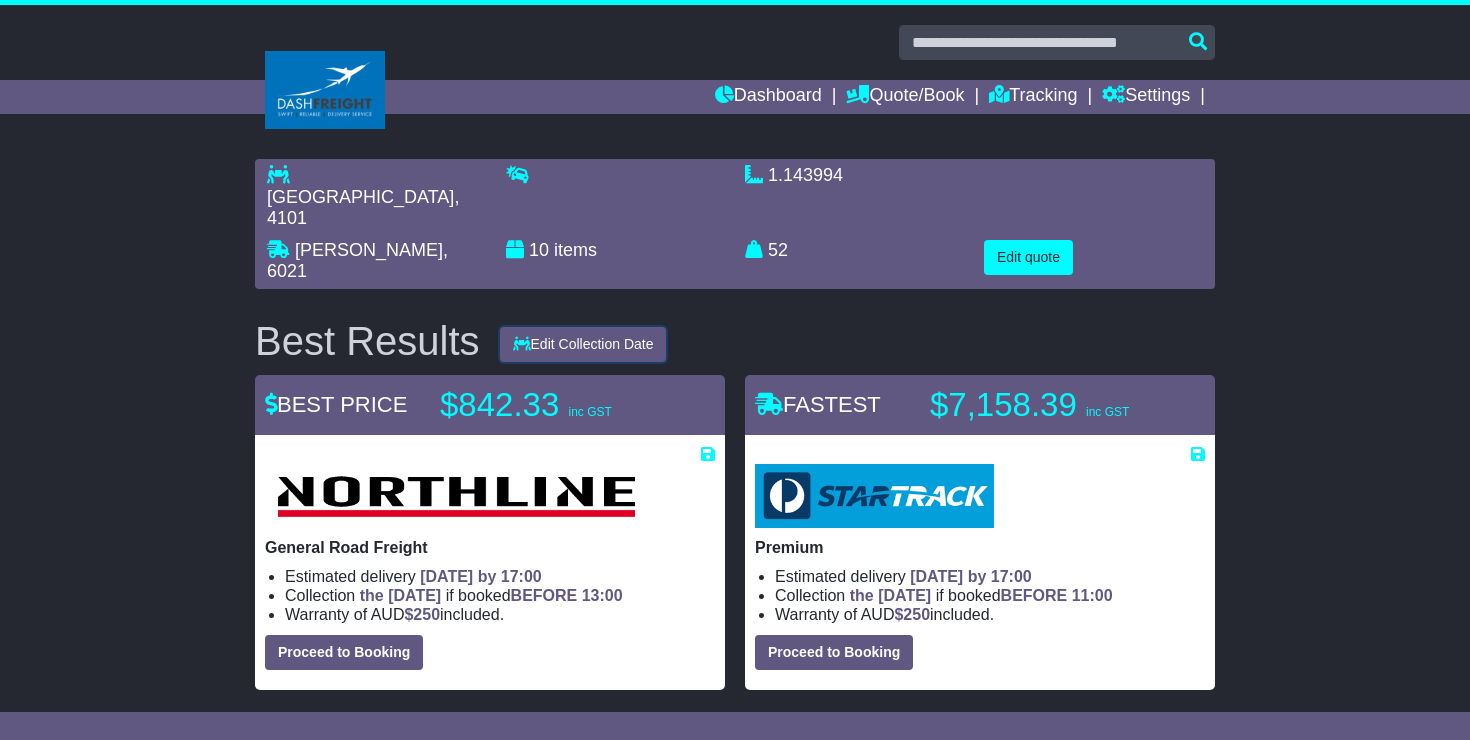 click on "Edit Collection Date" at bounding box center [583, 344] 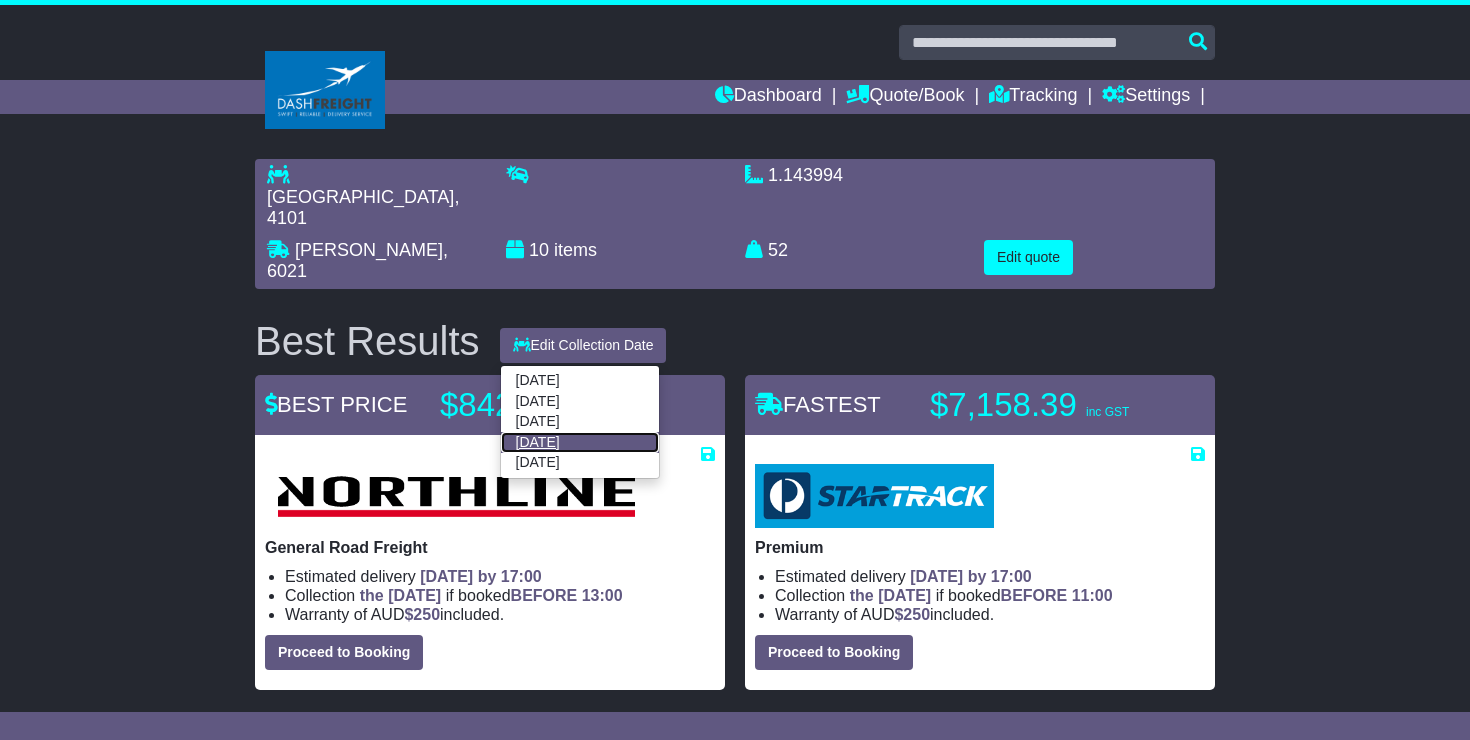 click on "17 Jul 2025" at bounding box center (580, 442) 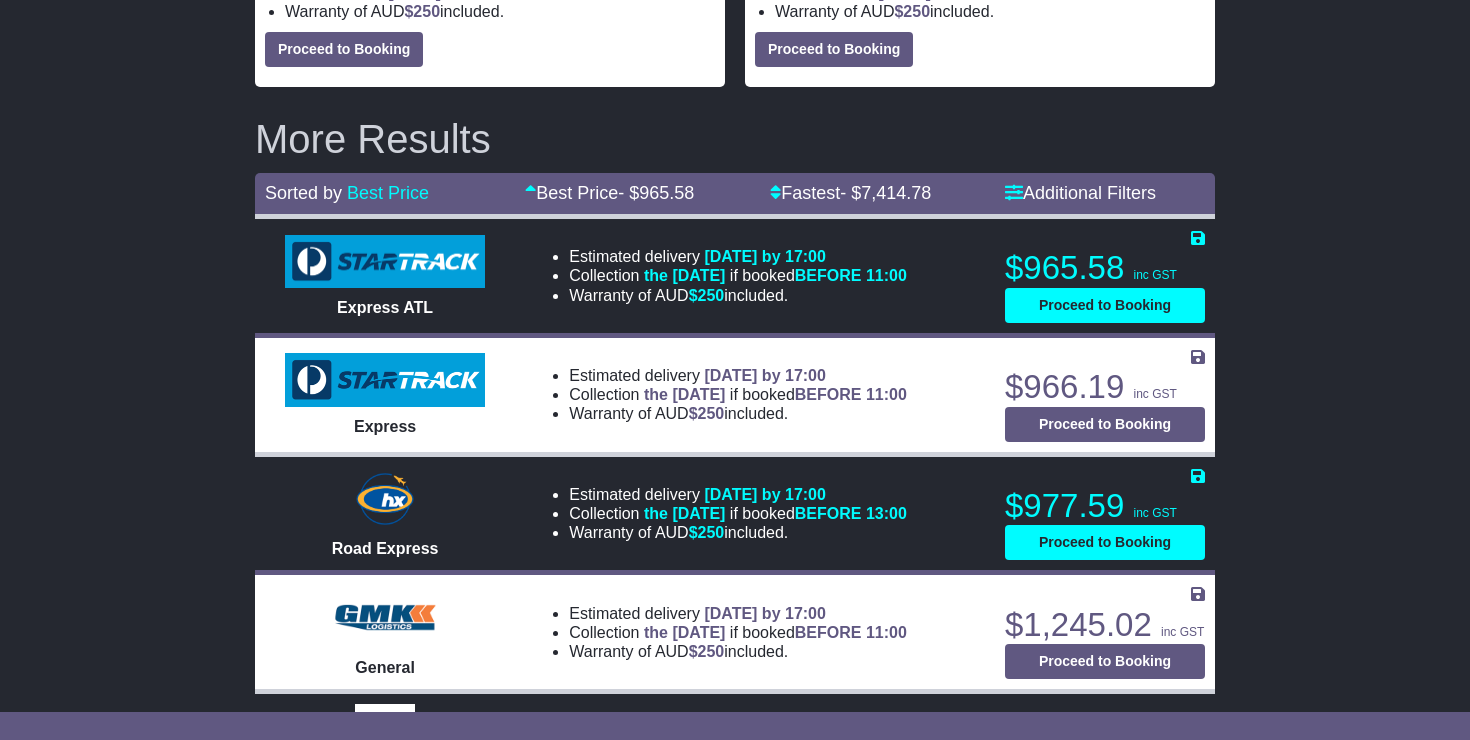 scroll, scrollTop: 607, scrollLeft: 0, axis: vertical 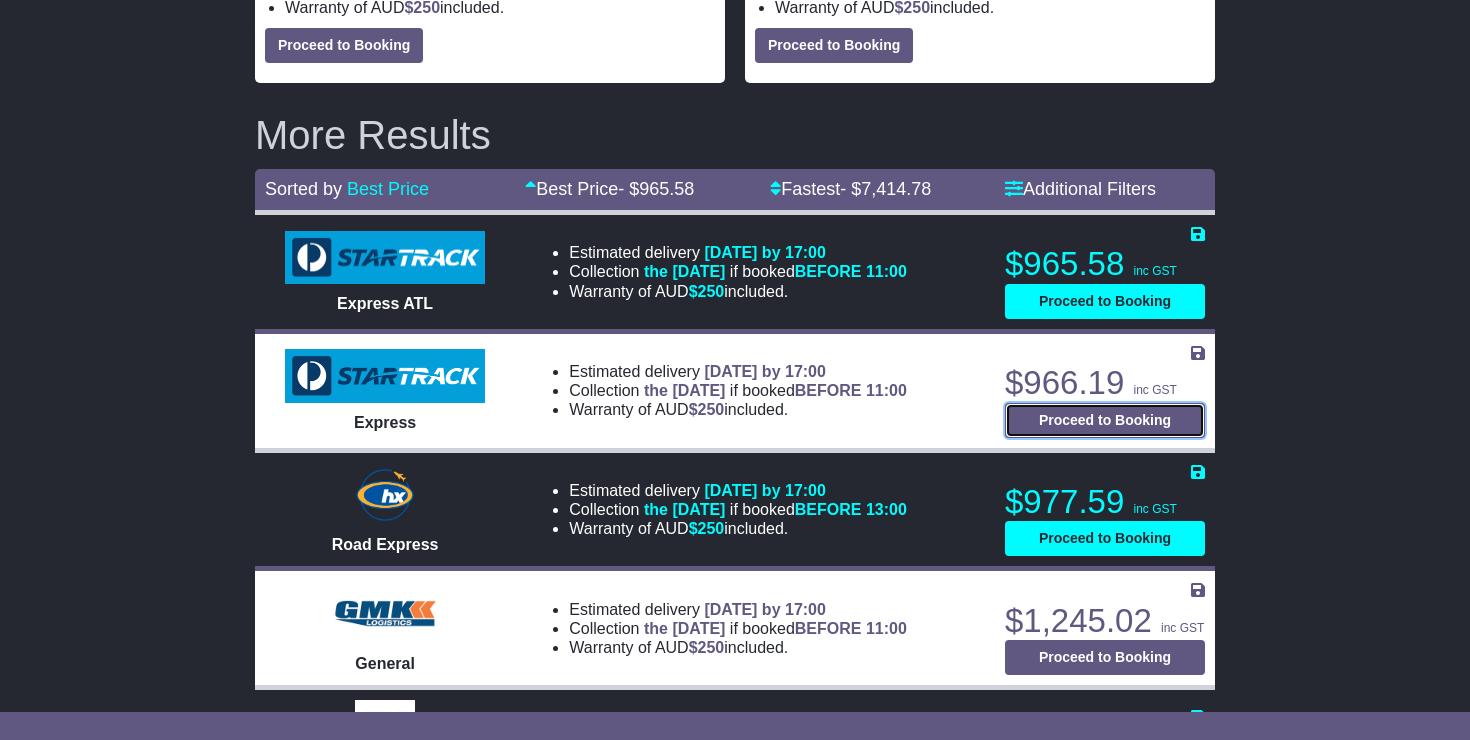 click on "Proceed to Booking" at bounding box center [1105, 420] 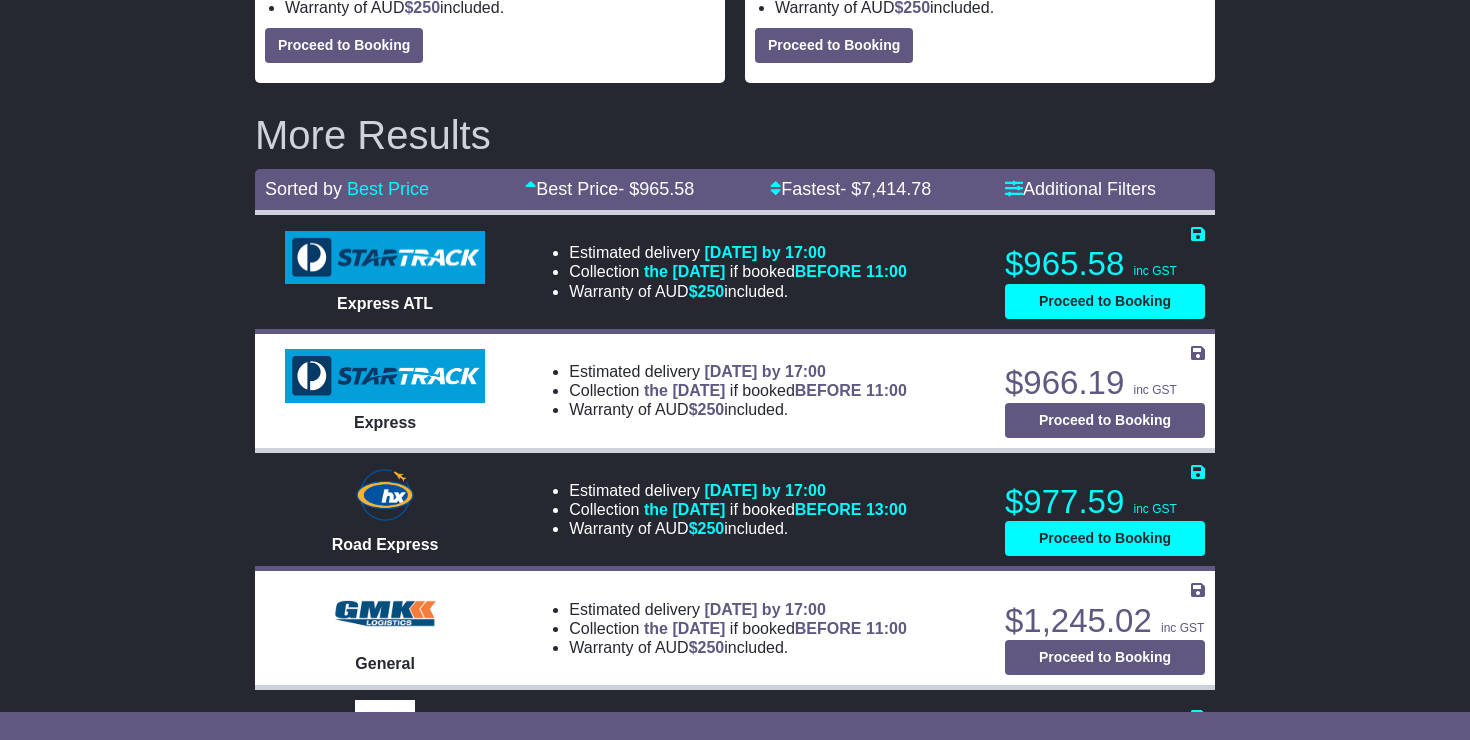 select on "**********" 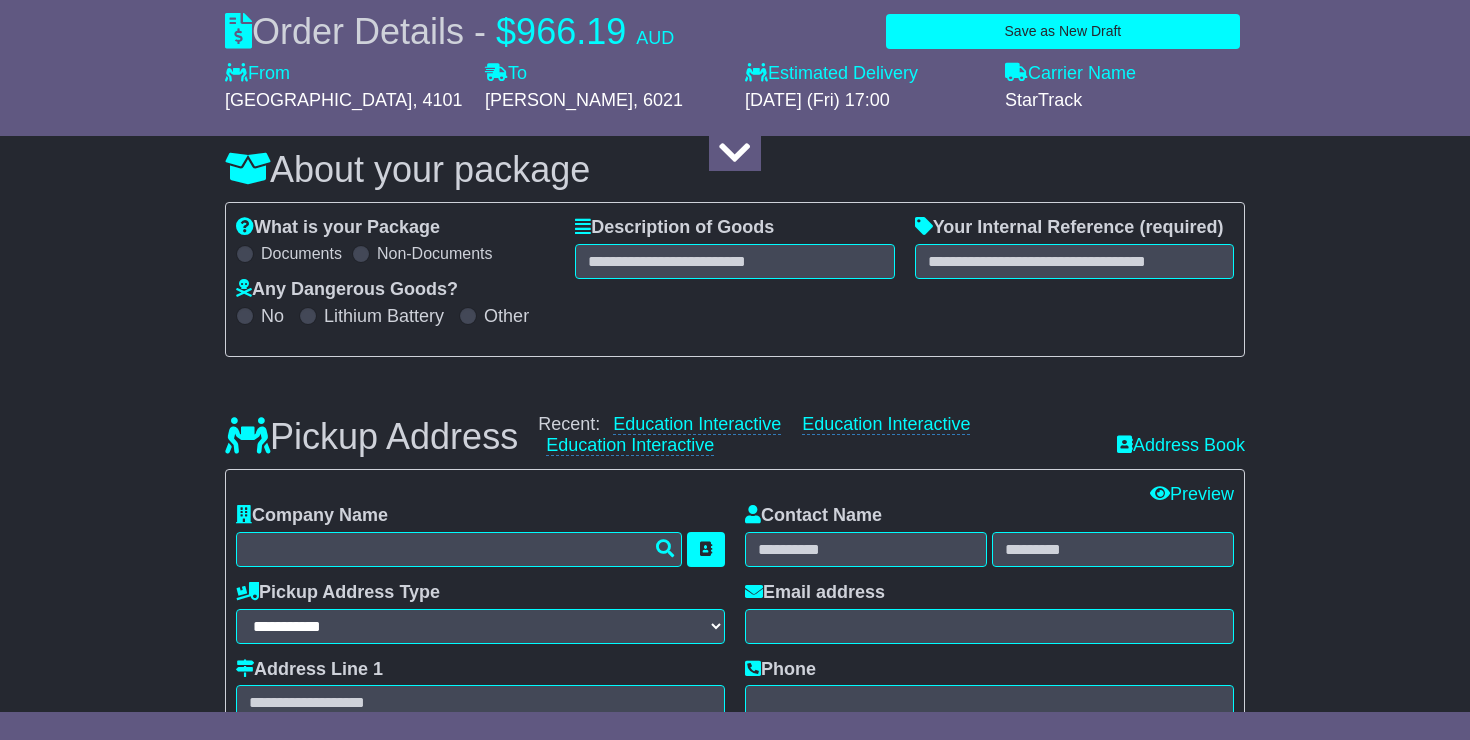 scroll, scrollTop: 250, scrollLeft: 0, axis: vertical 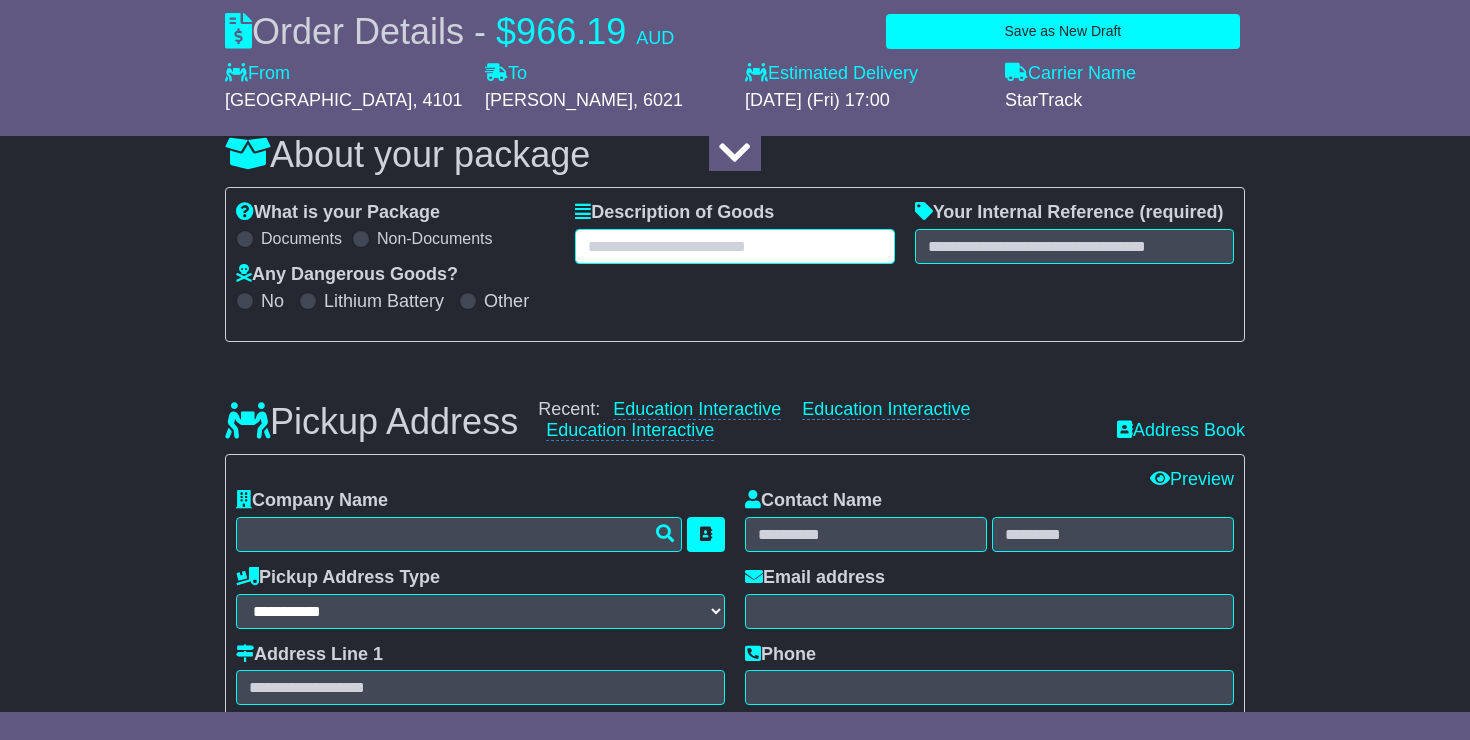 click at bounding box center [734, 246] 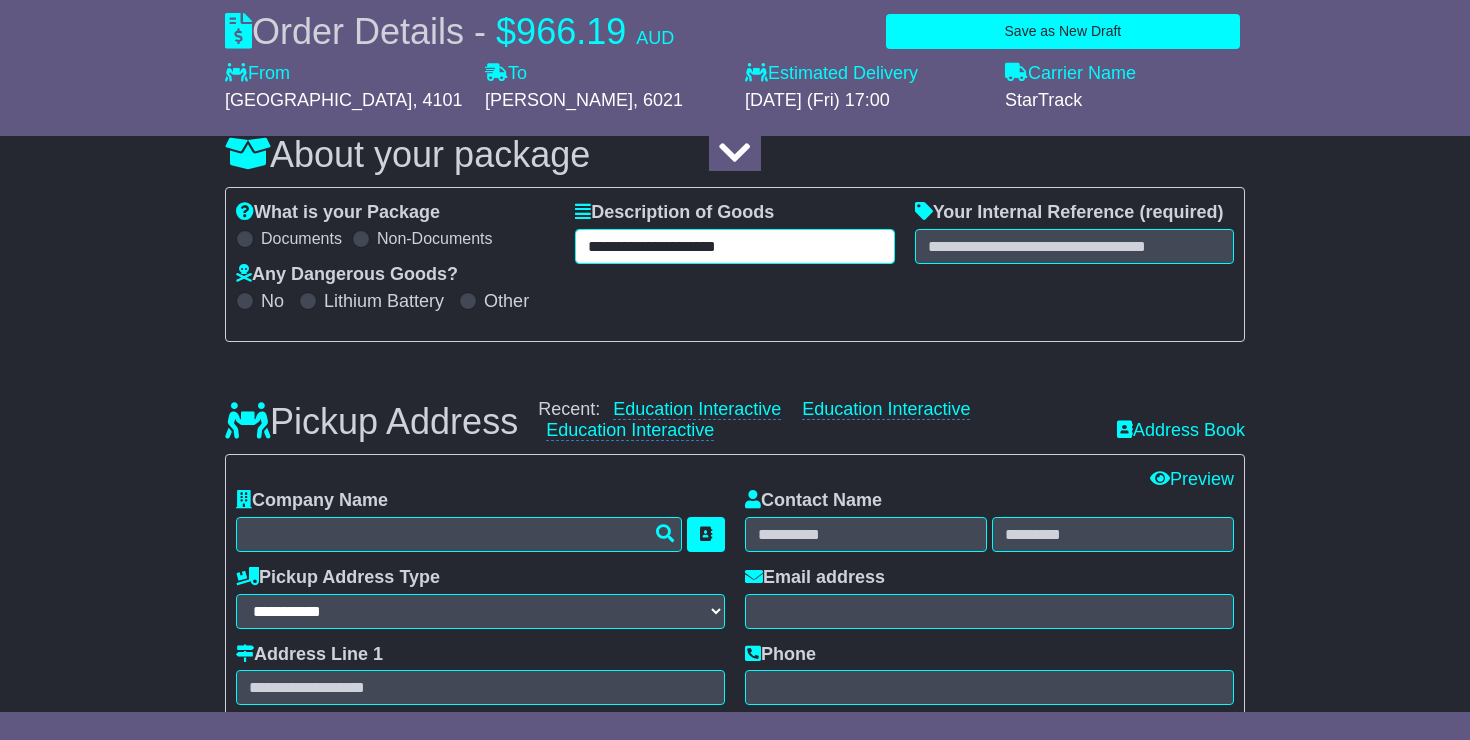 type on "**********" 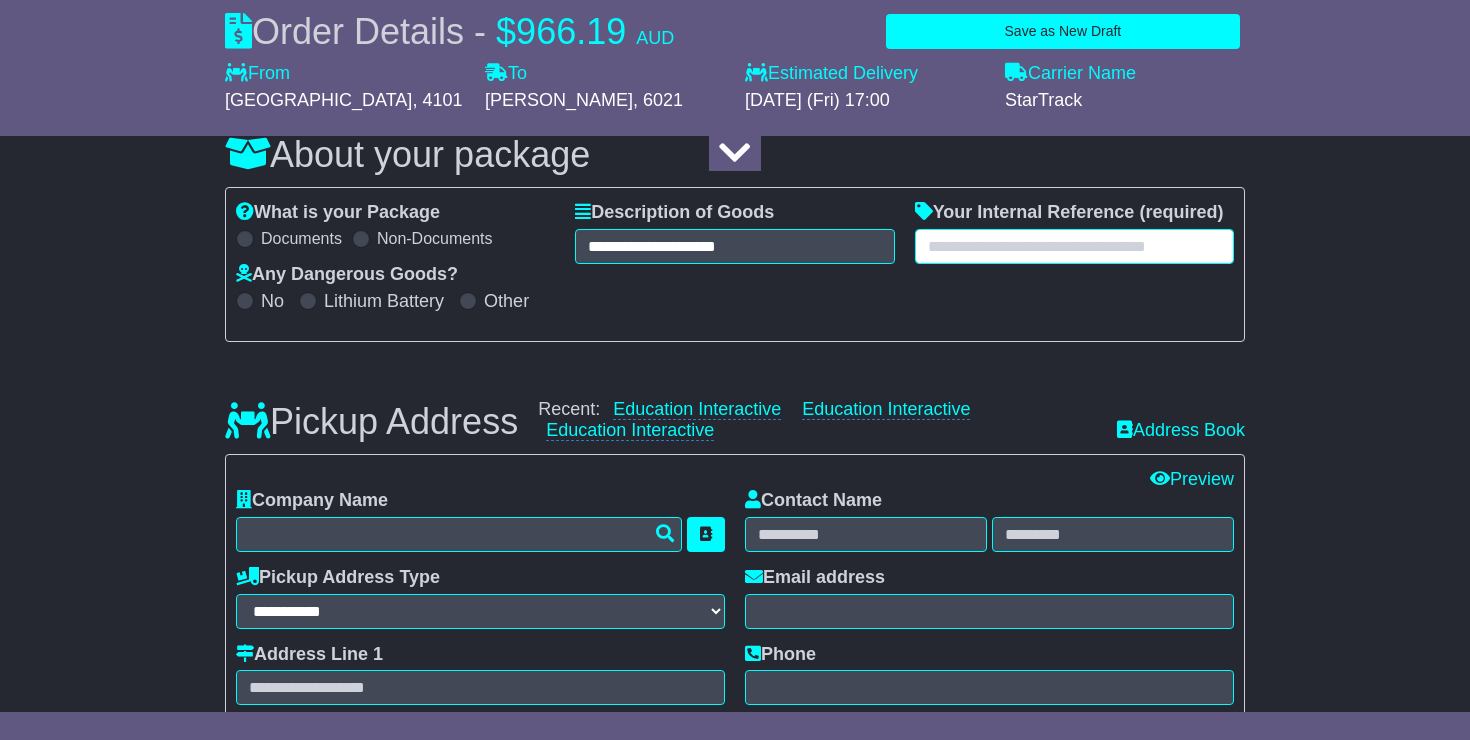 click at bounding box center (1074, 246) 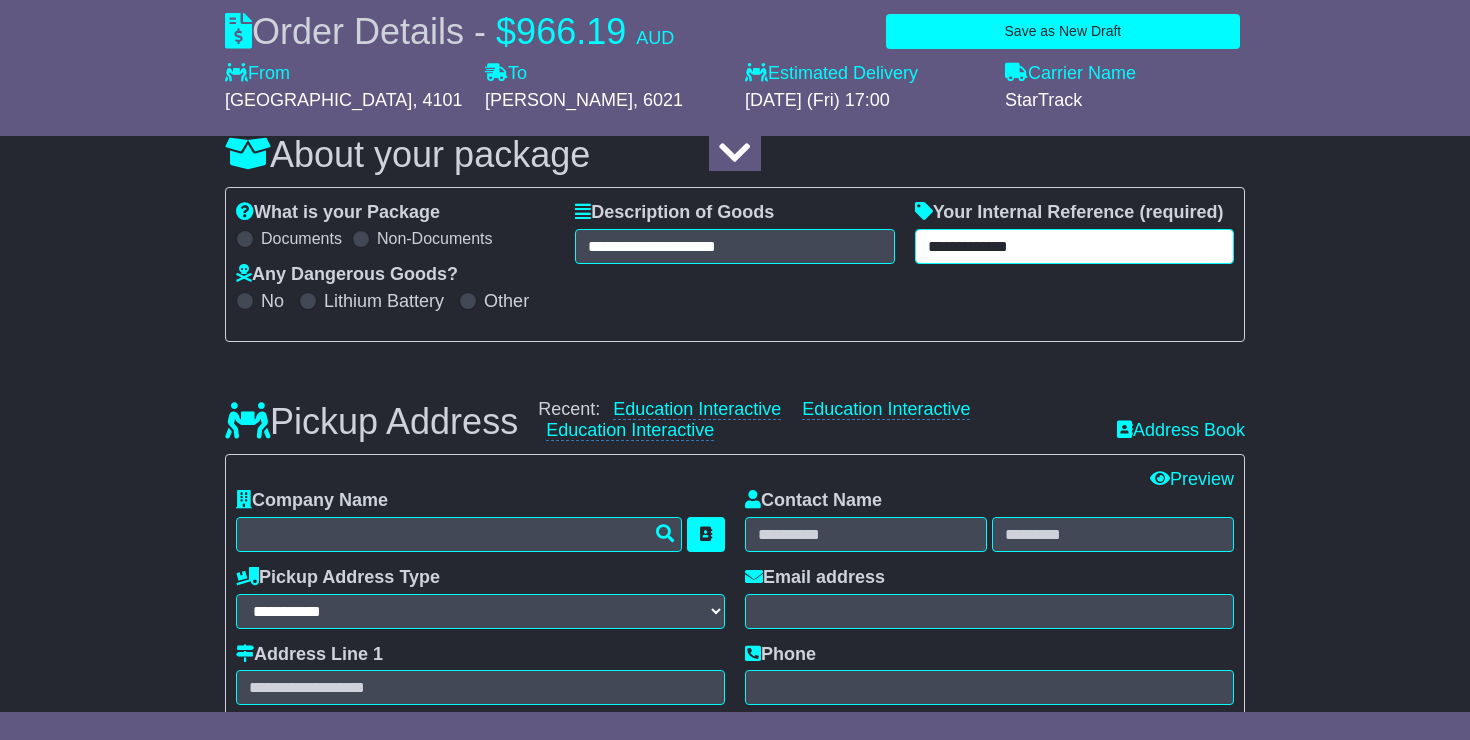 click on "**********" at bounding box center (1074, 246) 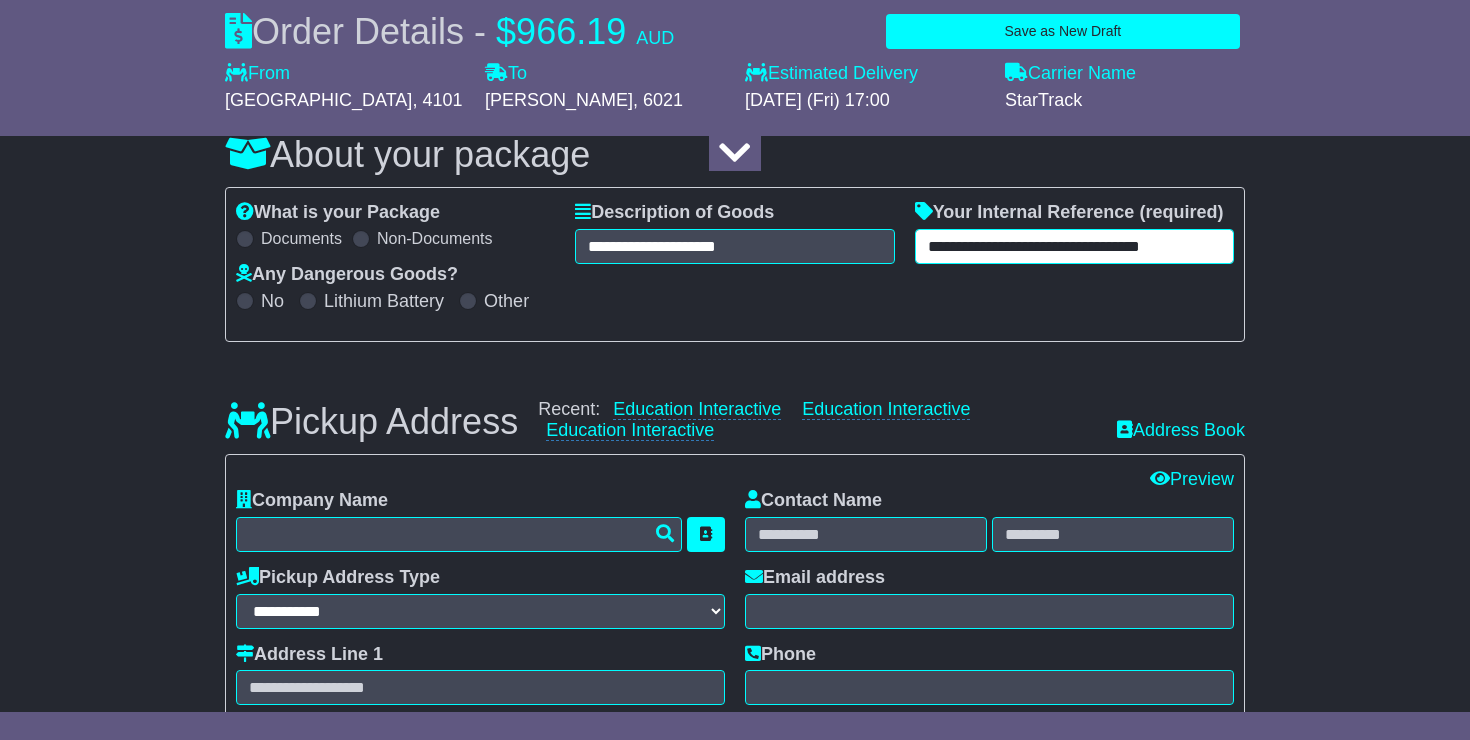 type on "**********" 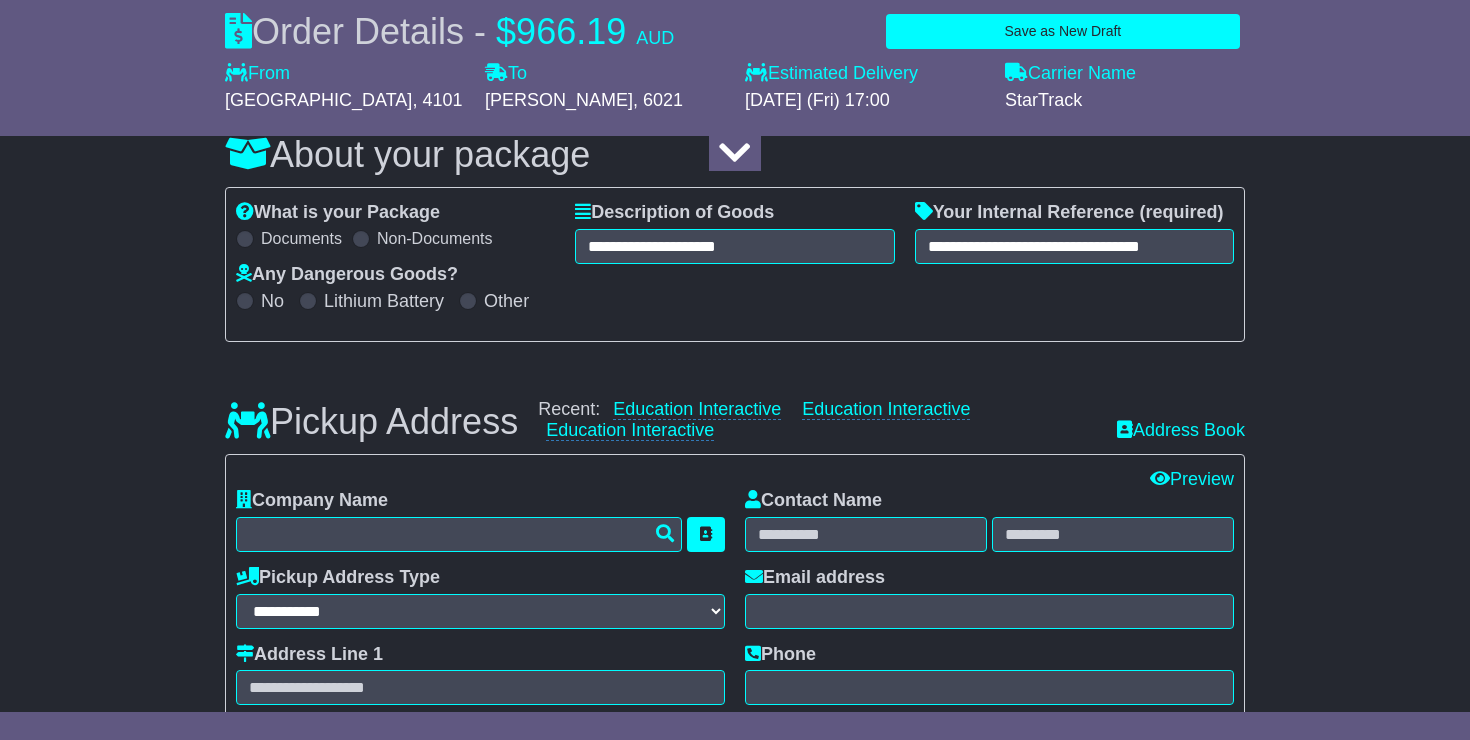 click on "**********" at bounding box center [735, 1709] 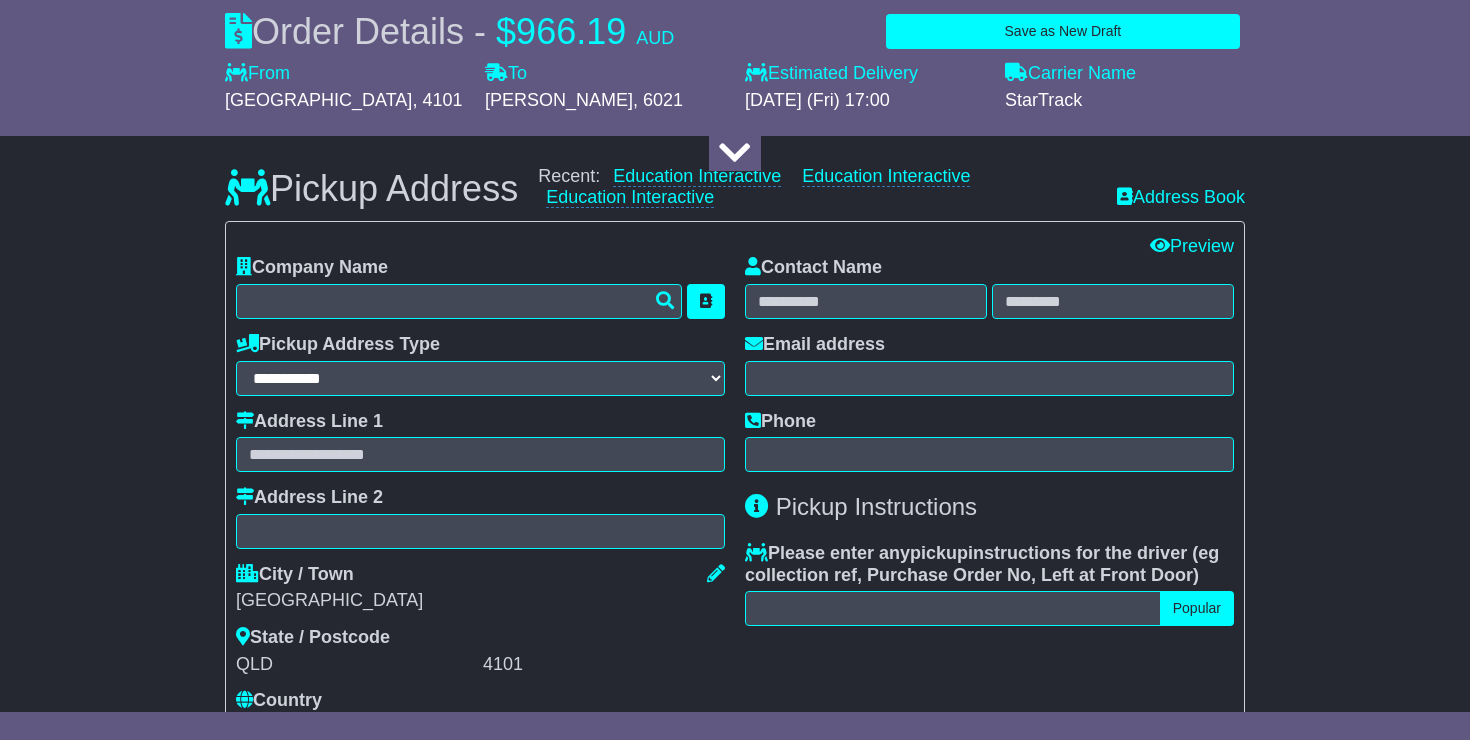 scroll, scrollTop: 486, scrollLeft: 0, axis: vertical 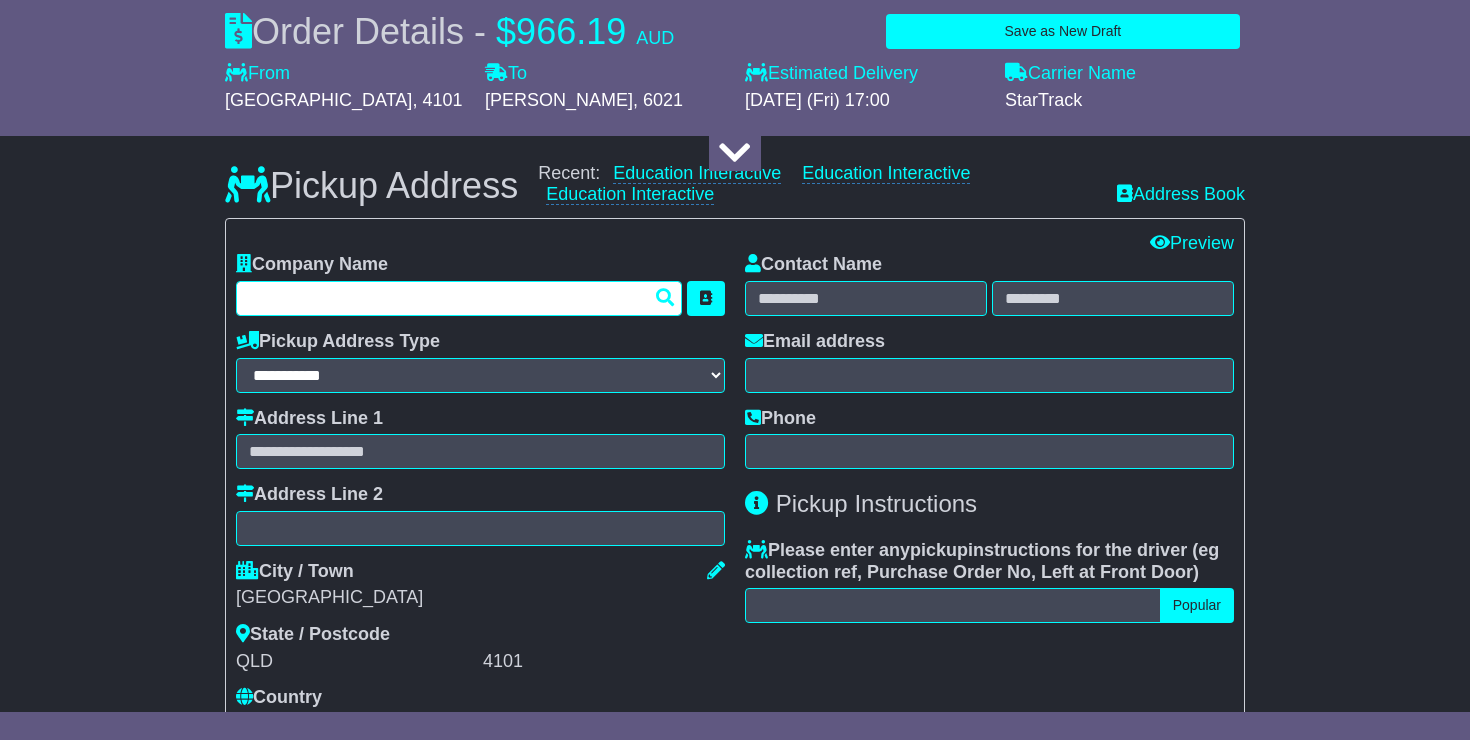 click at bounding box center [459, 298] 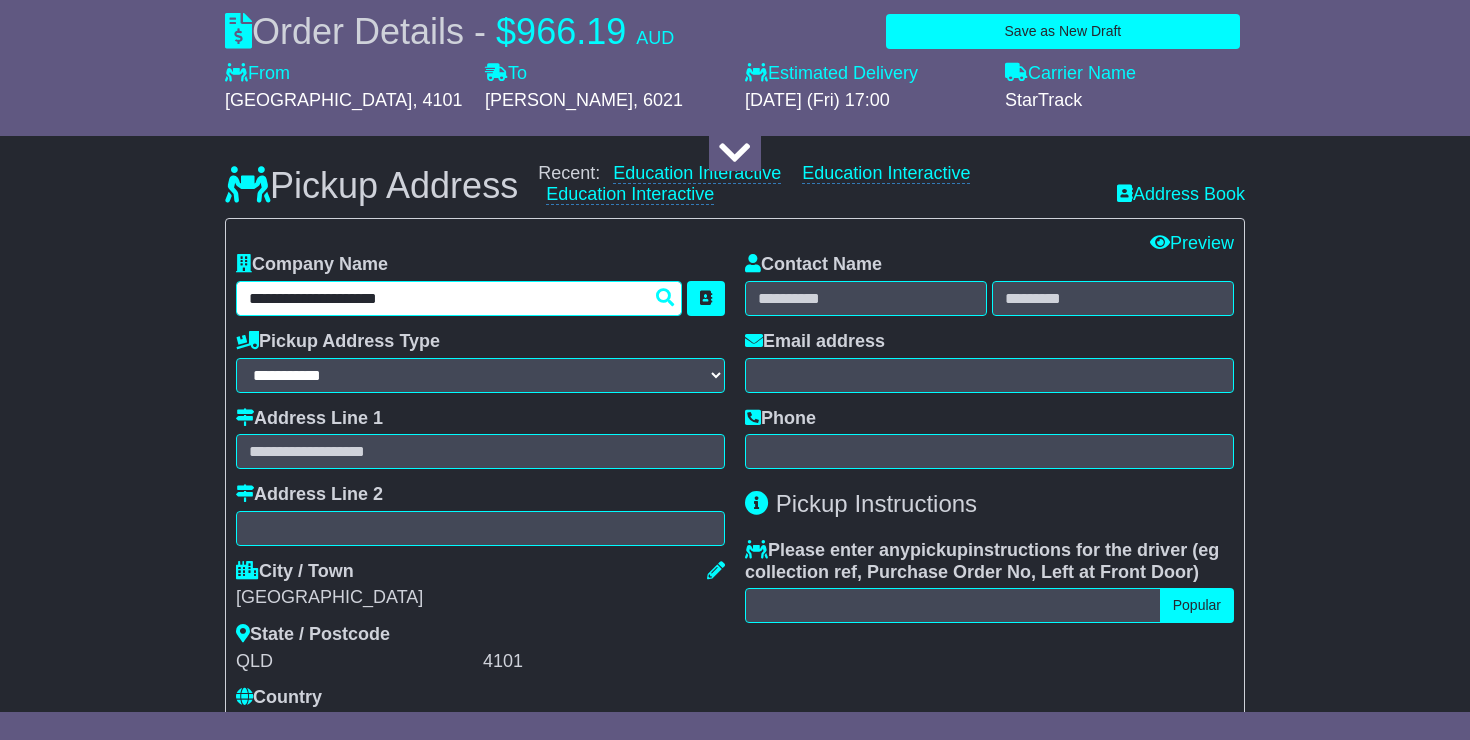 type on "**********" 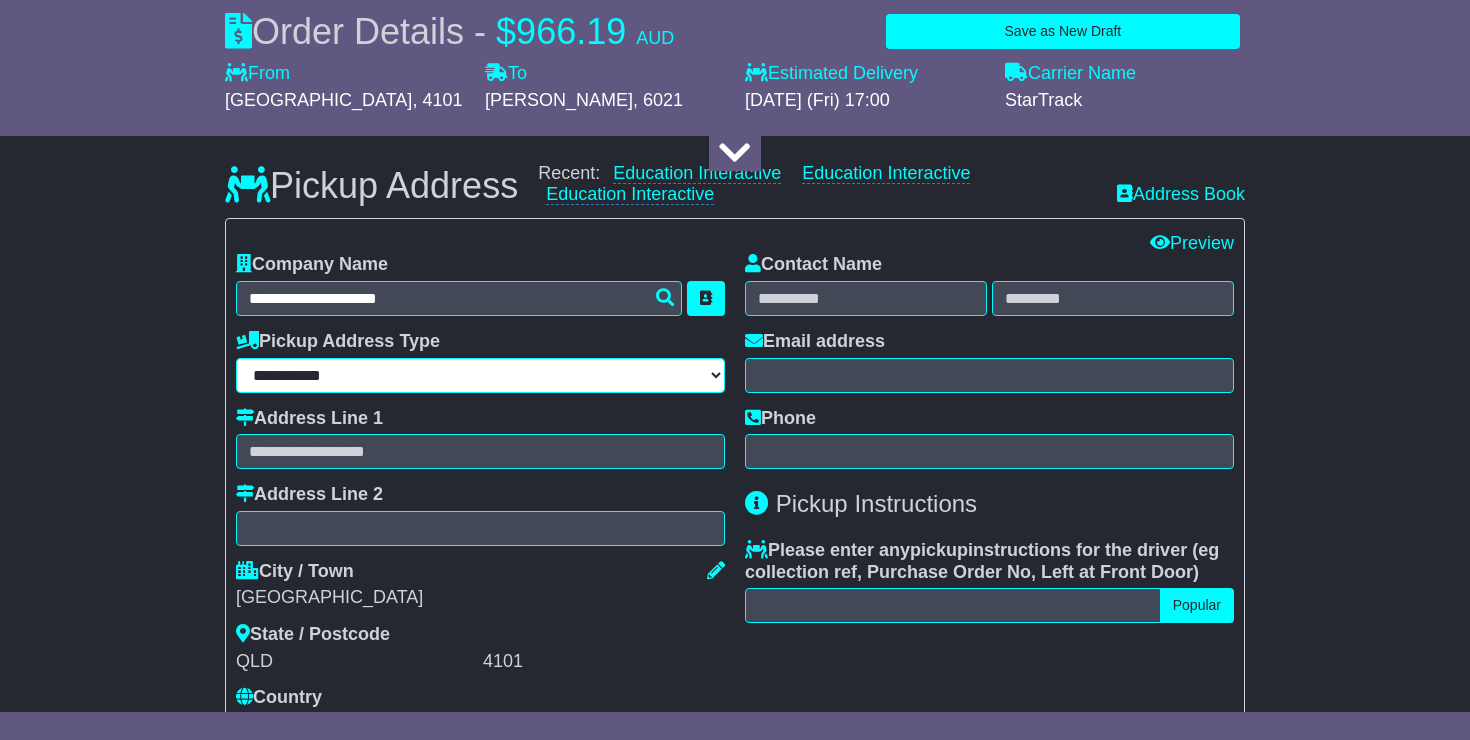 click on "**********" at bounding box center (480, 375) 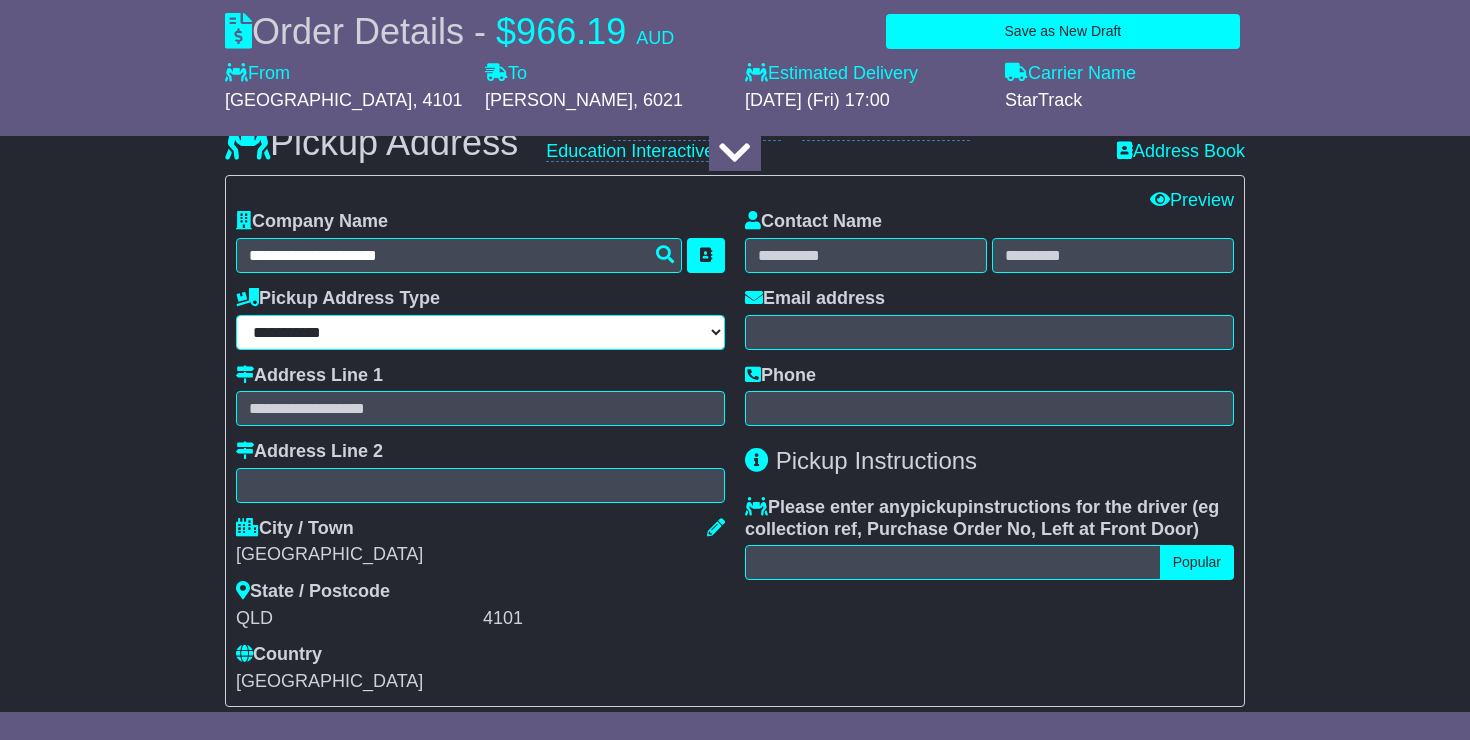 scroll, scrollTop: 534, scrollLeft: 0, axis: vertical 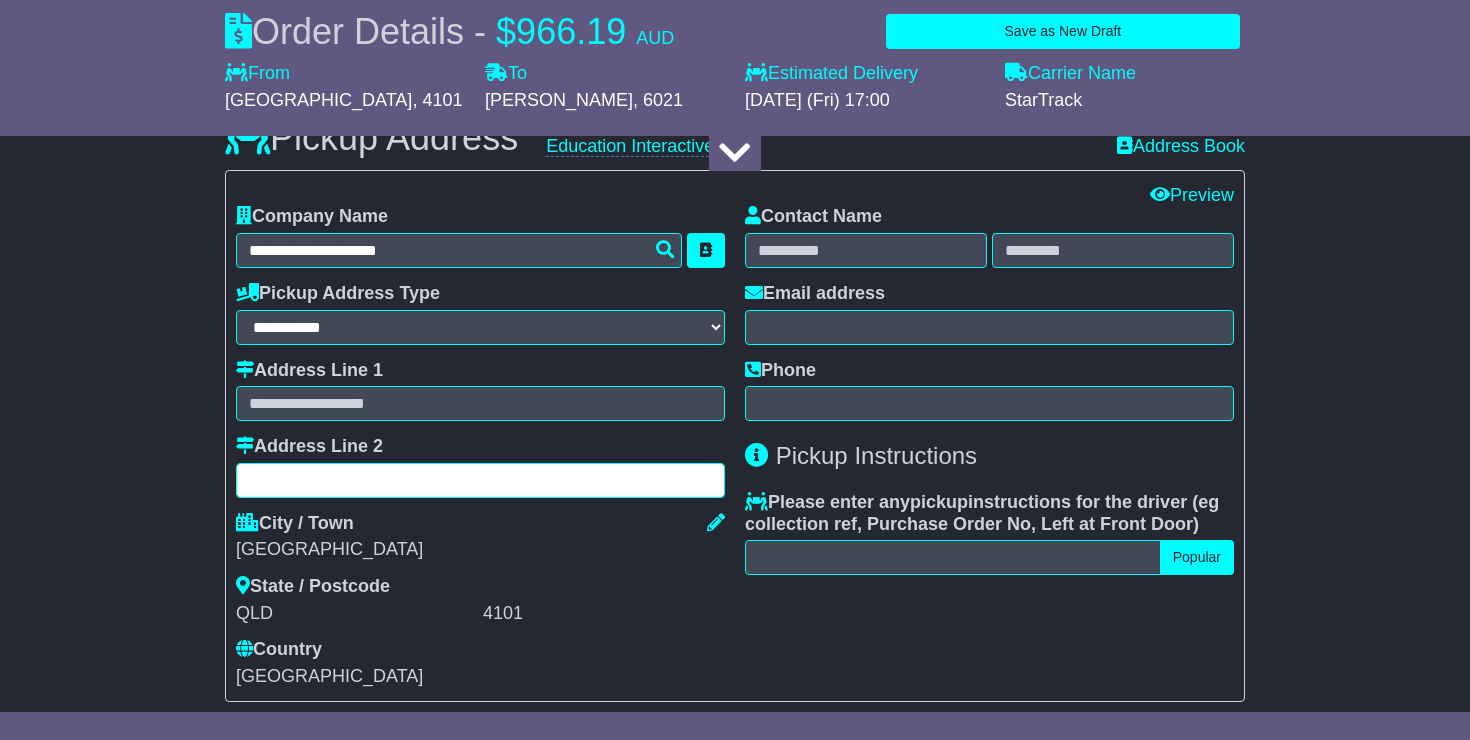 click at bounding box center [480, 480] 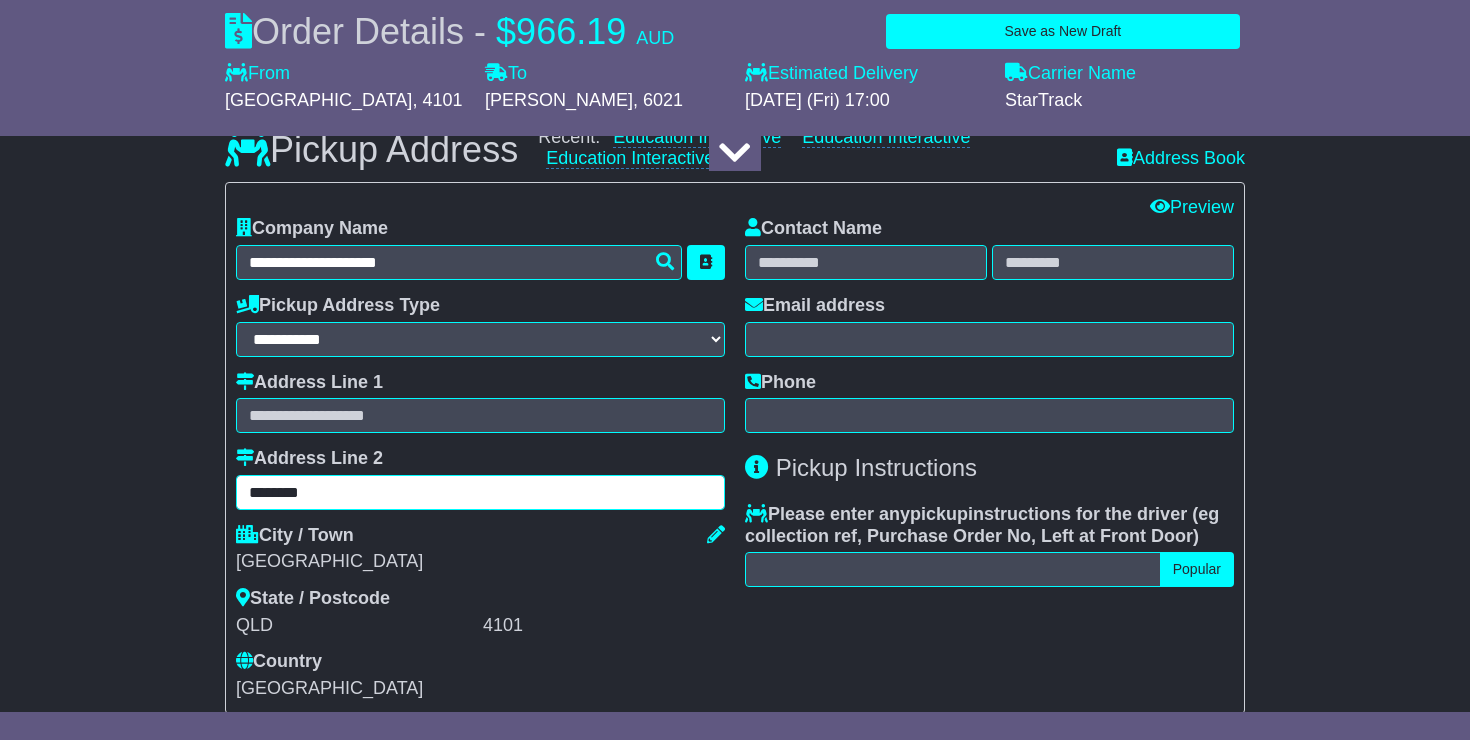 scroll, scrollTop: 435, scrollLeft: 0, axis: vertical 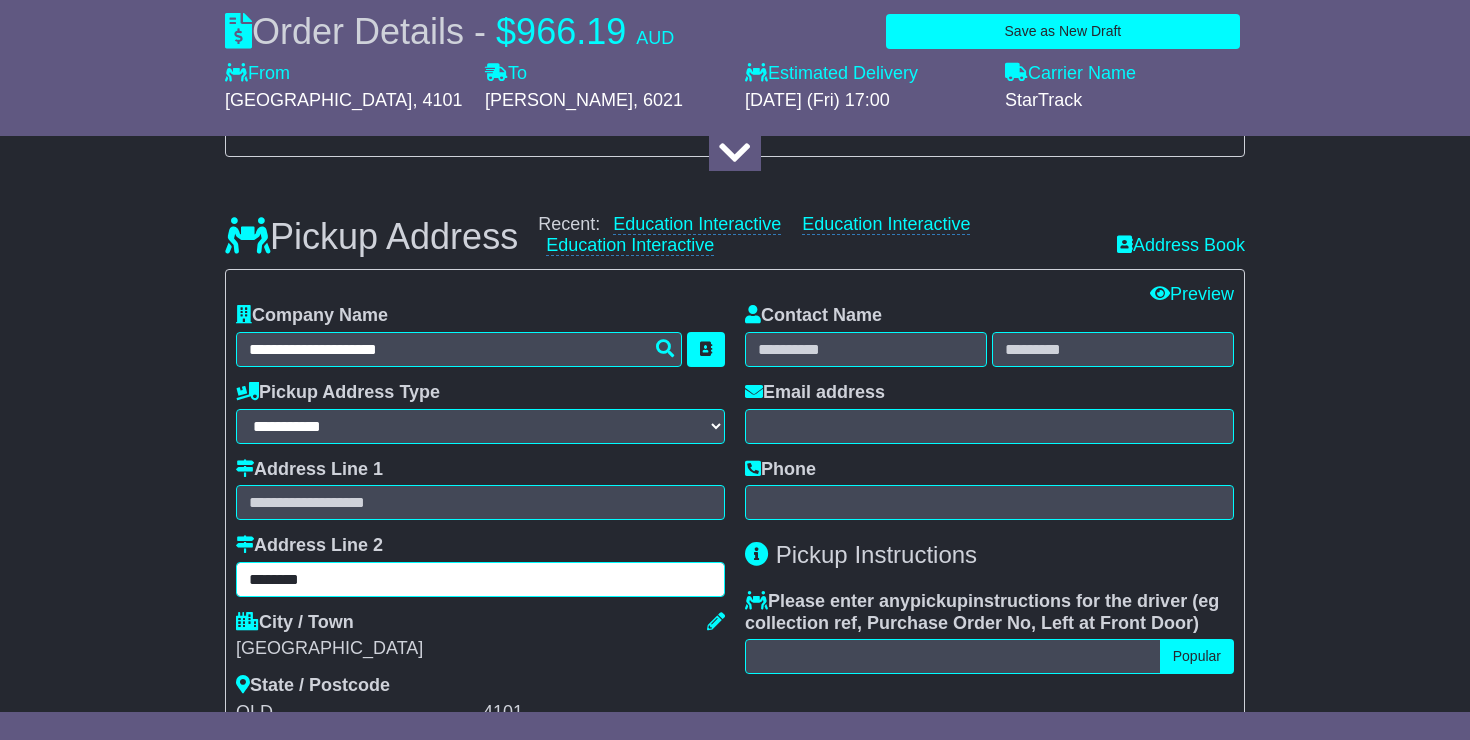 type on "********" 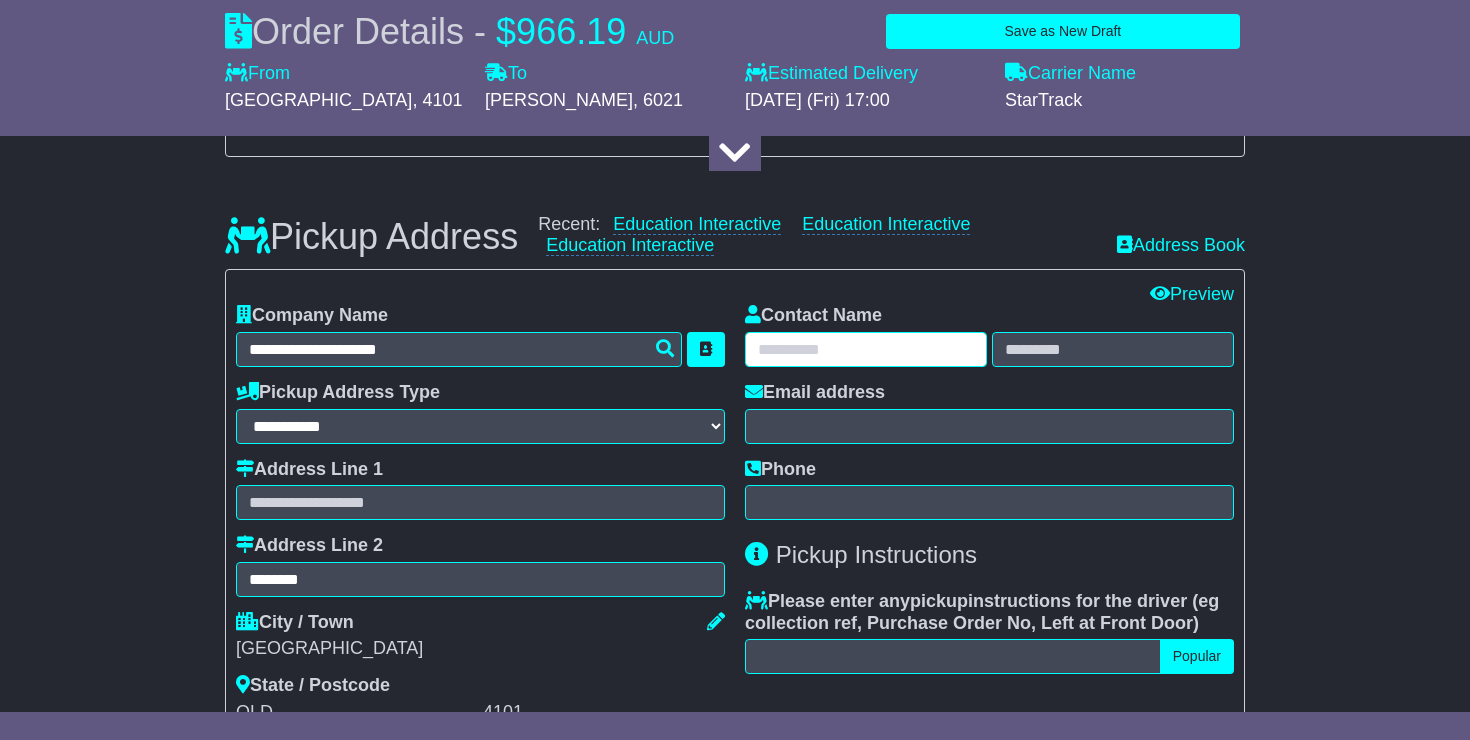 click at bounding box center (866, 349) 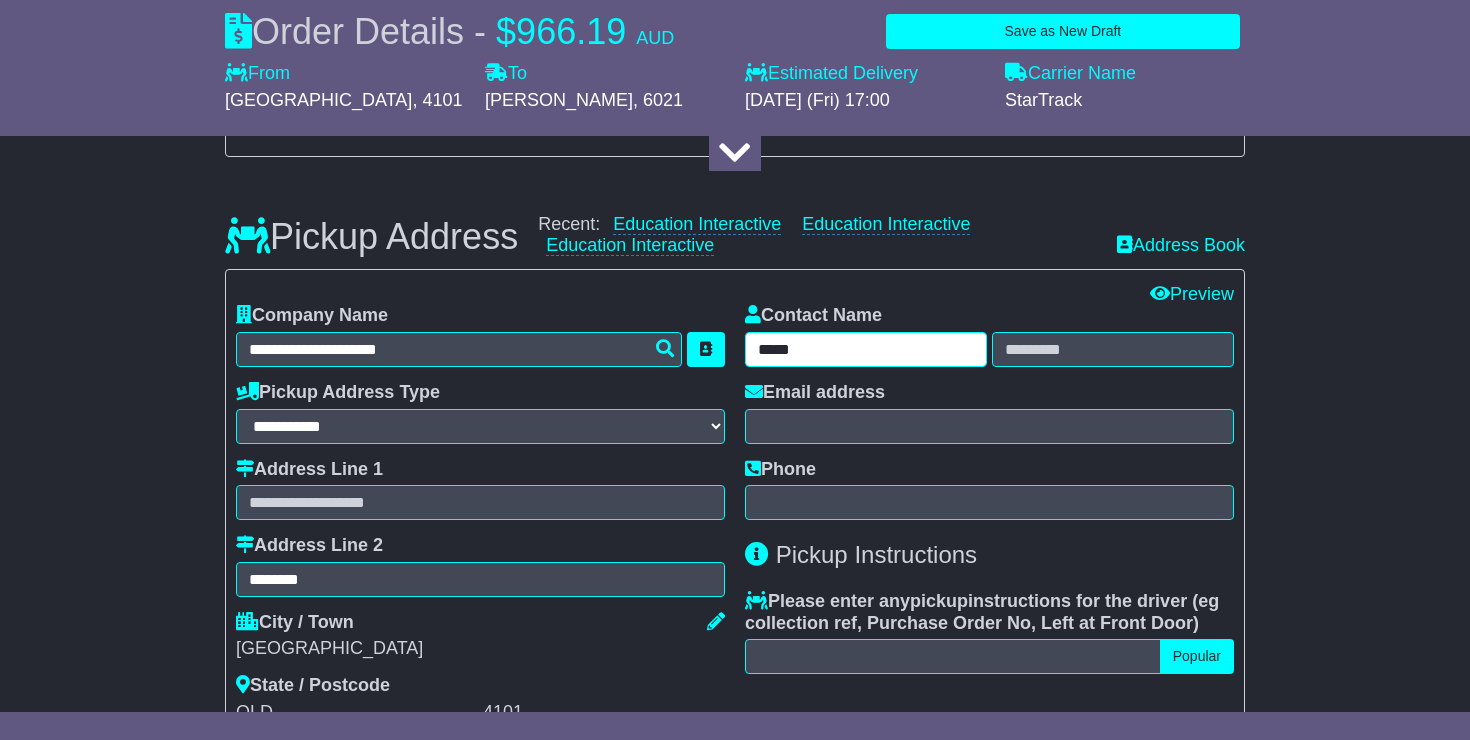 type on "*****" 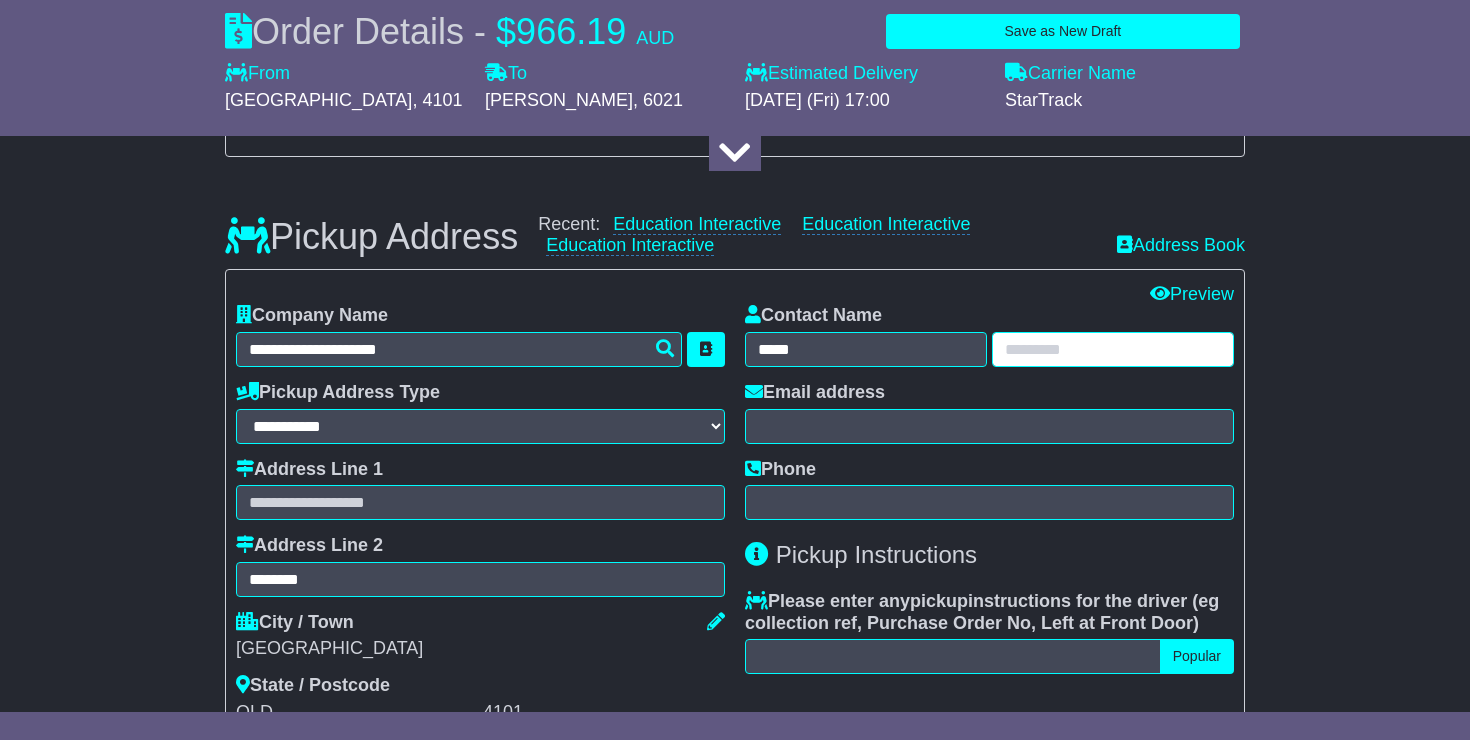 click at bounding box center (1113, 349) 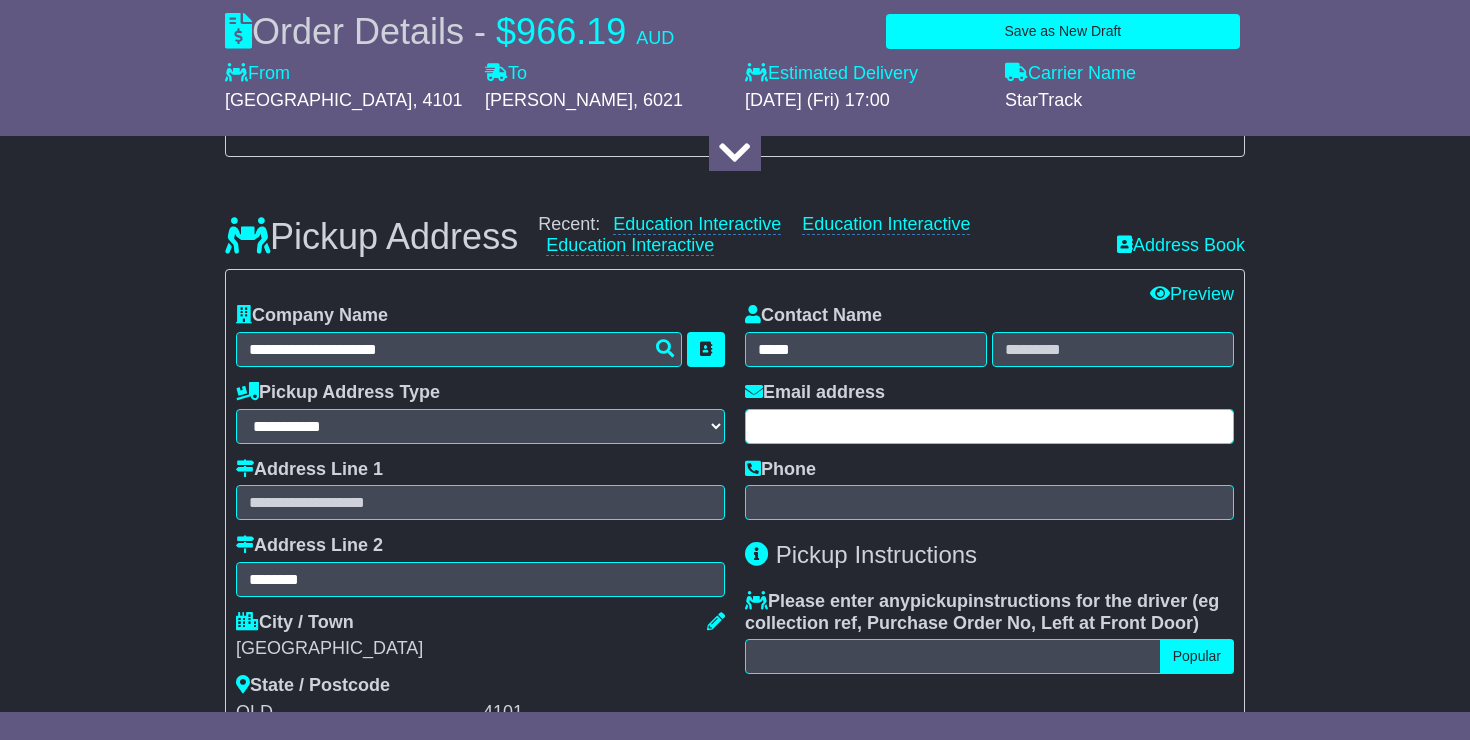 click at bounding box center (989, 426) 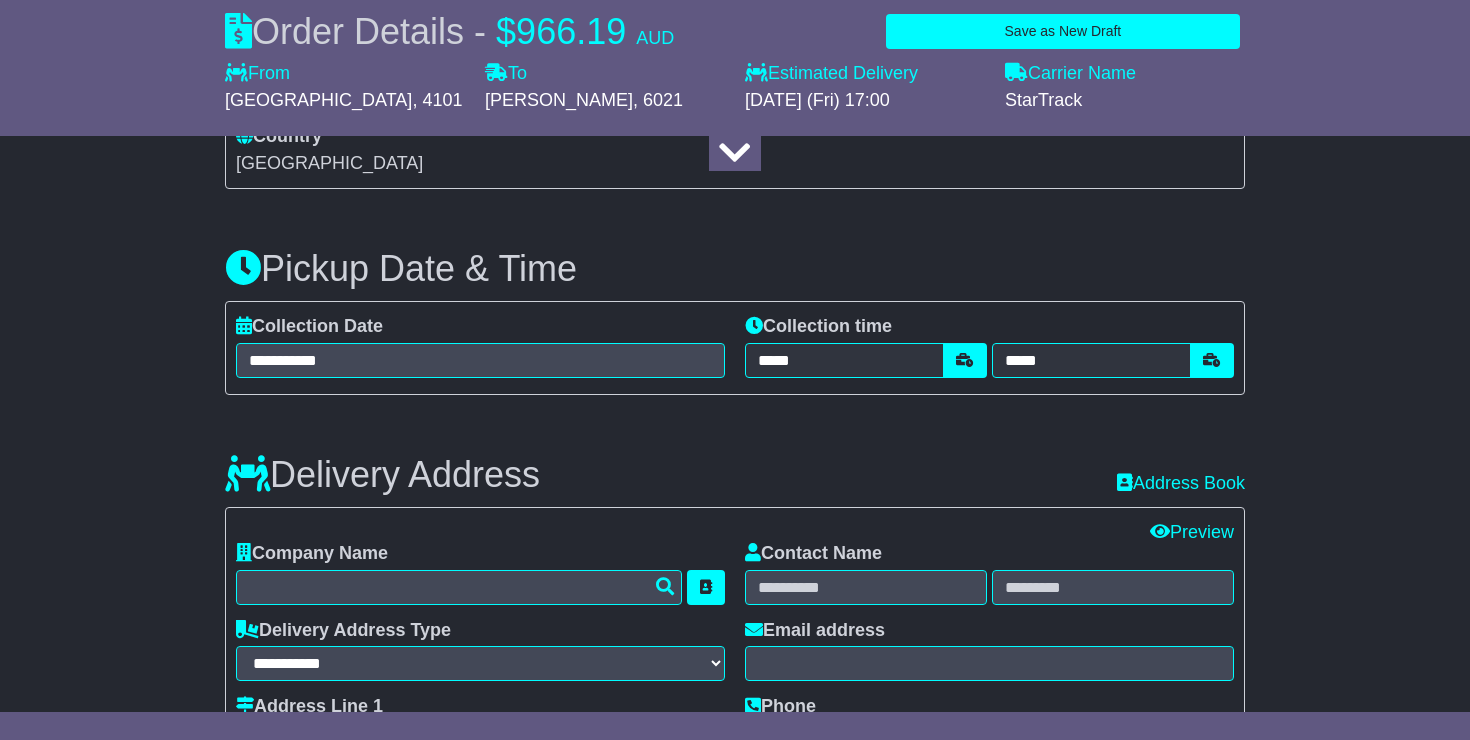 scroll, scrollTop: 1050, scrollLeft: 0, axis: vertical 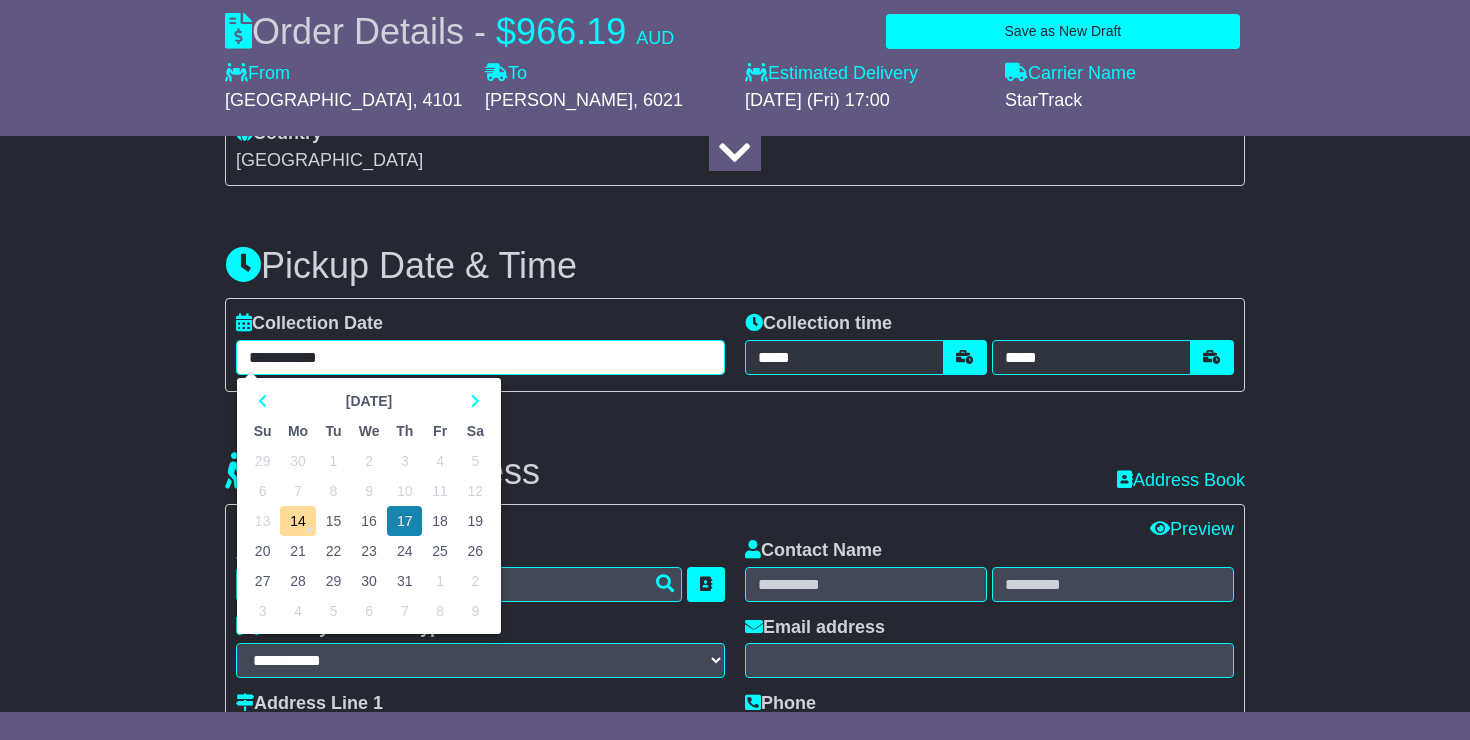 click on "**********" at bounding box center (480, 357) 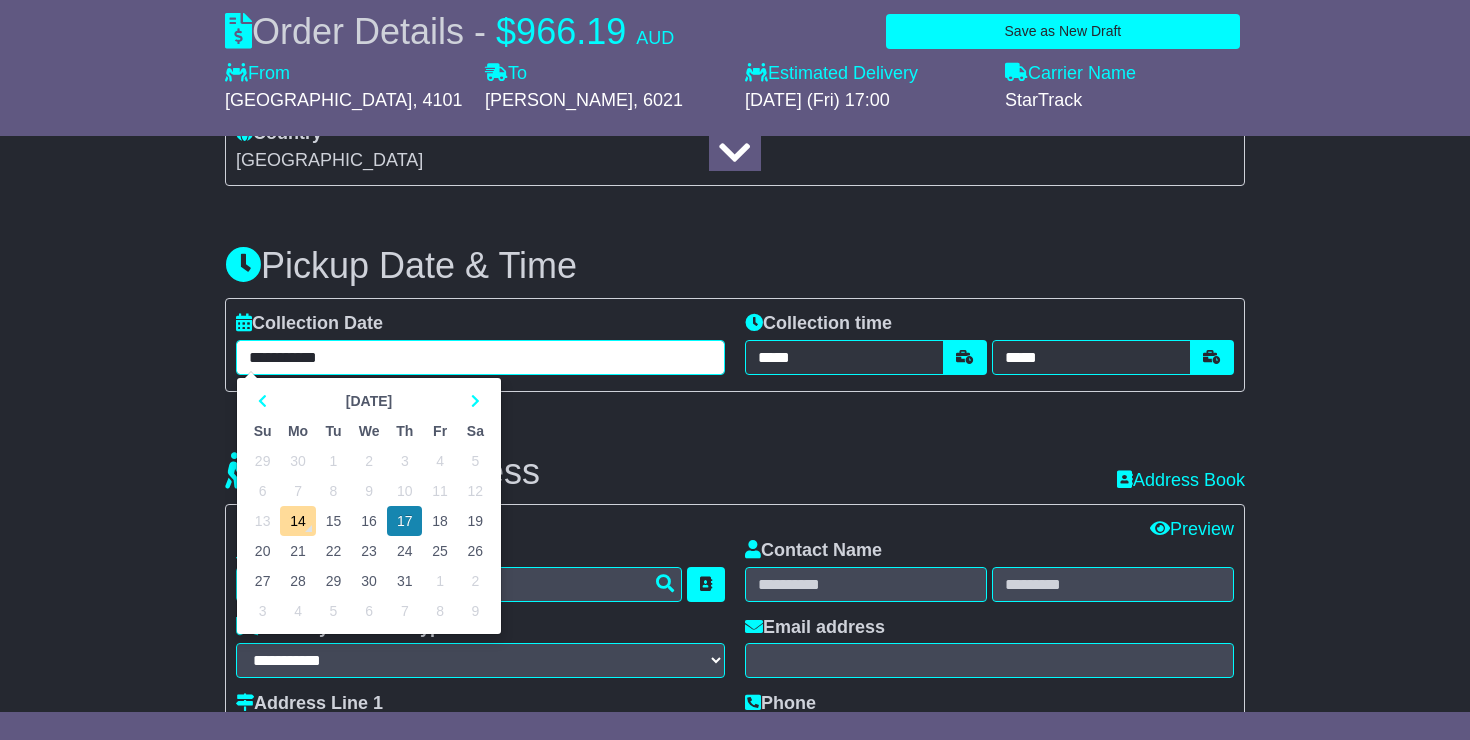 click on "16" at bounding box center (369, 521) 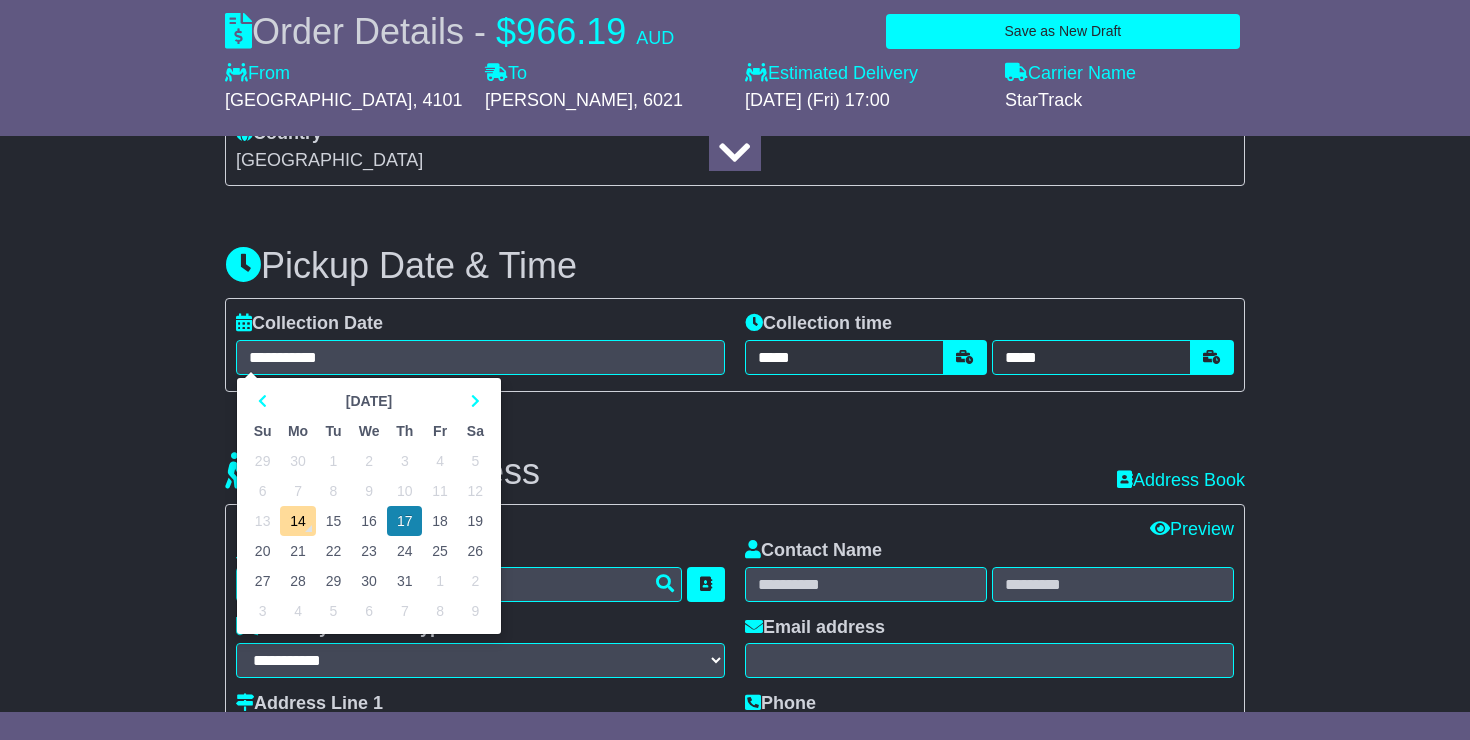 type on "**********" 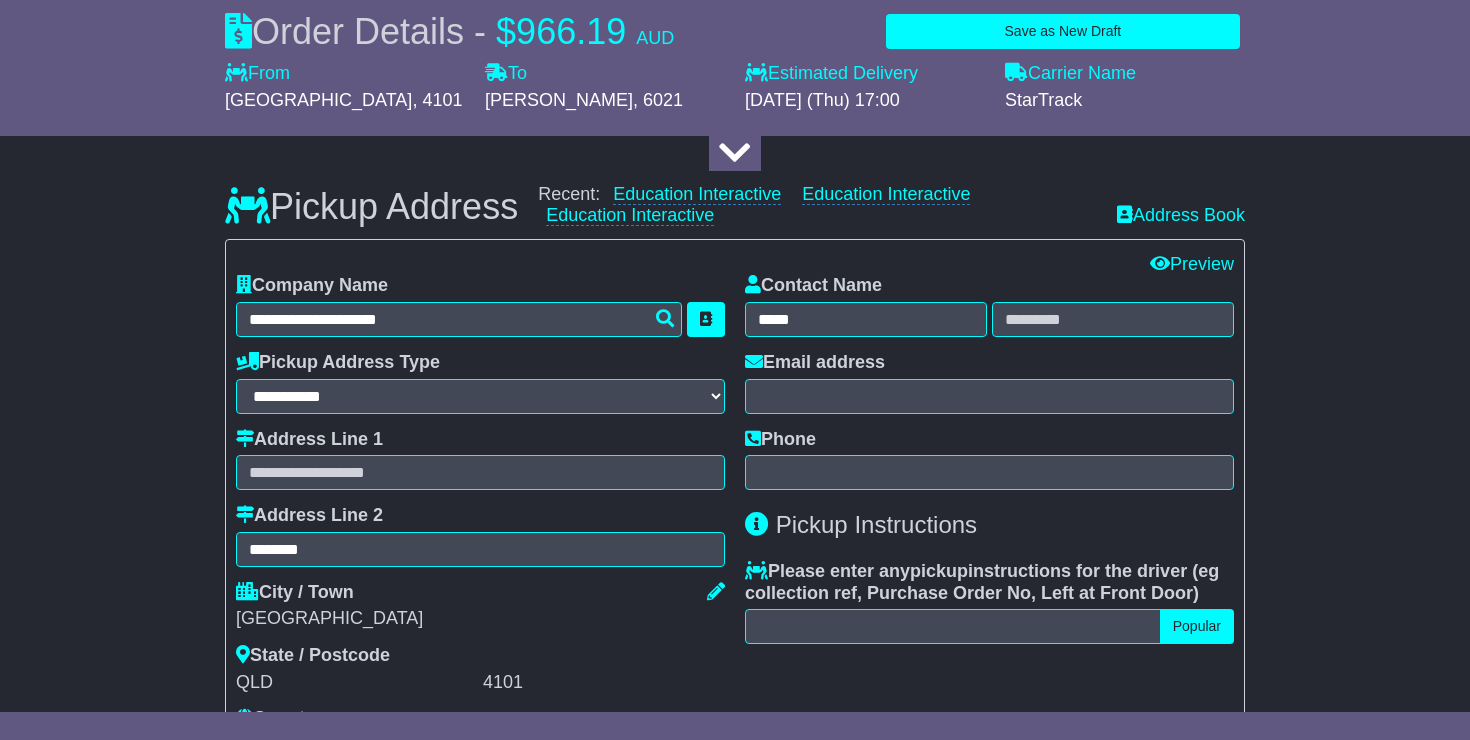 scroll, scrollTop: 470, scrollLeft: 0, axis: vertical 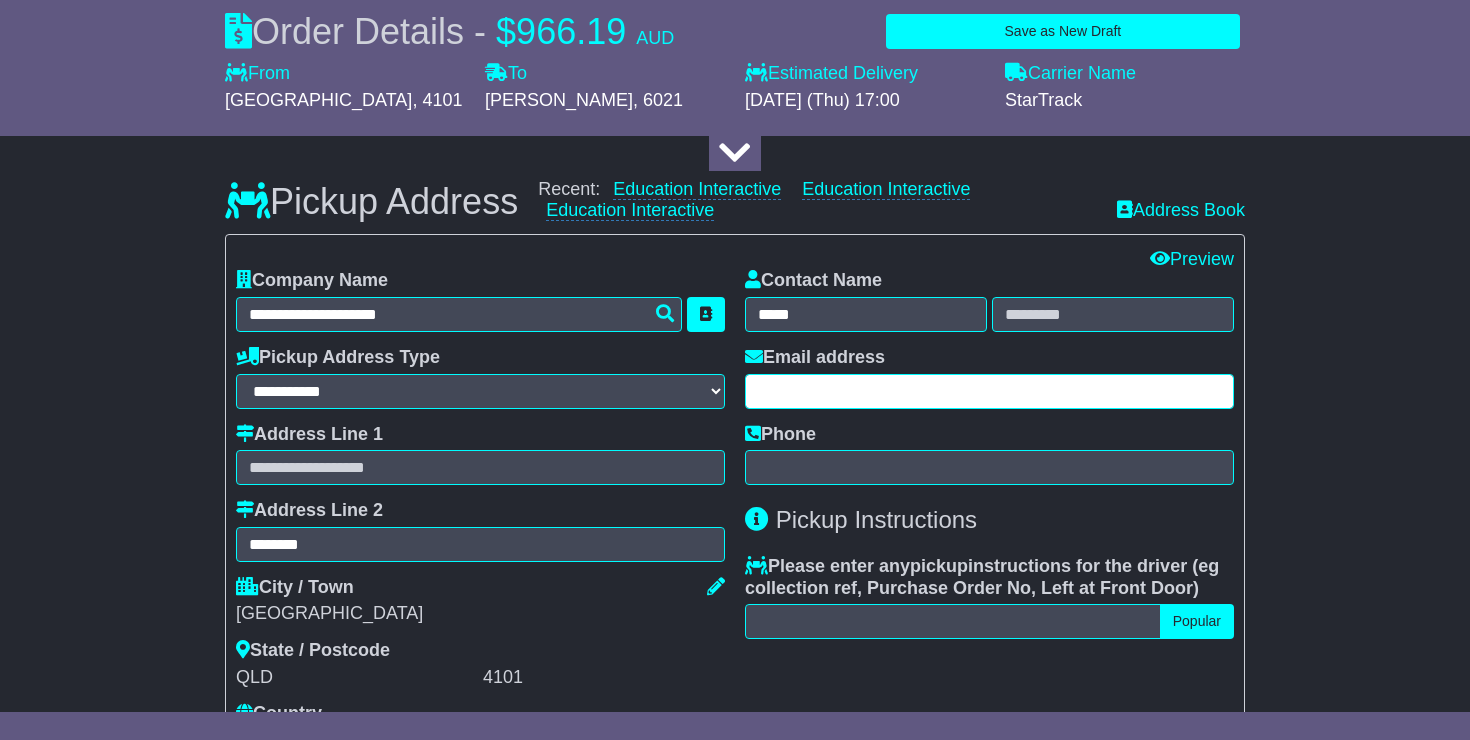 click at bounding box center [989, 391] 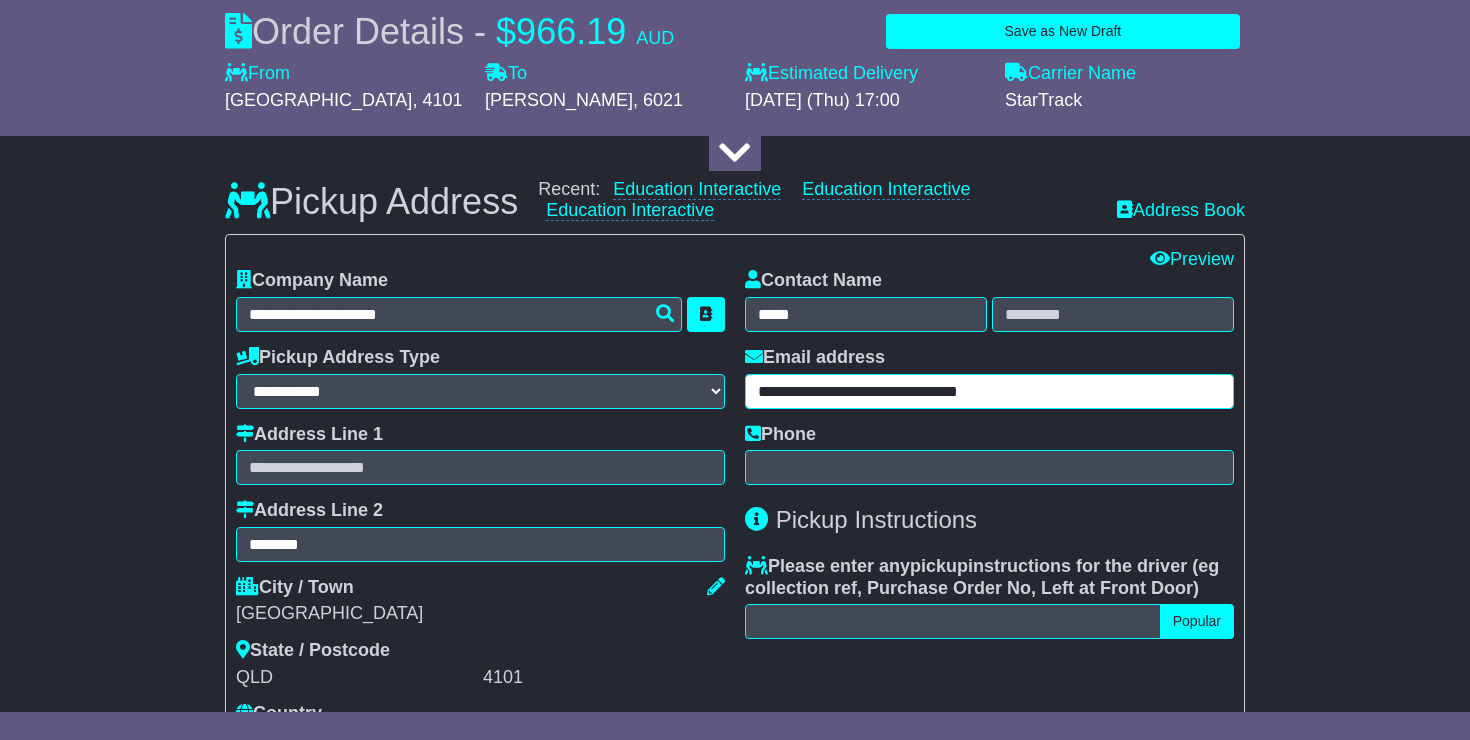 type on "**********" 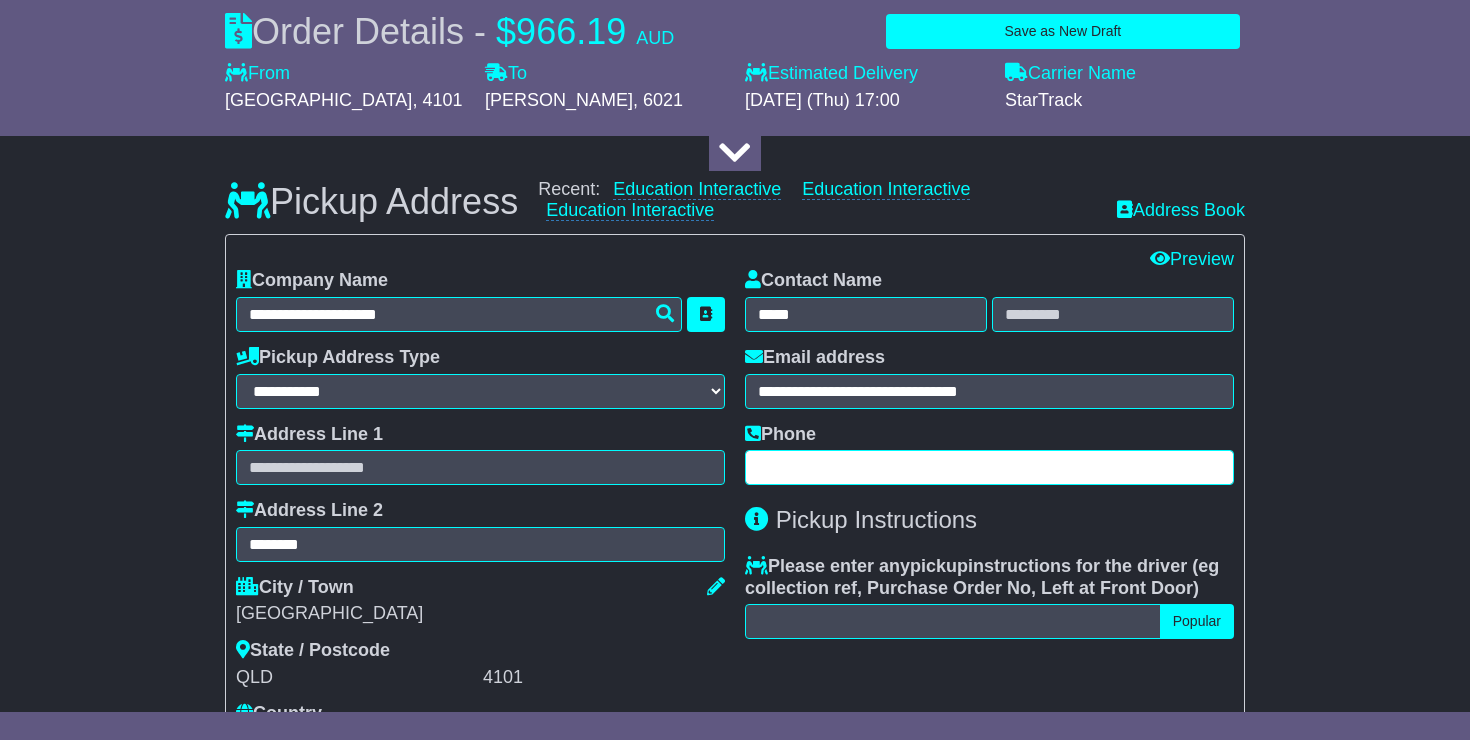 click at bounding box center [989, 467] 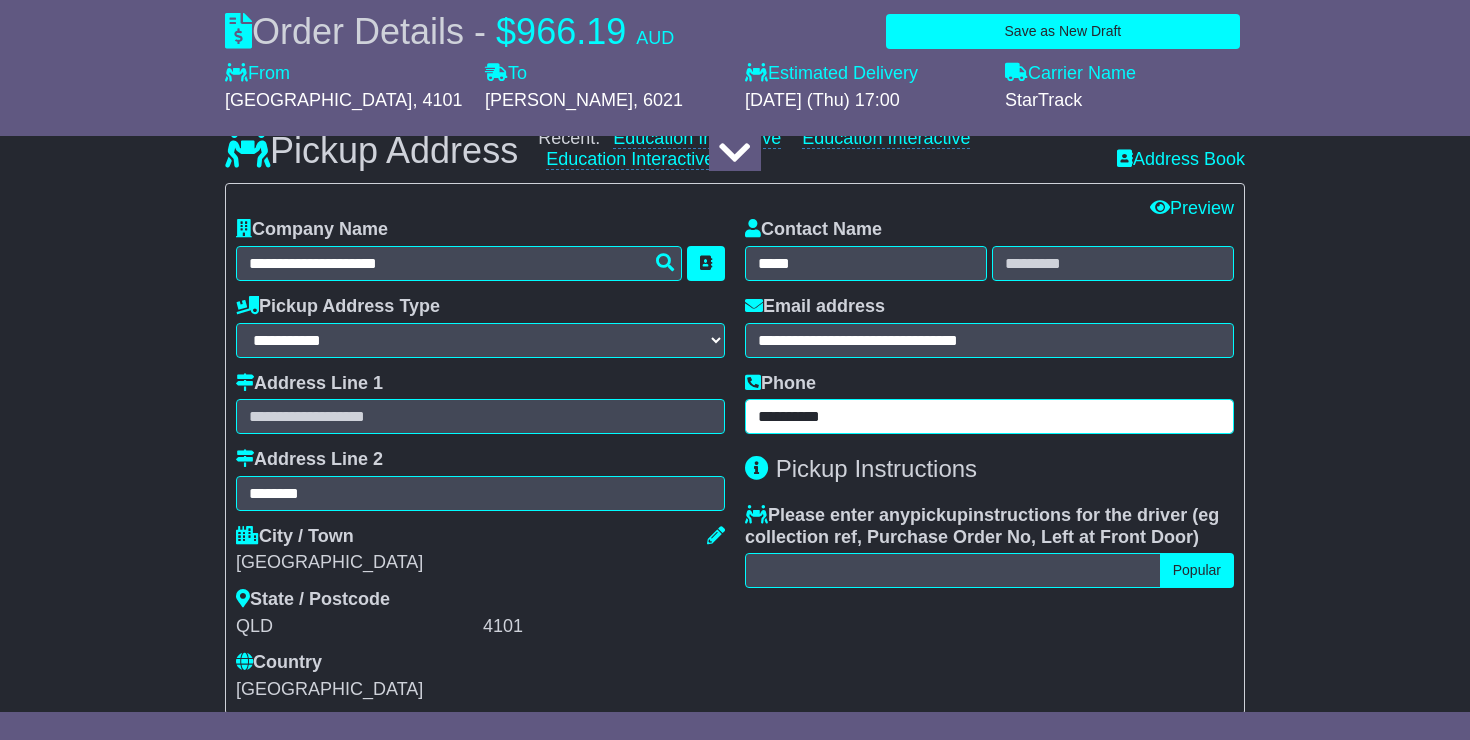 scroll, scrollTop: 525, scrollLeft: 0, axis: vertical 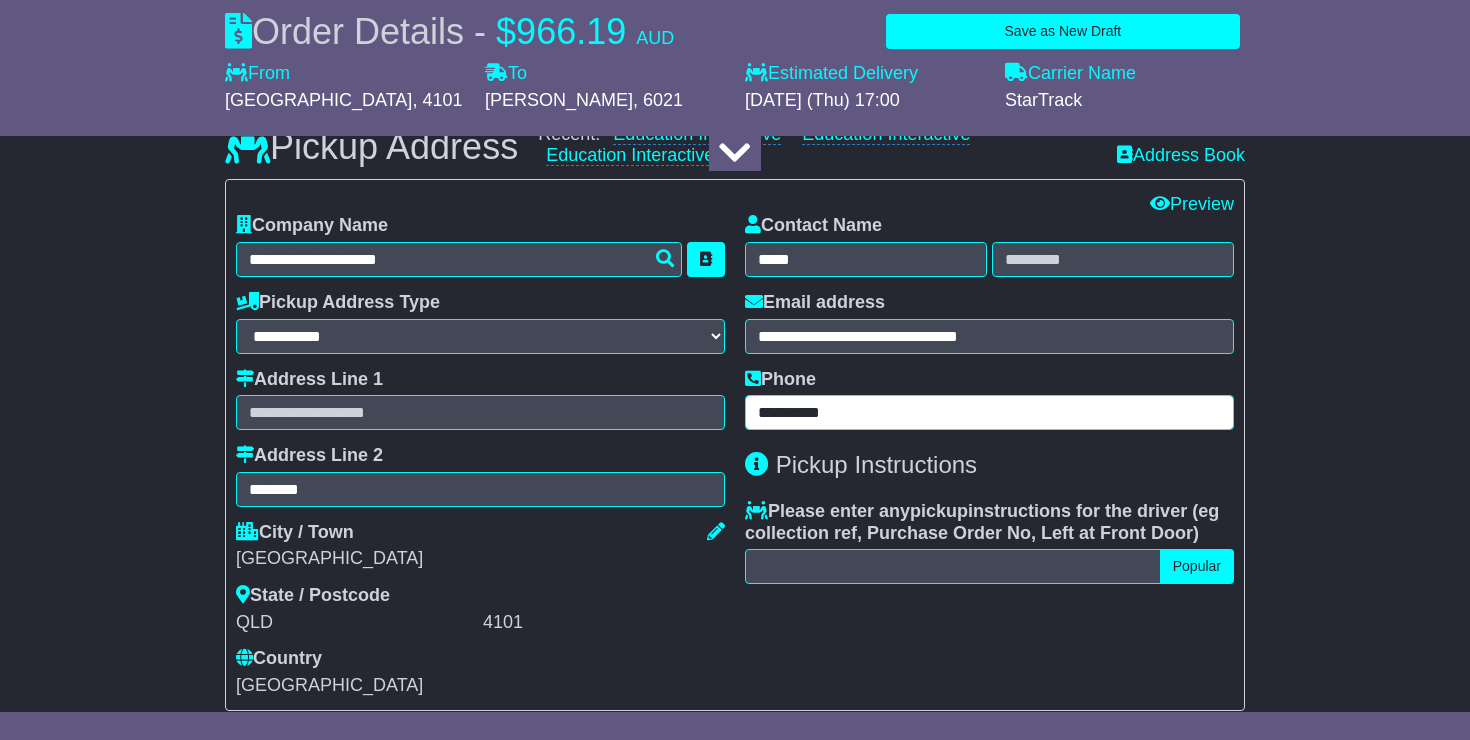 type on "**********" 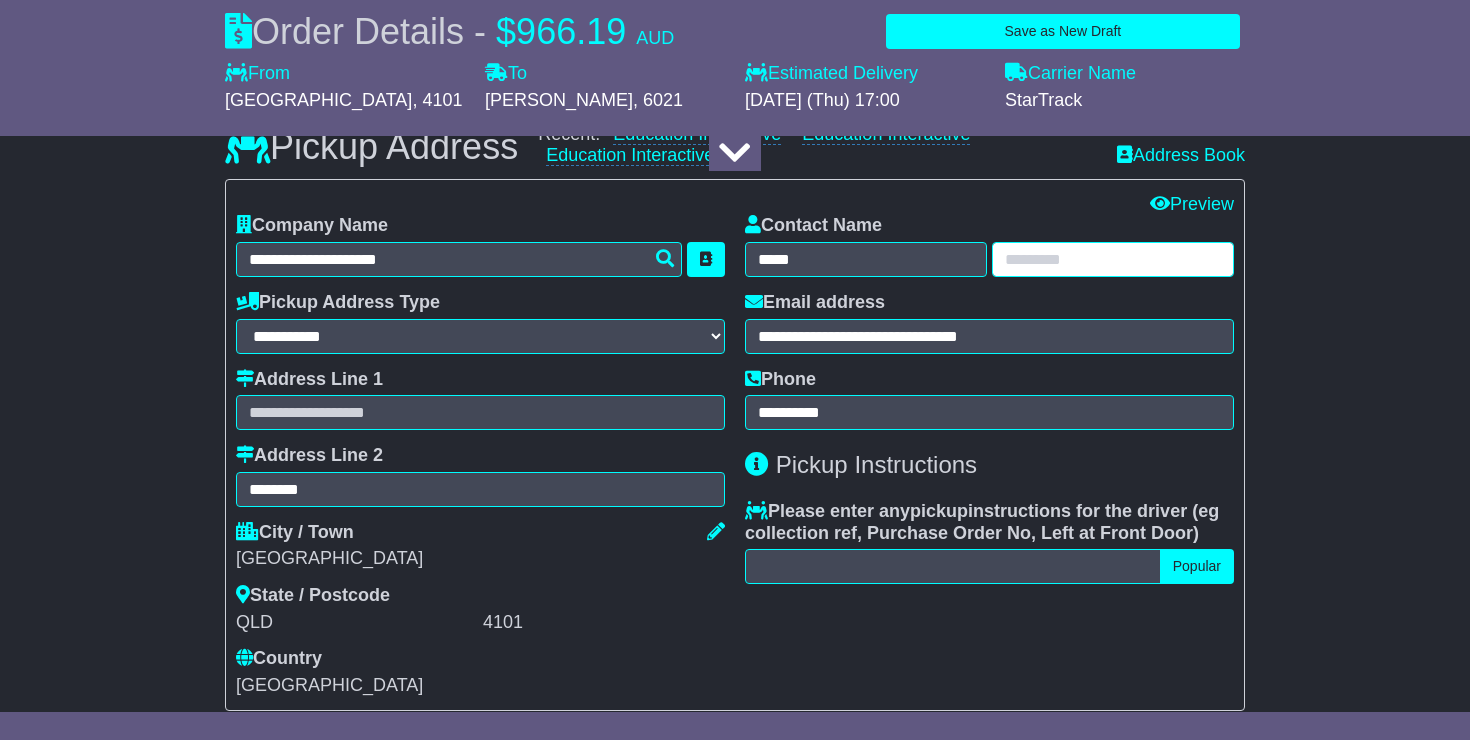 click at bounding box center (1113, 259) 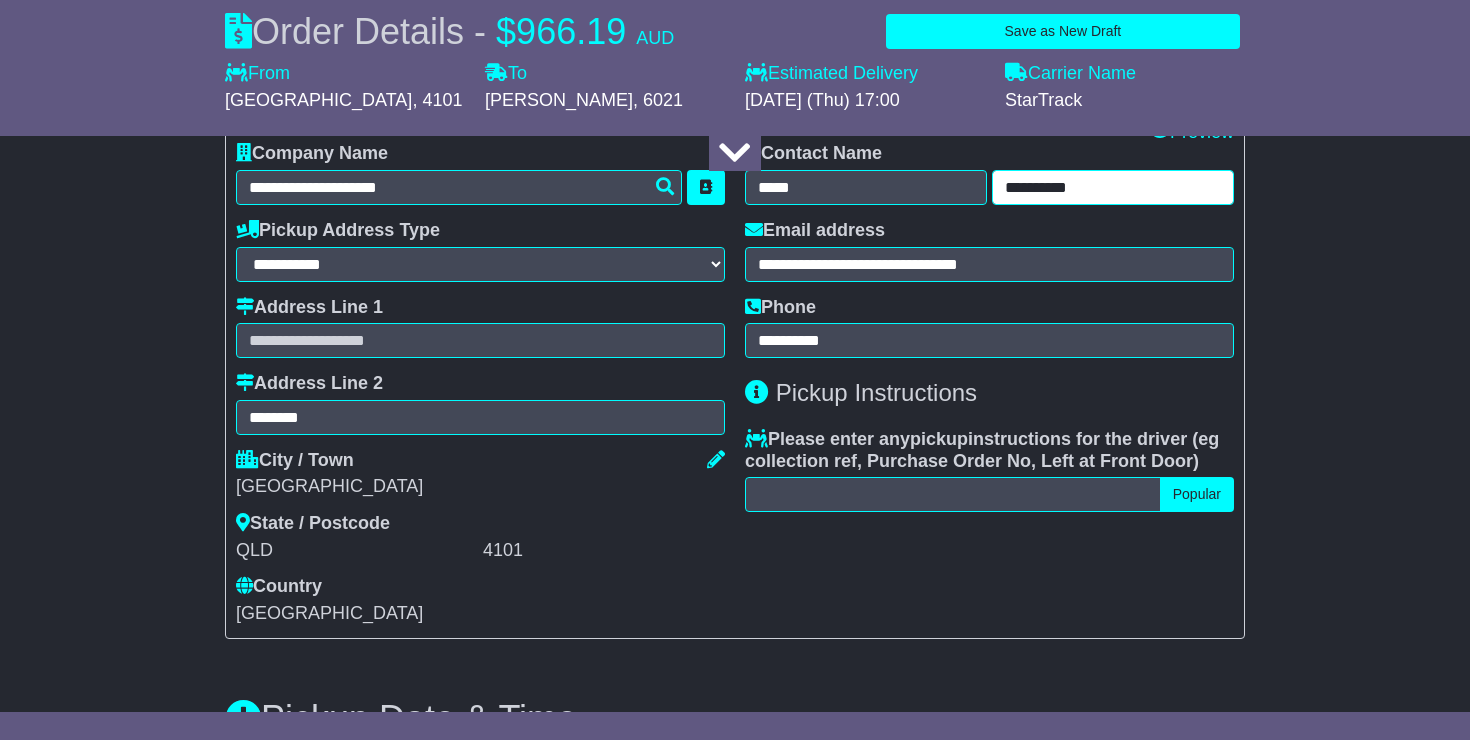 scroll, scrollTop: 618, scrollLeft: 0, axis: vertical 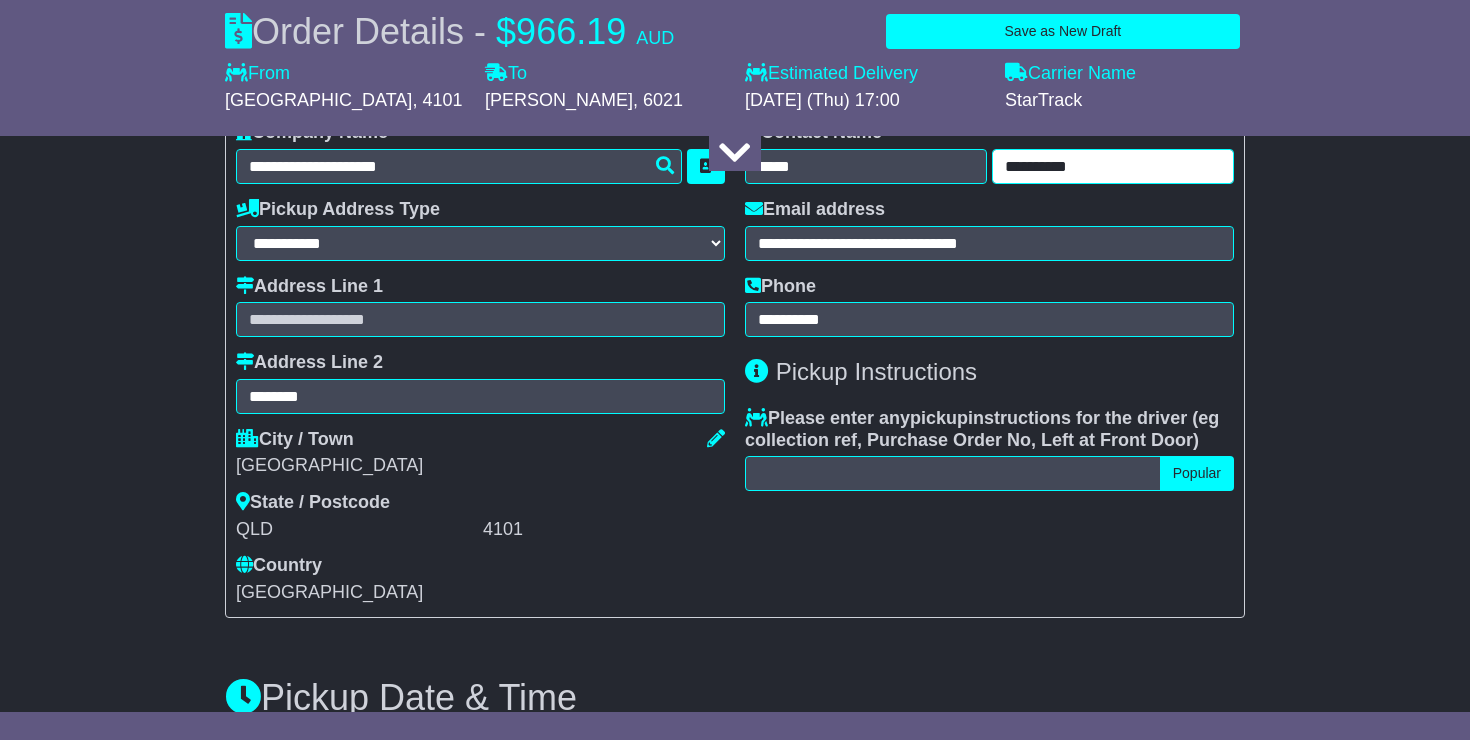 type on "**********" 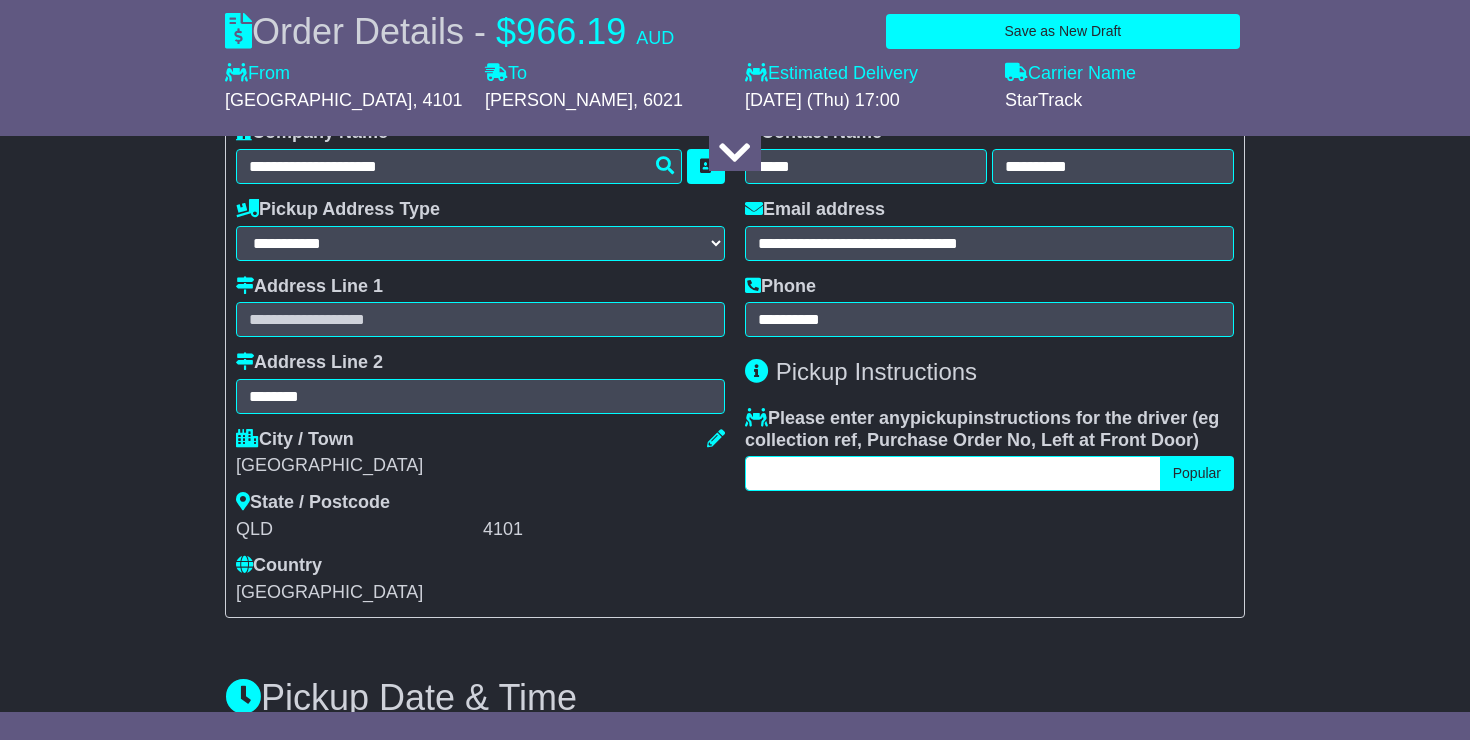 click at bounding box center [953, 473] 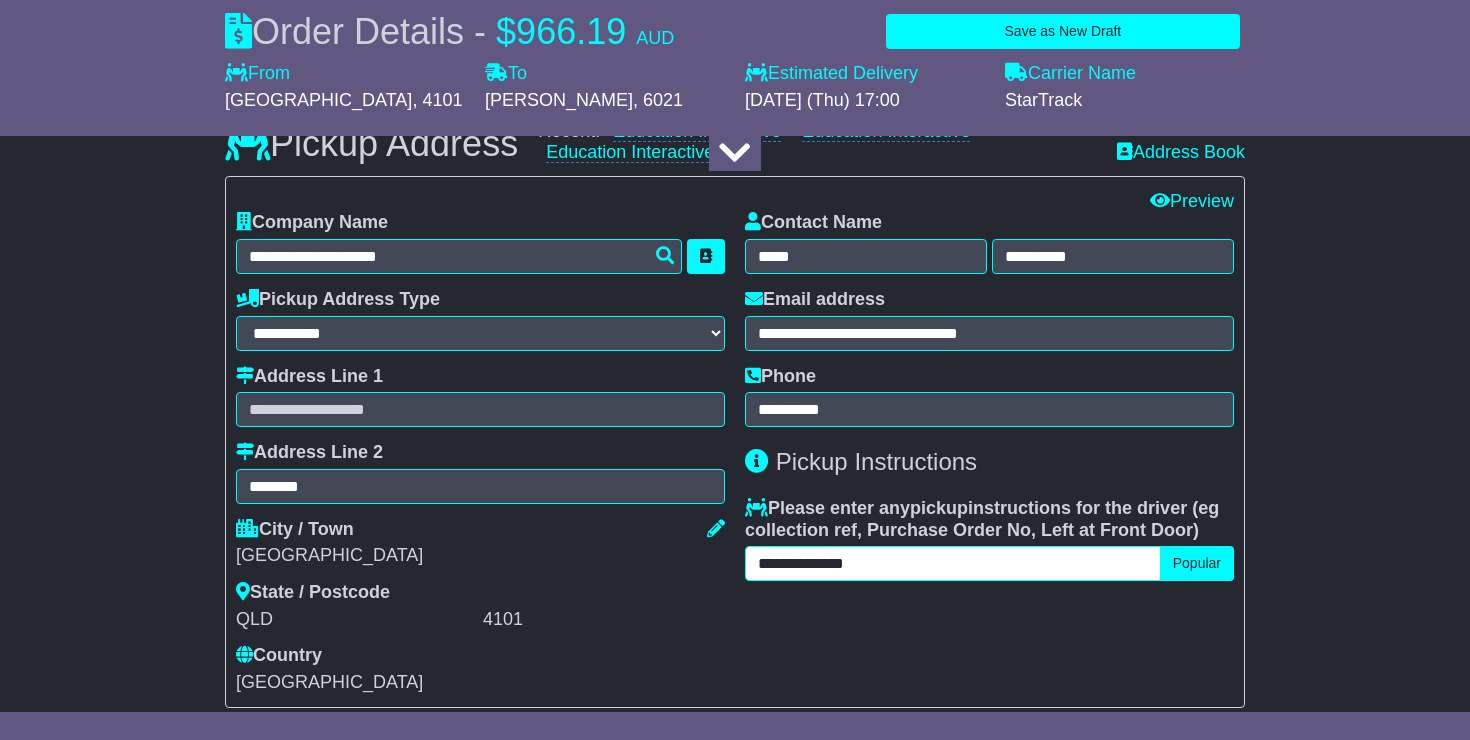 scroll, scrollTop: 529, scrollLeft: 0, axis: vertical 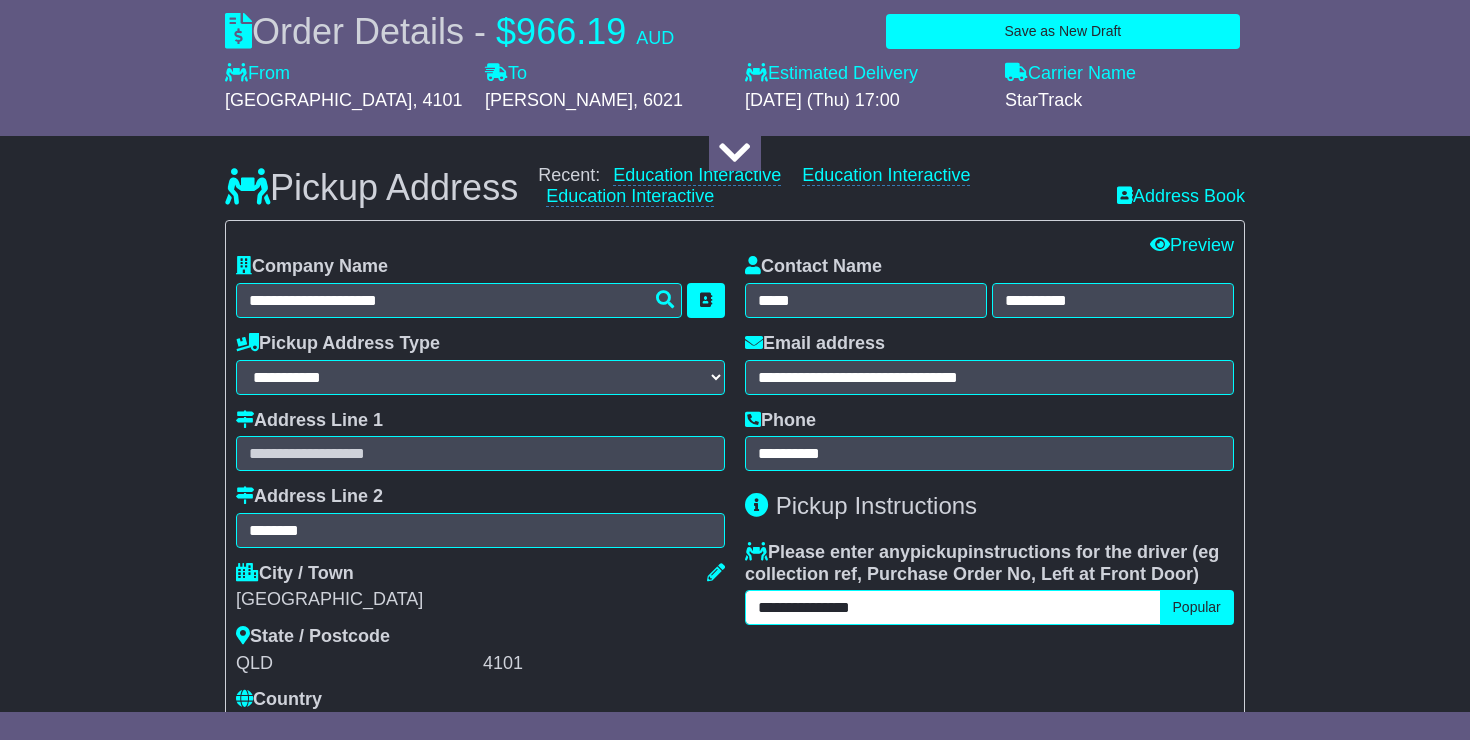 type on "**********" 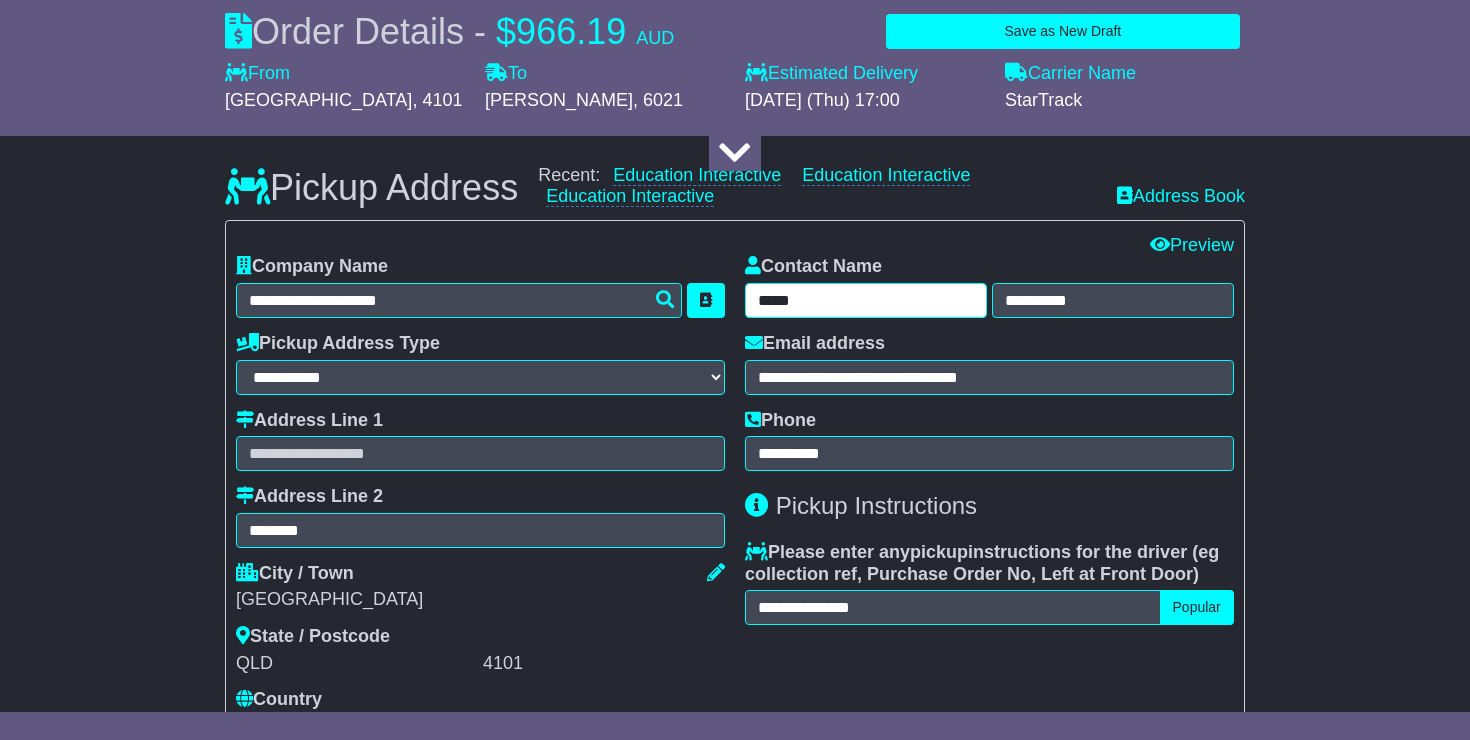 click on "*****" at bounding box center (866, 300) 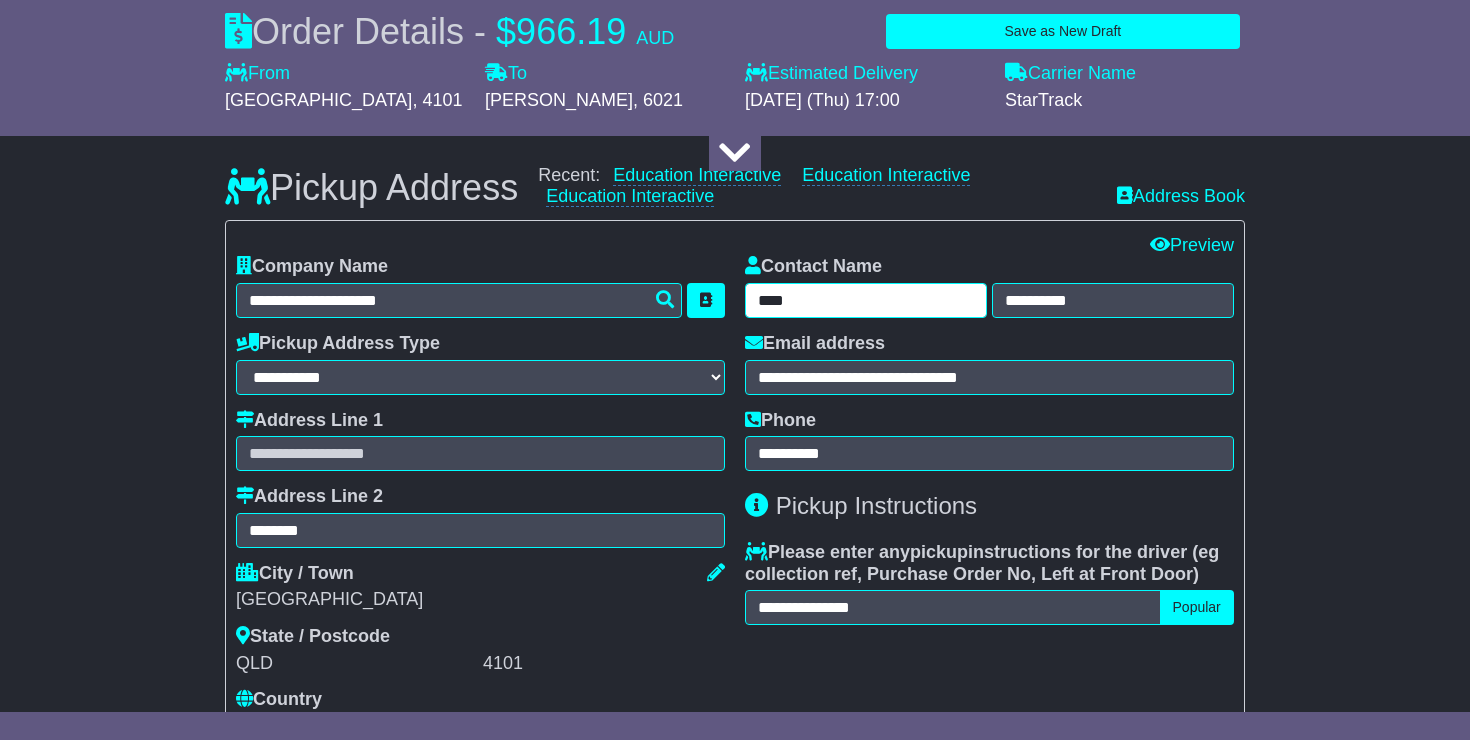 type on "****" 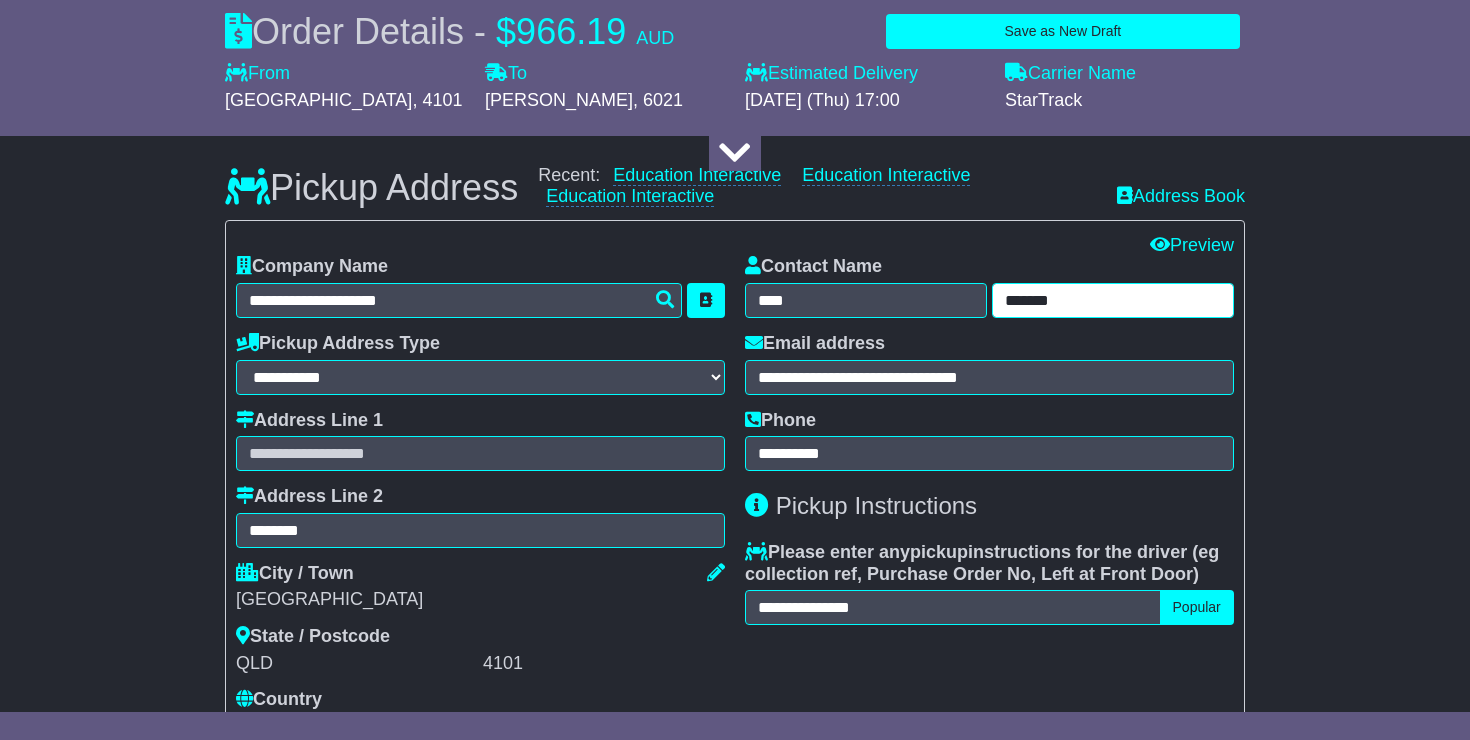 type on "*******" 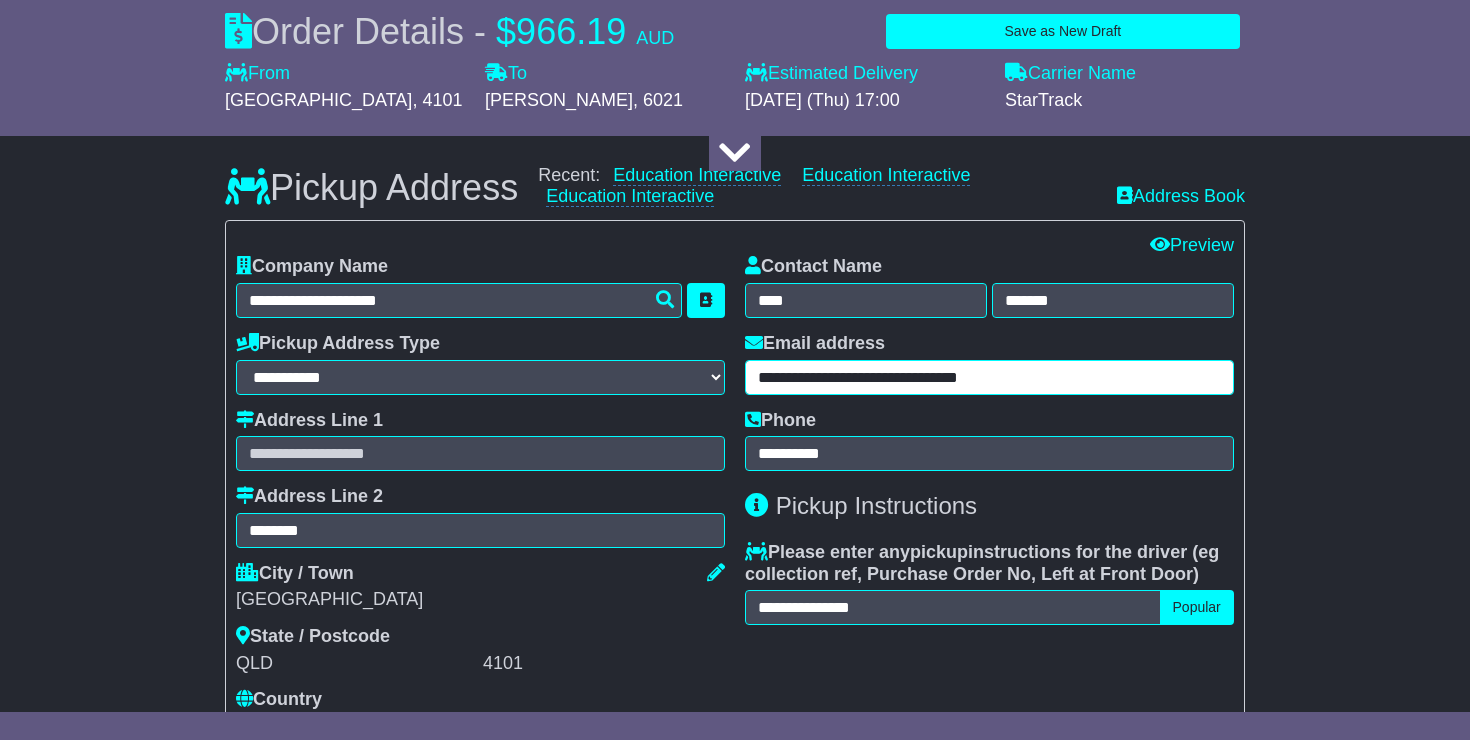 drag, startPoint x: 1039, startPoint y: 382, endPoint x: 786, endPoint y: 373, distance: 253.16003 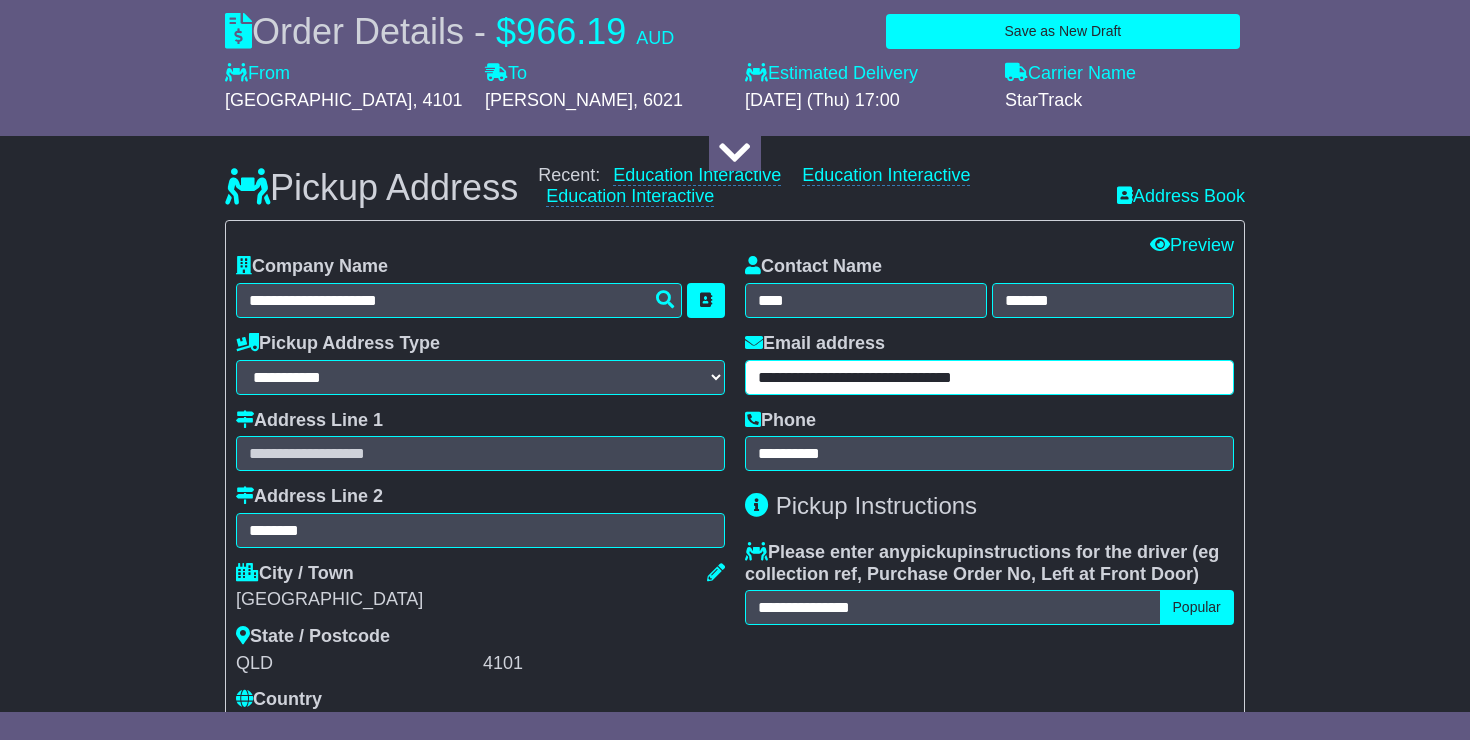 type on "**********" 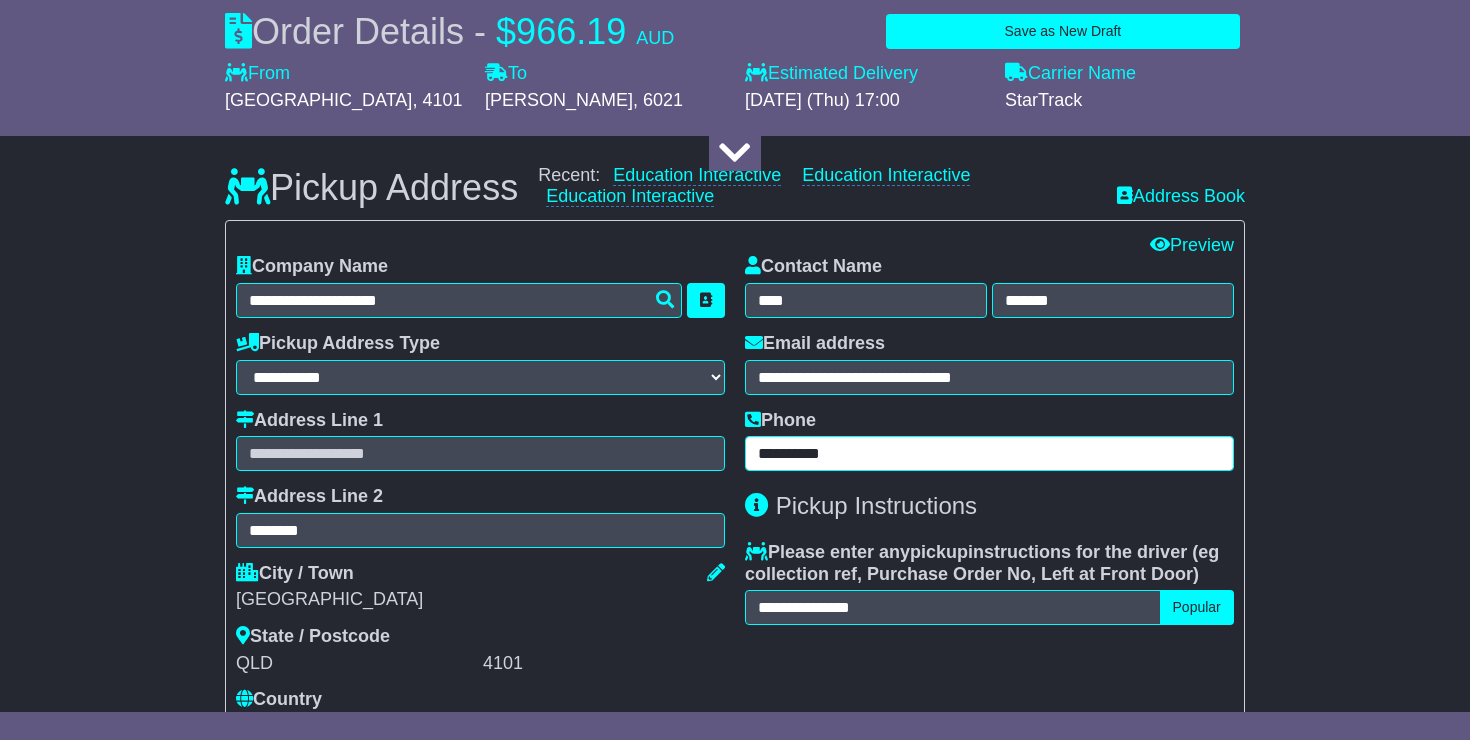 drag, startPoint x: 871, startPoint y: 452, endPoint x: 775, endPoint y: 450, distance: 96.02083 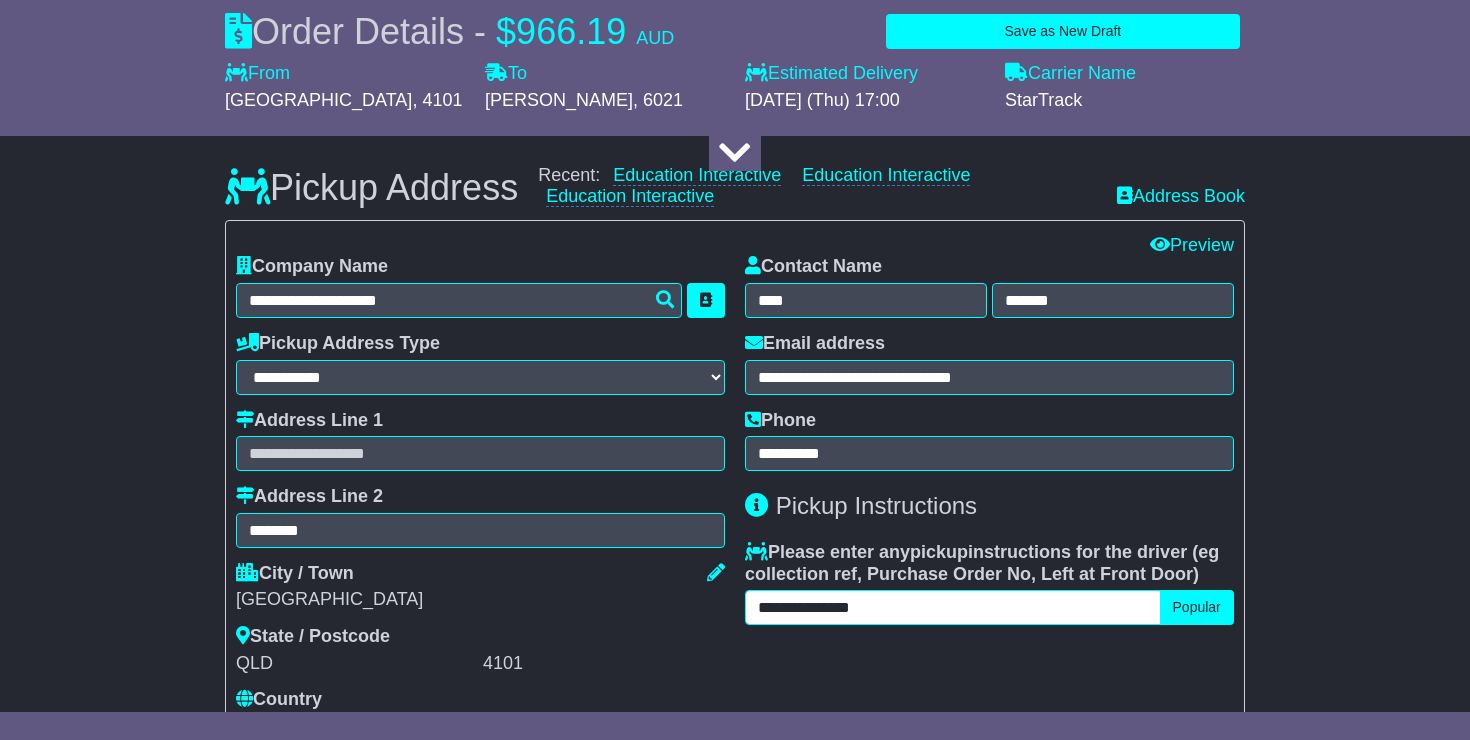click on "**********" at bounding box center [953, 607] 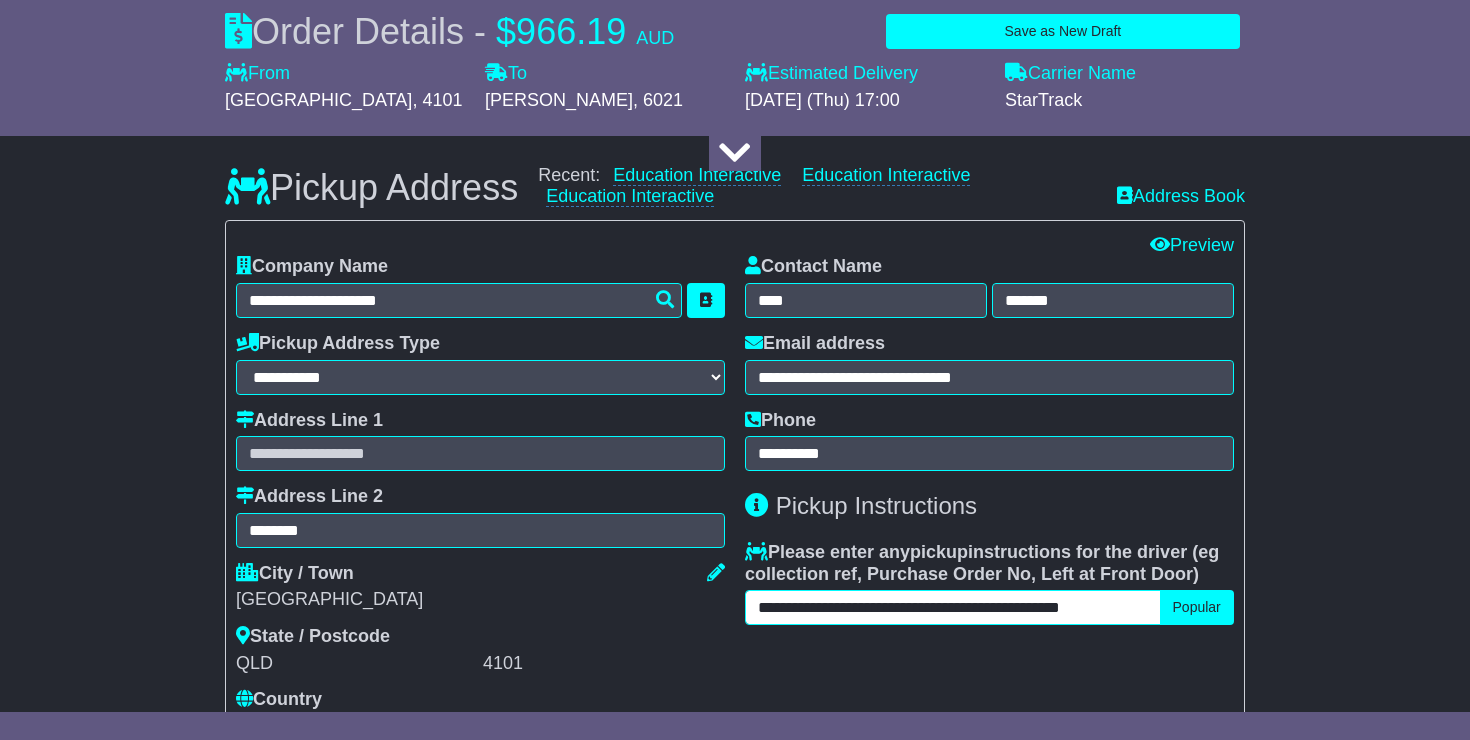 click on "**********" at bounding box center (953, 607) 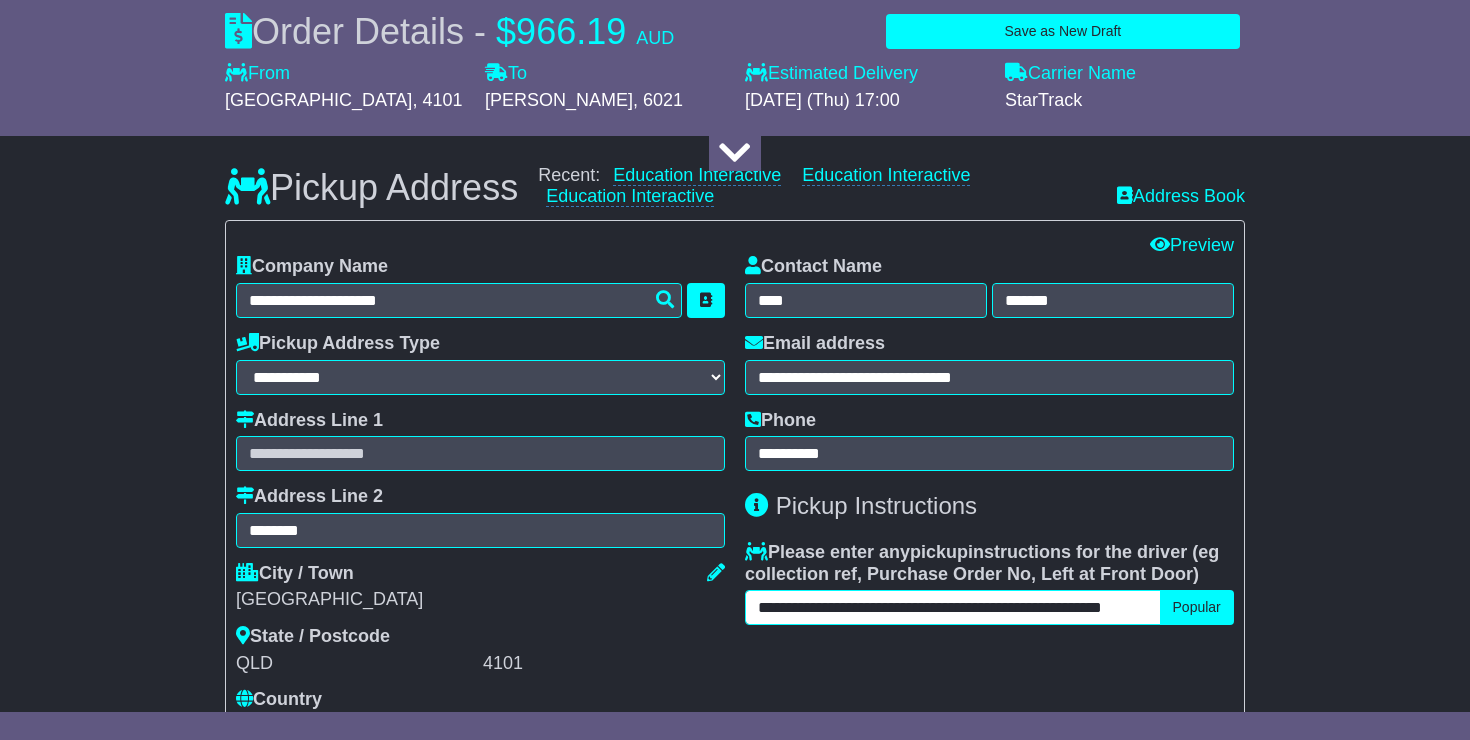 click on "**********" at bounding box center [953, 607] 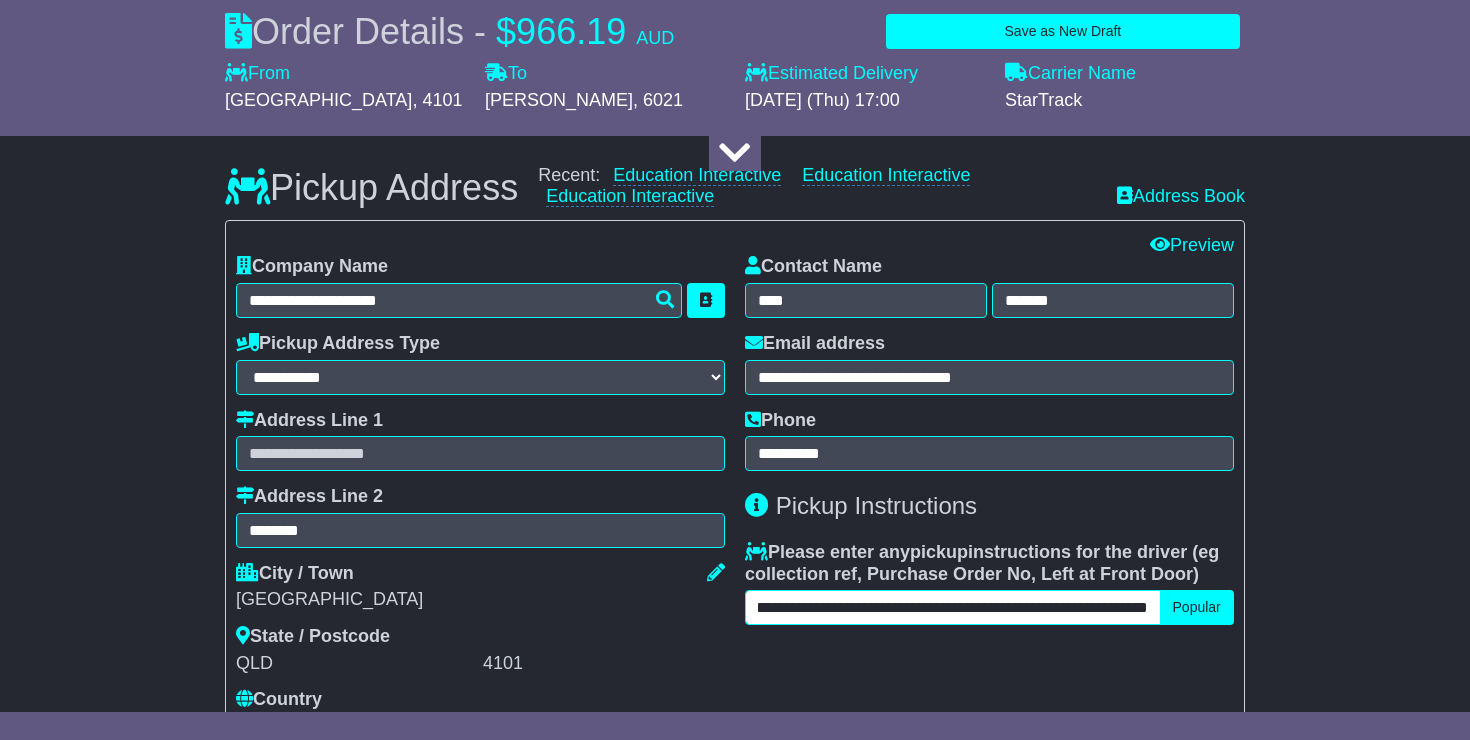 scroll, scrollTop: 0, scrollLeft: 82, axis: horizontal 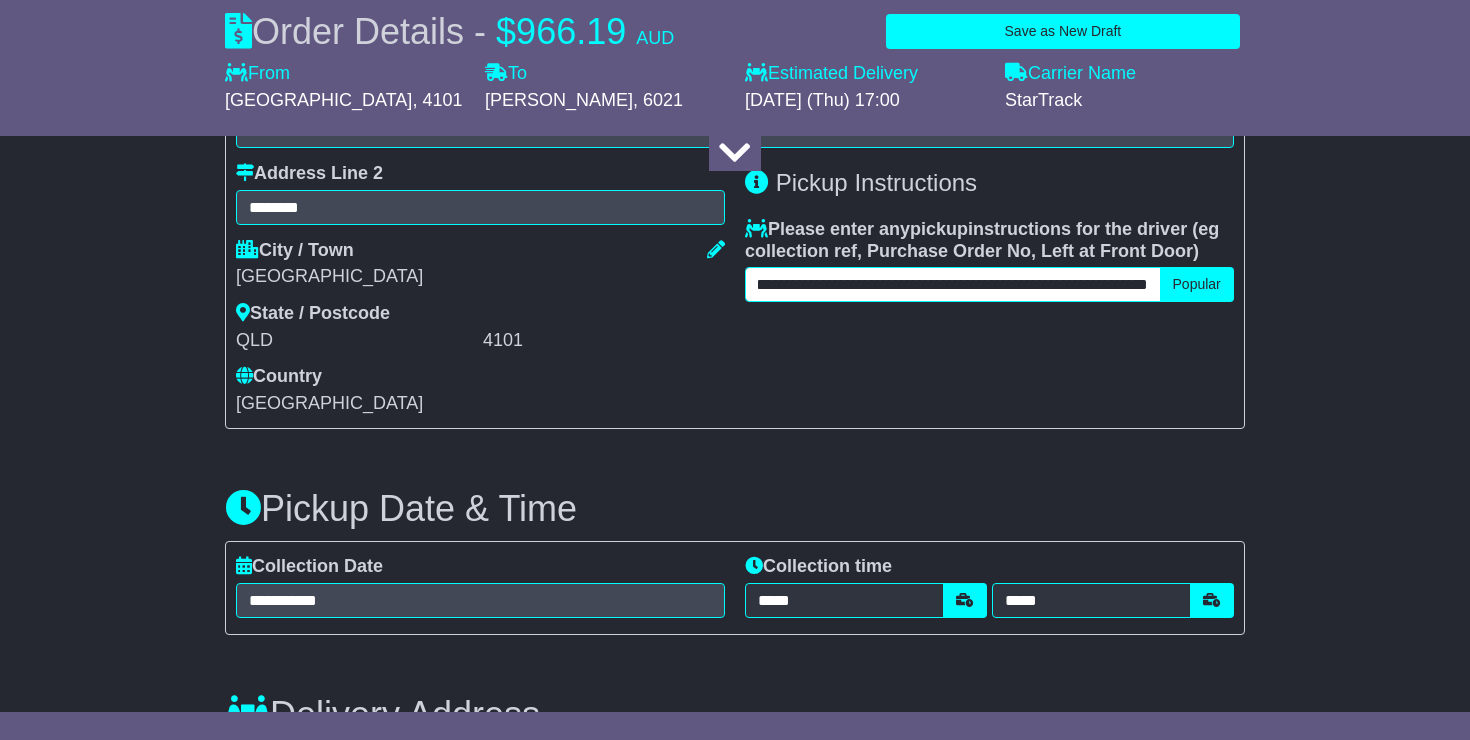 type on "**********" 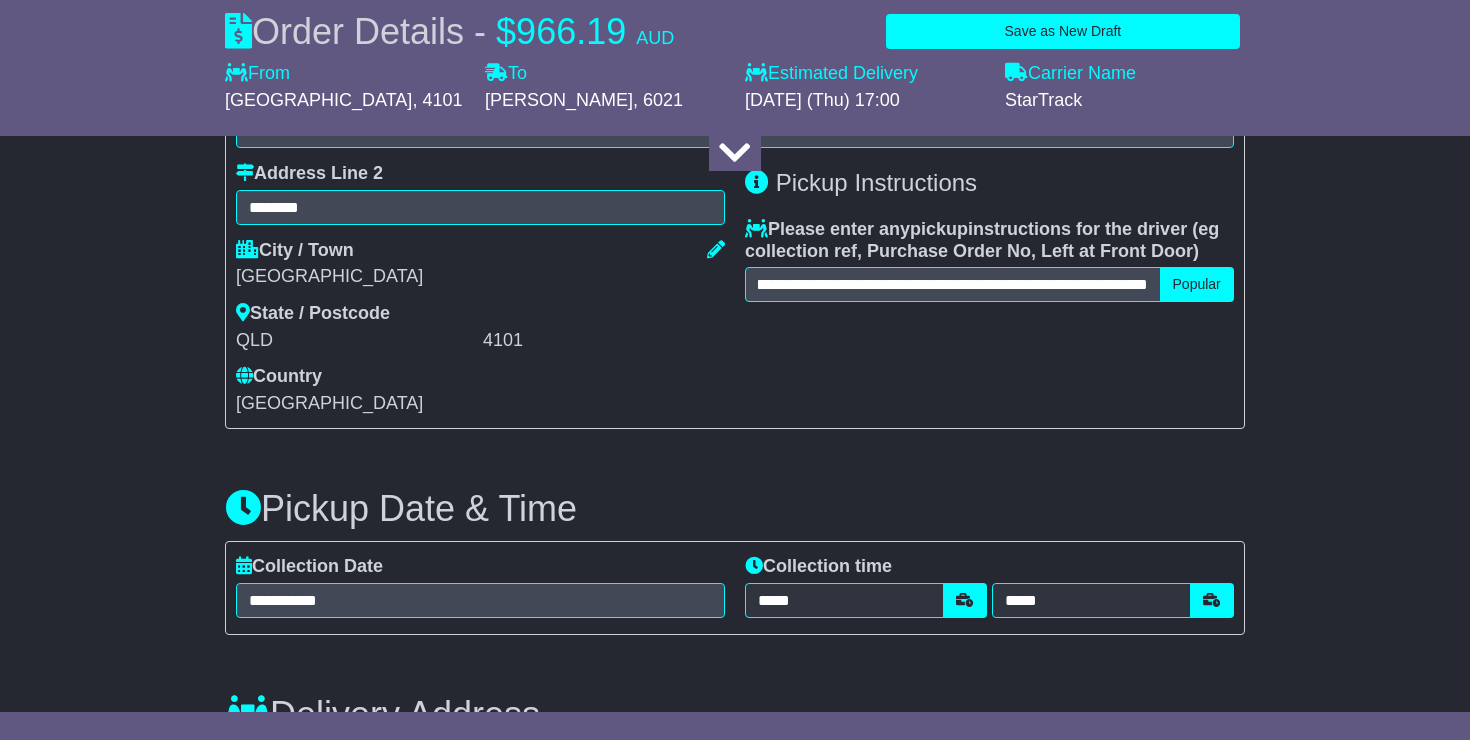scroll, scrollTop: 0, scrollLeft: 0, axis: both 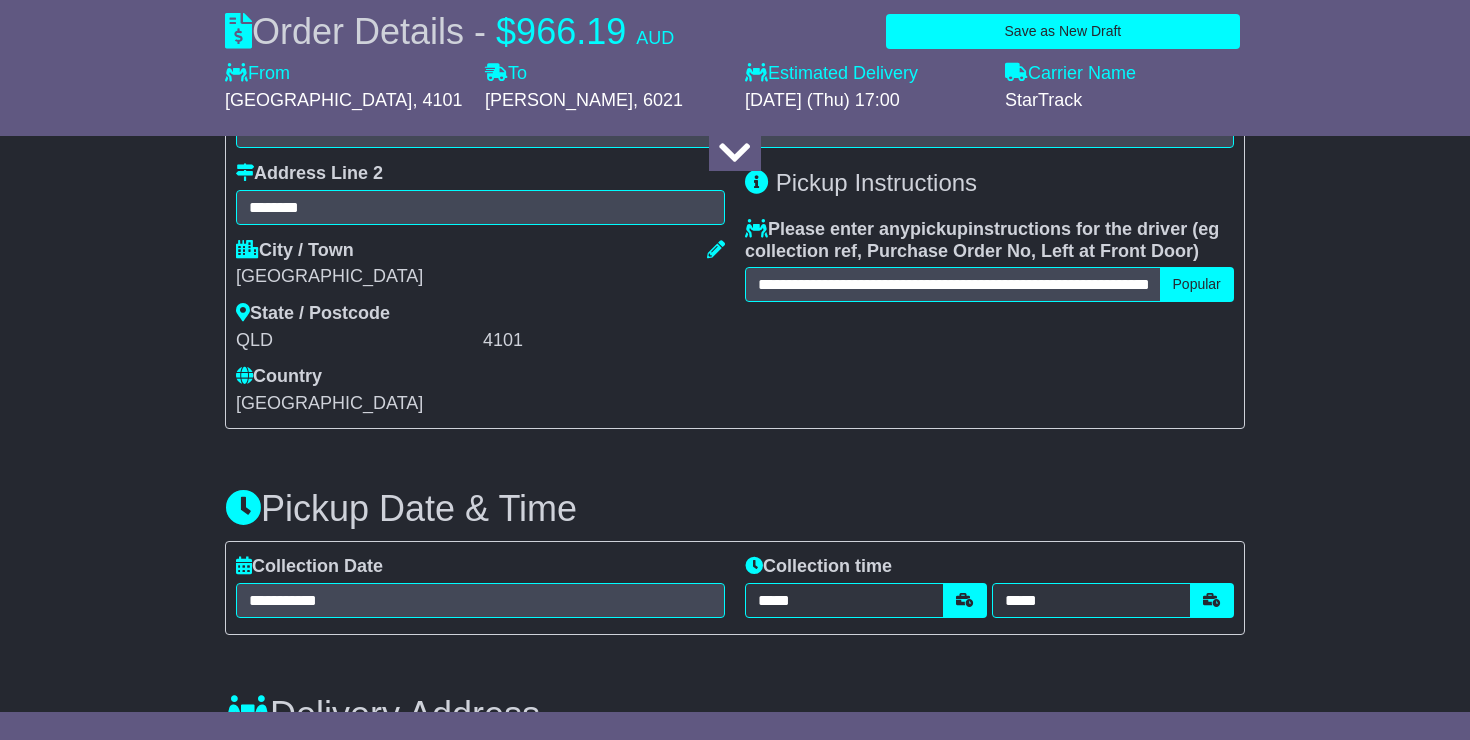 click on "**********" at bounding box center [735, 1152] 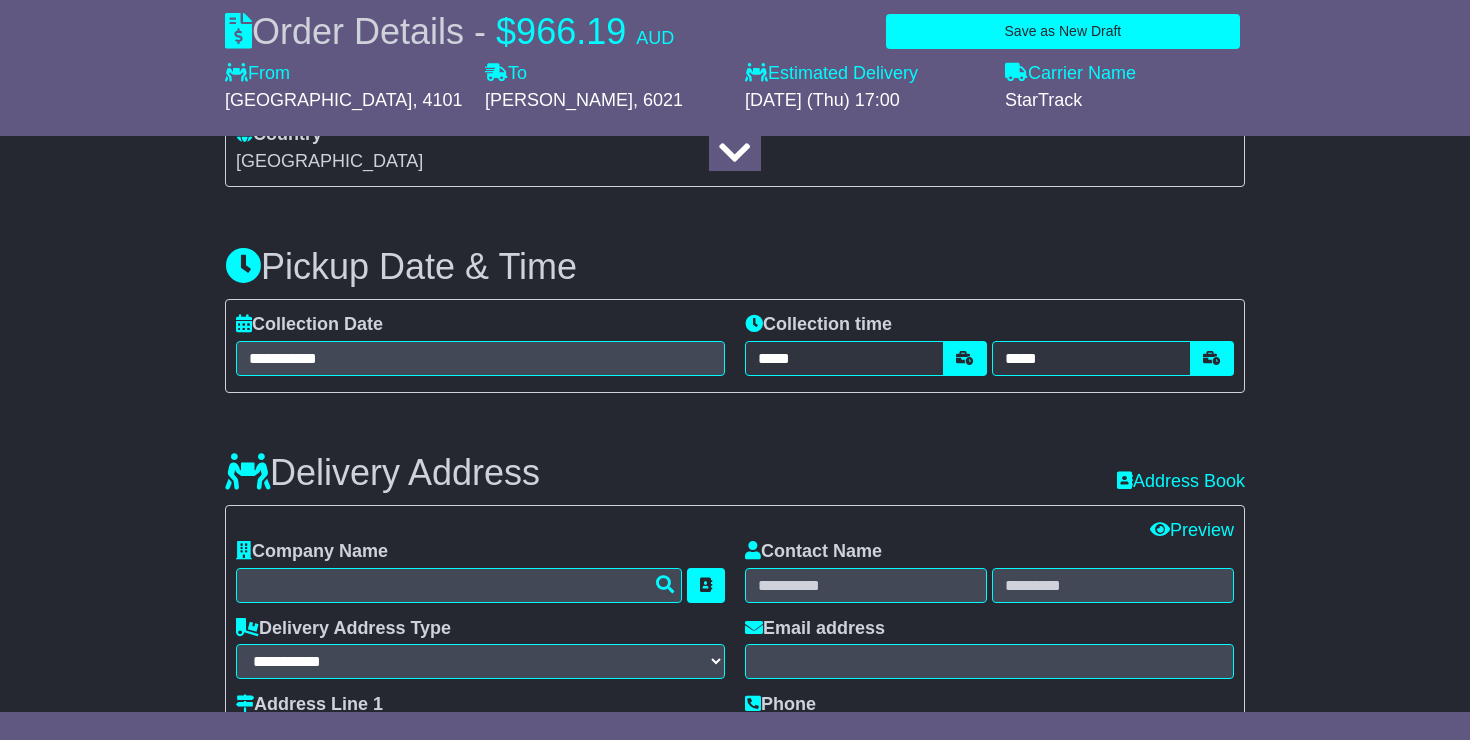 scroll, scrollTop: 1075, scrollLeft: 0, axis: vertical 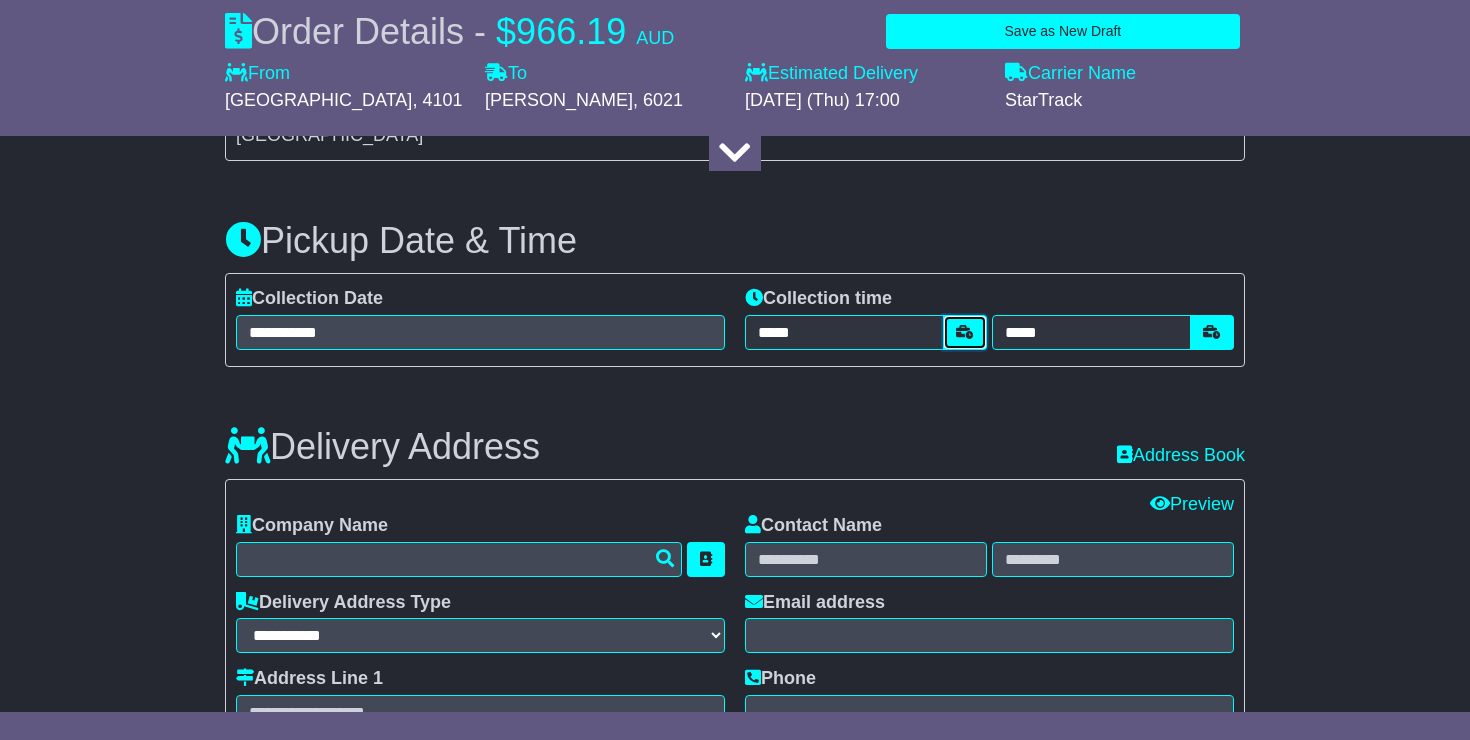 click at bounding box center (965, 332) 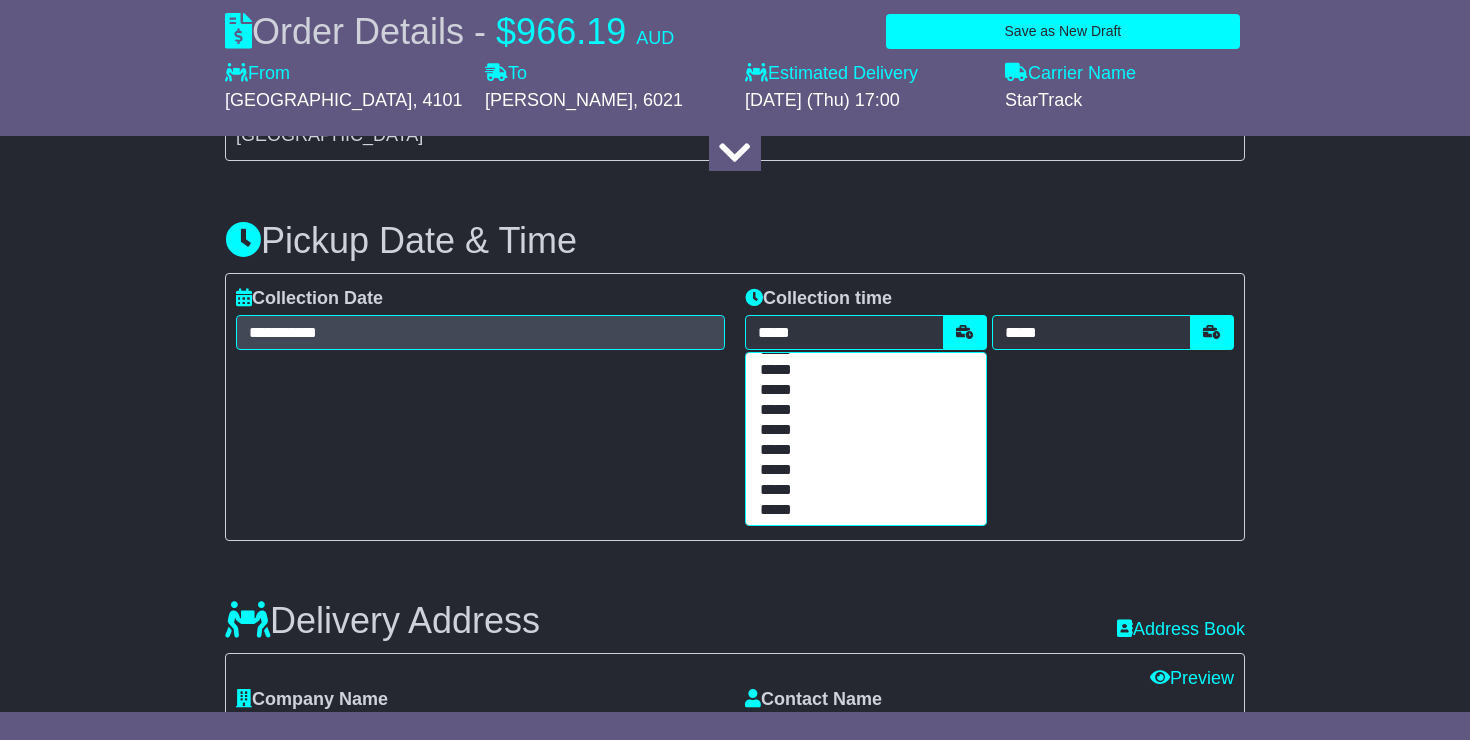 scroll, scrollTop: 465, scrollLeft: 0, axis: vertical 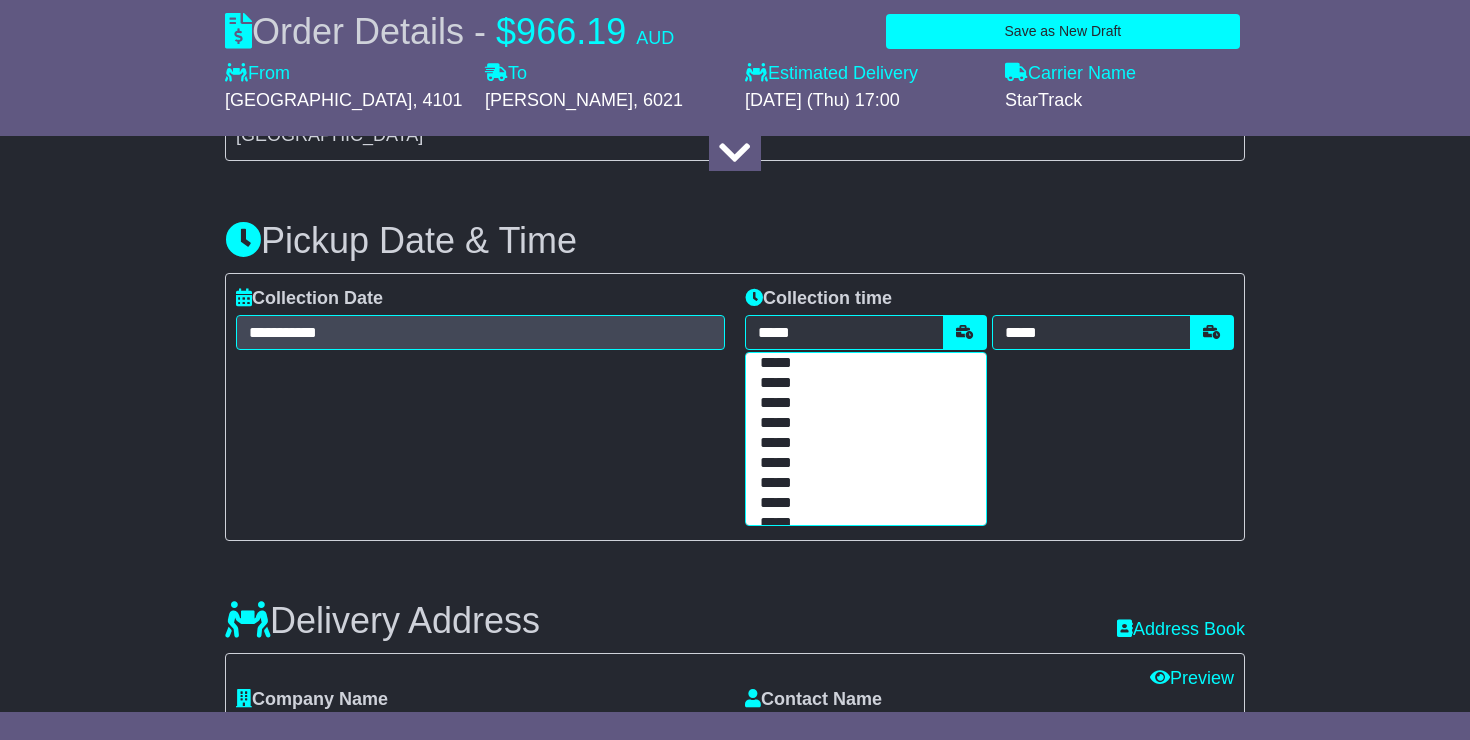 click on "*****" at bounding box center [861, 464] 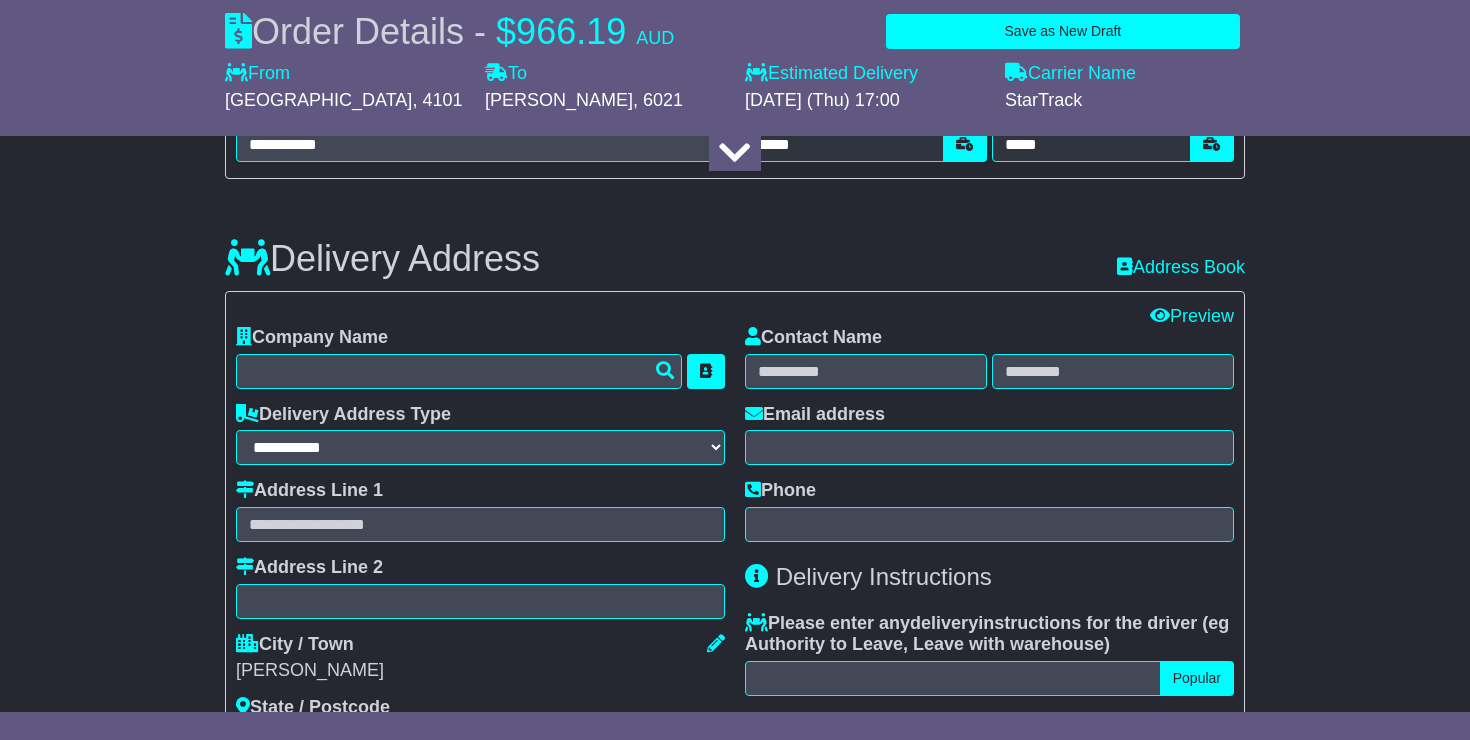 scroll, scrollTop: 1283, scrollLeft: 0, axis: vertical 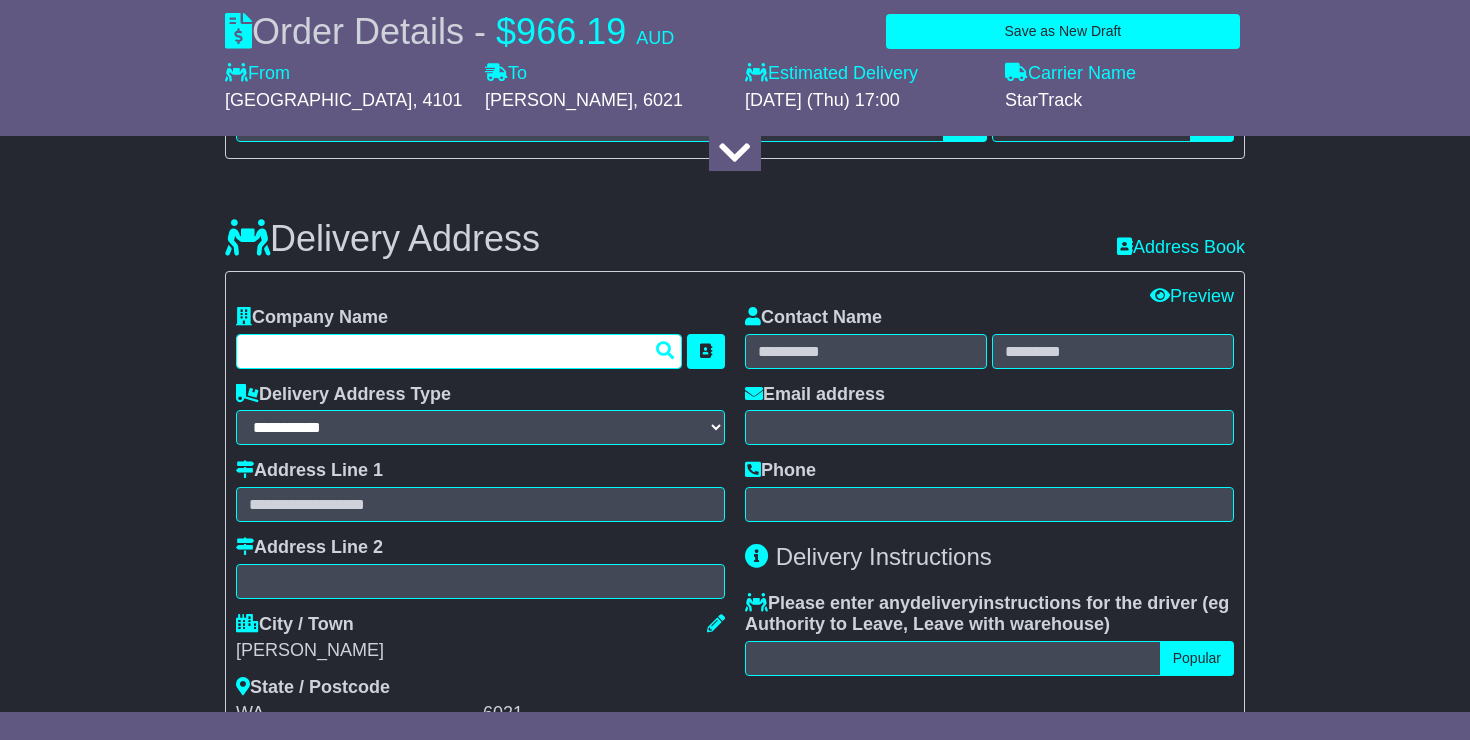 click at bounding box center [459, 351] 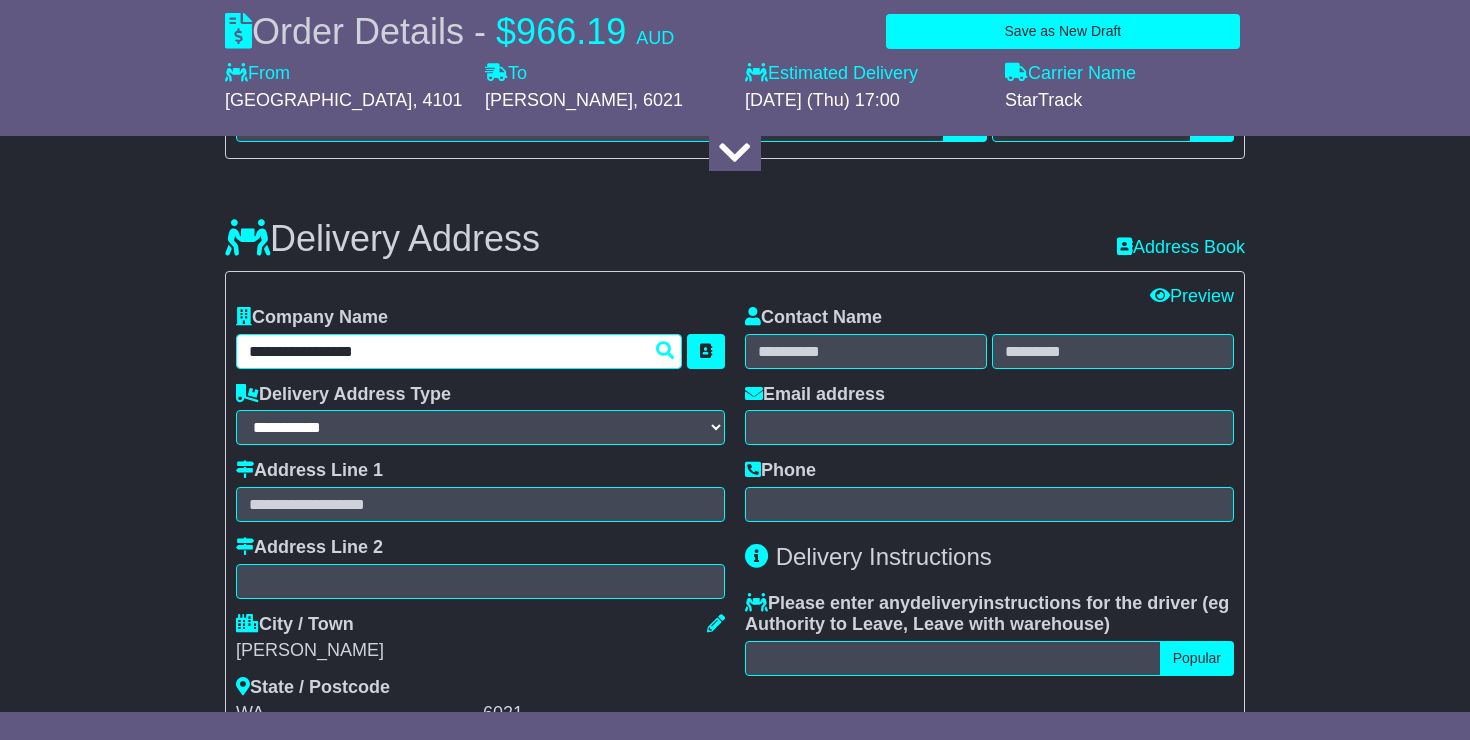 type on "**********" 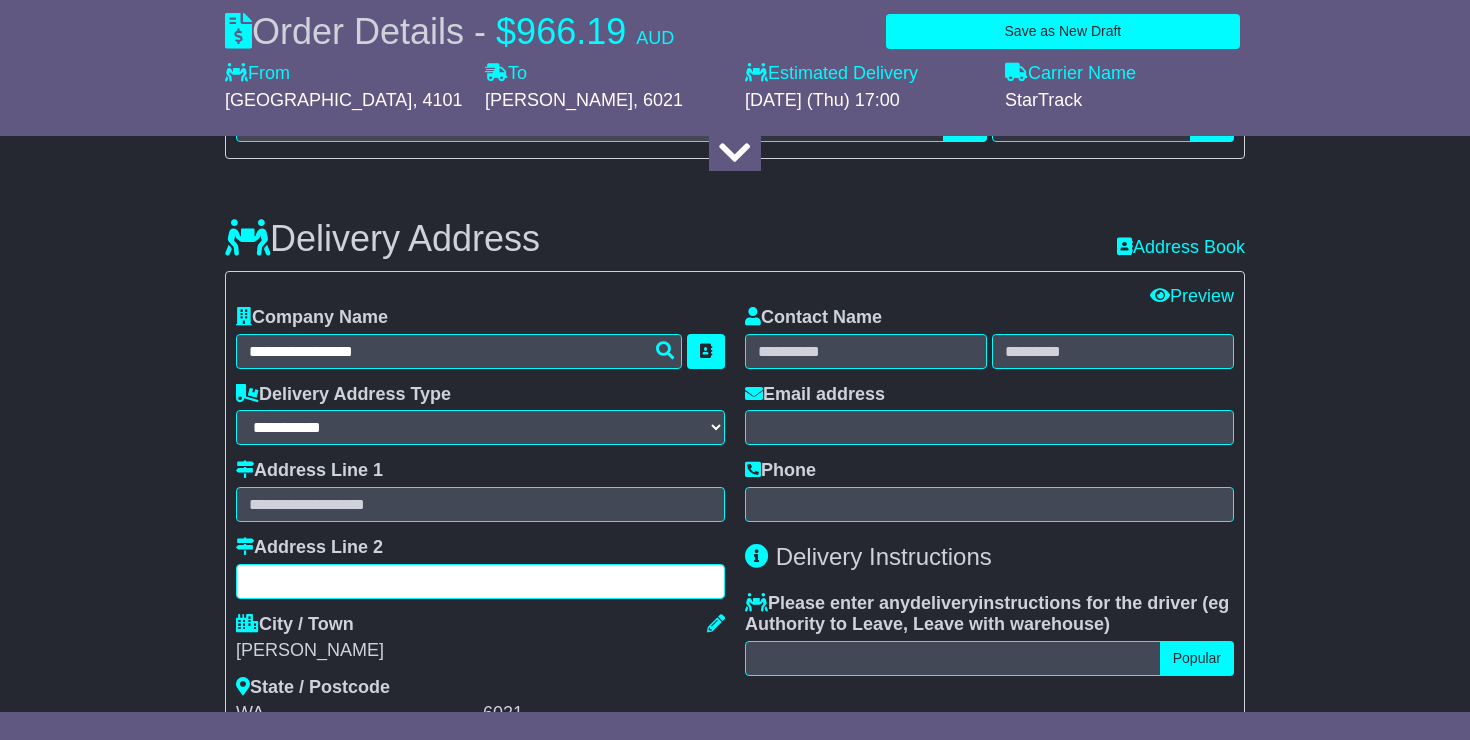 click at bounding box center [480, 581] 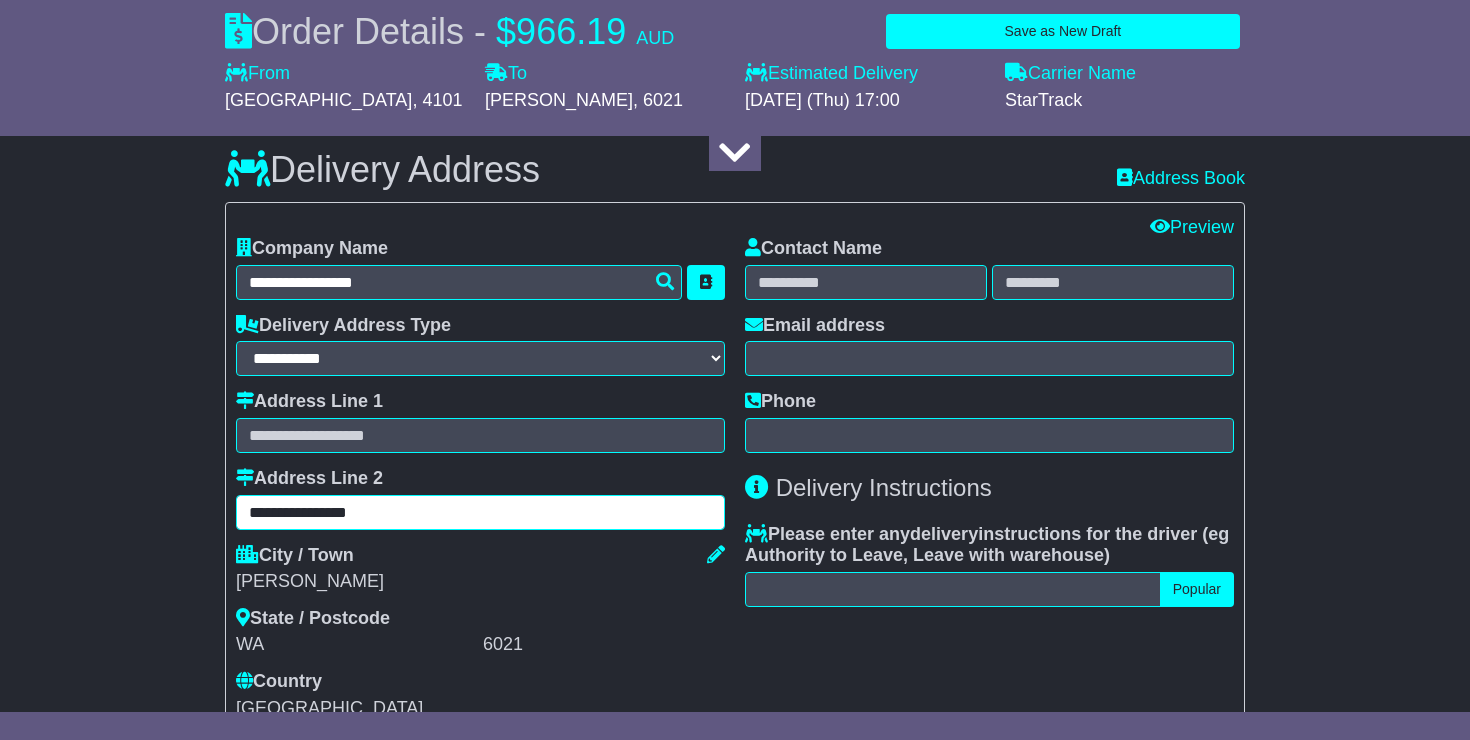 scroll, scrollTop: 1353, scrollLeft: 0, axis: vertical 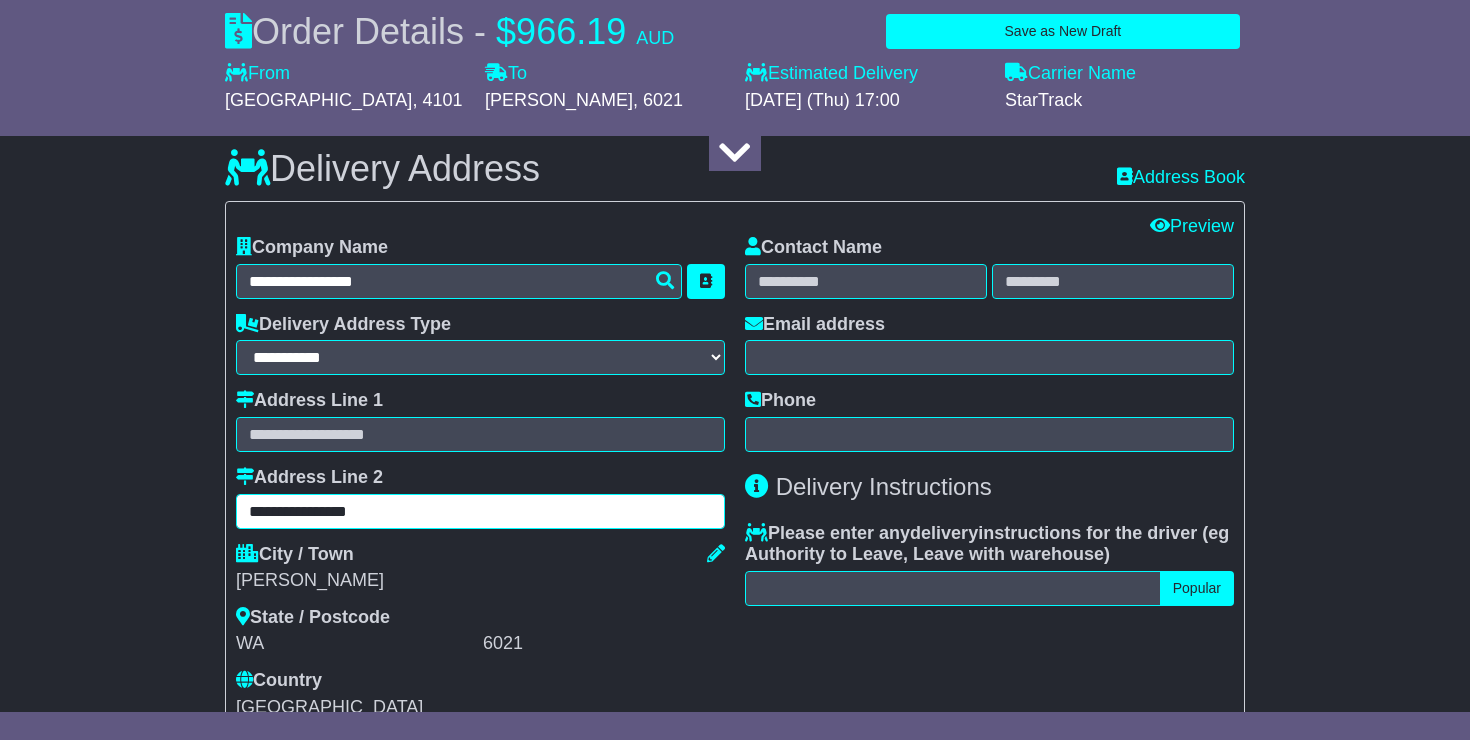 type on "**********" 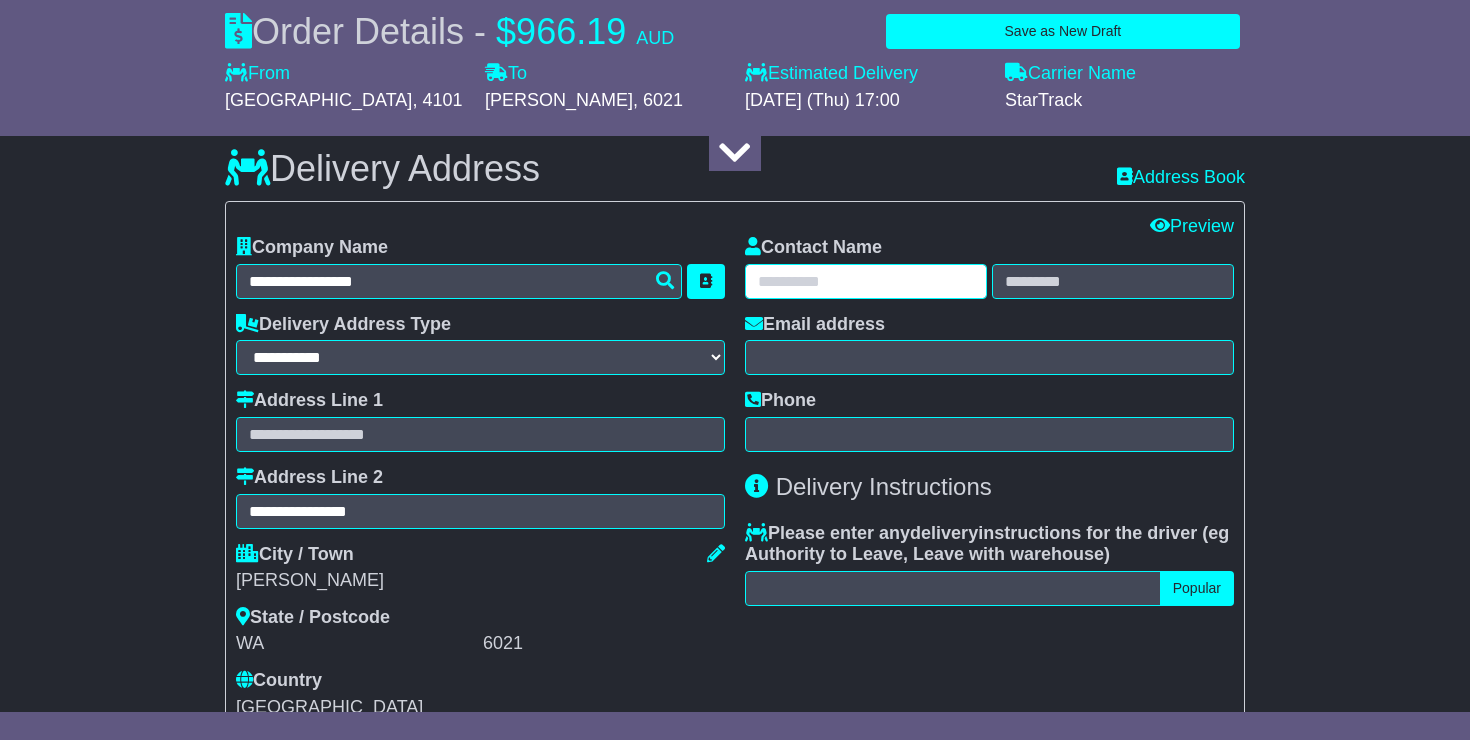 click at bounding box center (866, 281) 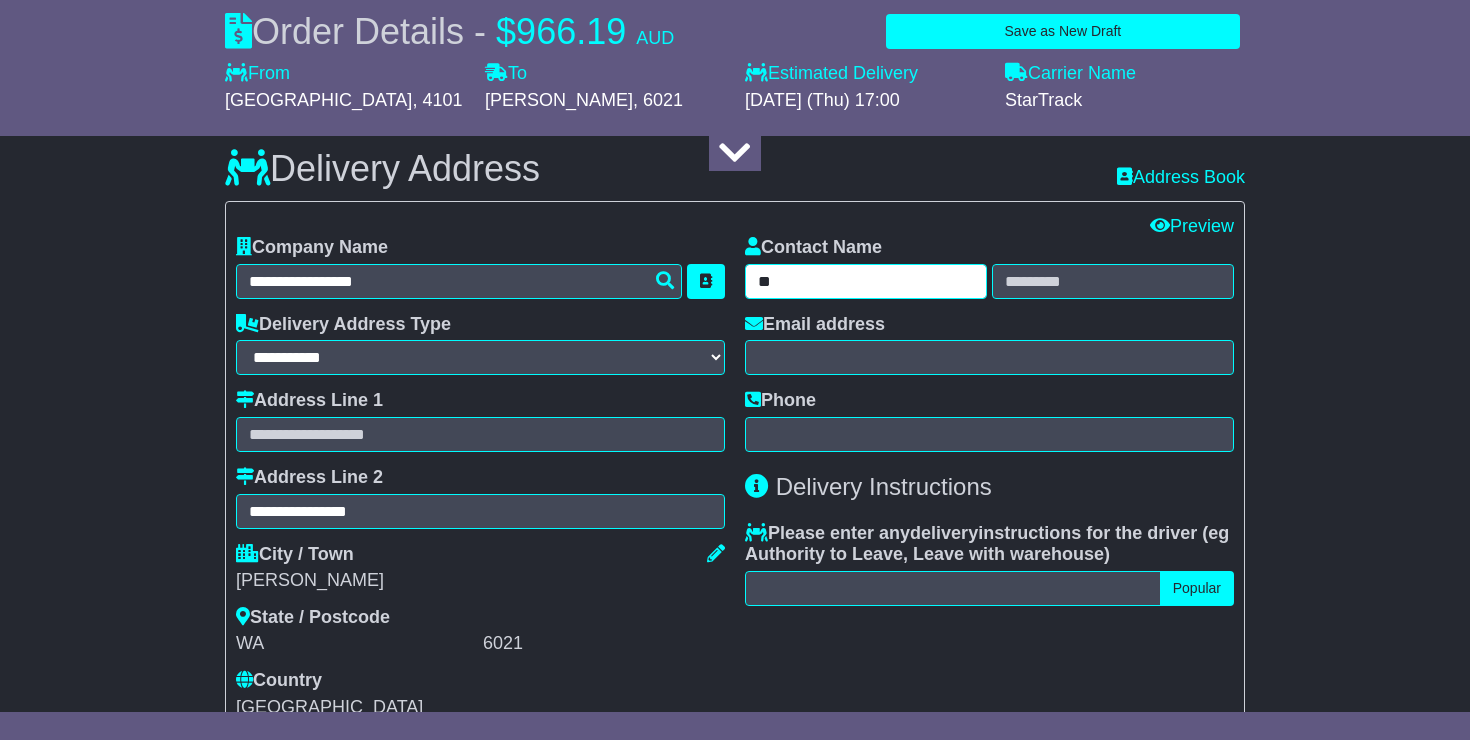 type on "*" 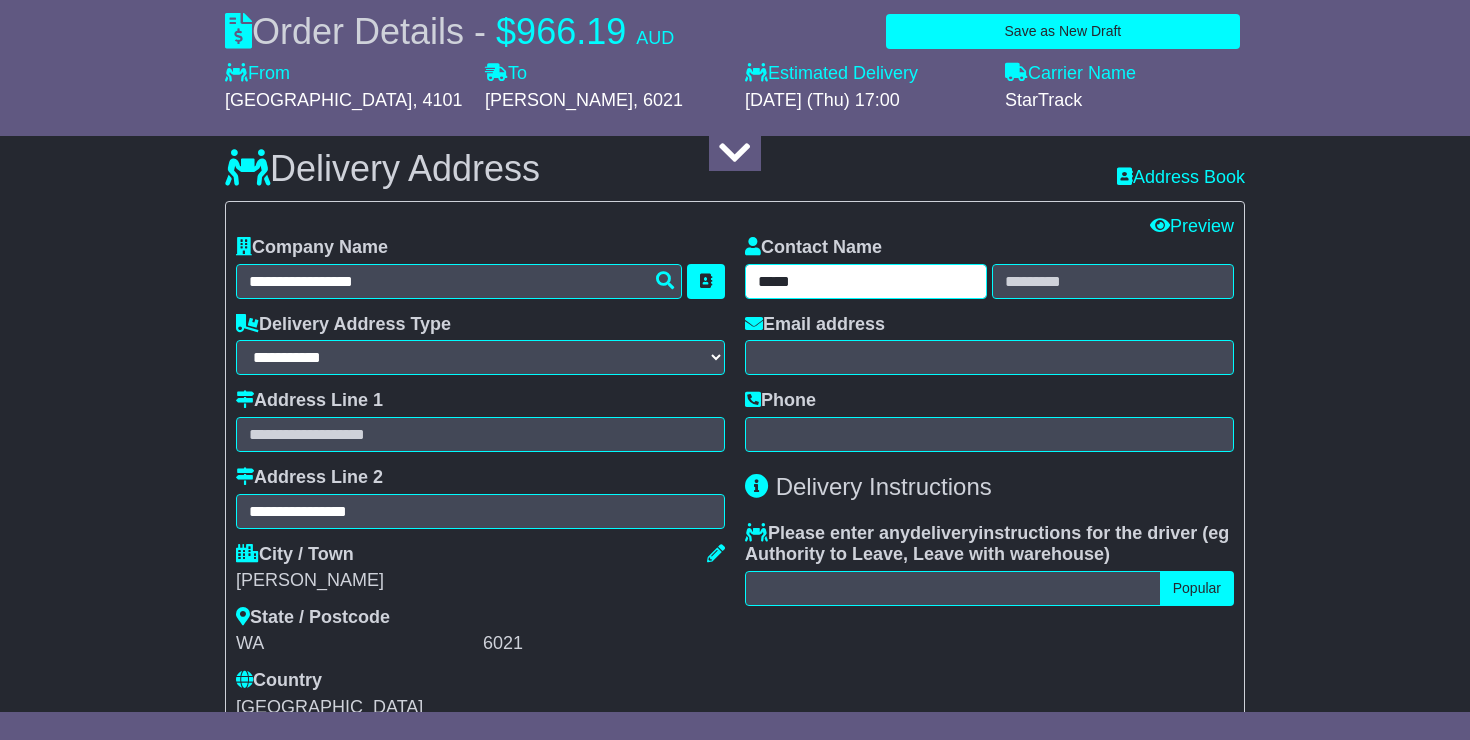 type on "*****" 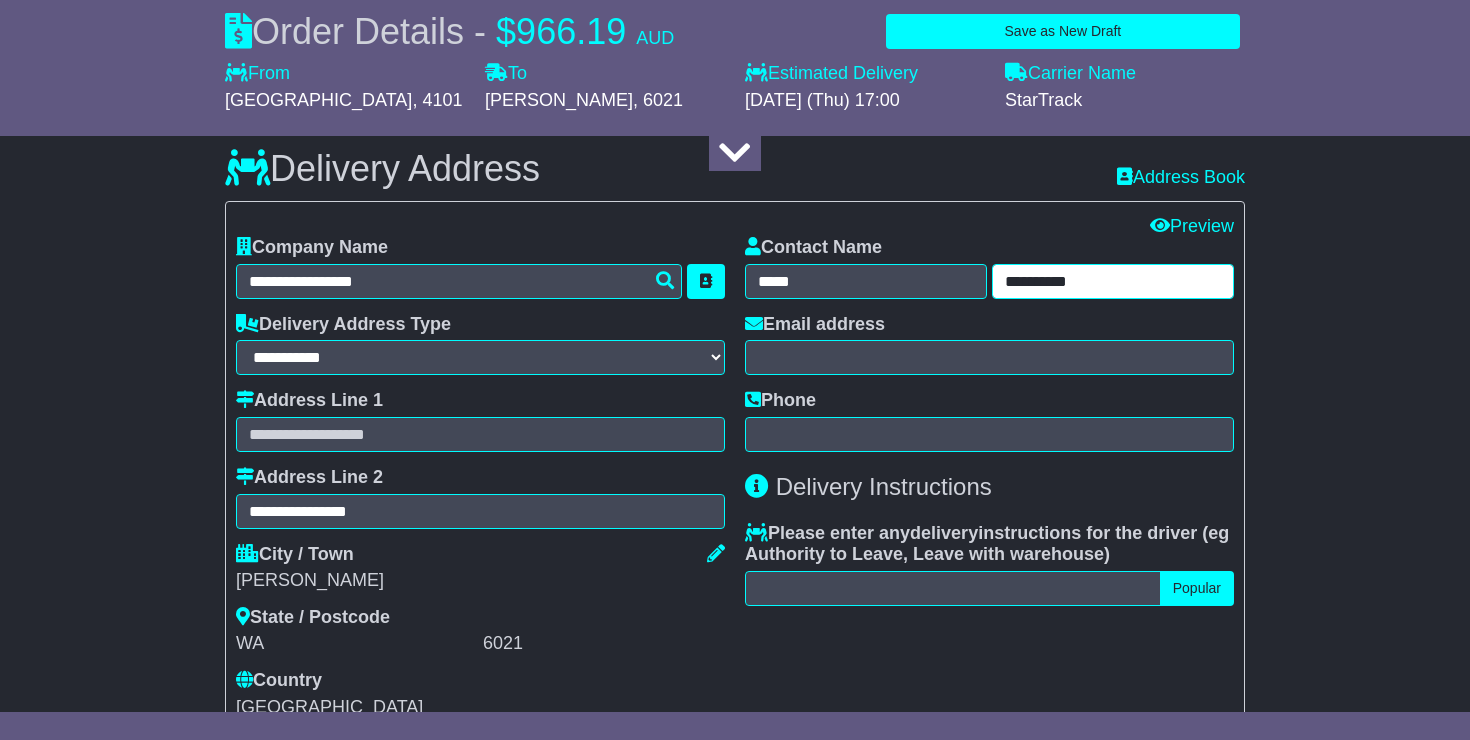 type on "**********" 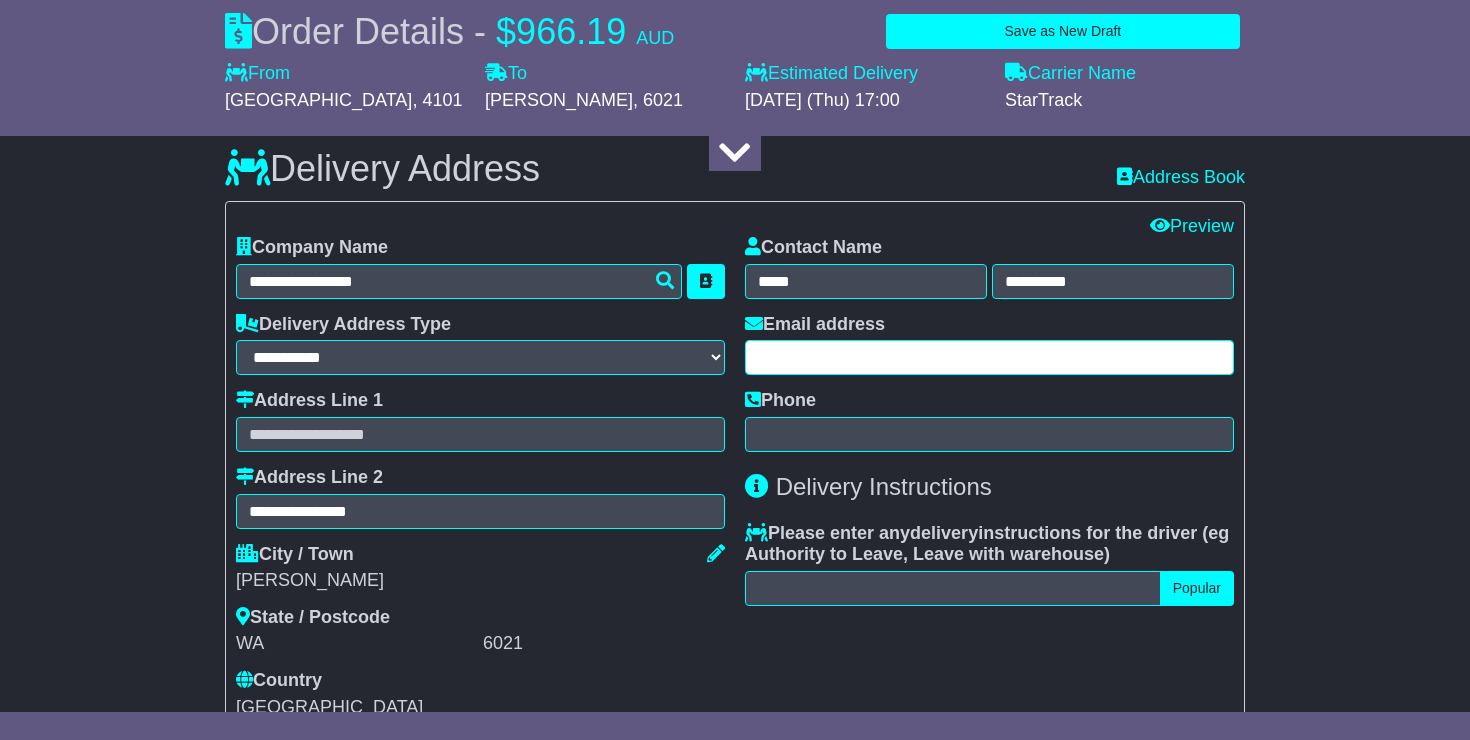 click at bounding box center [989, 357] 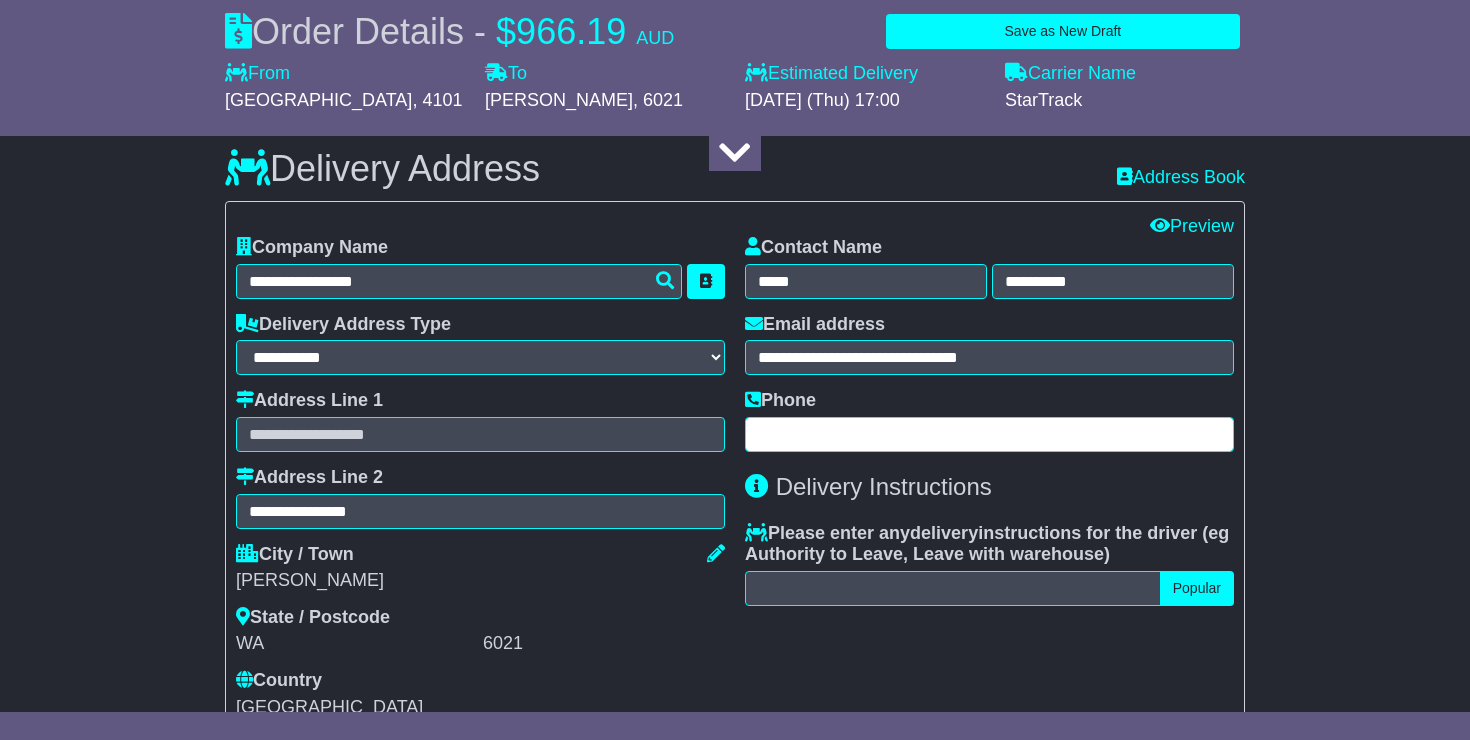 click on "Phone" at bounding box center (989, 421) 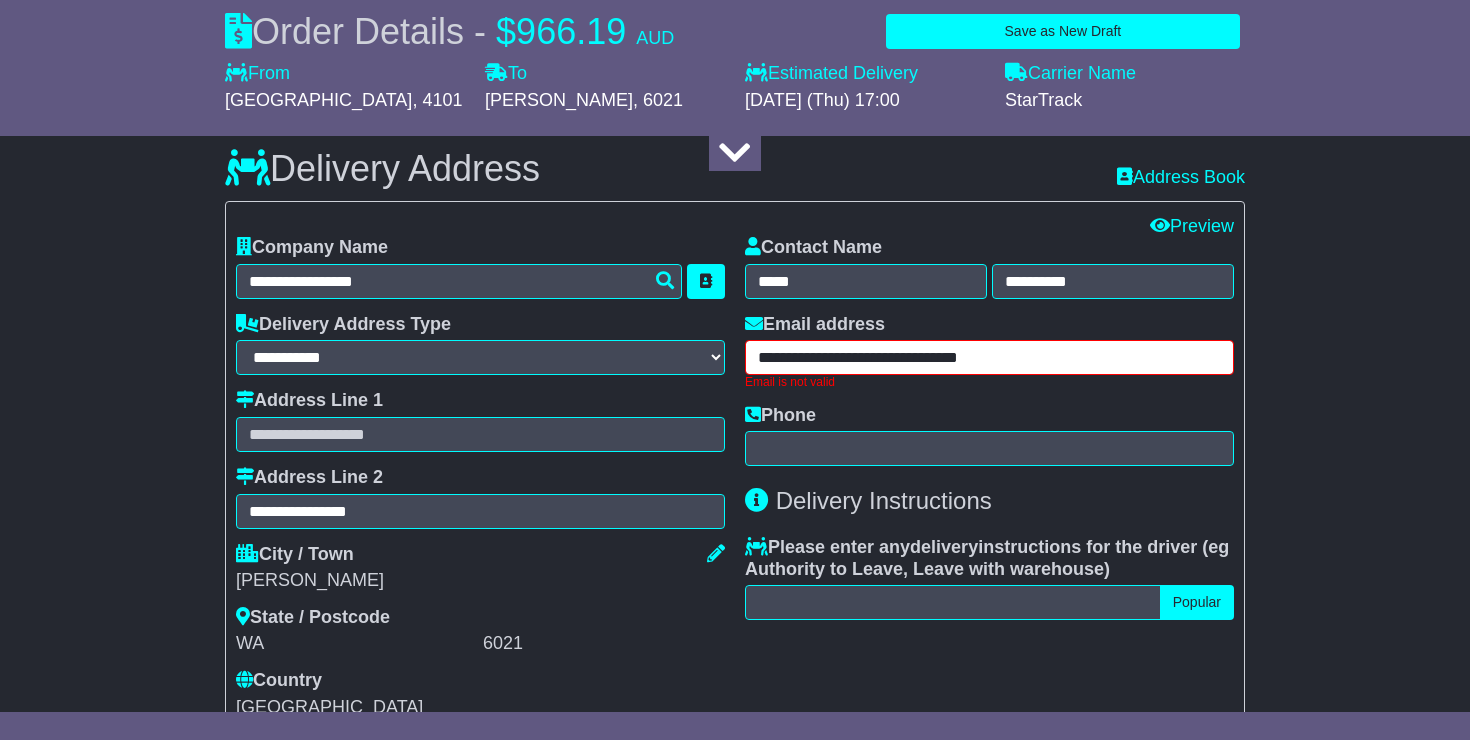 click on "**********" at bounding box center (989, 357) 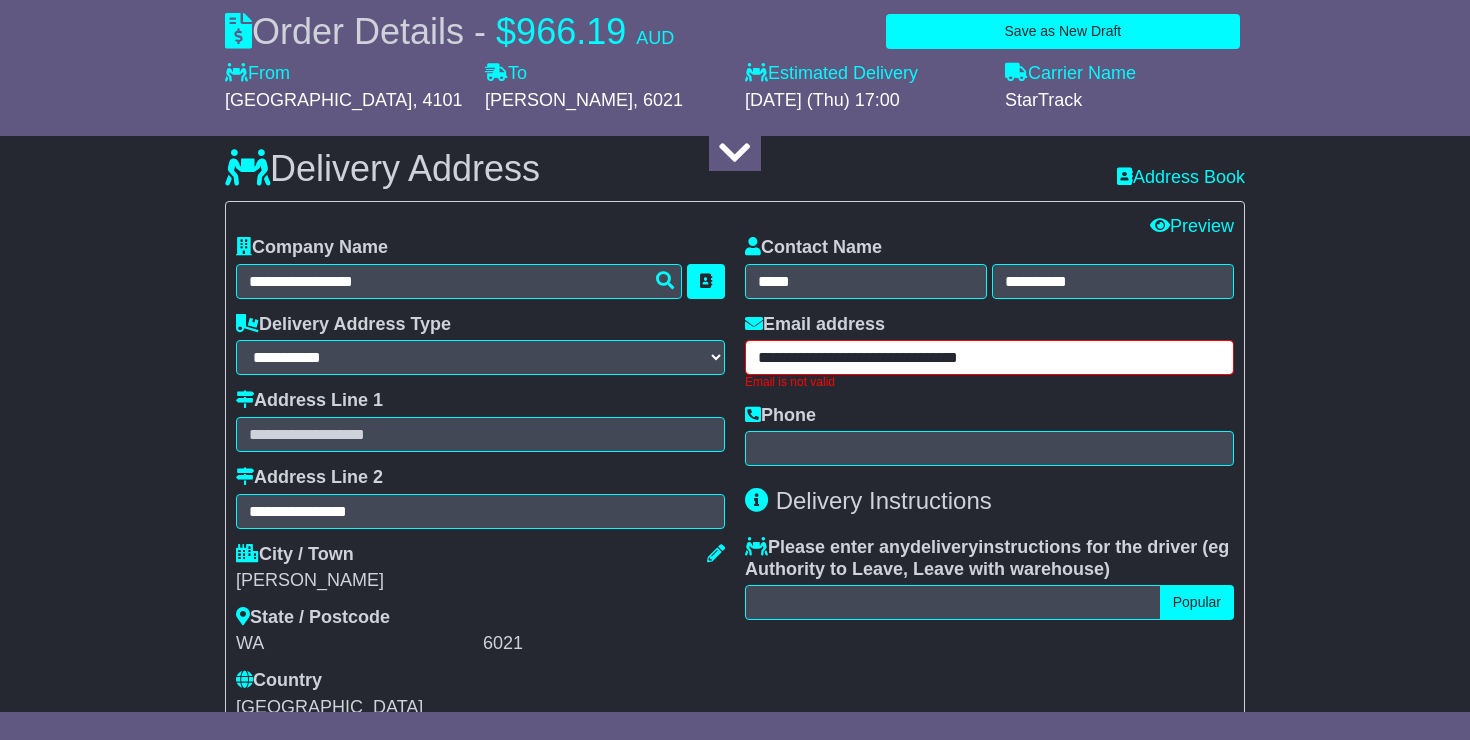 click on "**********" at bounding box center [989, 357] 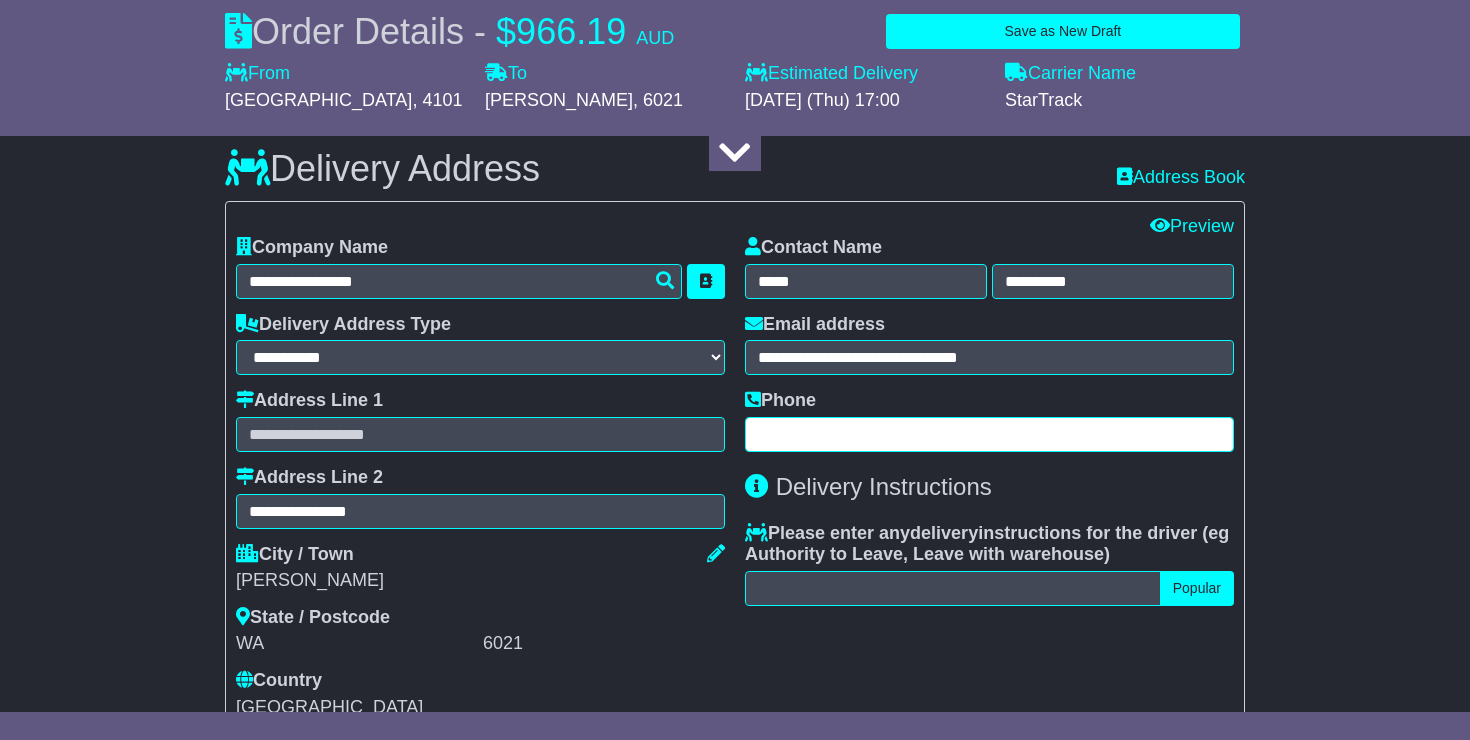 click at bounding box center (989, 434) 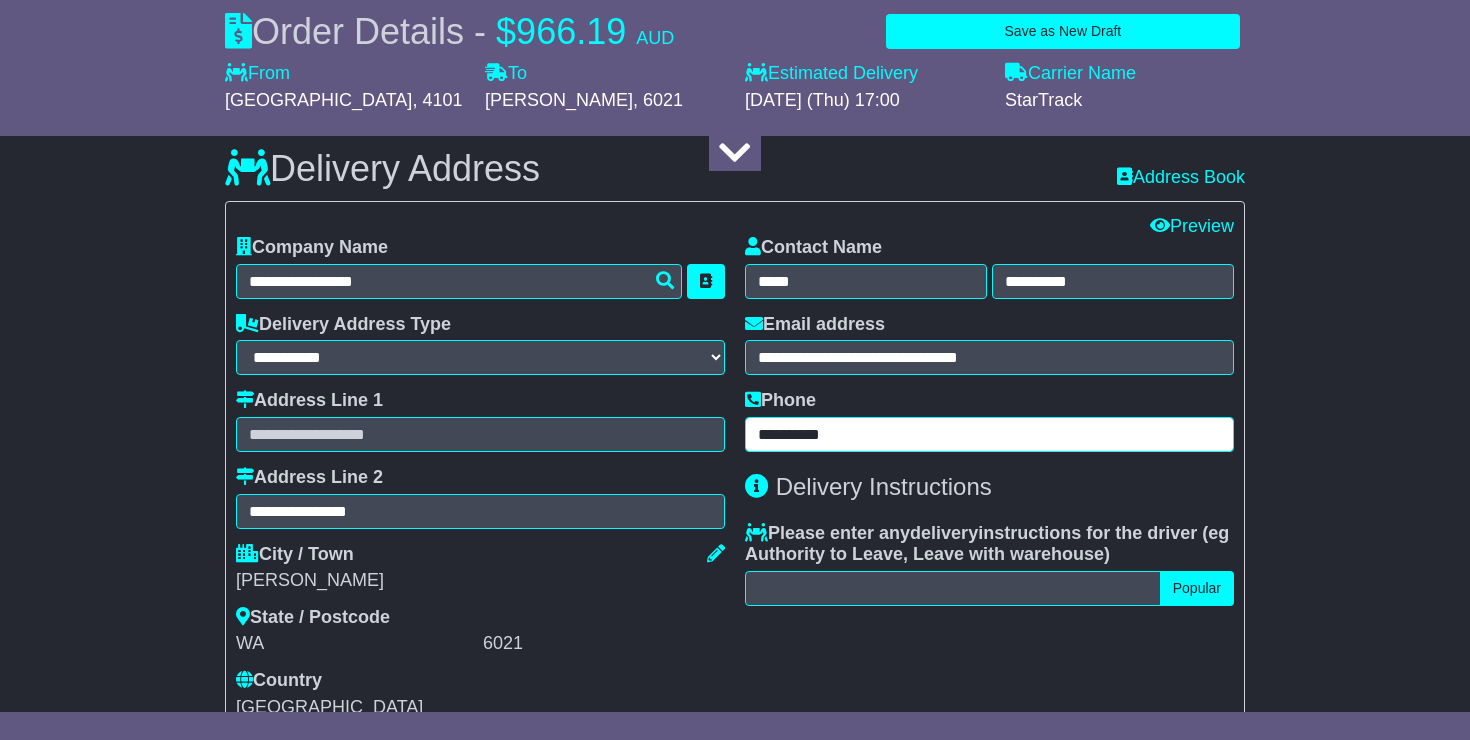 type on "**********" 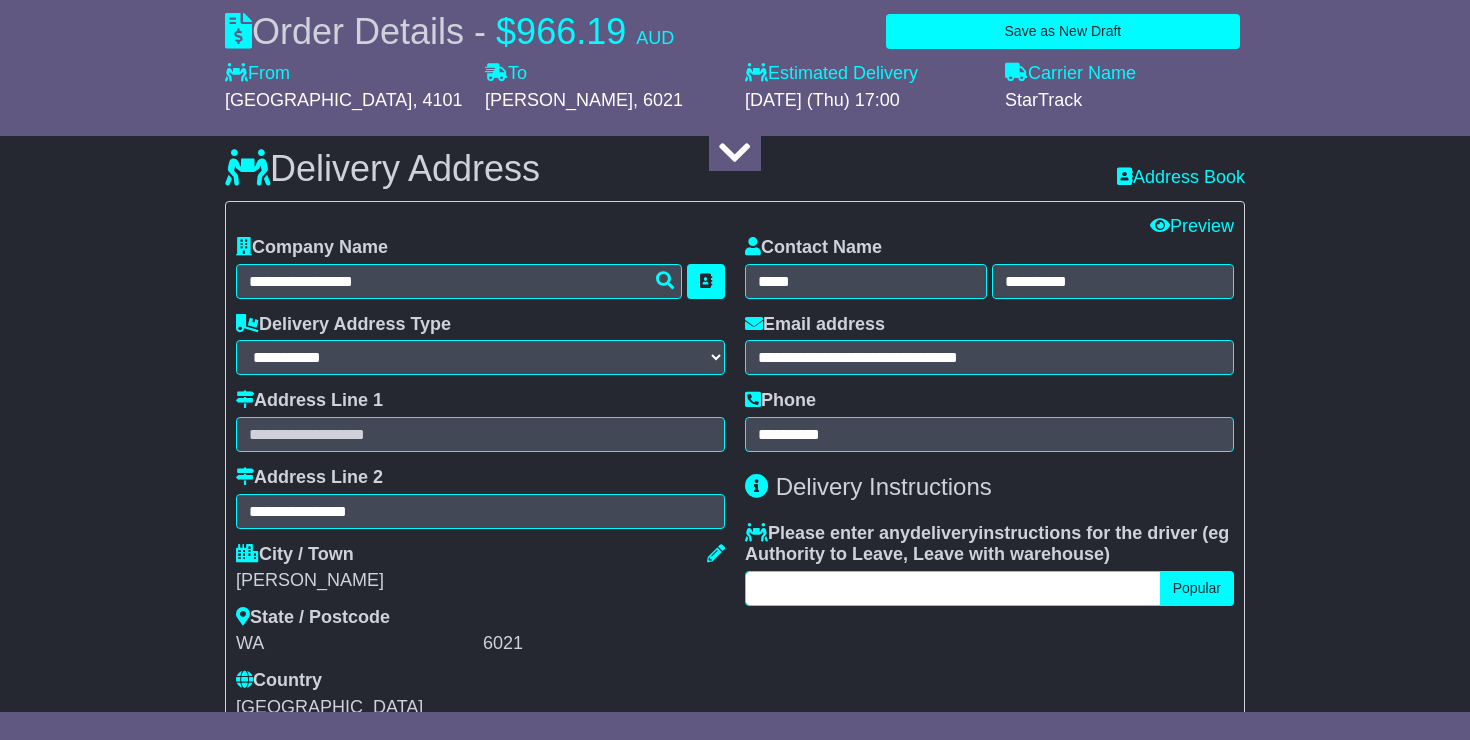 click at bounding box center [953, 588] 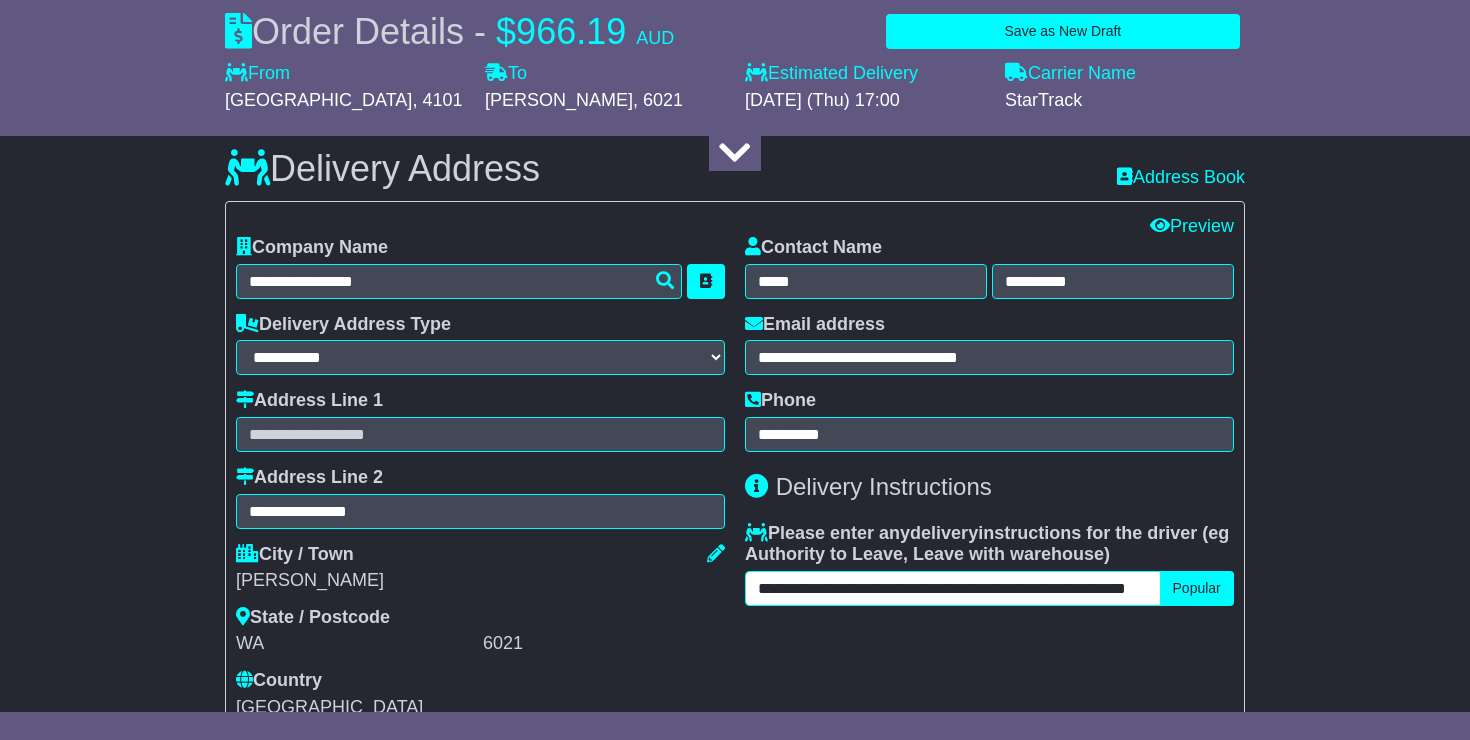 scroll, scrollTop: 0, scrollLeft: 27, axis: horizontal 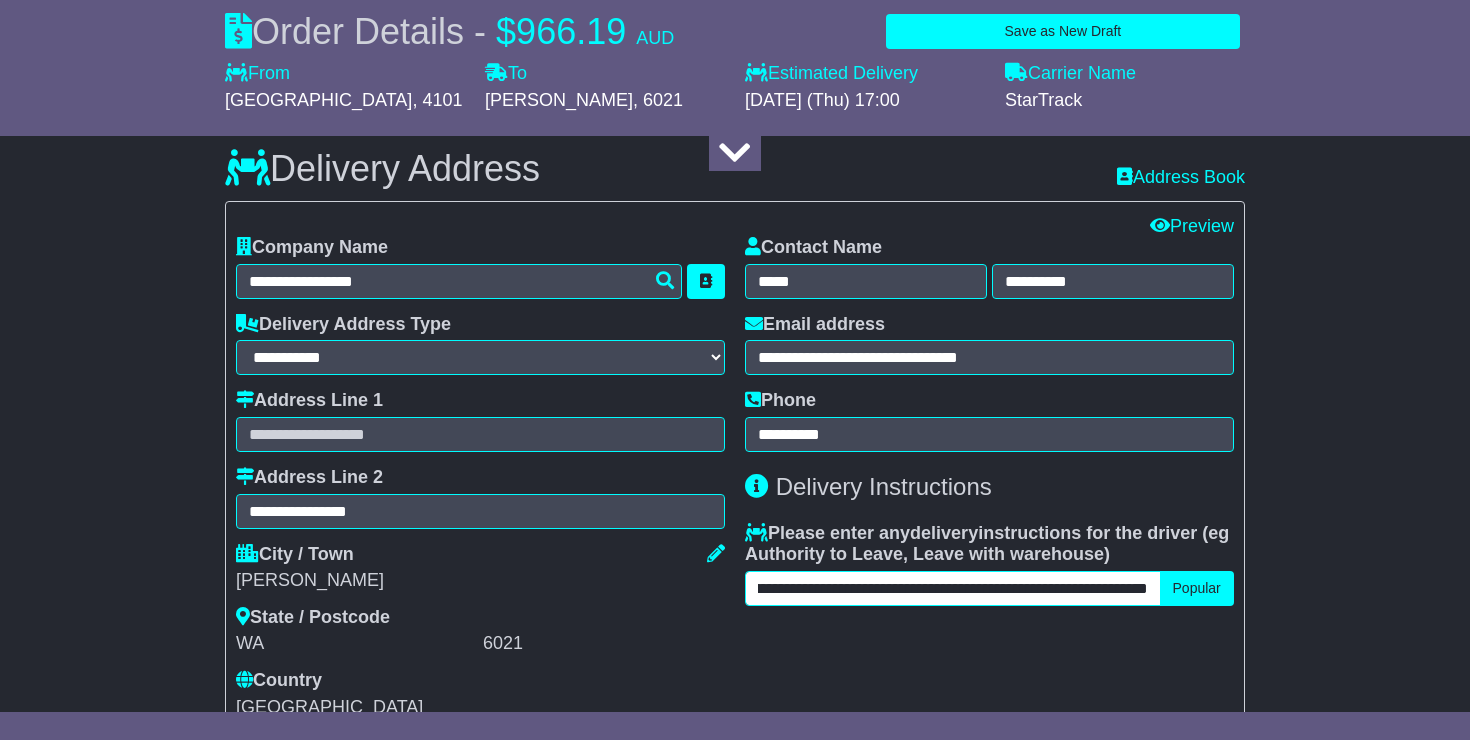 type on "**********" 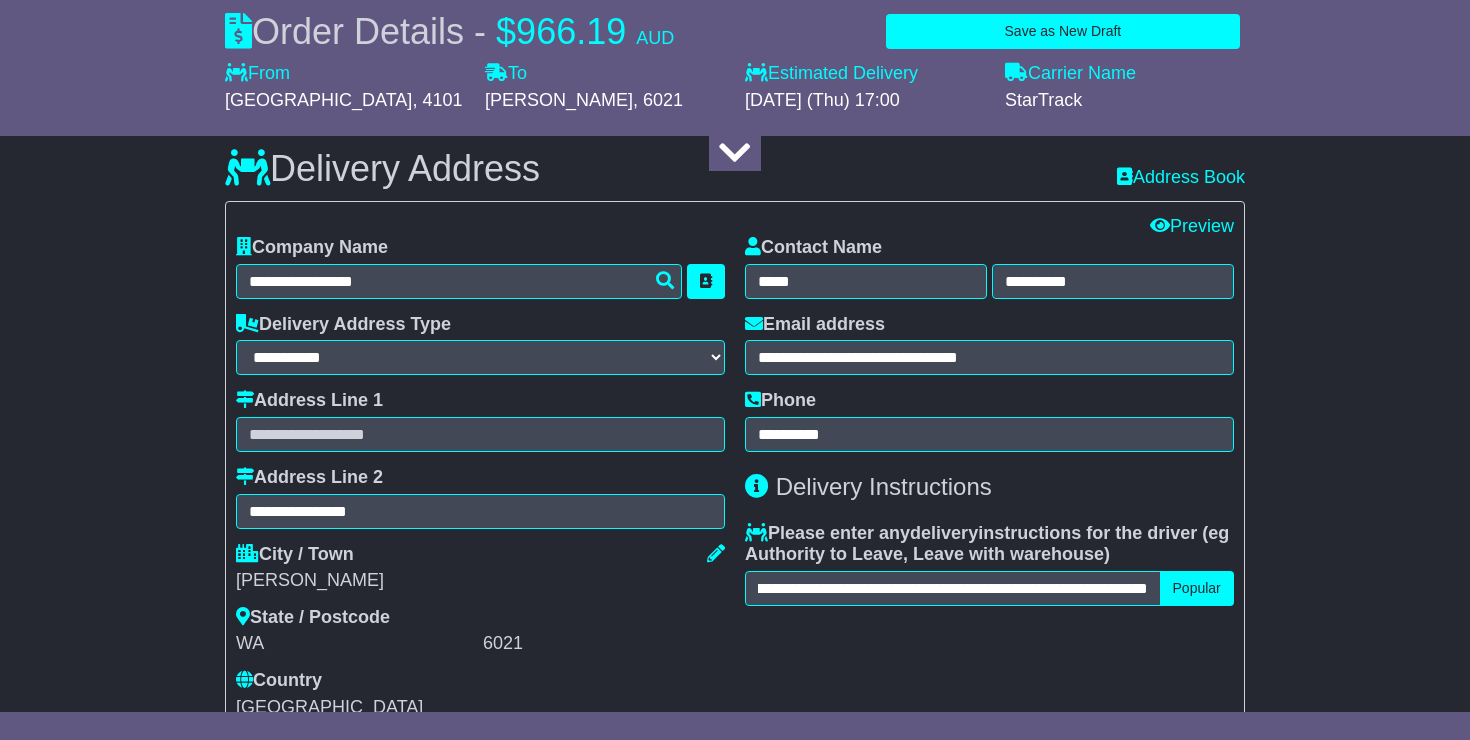 scroll, scrollTop: 0, scrollLeft: 0, axis: both 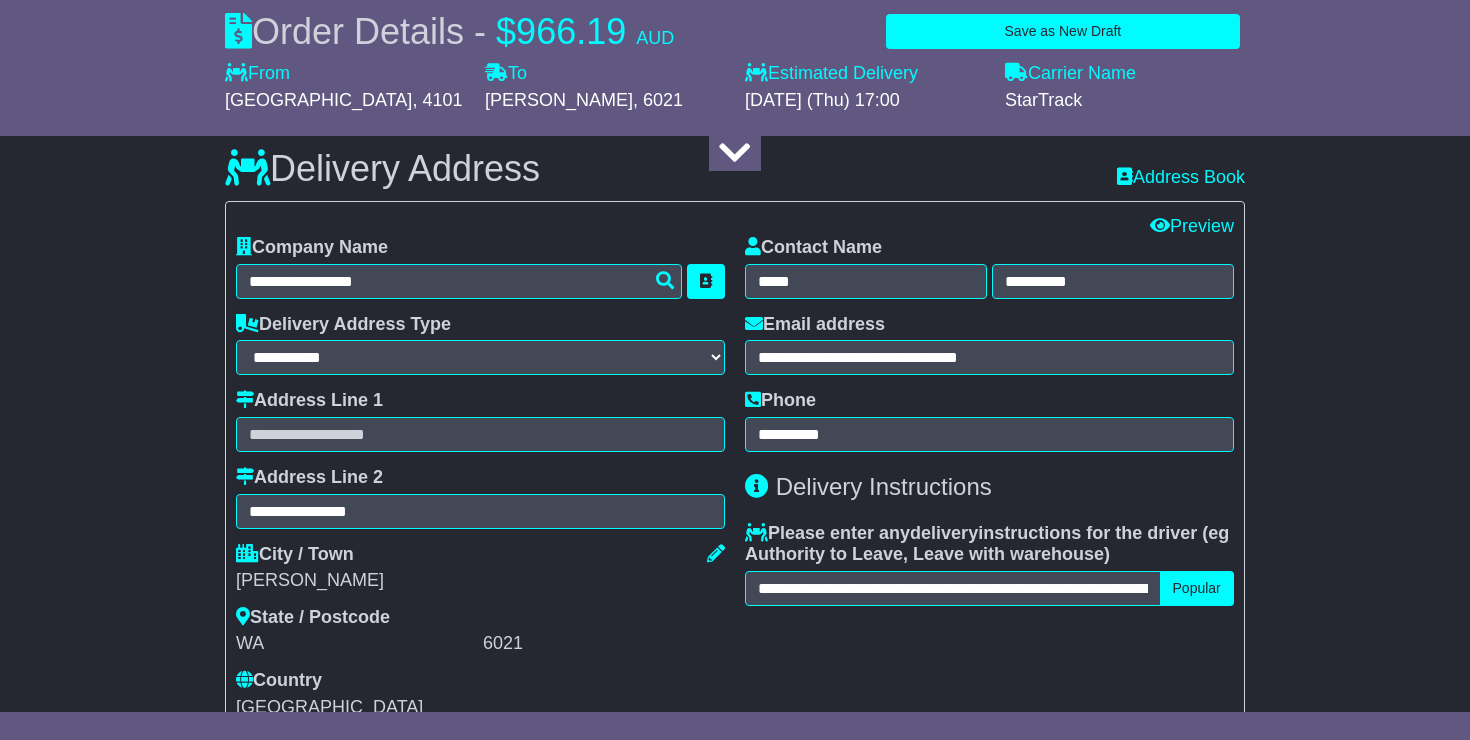 click on "**********" at bounding box center (735, 606) 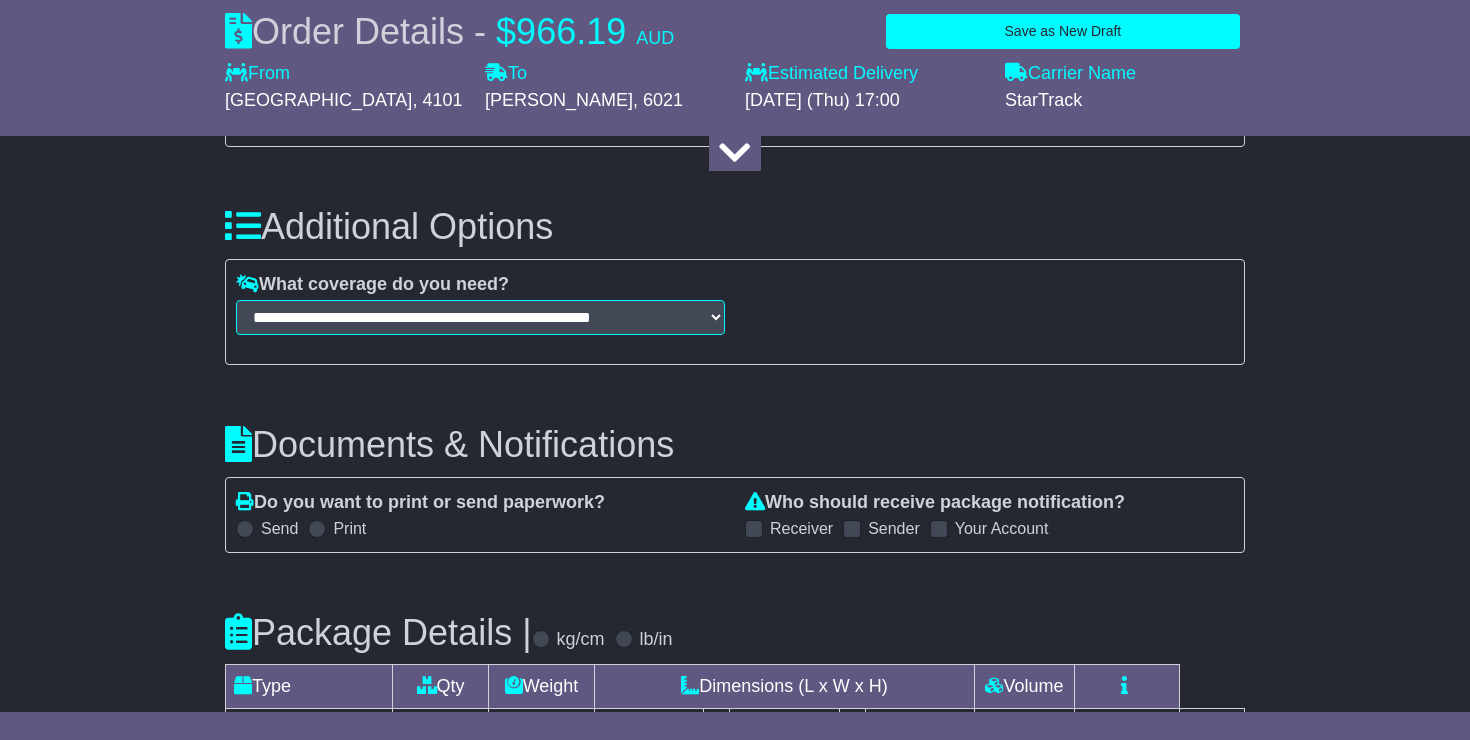 scroll, scrollTop: 1987, scrollLeft: 0, axis: vertical 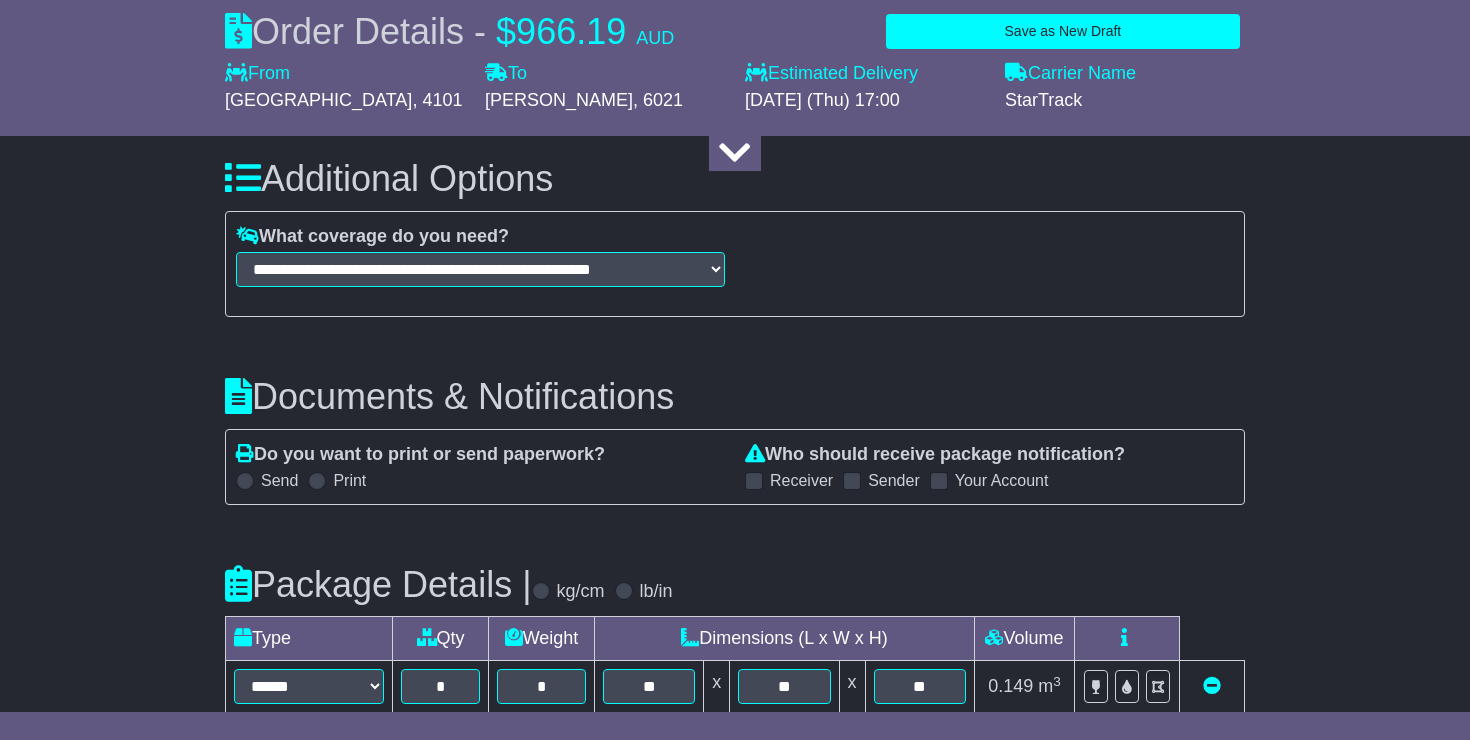click at bounding box center (245, 481) 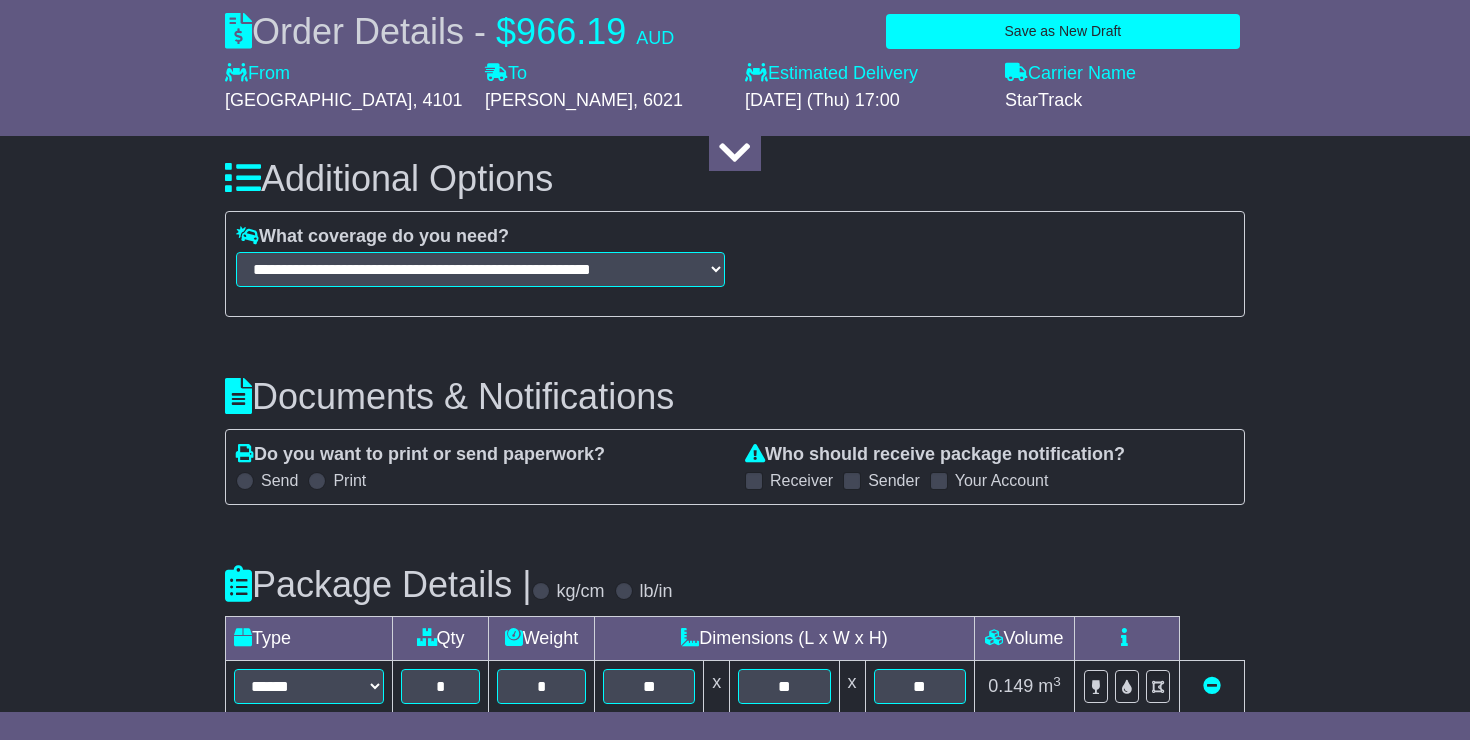 click at bounding box center [754, 481] 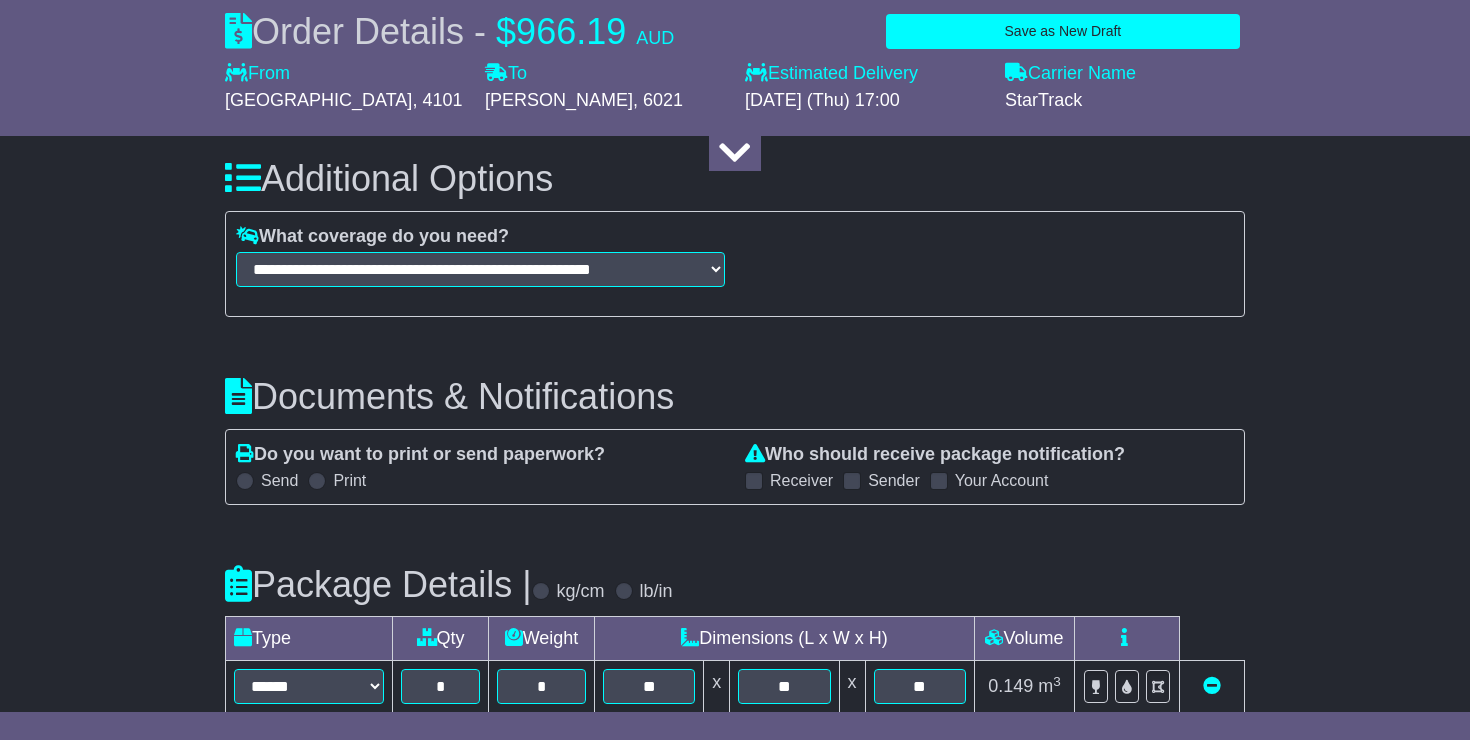 click at bounding box center [852, 481] 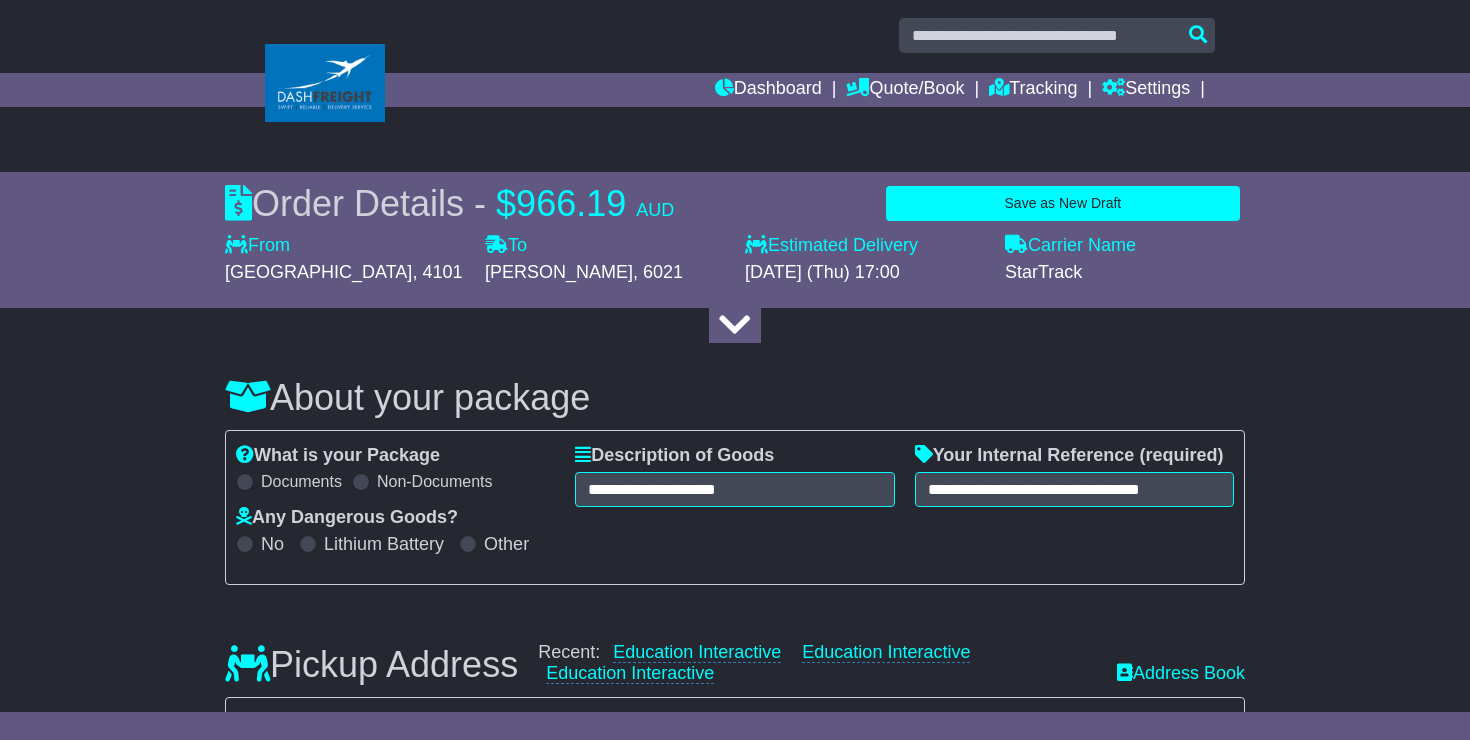 scroll, scrollTop: 0, scrollLeft: 0, axis: both 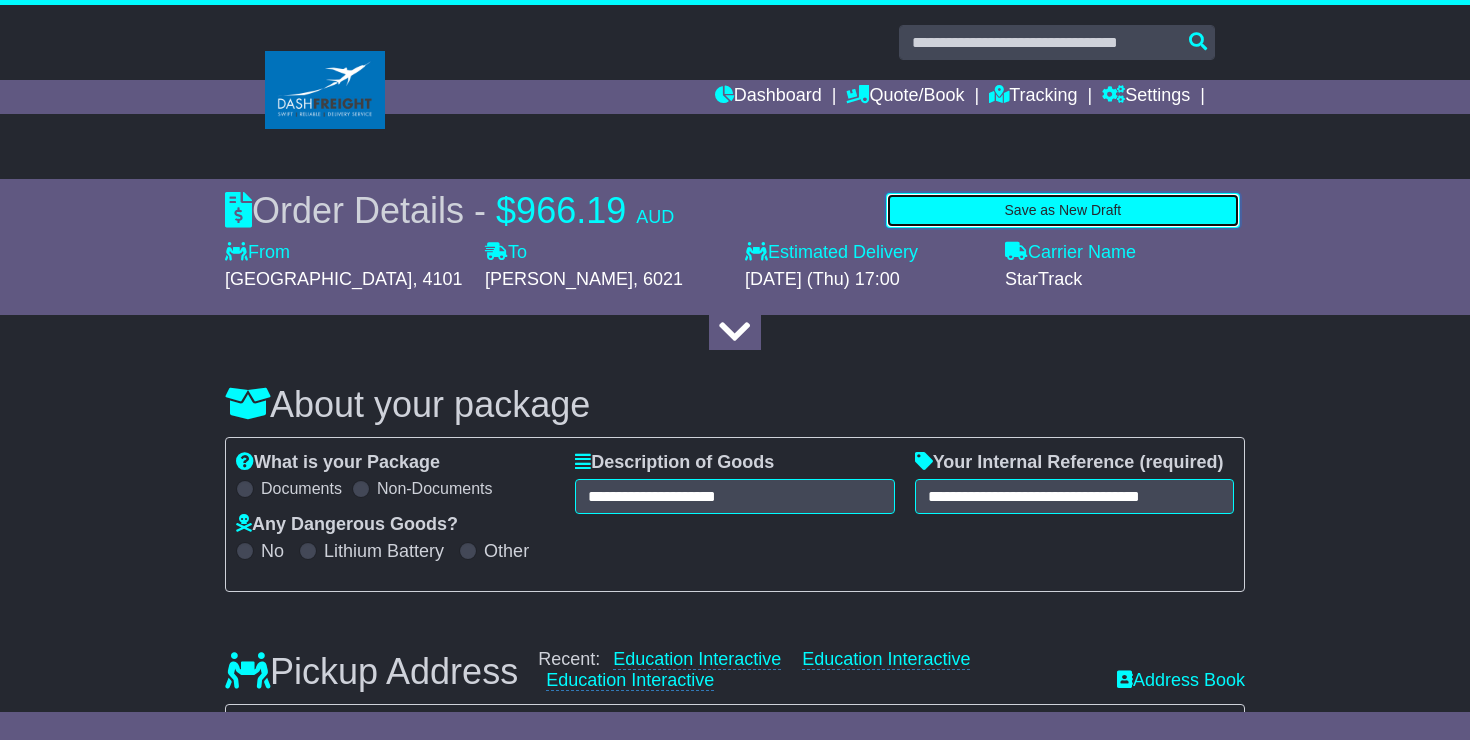 click on "Save as New Draft" at bounding box center (1063, 210) 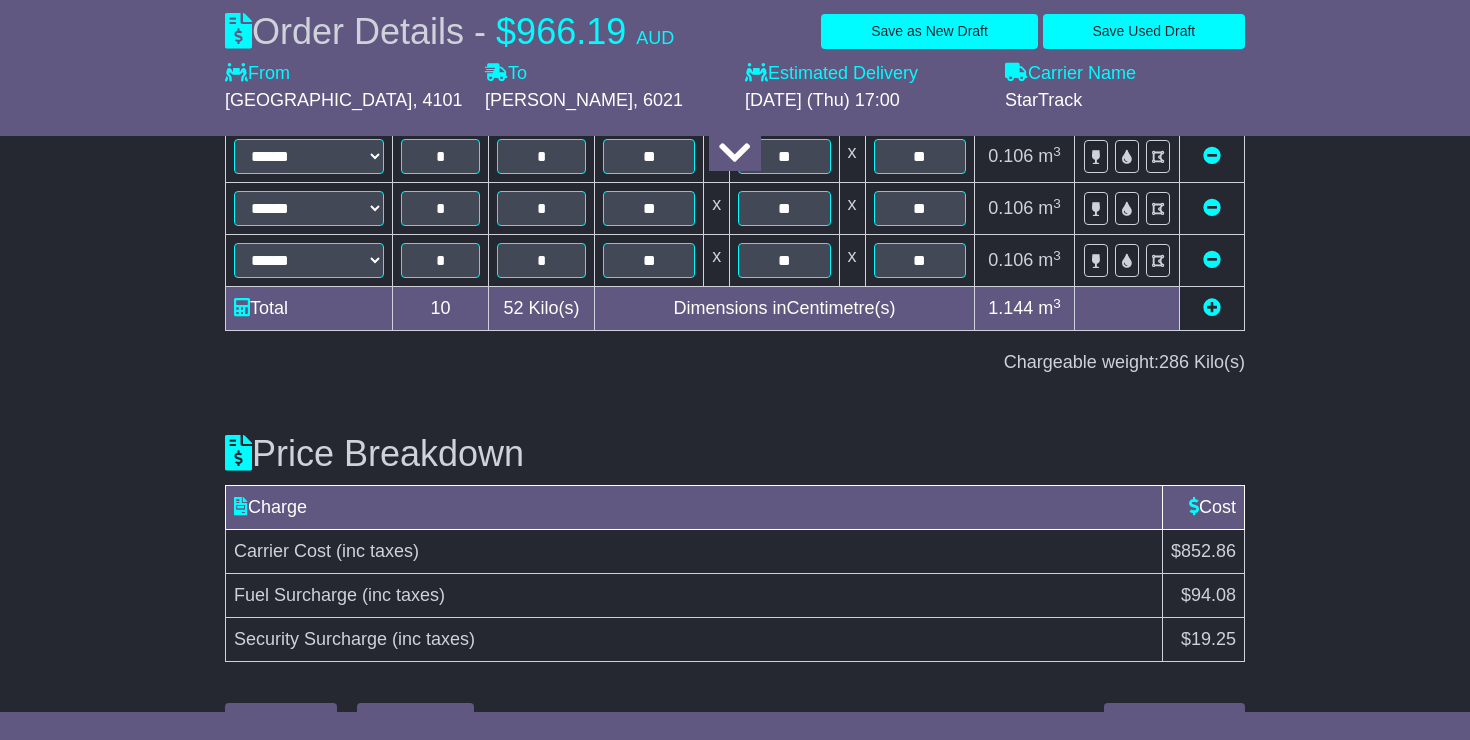scroll, scrollTop: 2931, scrollLeft: 0, axis: vertical 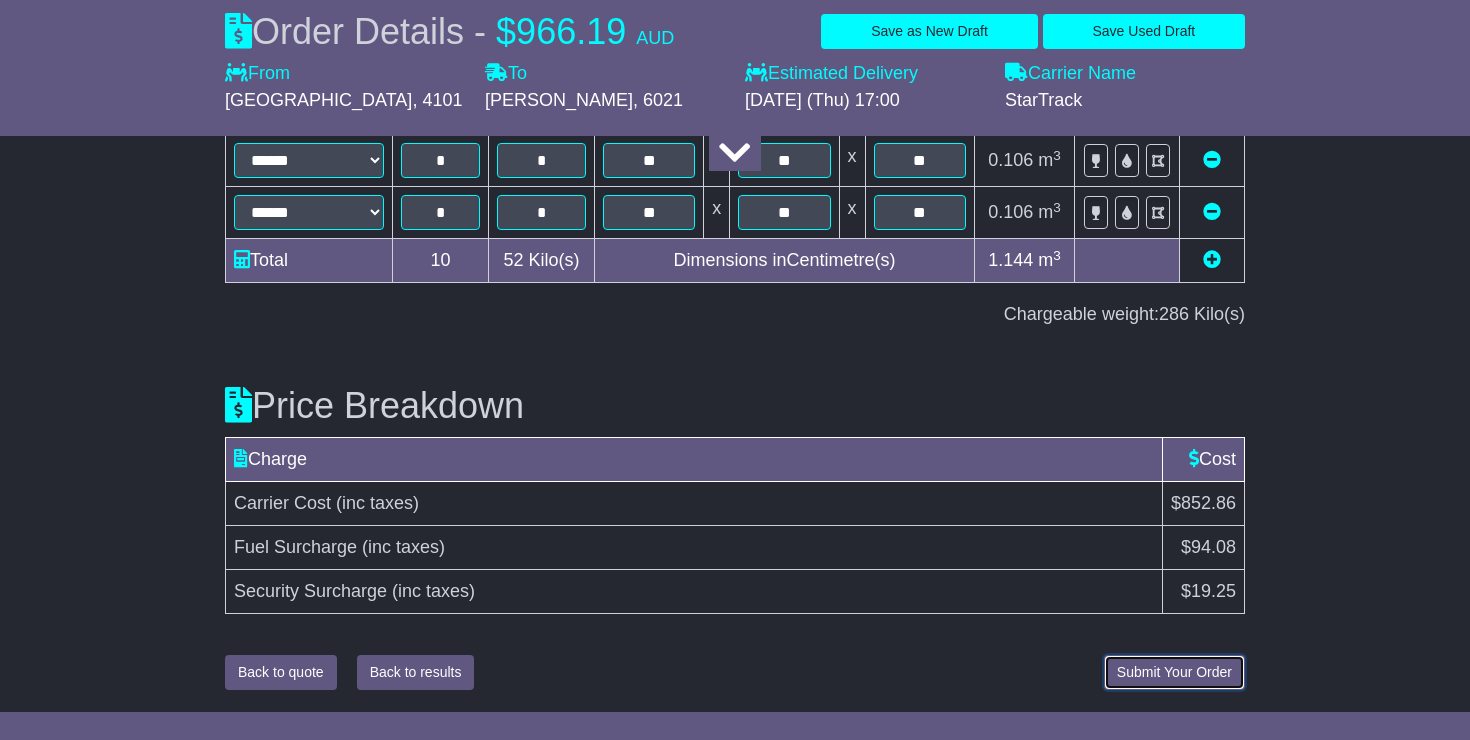 click on "Submit Your Order" at bounding box center [1174, 672] 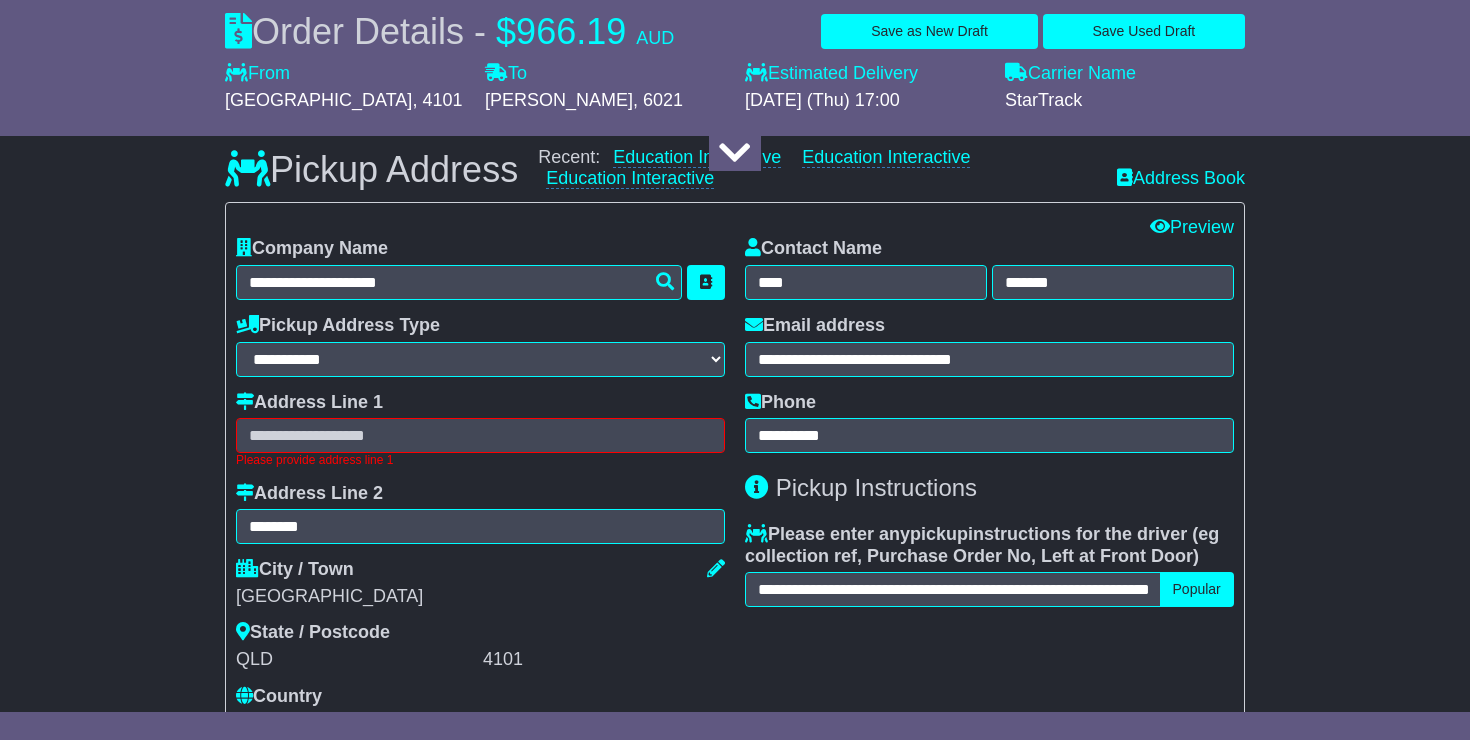 scroll, scrollTop: 481, scrollLeft: 0, axis: vertical 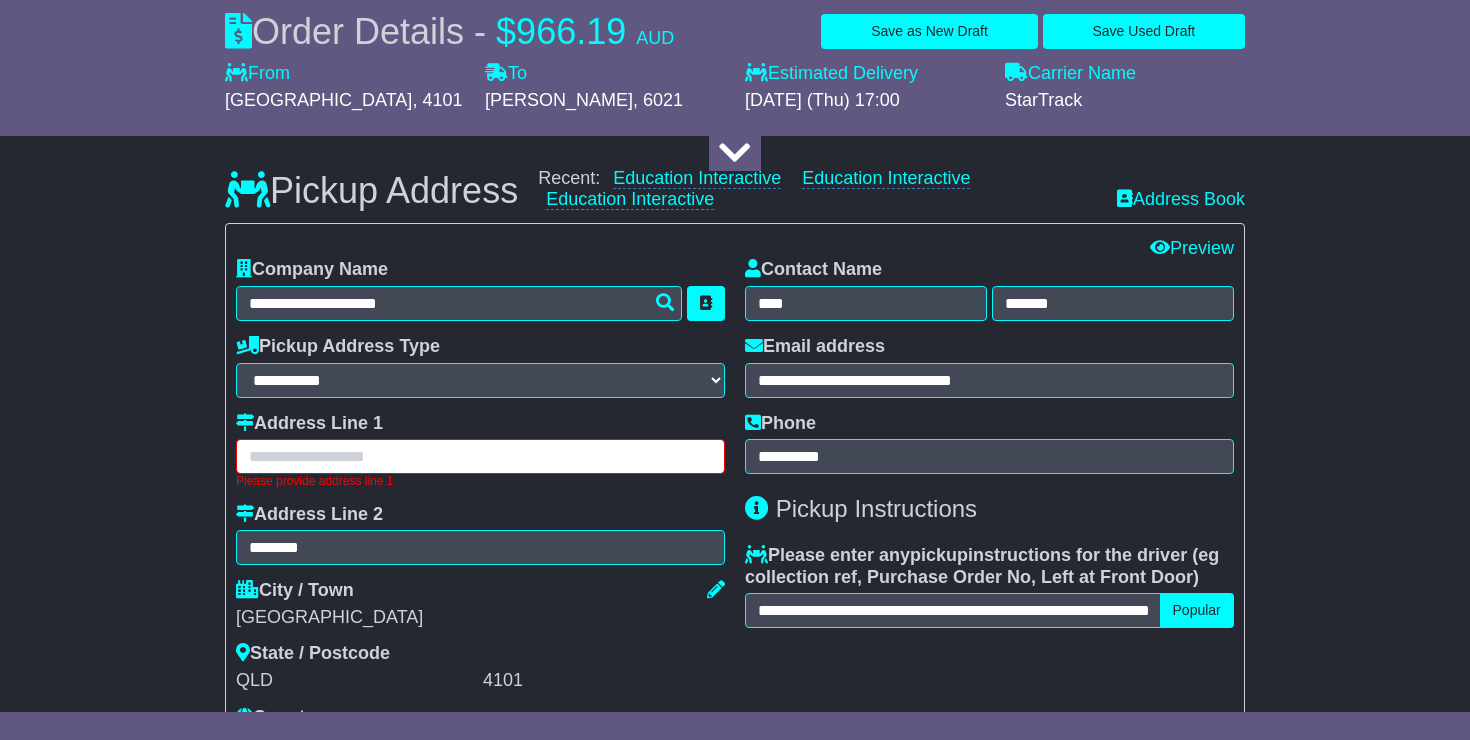 click at bounding box center [480, 456] 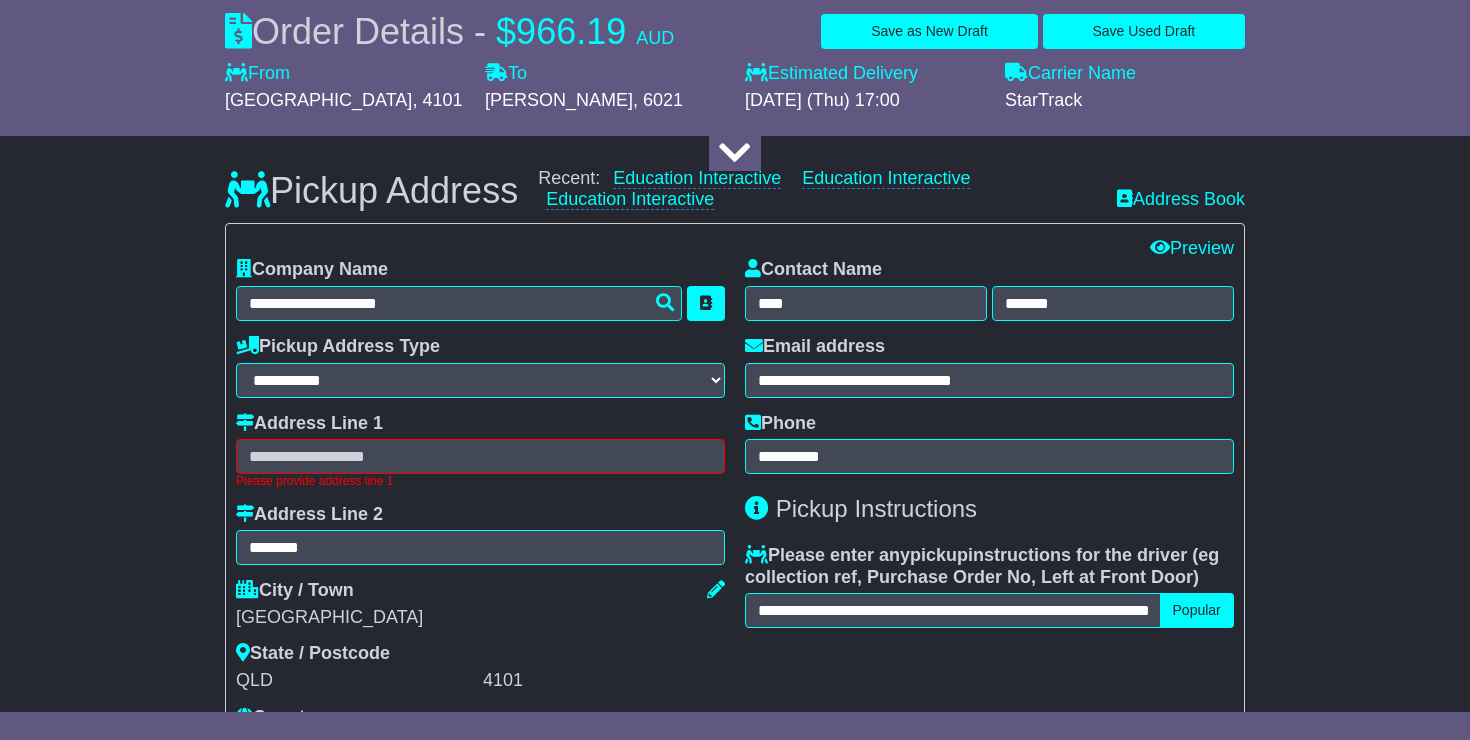 click on "**********" at bounding box center [480, 506] 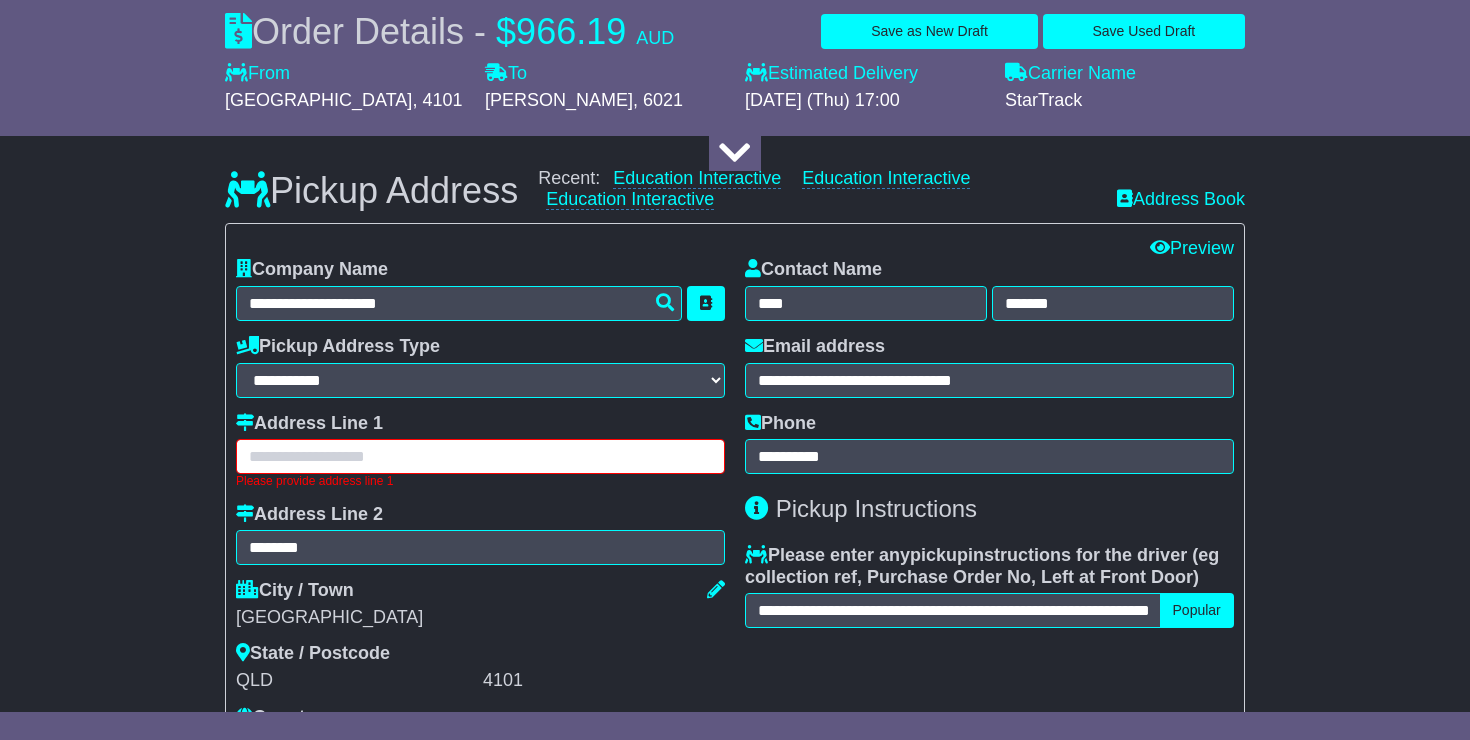 click at bounding box center [480, 456] 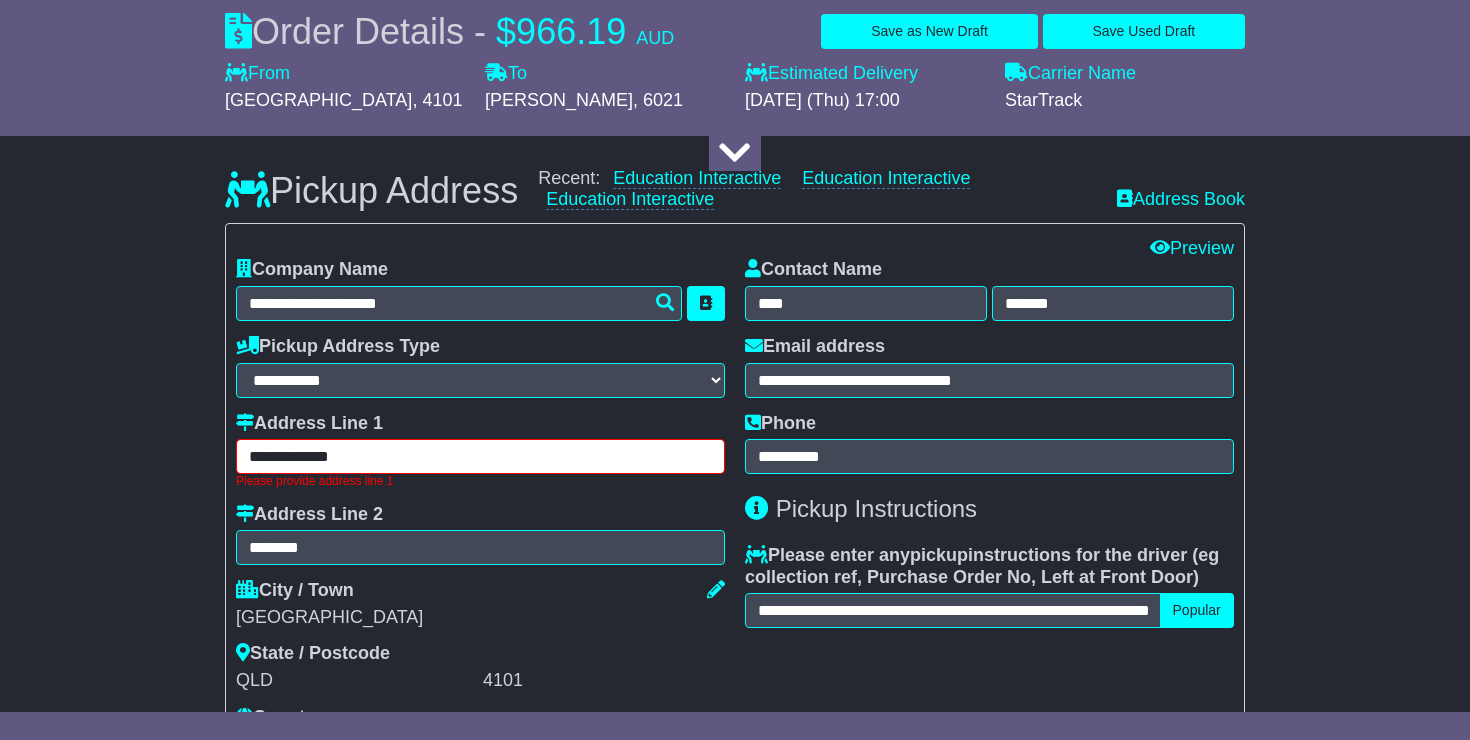 type on "**********" 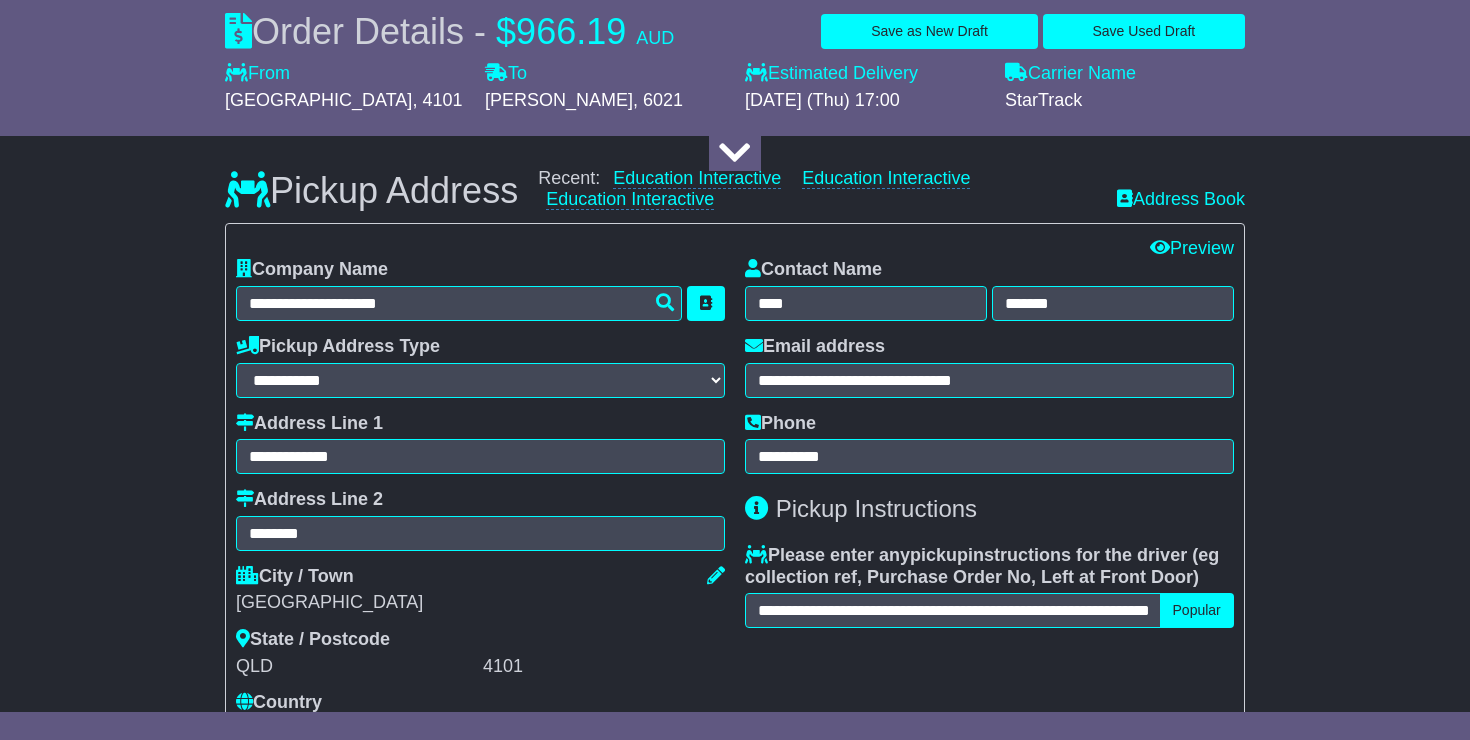 click on "**********" at bounding box center [735, 1486] 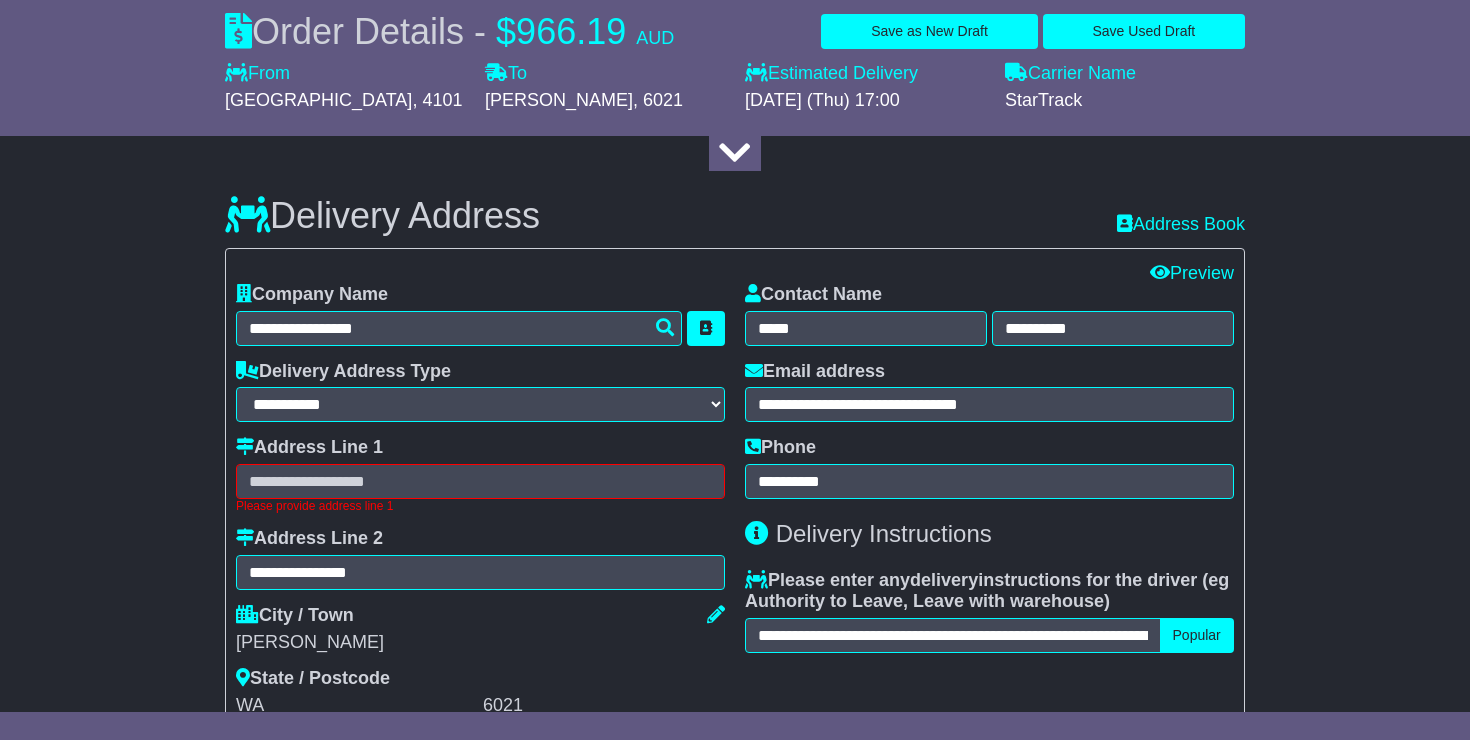 scroll, scrollTop: 1314, scrollLeft: 0, axis: vertical 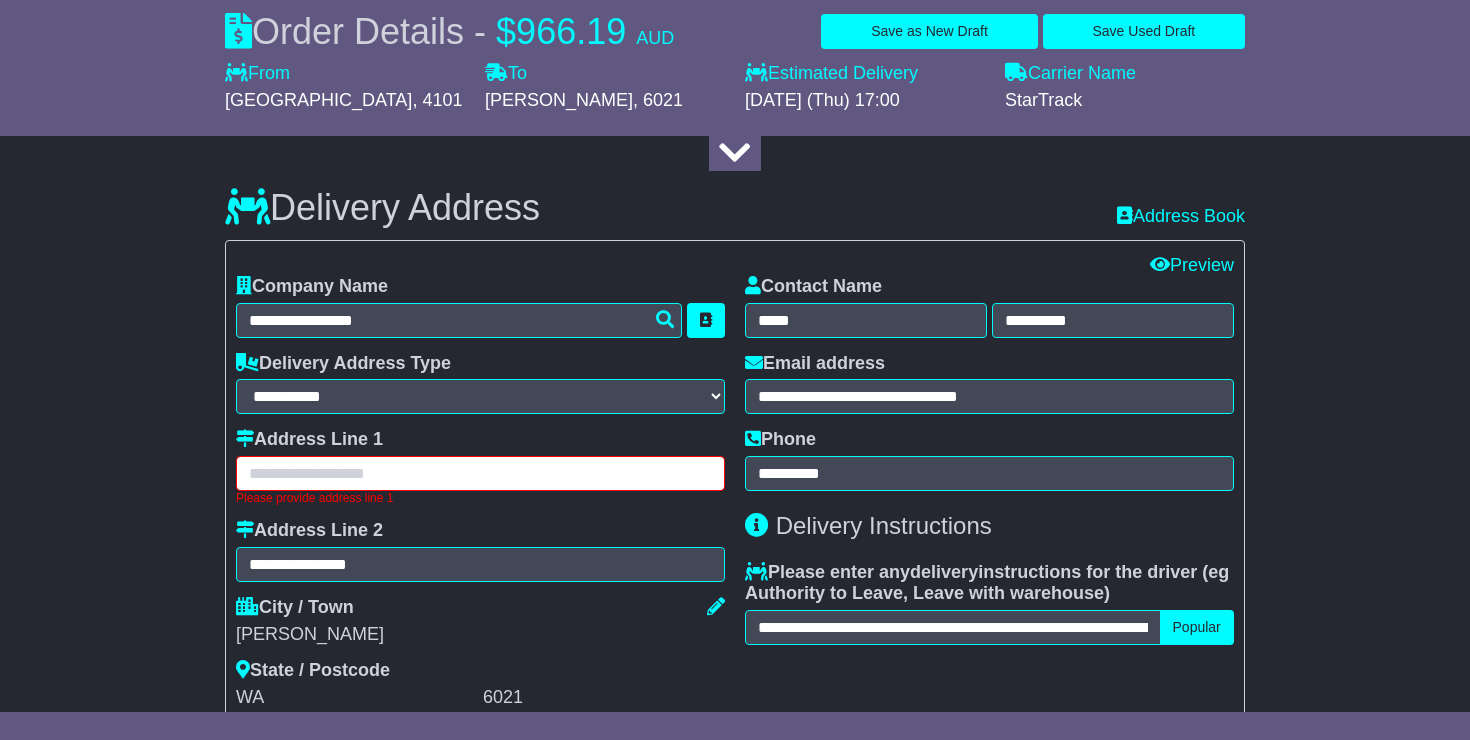click at bounding box center (480, 473) 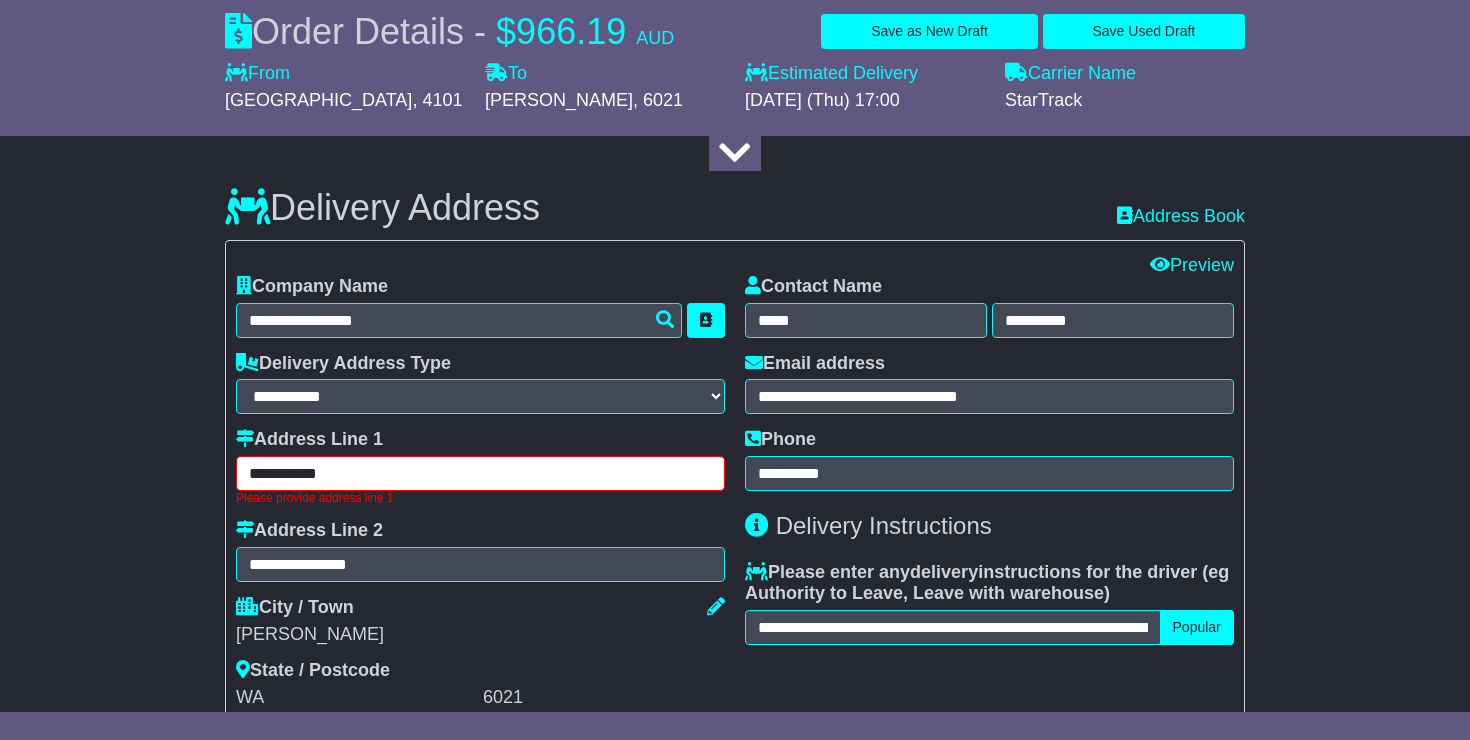 type on "**********" 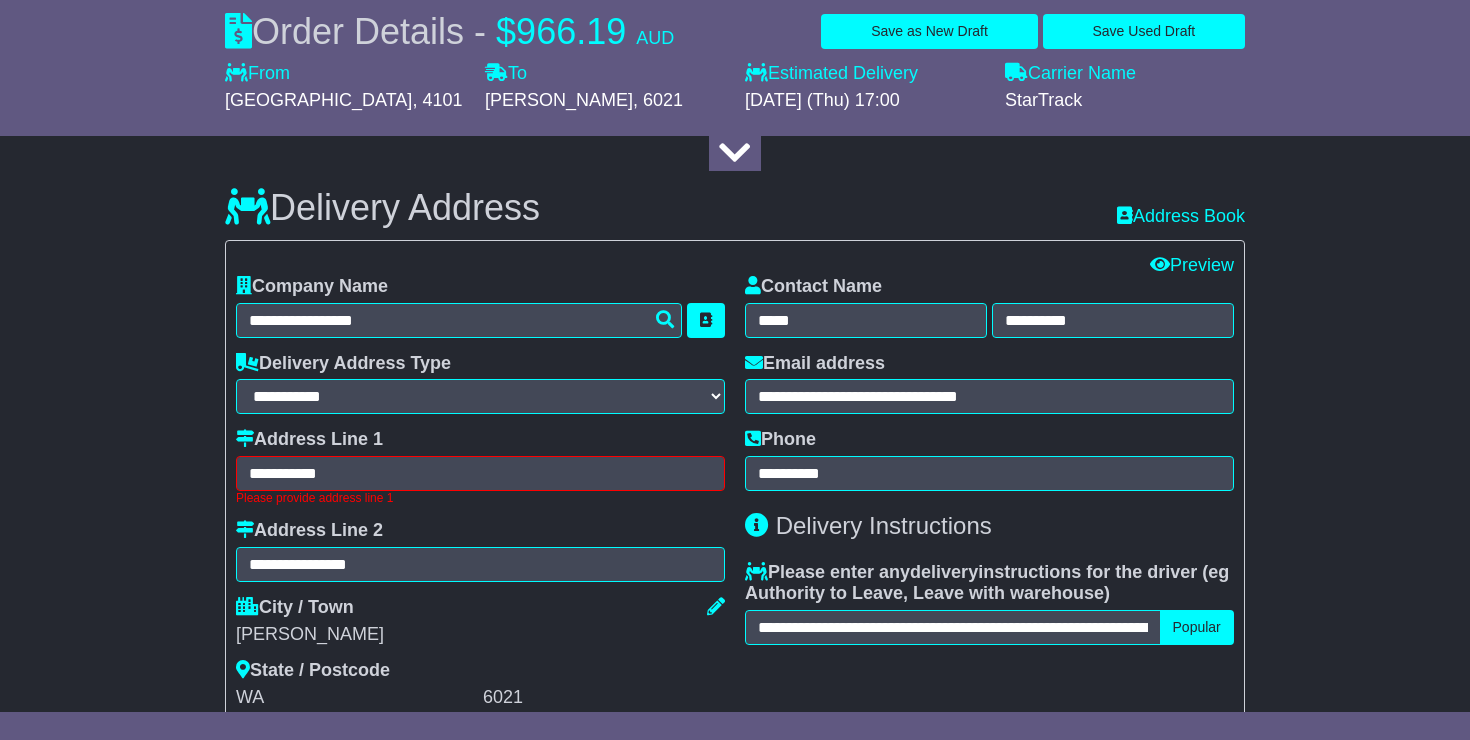 click on "**********" at bounding box center (735, 653) 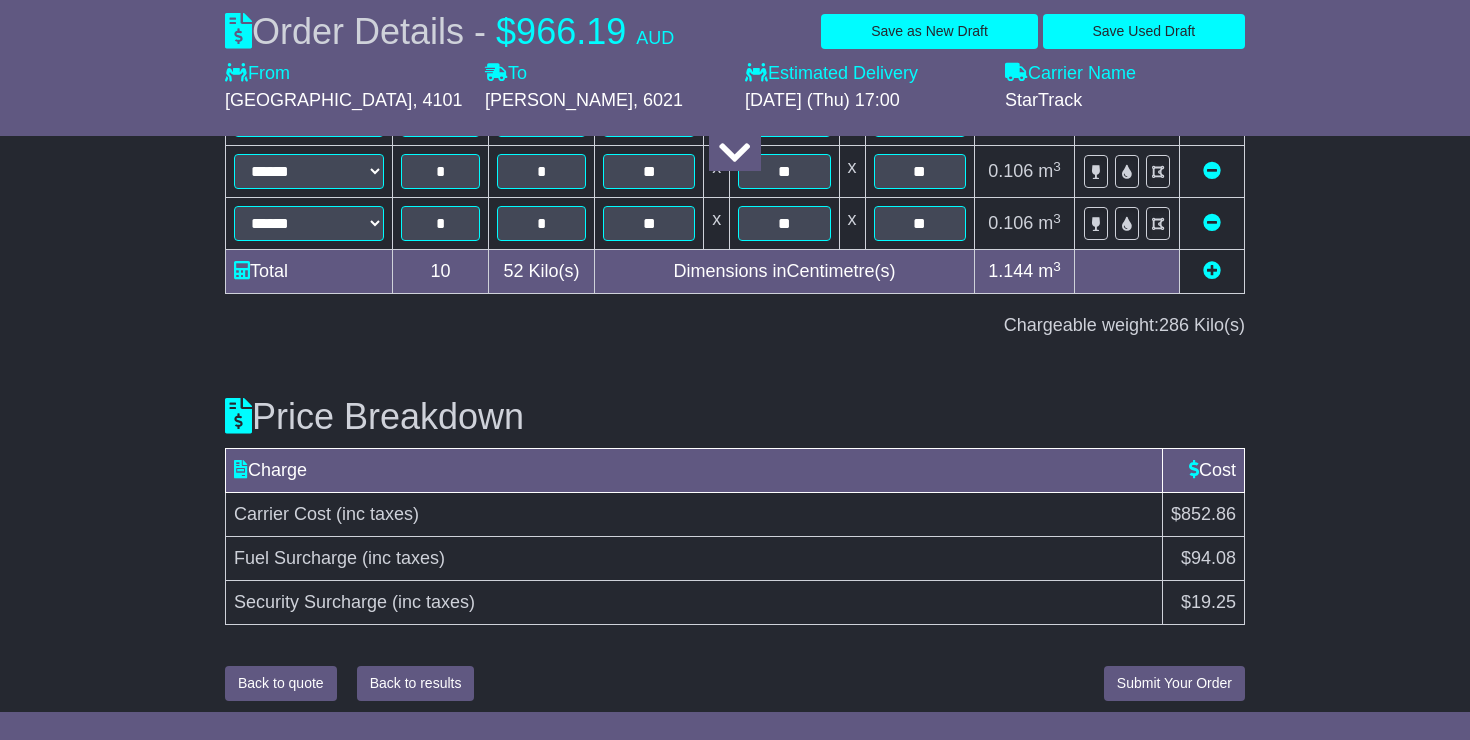 scroll, scrollTop: 2931, scrollLeft: 0, axis: vertical 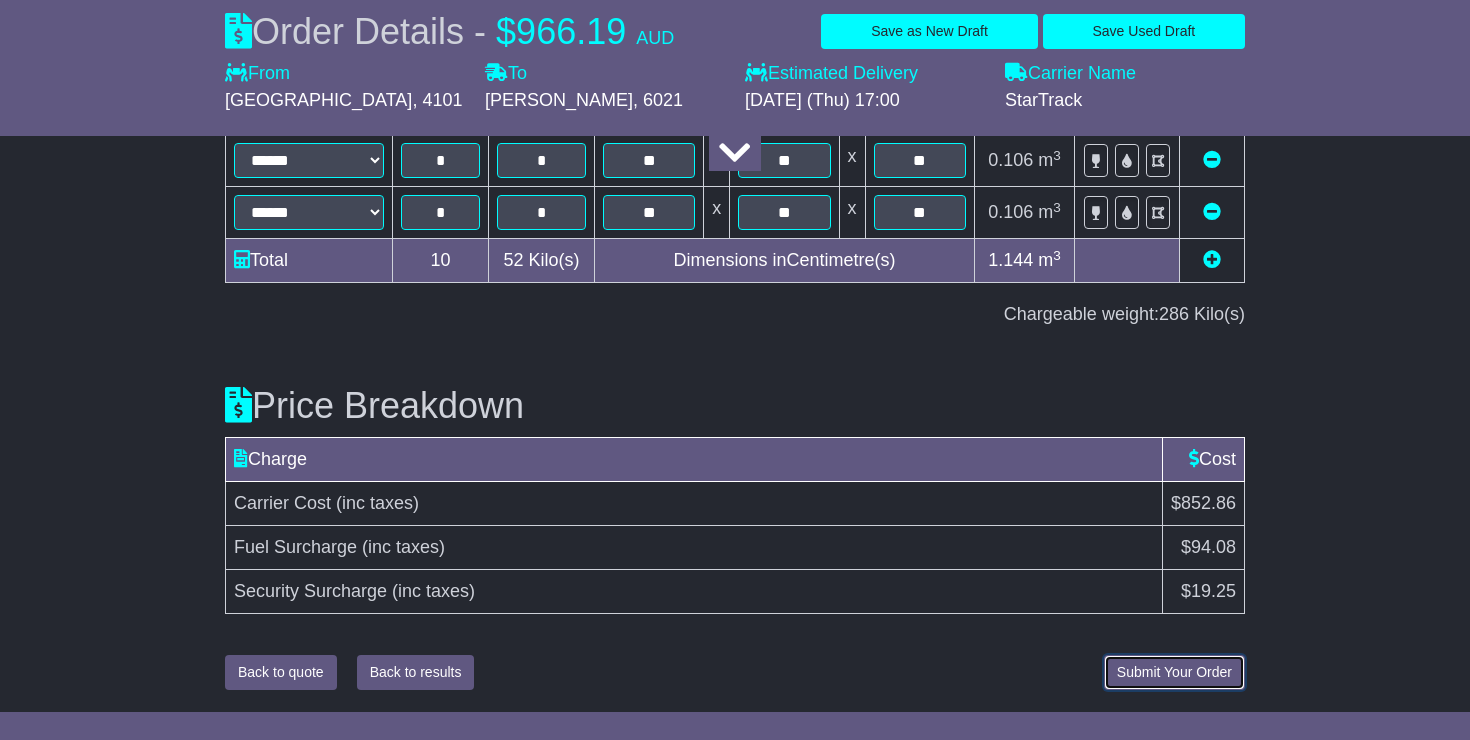 click on "Submit Your Order" at bounding box center (1174, 672) 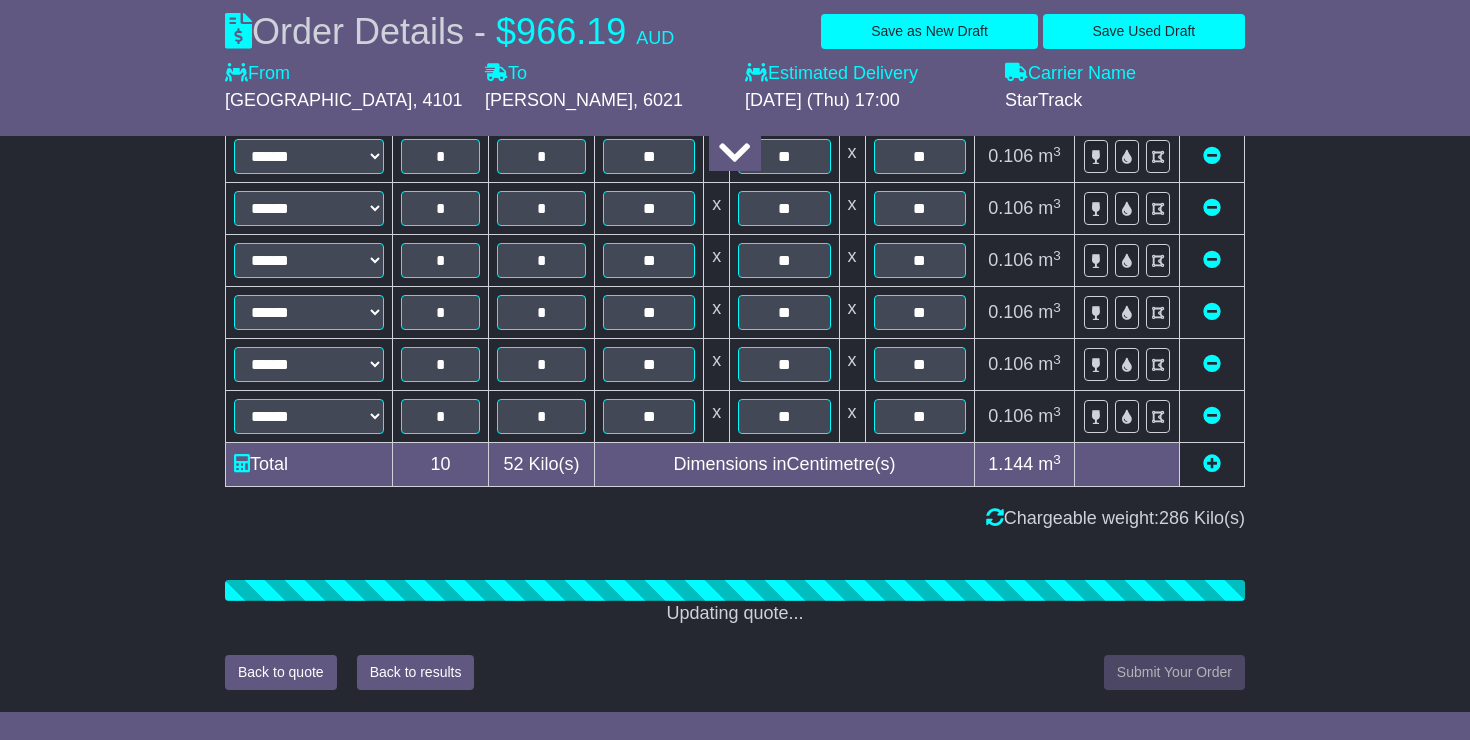 scroll, scrollTop: 2931, scrollLeft: 0, axis: vertical 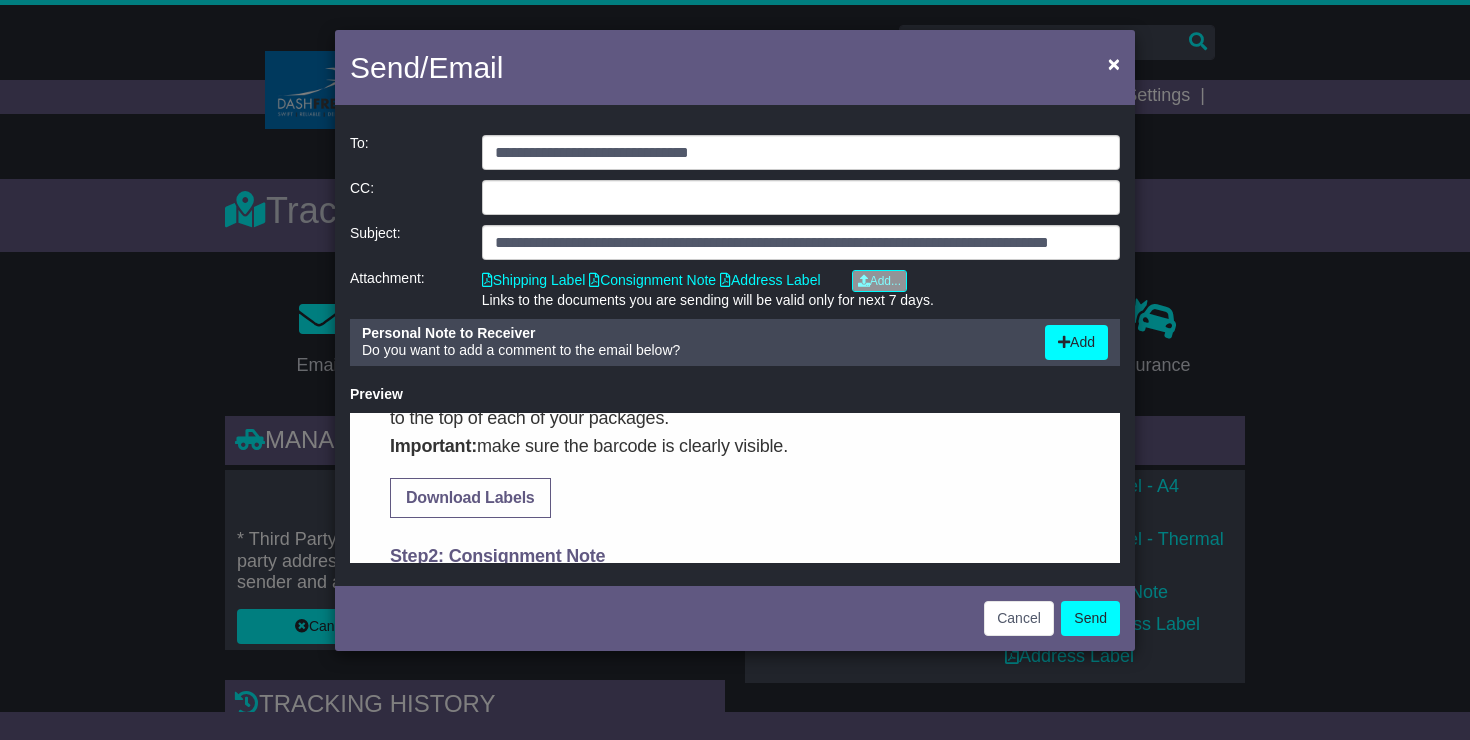 click on "Download Labels" at bounding box center [470, 497] 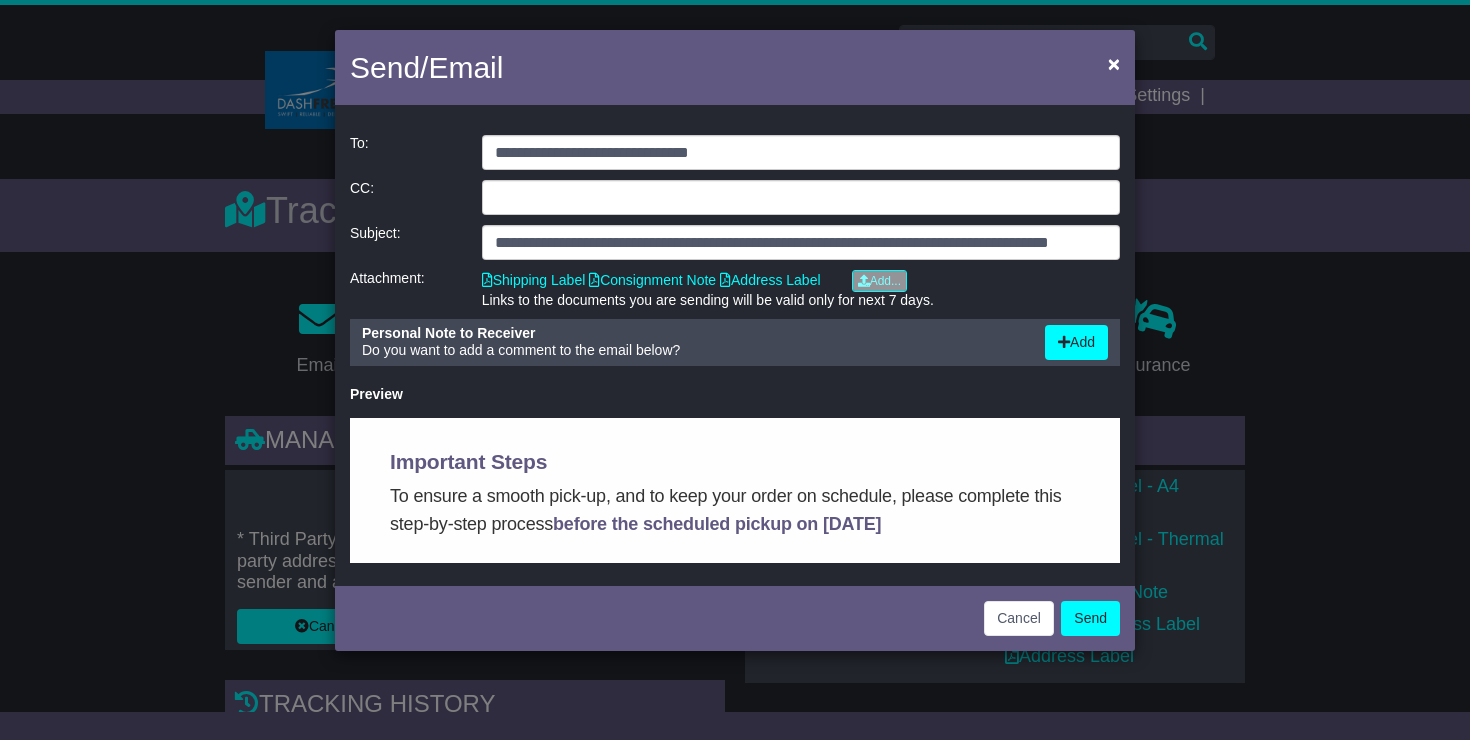 scroll, scrollTop: 282, scrollLeft: 0, axis: vertical 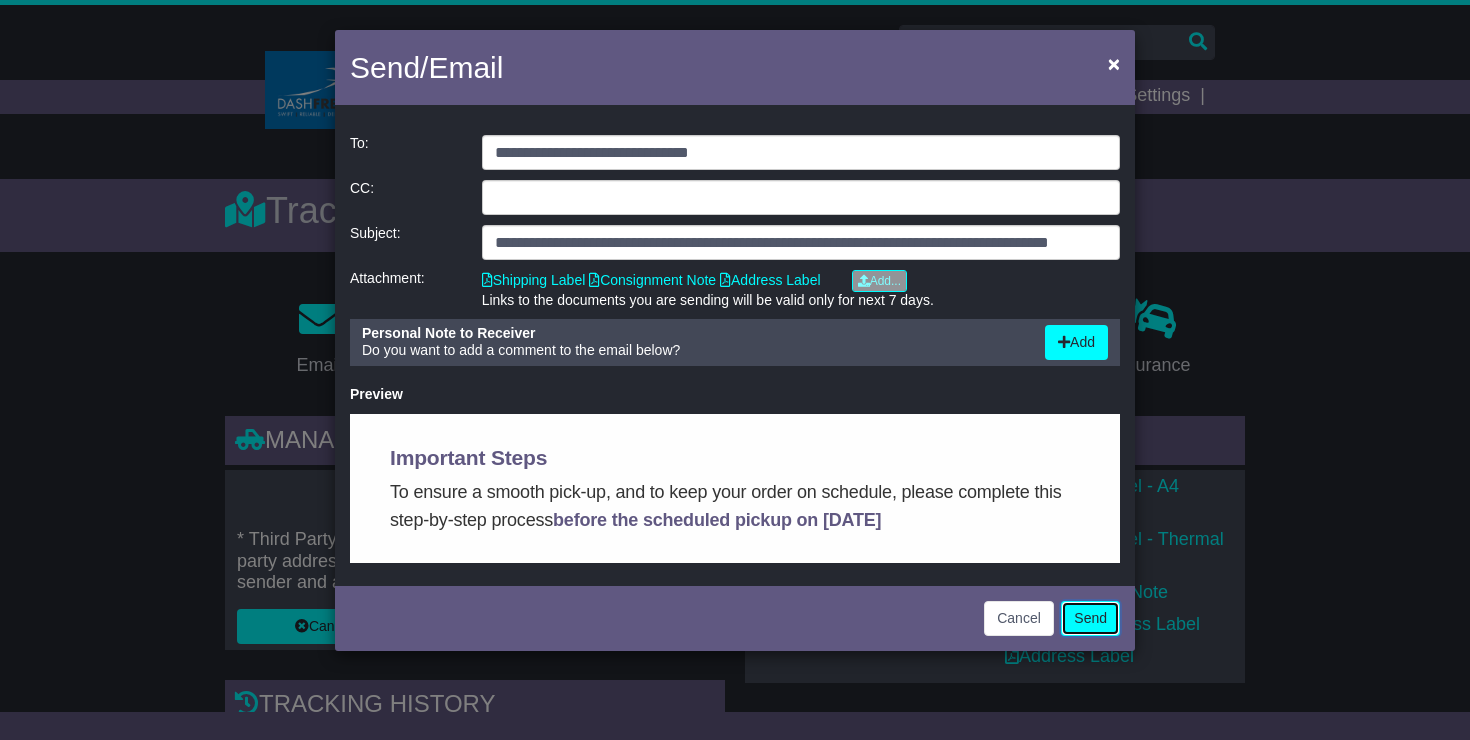 click on "Send" 